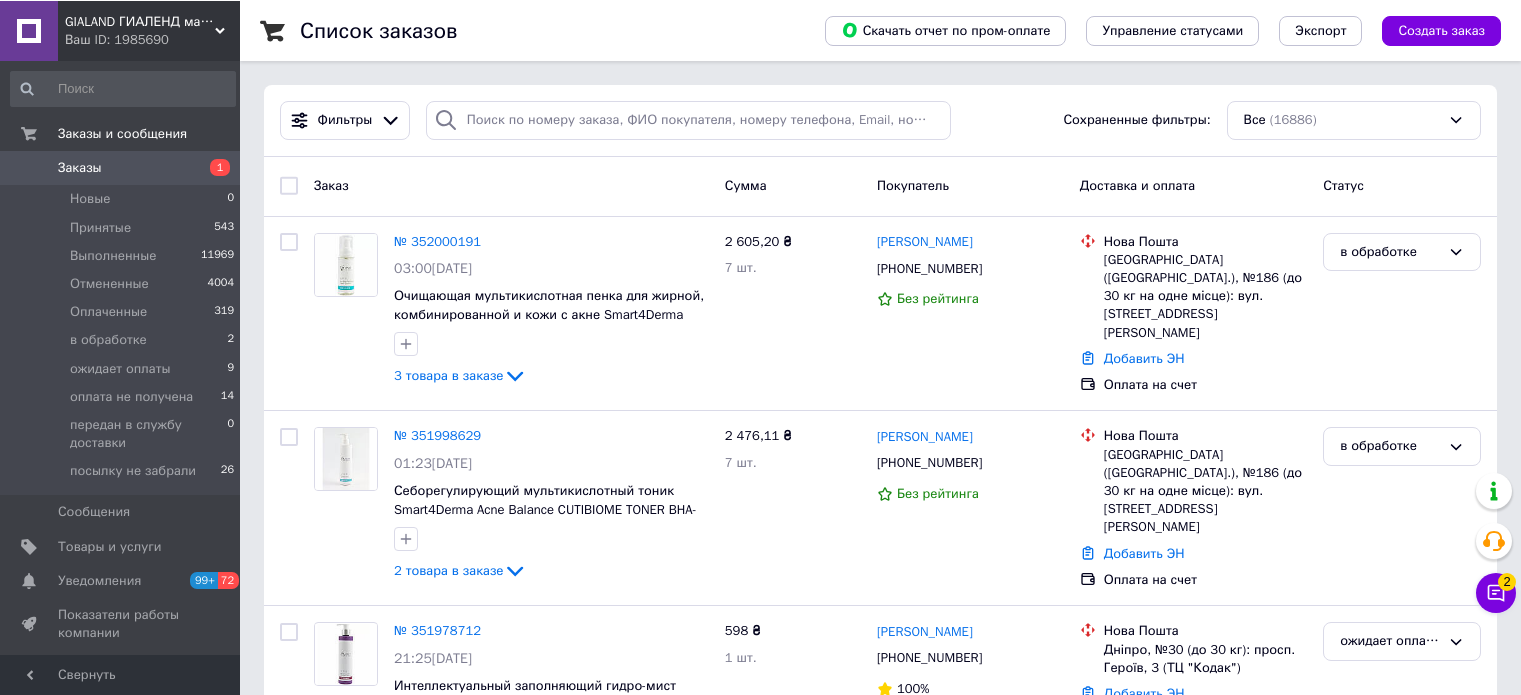 scroll, scrollTop: 0, scrollLeft: 0, axis: both 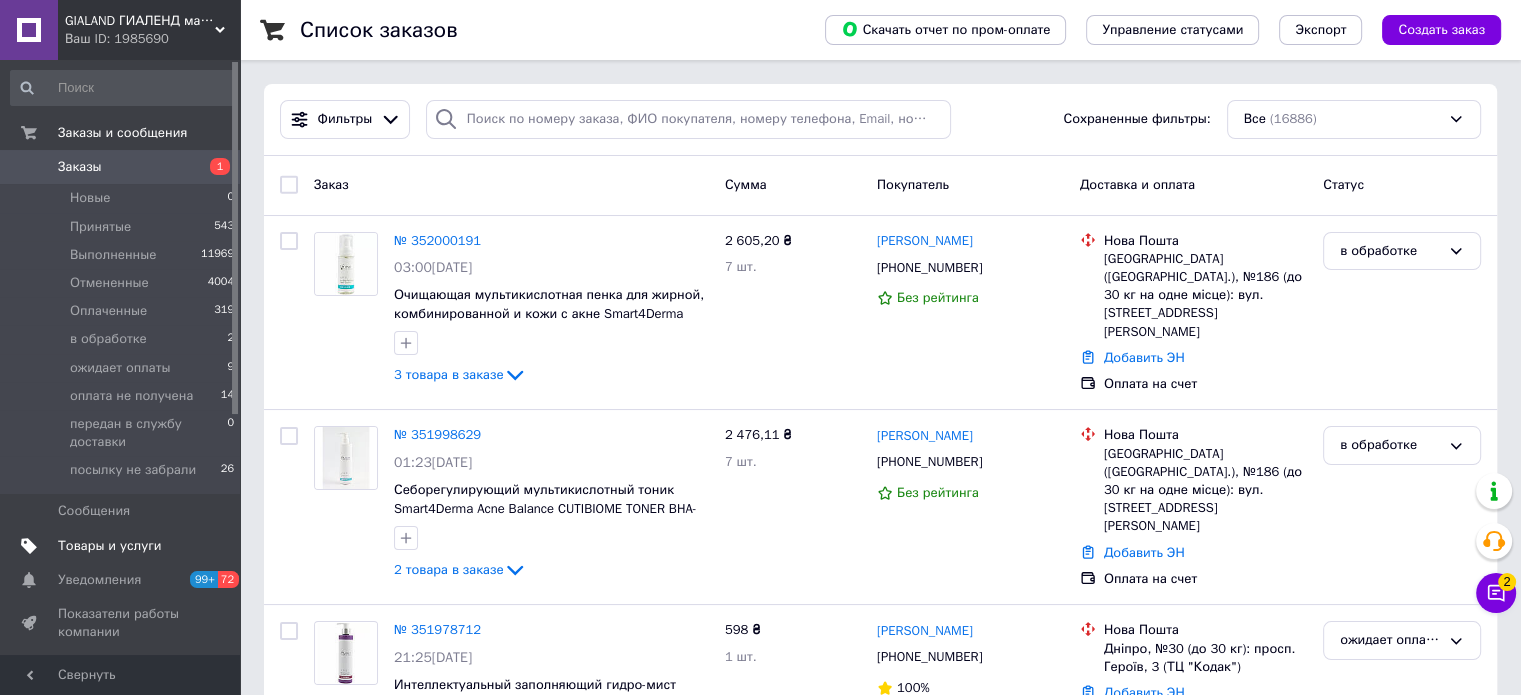 click on "Товары и услуги" at bounding box center [110, 546] 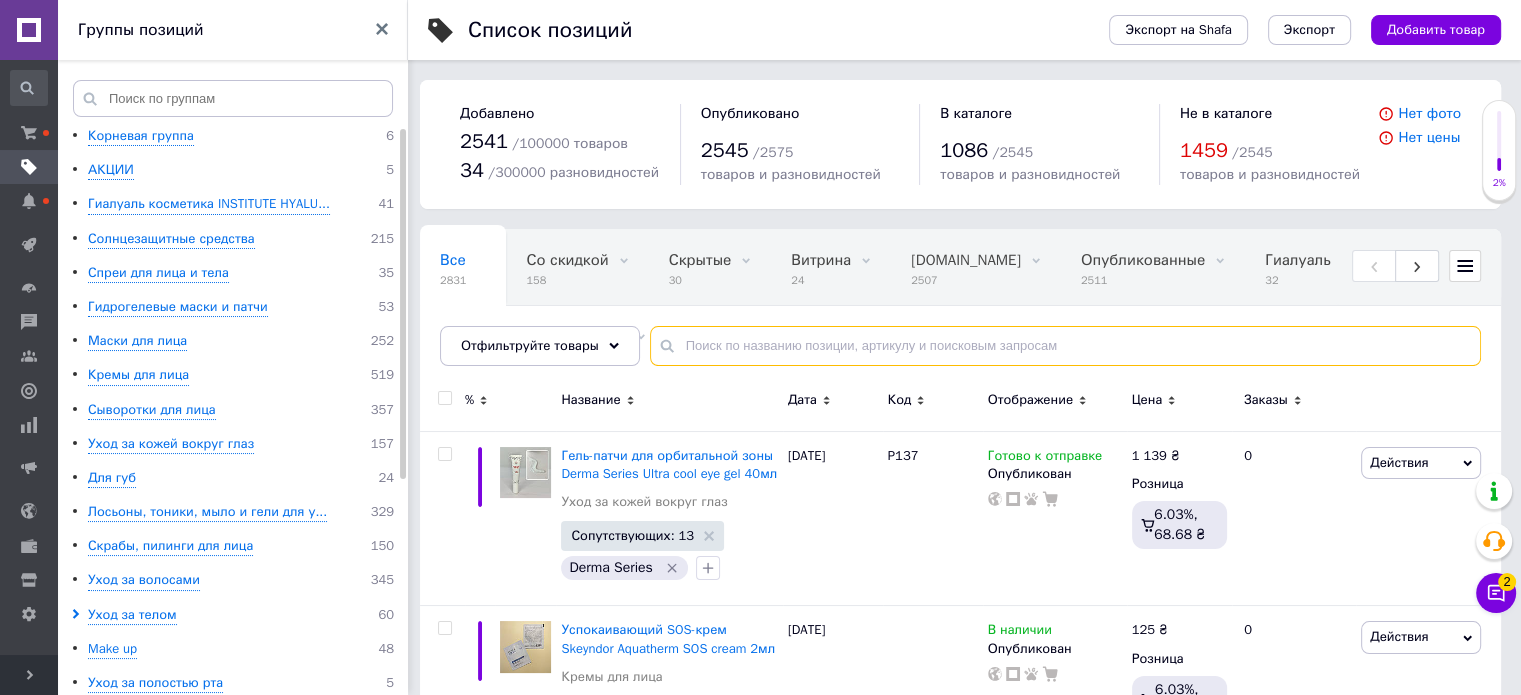click at bounding box center (1065, 346) 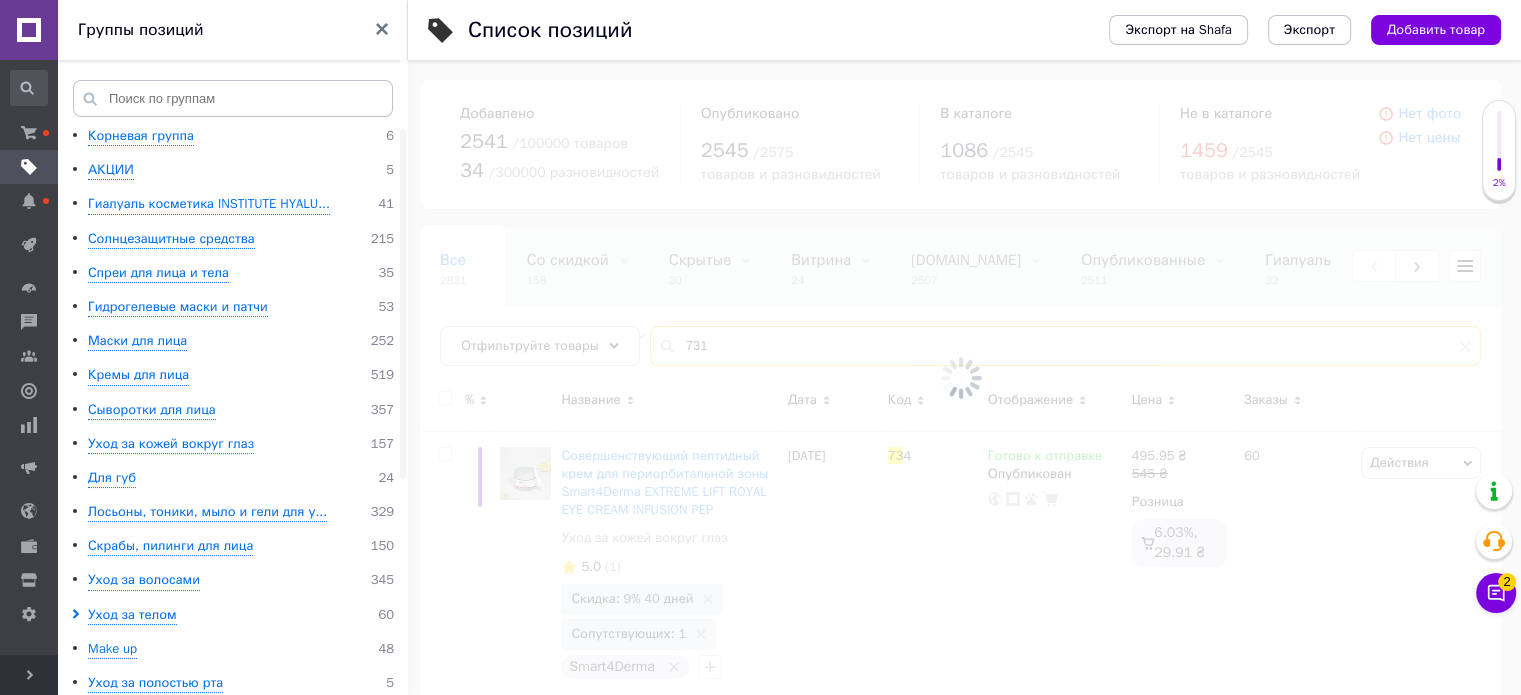 type on "731" 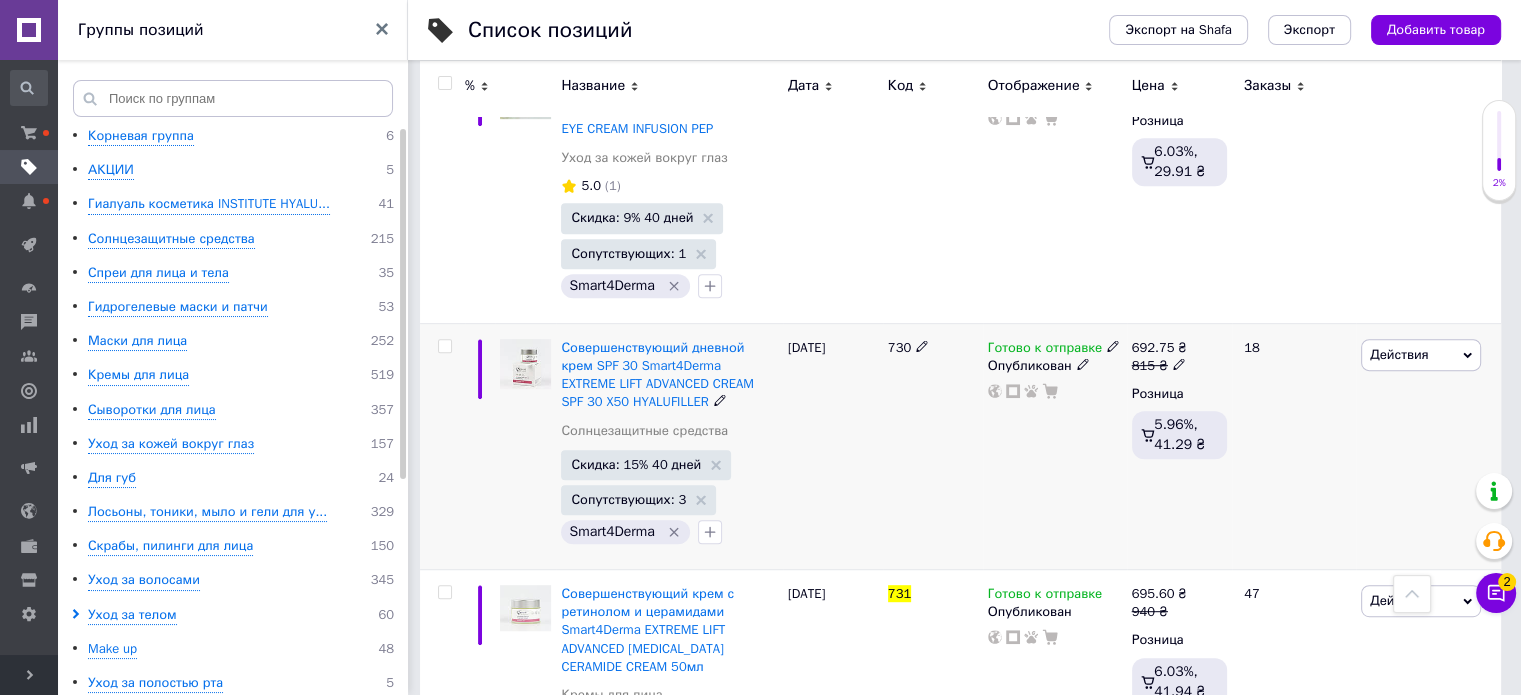 scroll, scrollTop: 1000, scrollLeft: 0, axis: vertical 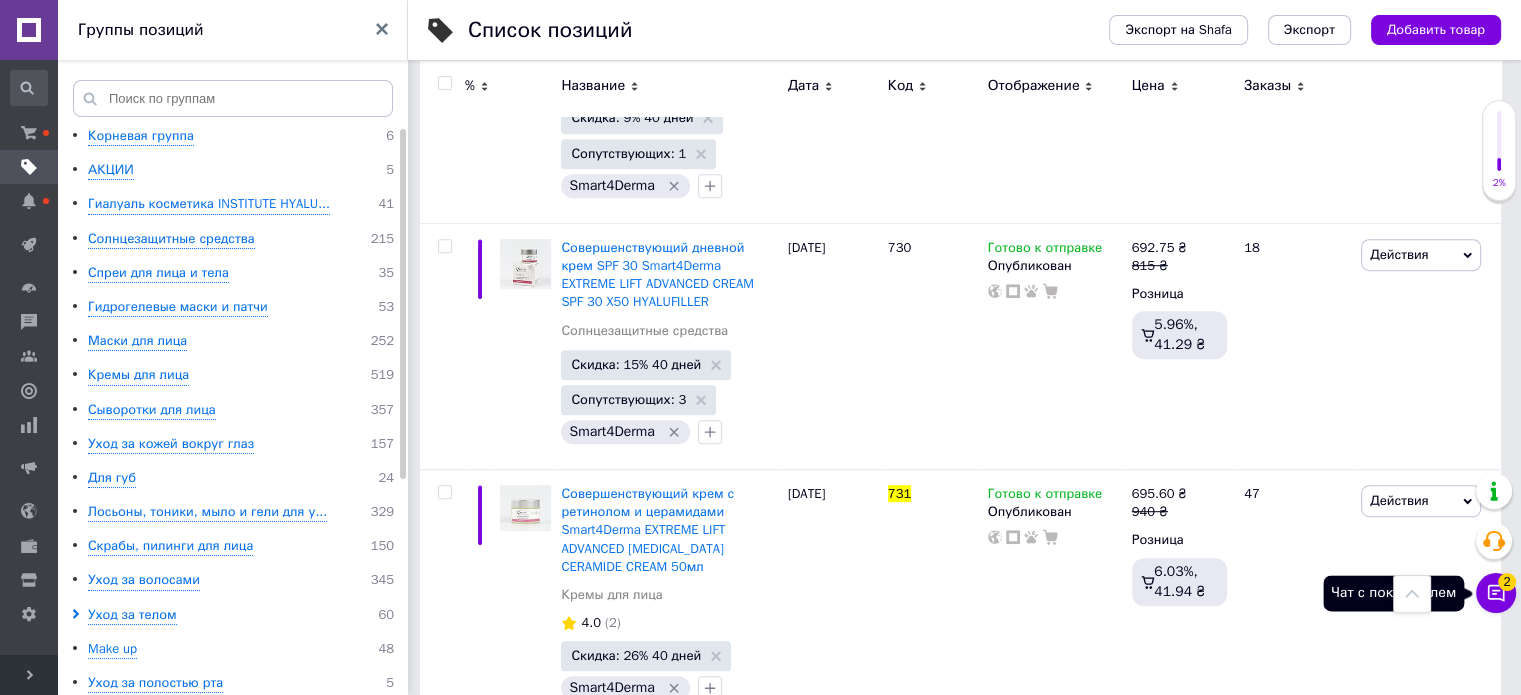 click on "Чат с покупателем 2" at bounding box center (1496, 593) 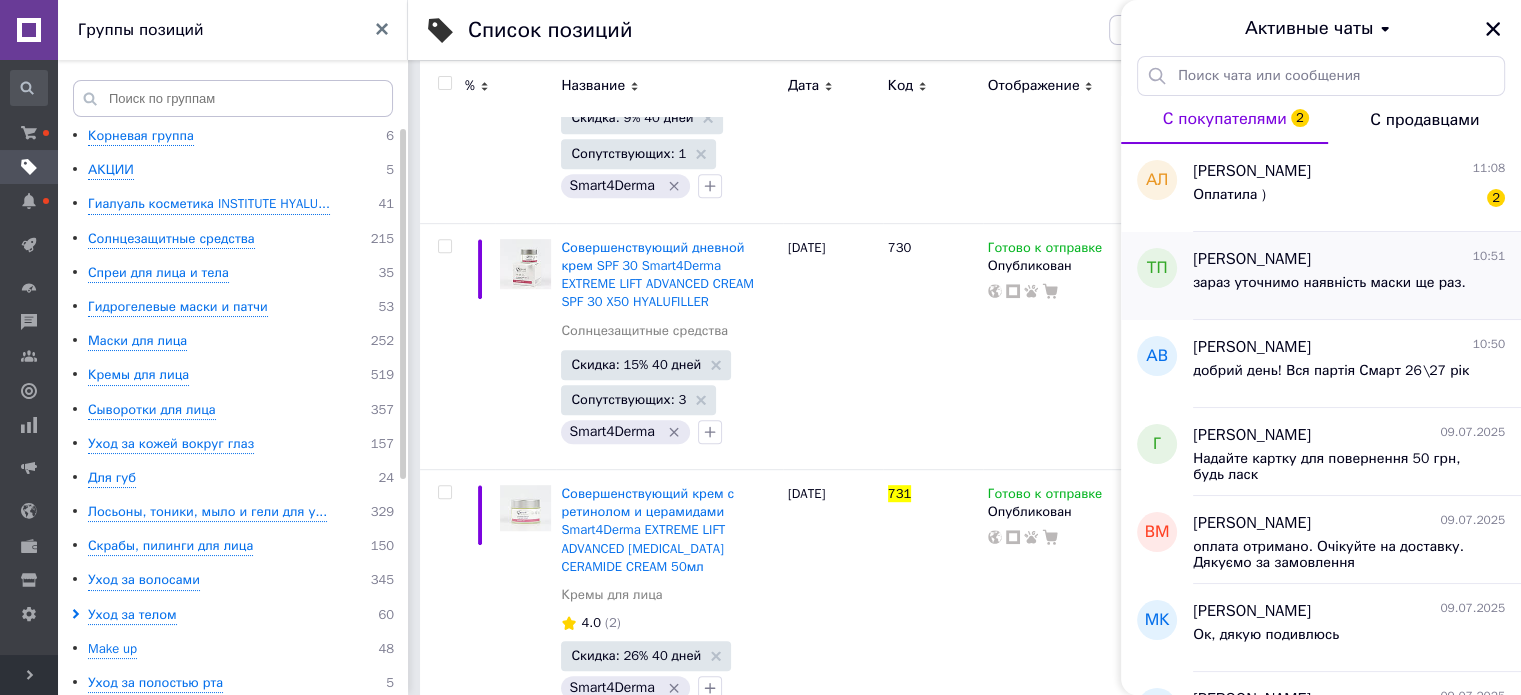 click on "Таїсія Панчулідзе" at bounding box center (1252, 259) 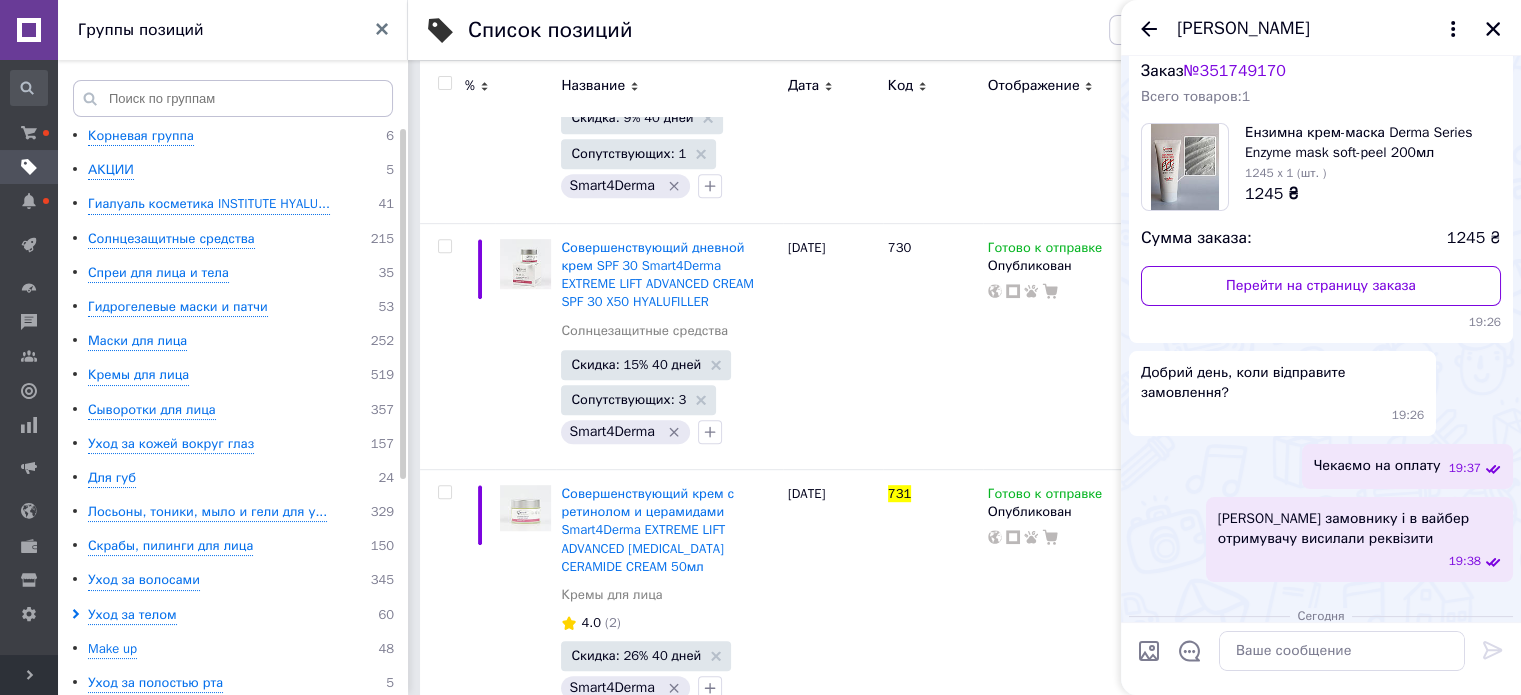 scroll, scrollTop: 0, scrollLeft: 0, axis: both 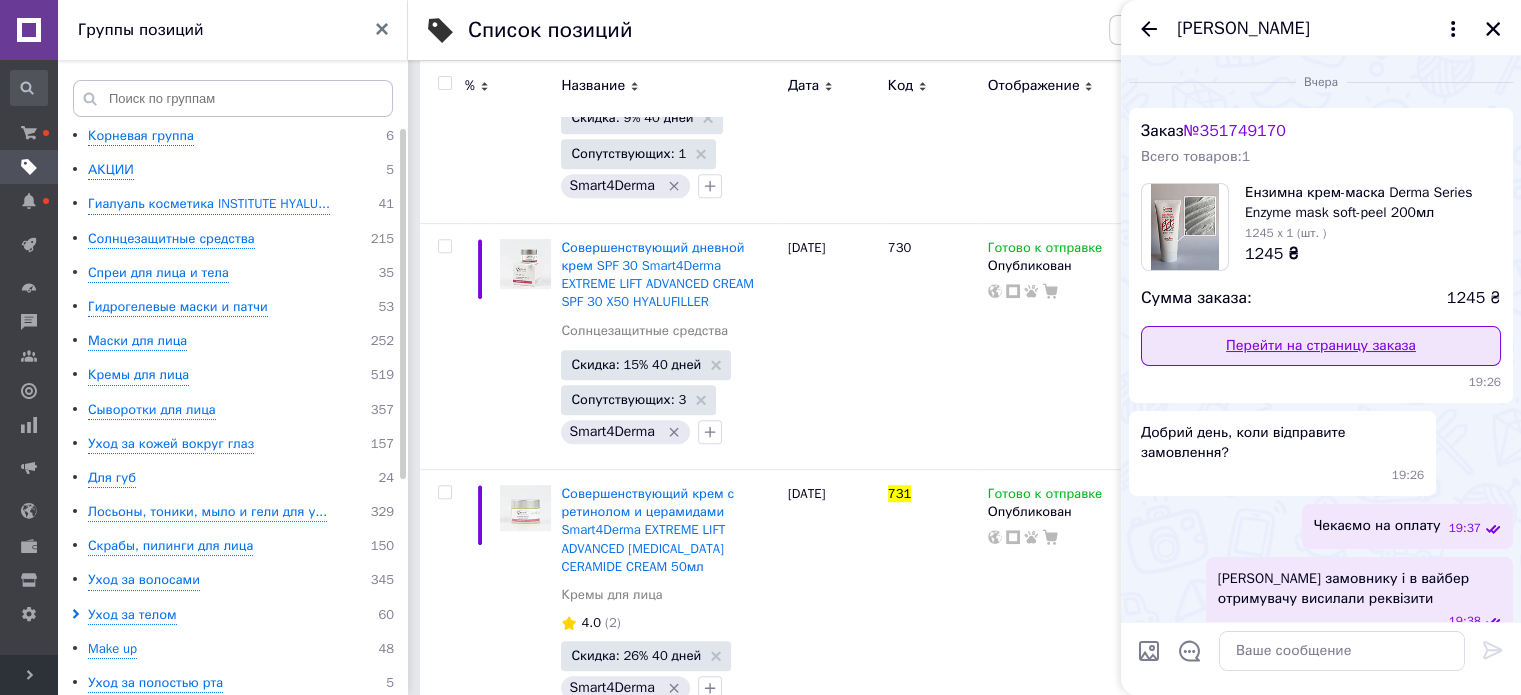 click on "Перейти на страницу заказа" at bounding box center (1321, 346) 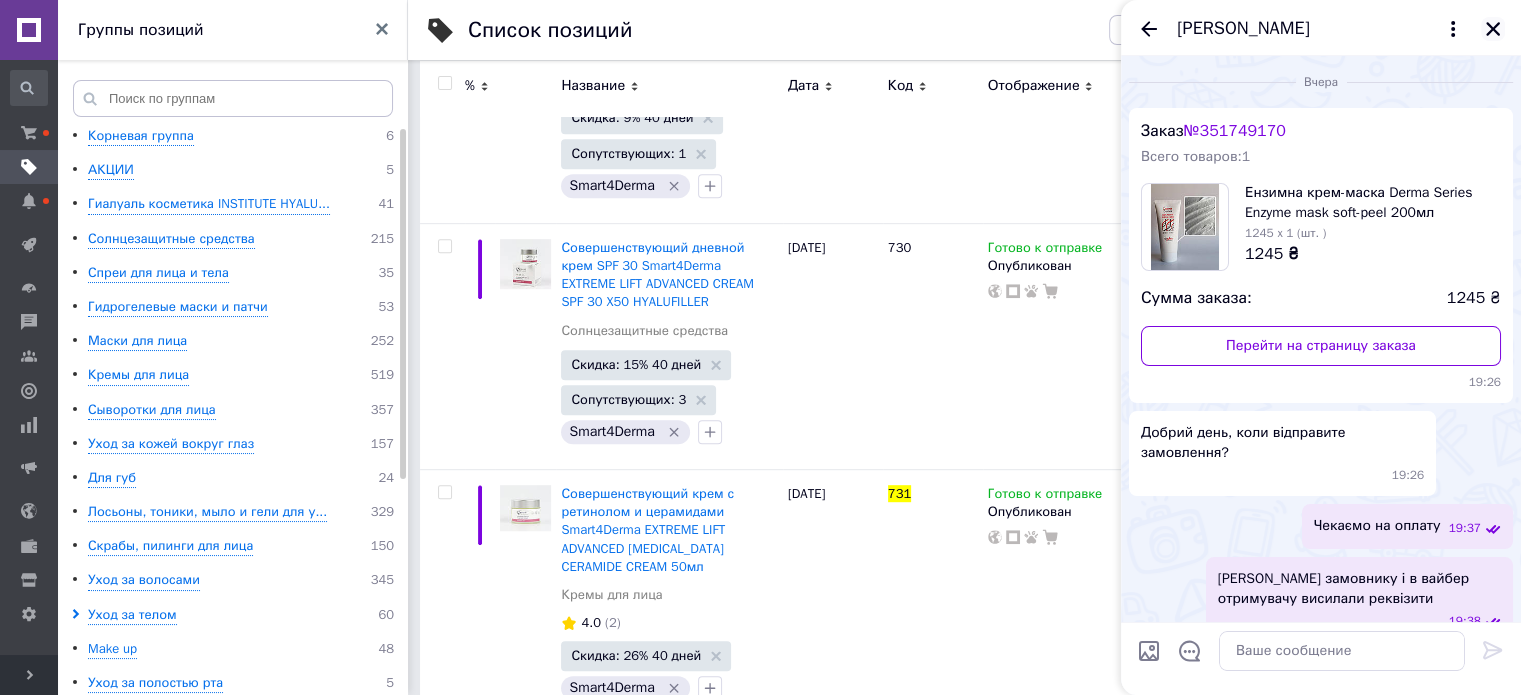 click 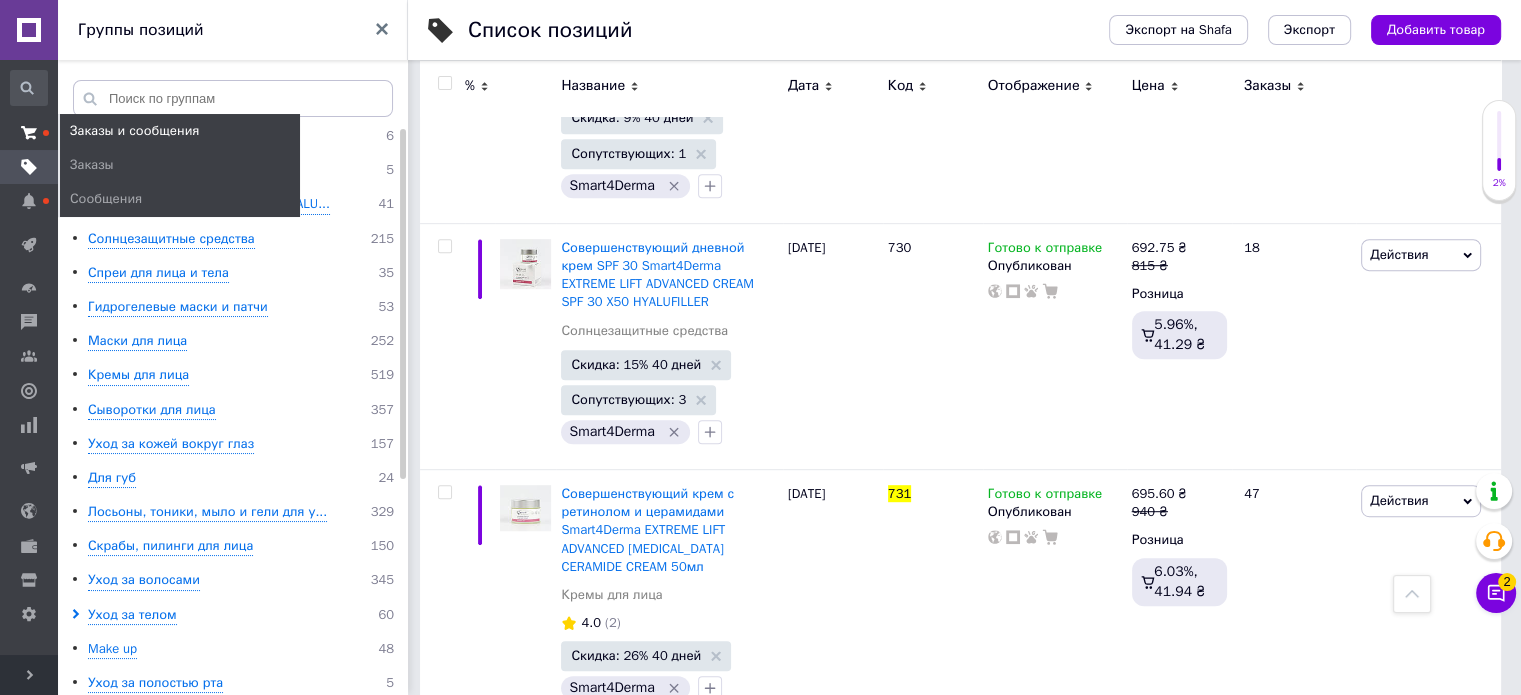 click 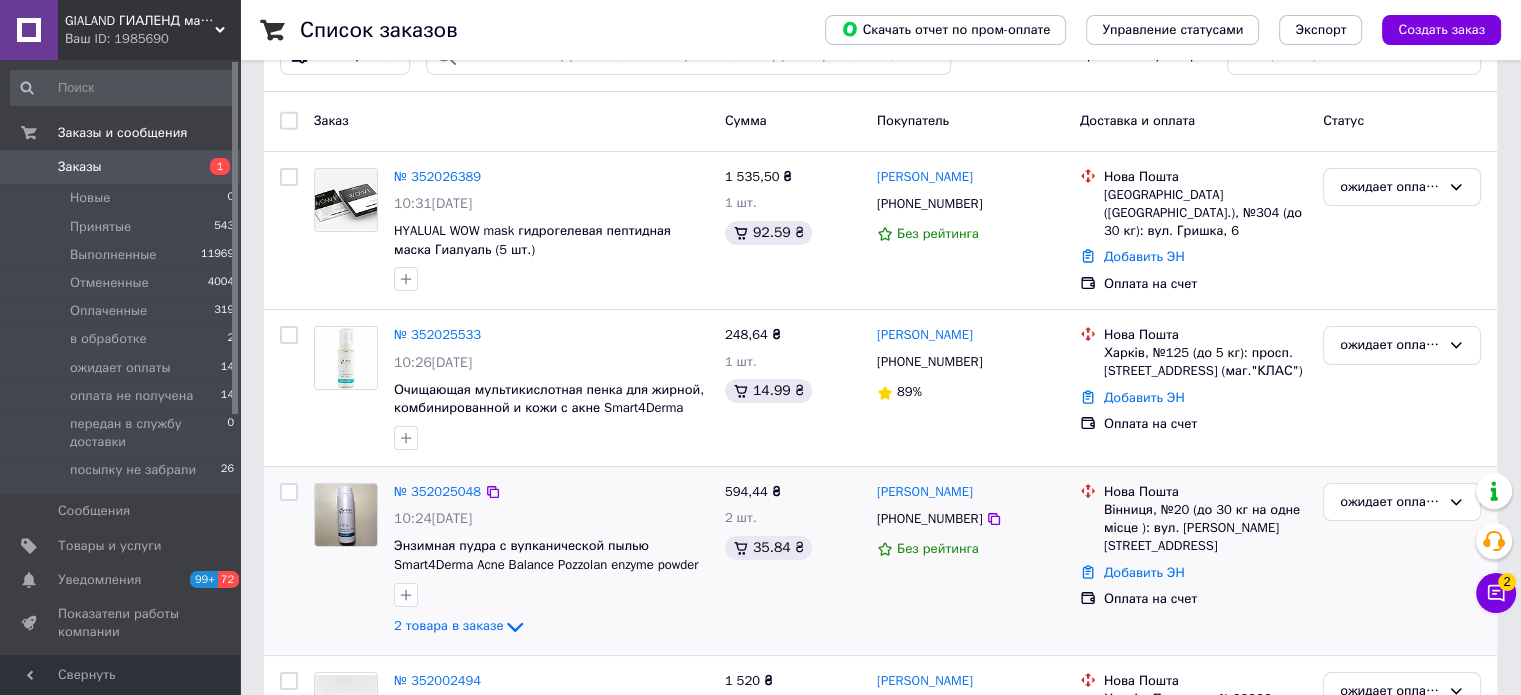 scroll, scrollTop: 100, scrollLeft: 0, axis: vertical 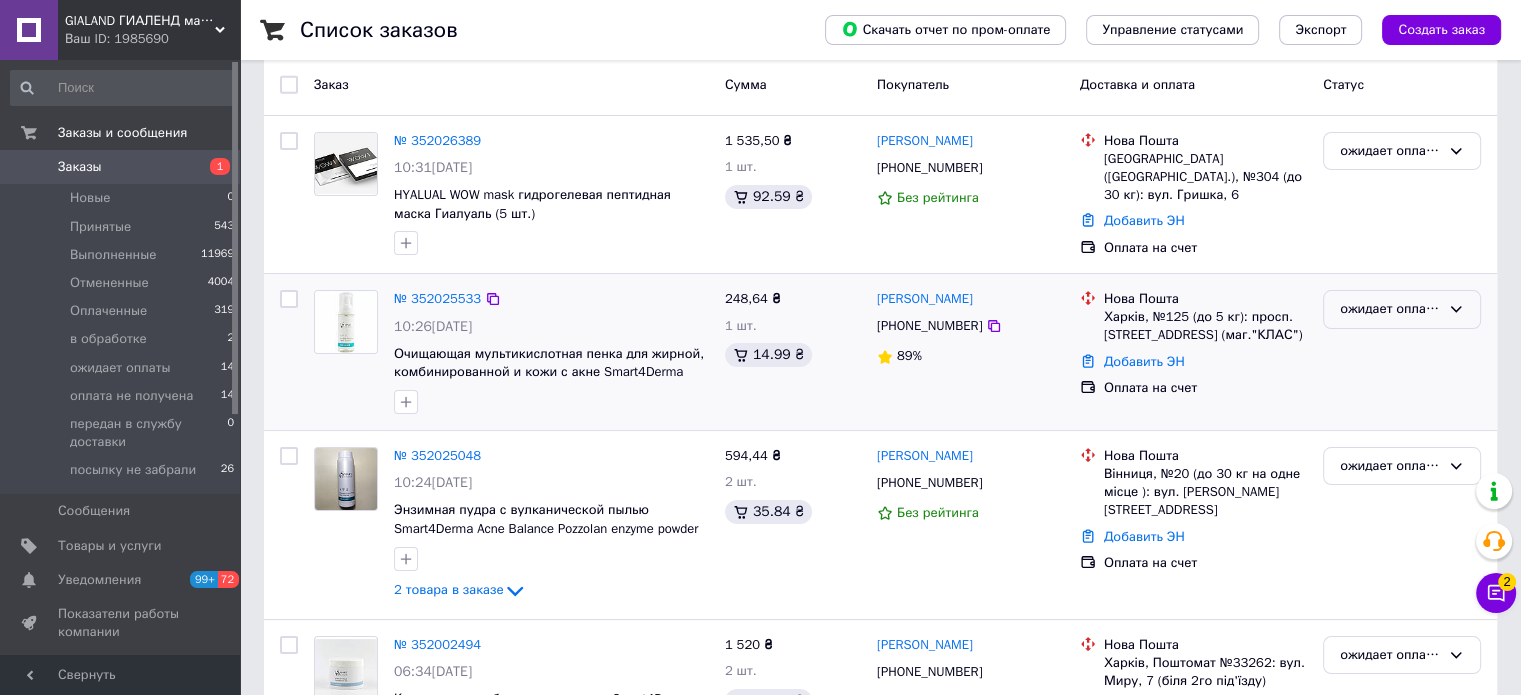 click on "ожидает оплаты" at bounding box center (1390, 309) 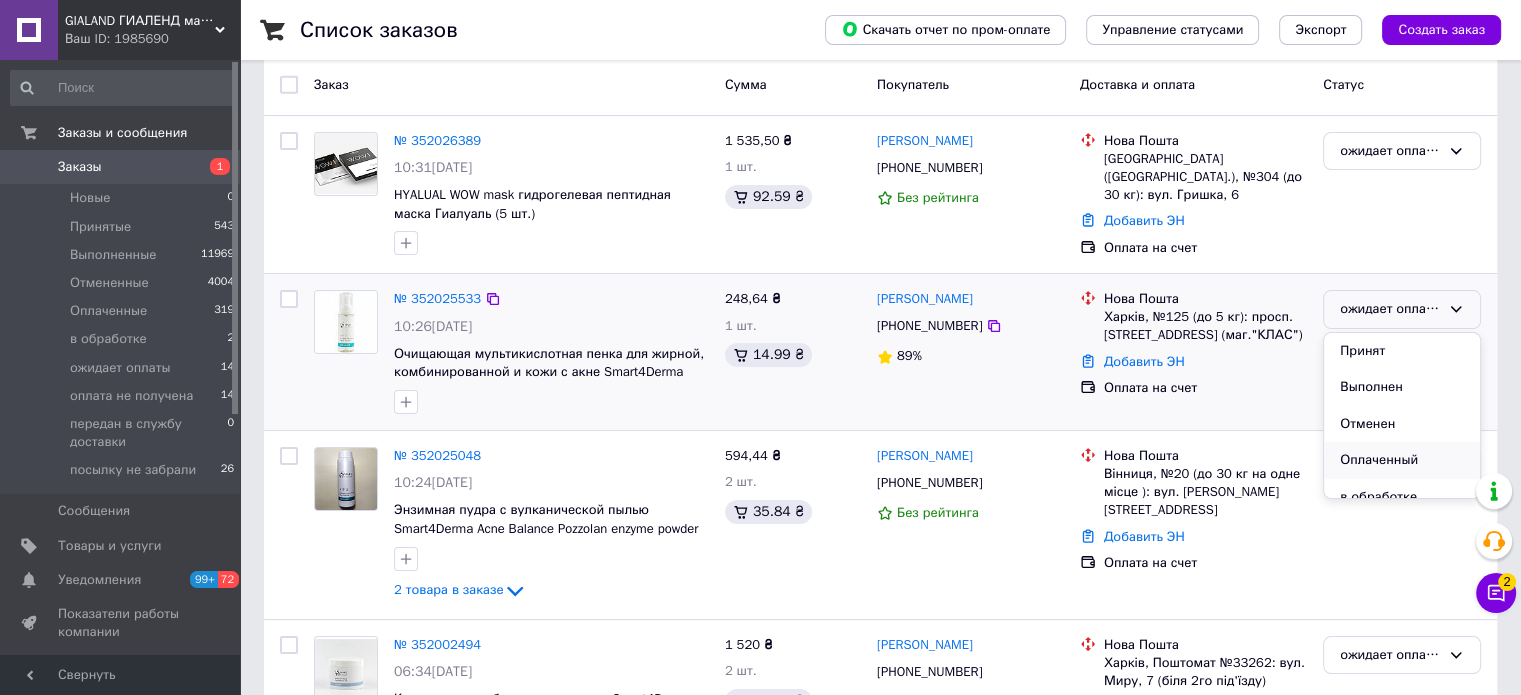 click on "Оплаченный" at bounding box center [1402, 460] 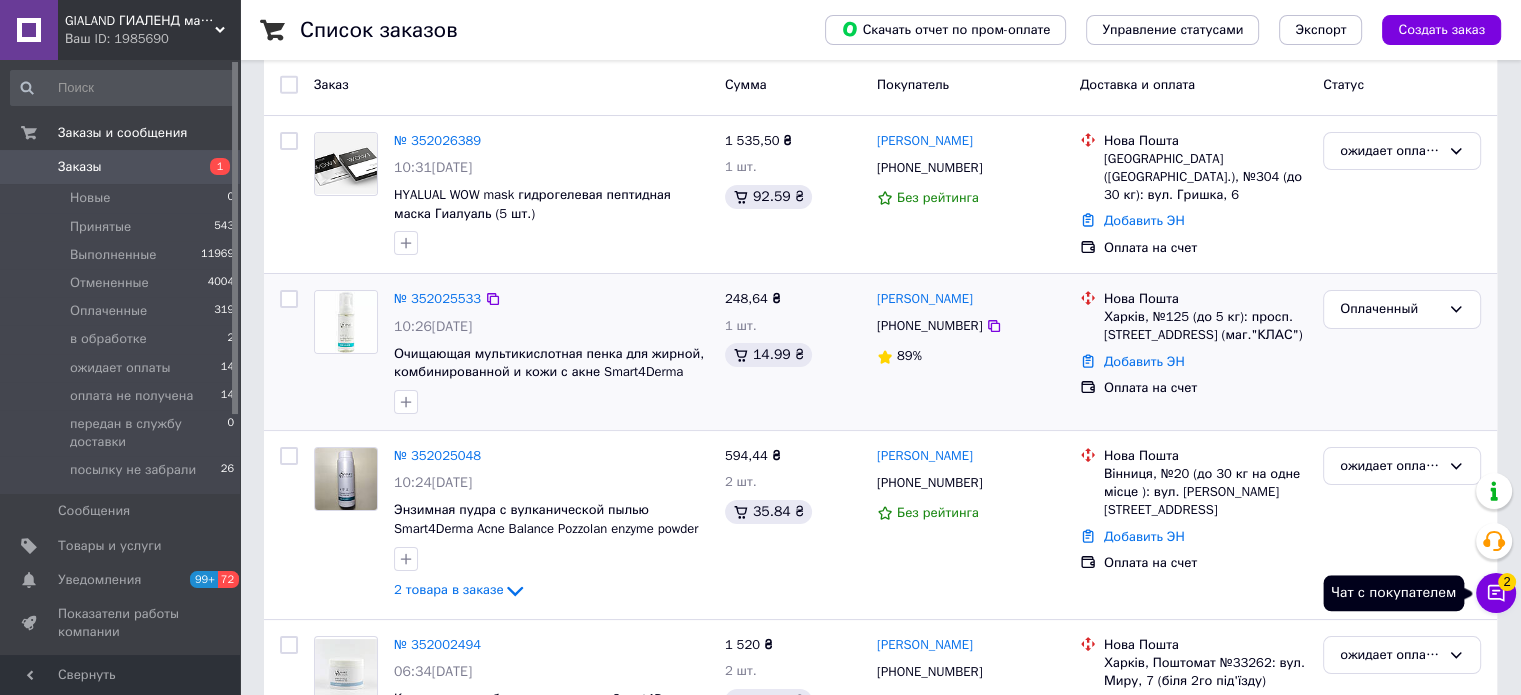 click 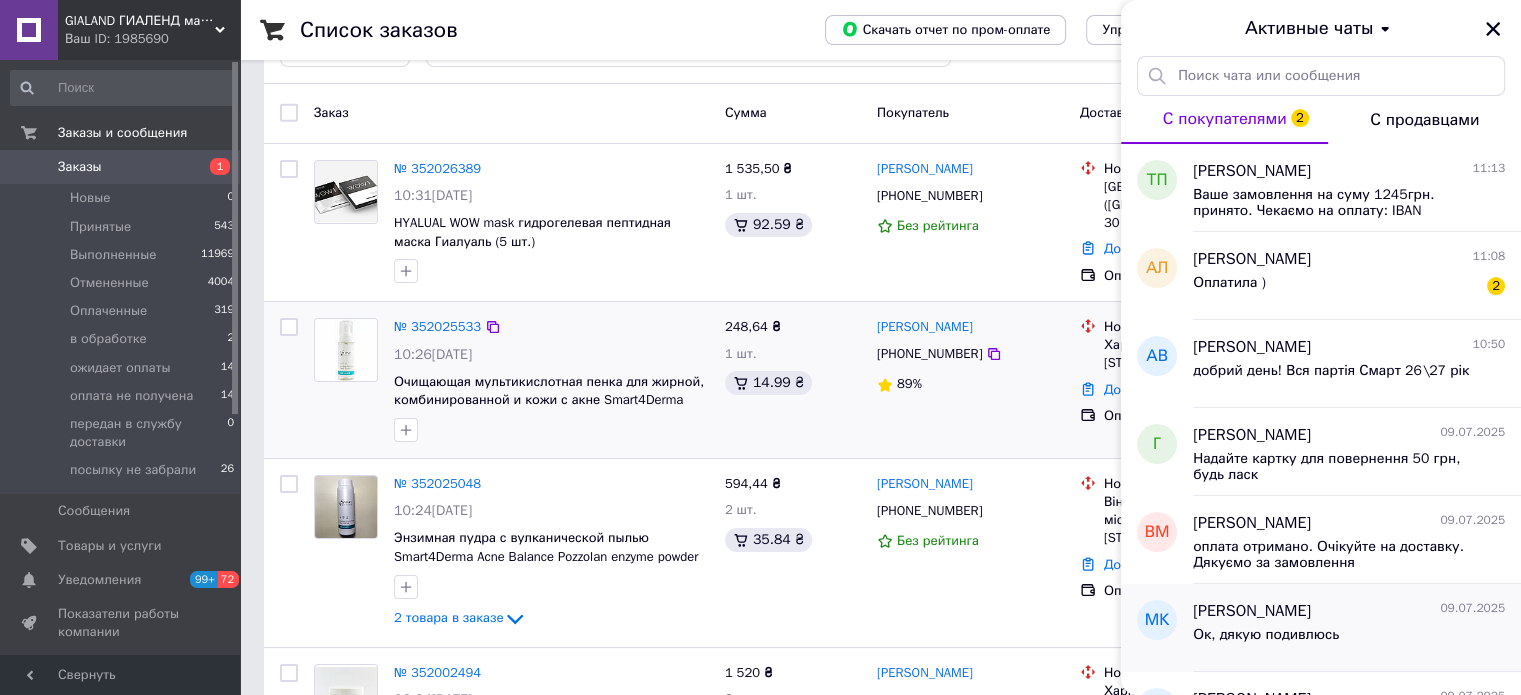 scroll, scrollTop: 60, scrollLeft: 0, axis: vertical 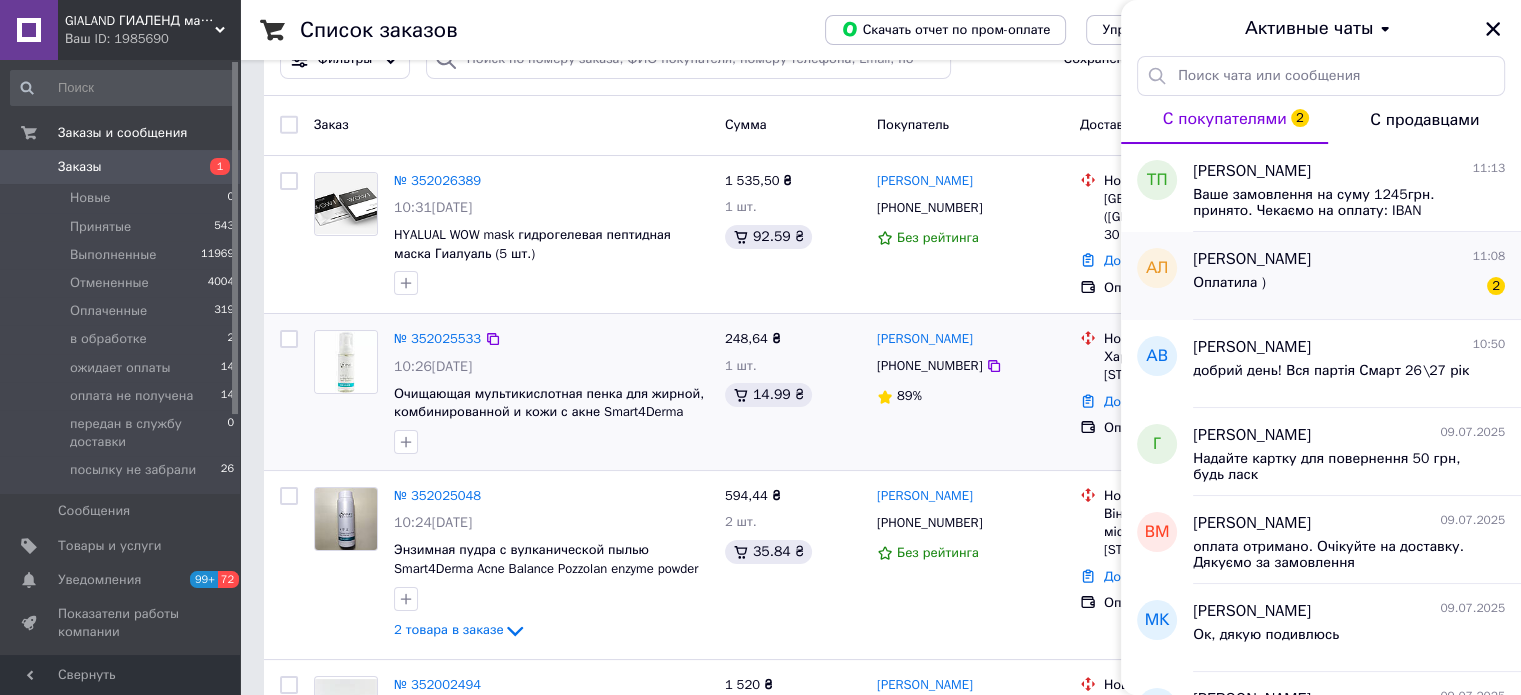 click on "Оплатила ) 2" at bounding box center [1349, 287] 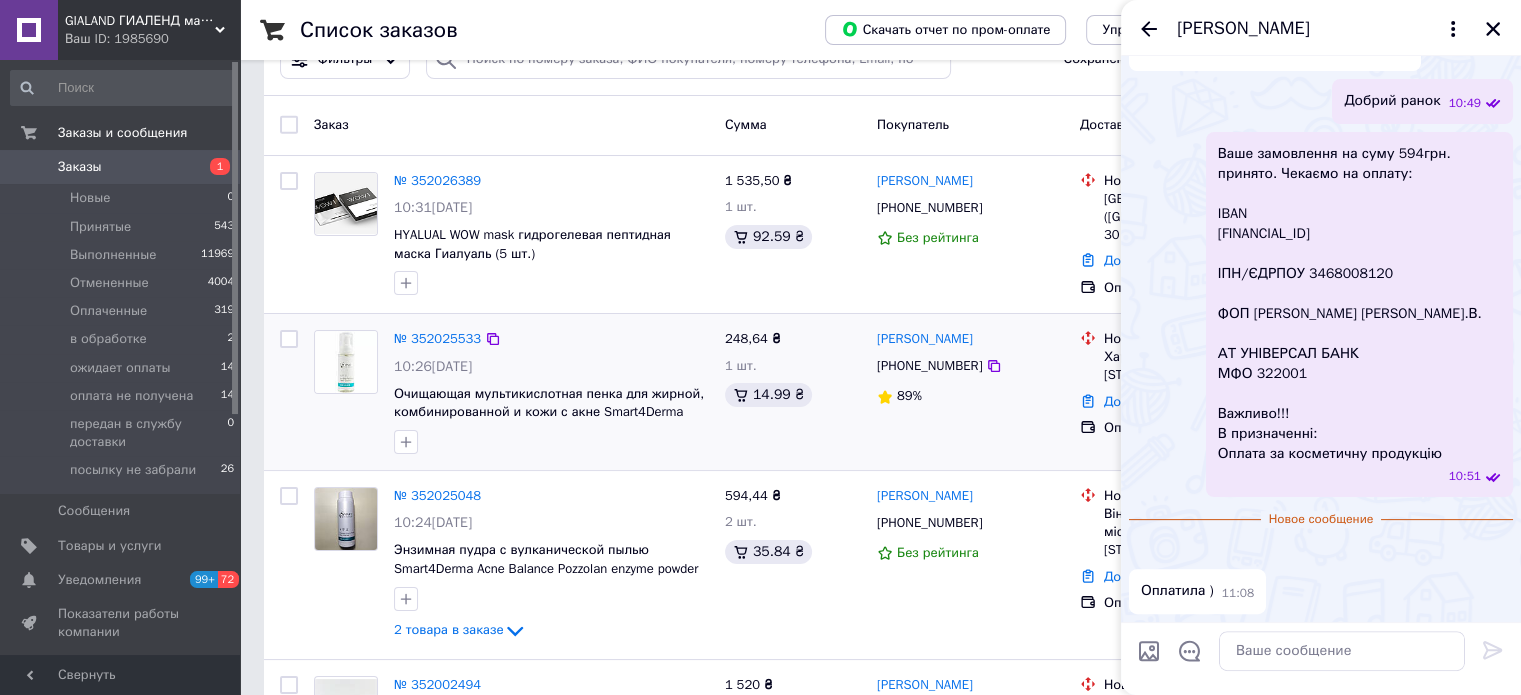 scroll, scrollTop: 422, scrollLeft: 0, axis: vertical 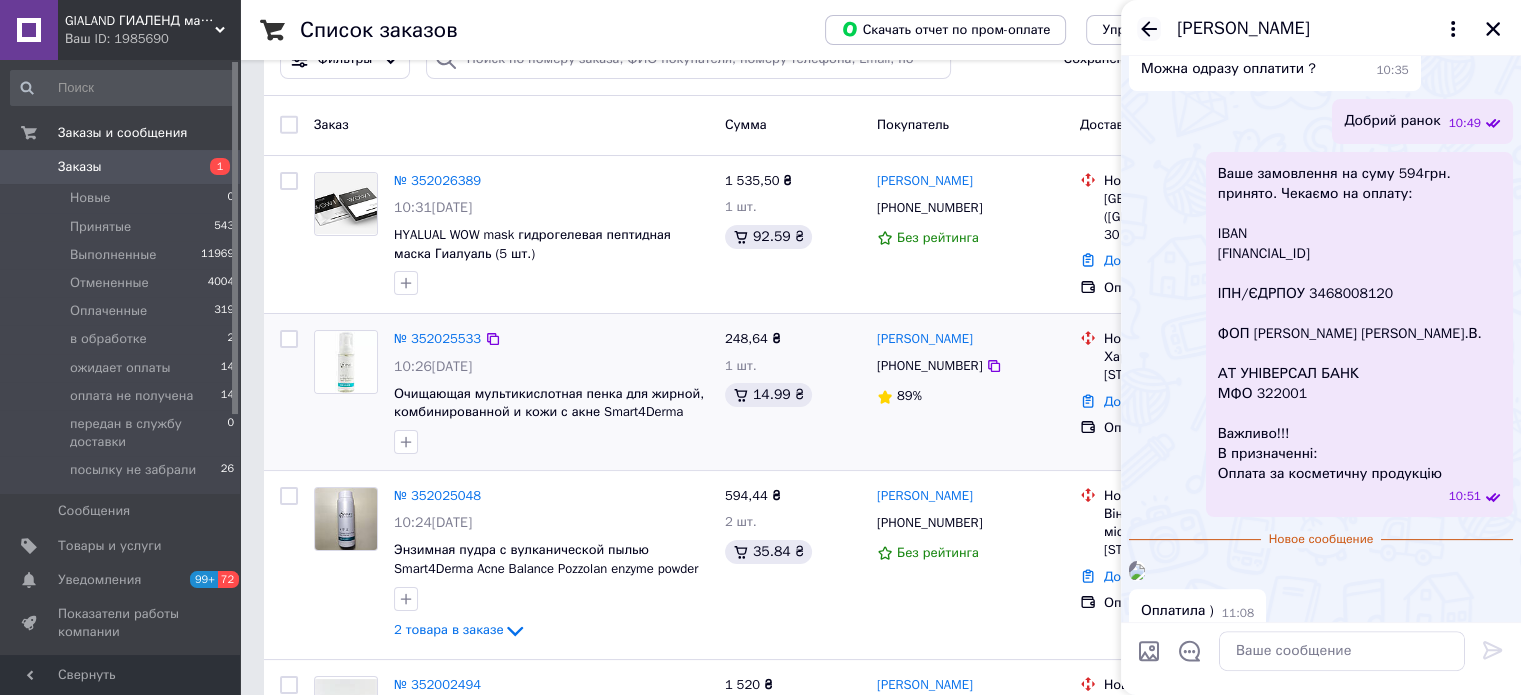 click 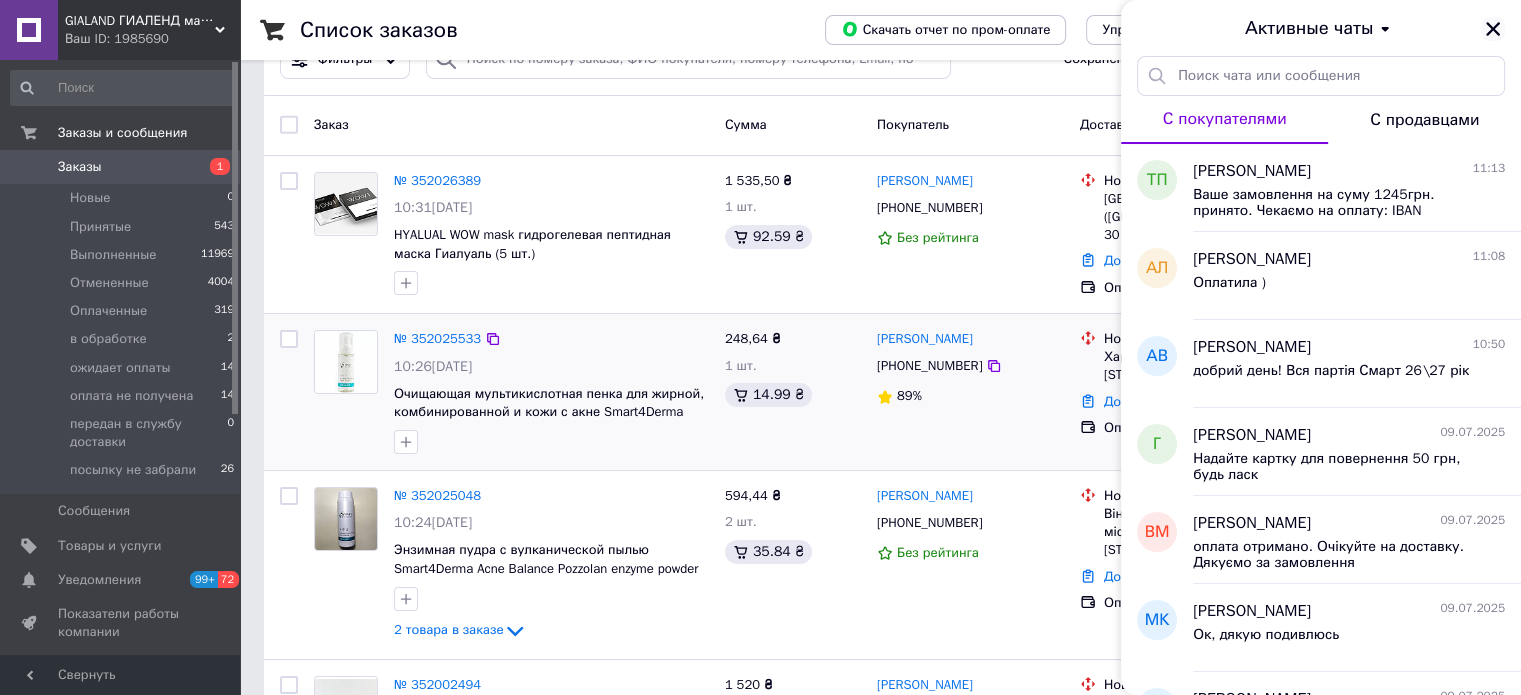 click 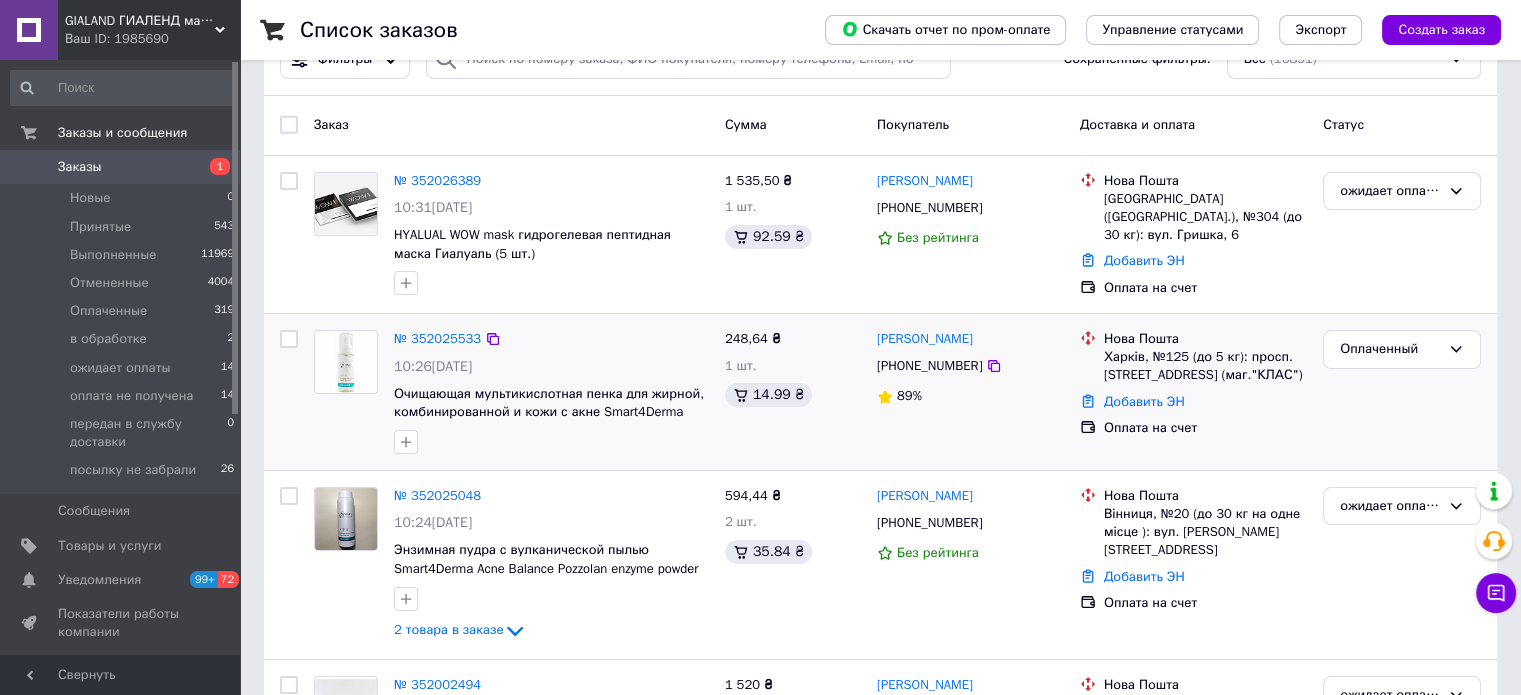 click on "Заказы" at bounding box center [121, 167] 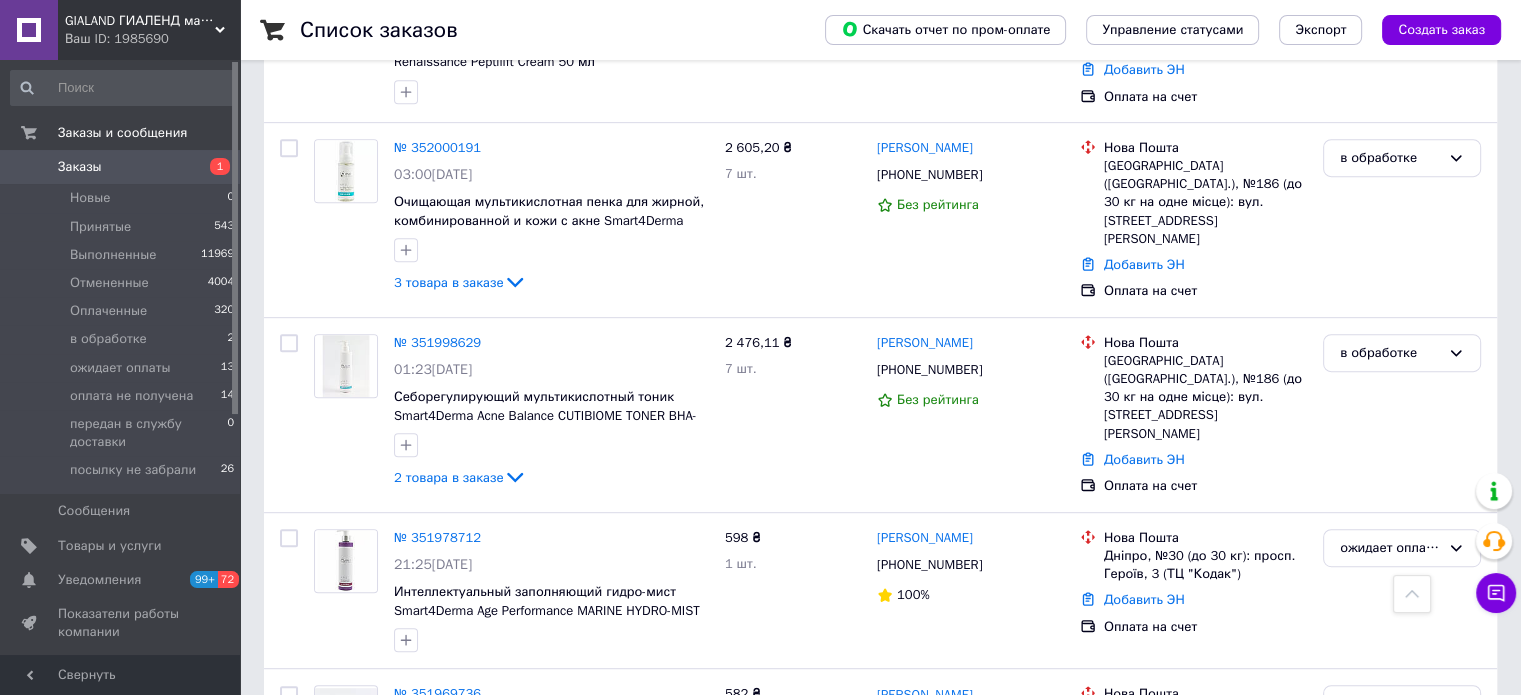 scroll, scrollTop: 900, scrollLeft: 0, axis: vertical 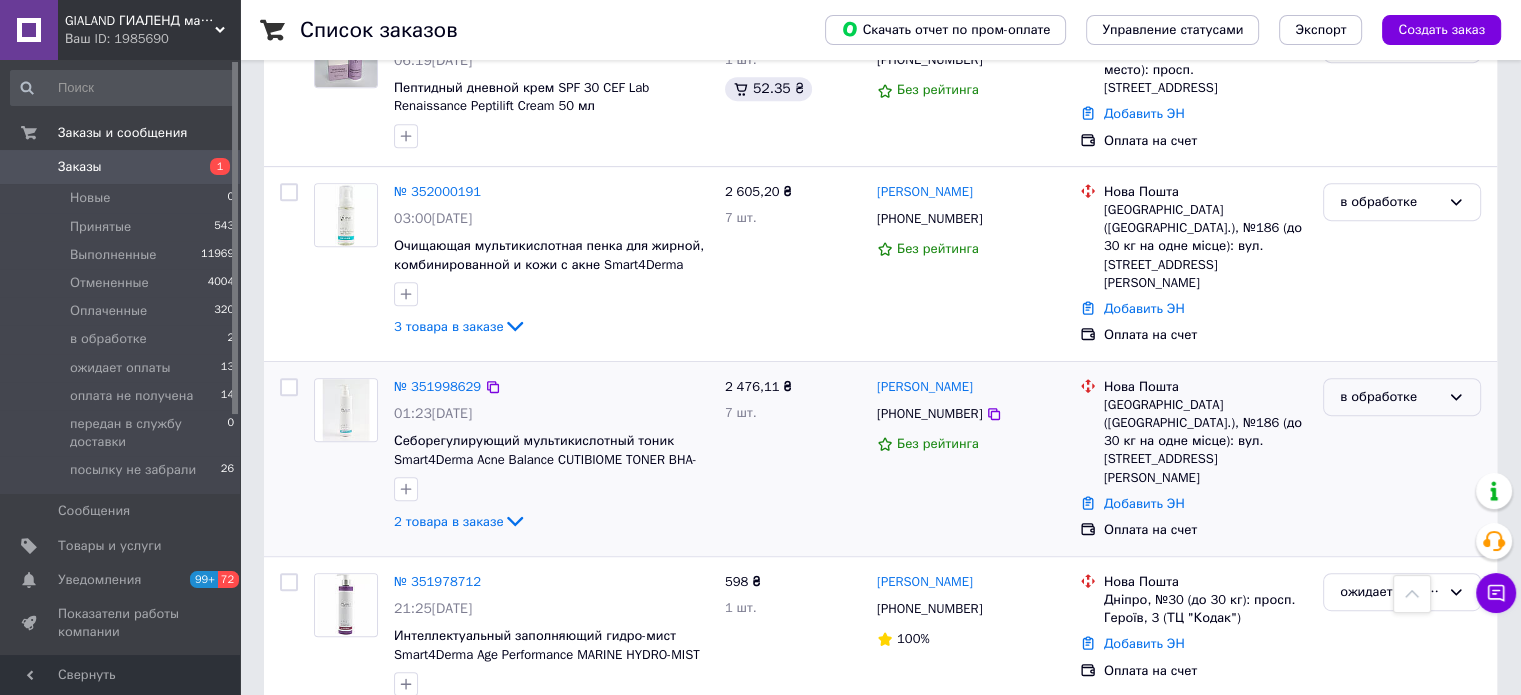 click on "в обработке" at bounding box center [1390, 397] 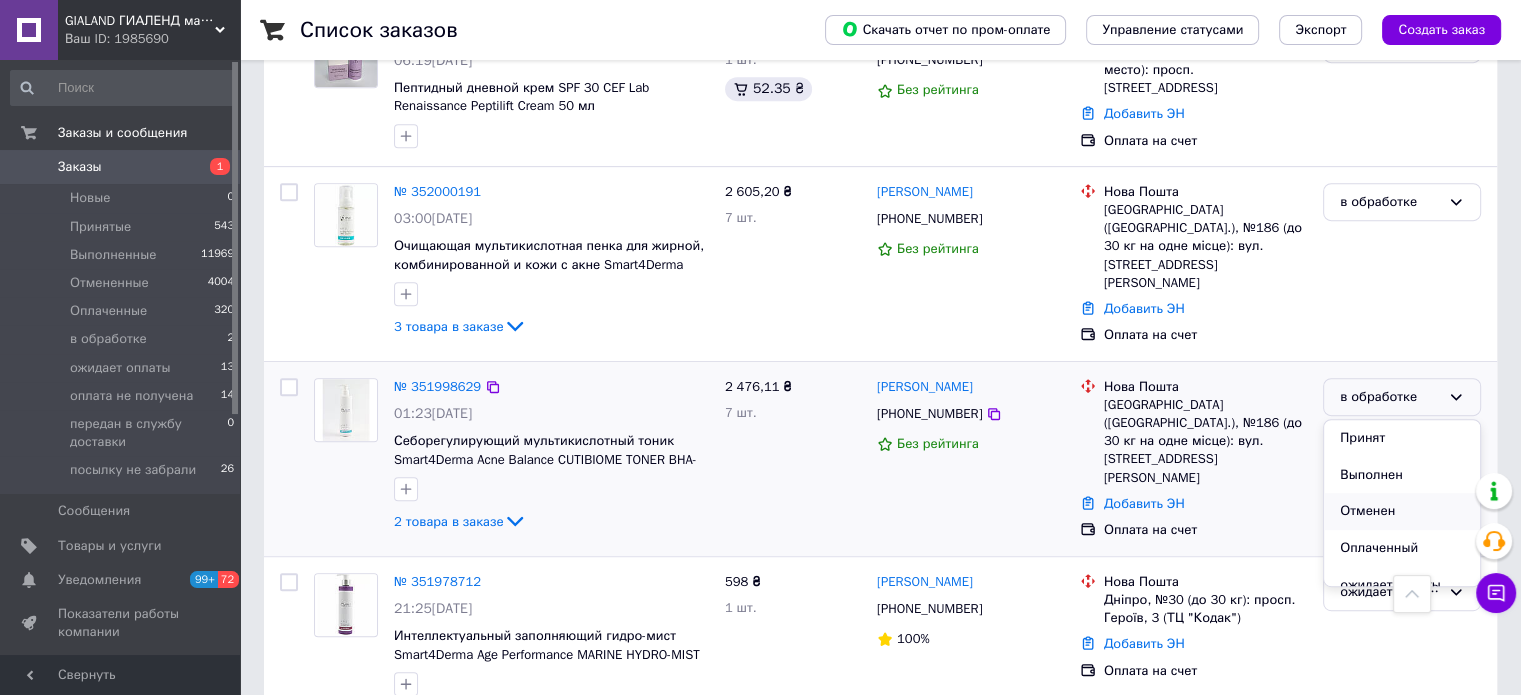 click on "Отменен" at bounding box center [1402, 511] 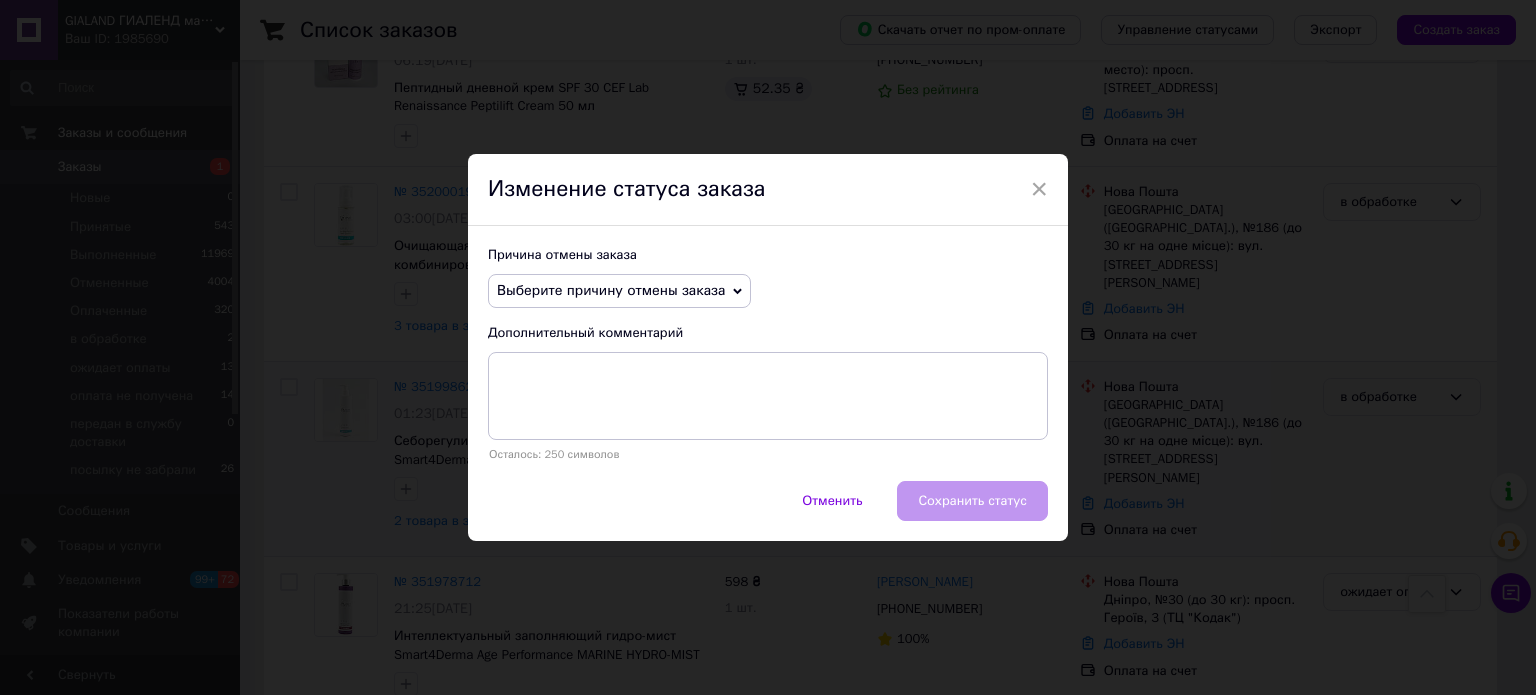 click on "Выберите причину отмены заказа" at bounding box center (611, 290) 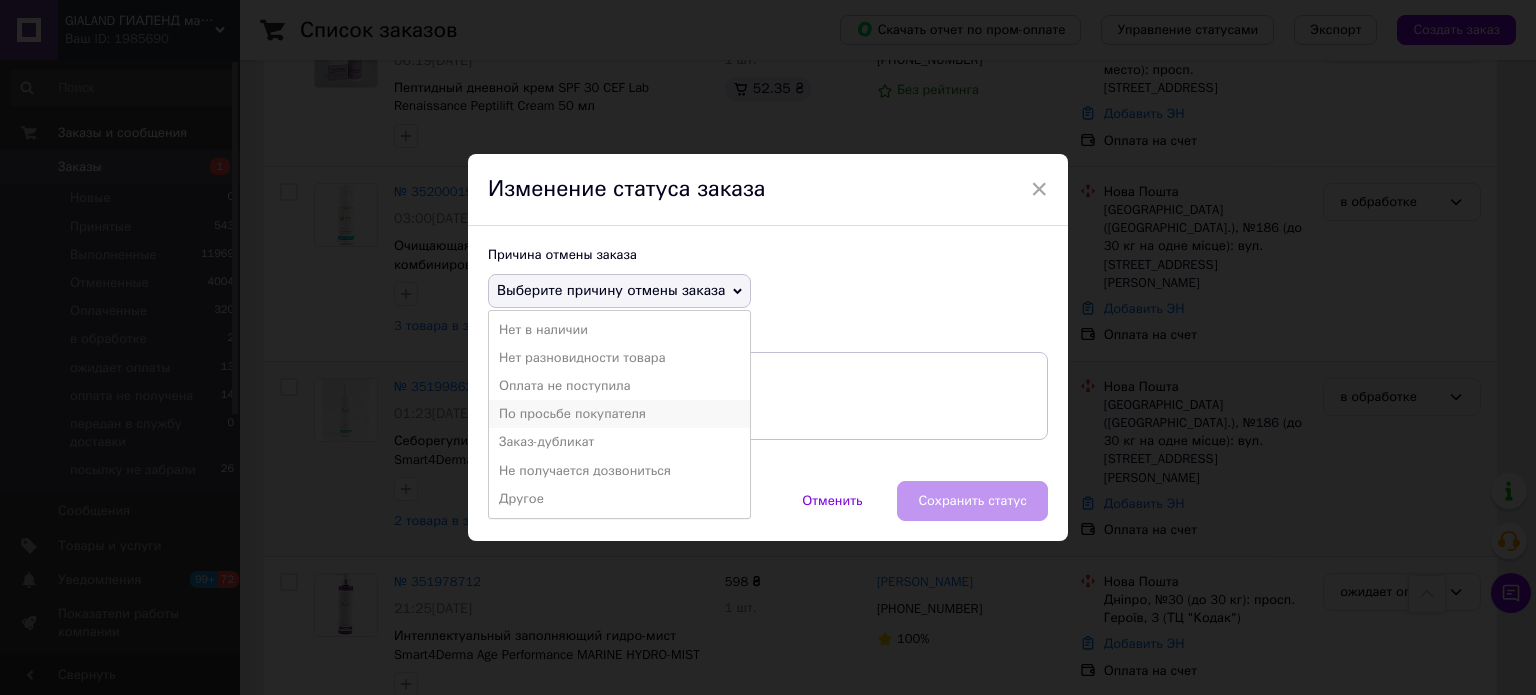 click on "По просьбе покупателя" at bounding box center [619, 414] 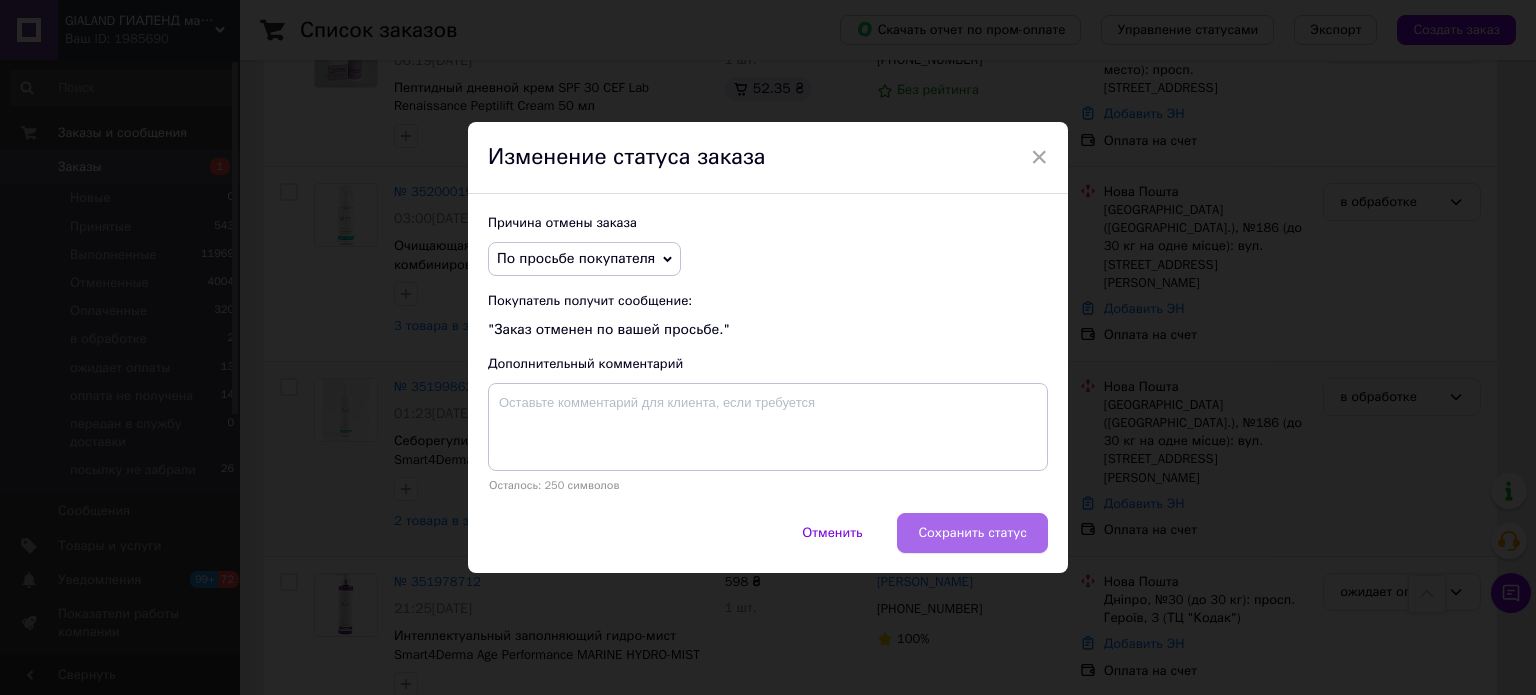 click on "Сохранить статус" at bounding box center [972, 533] 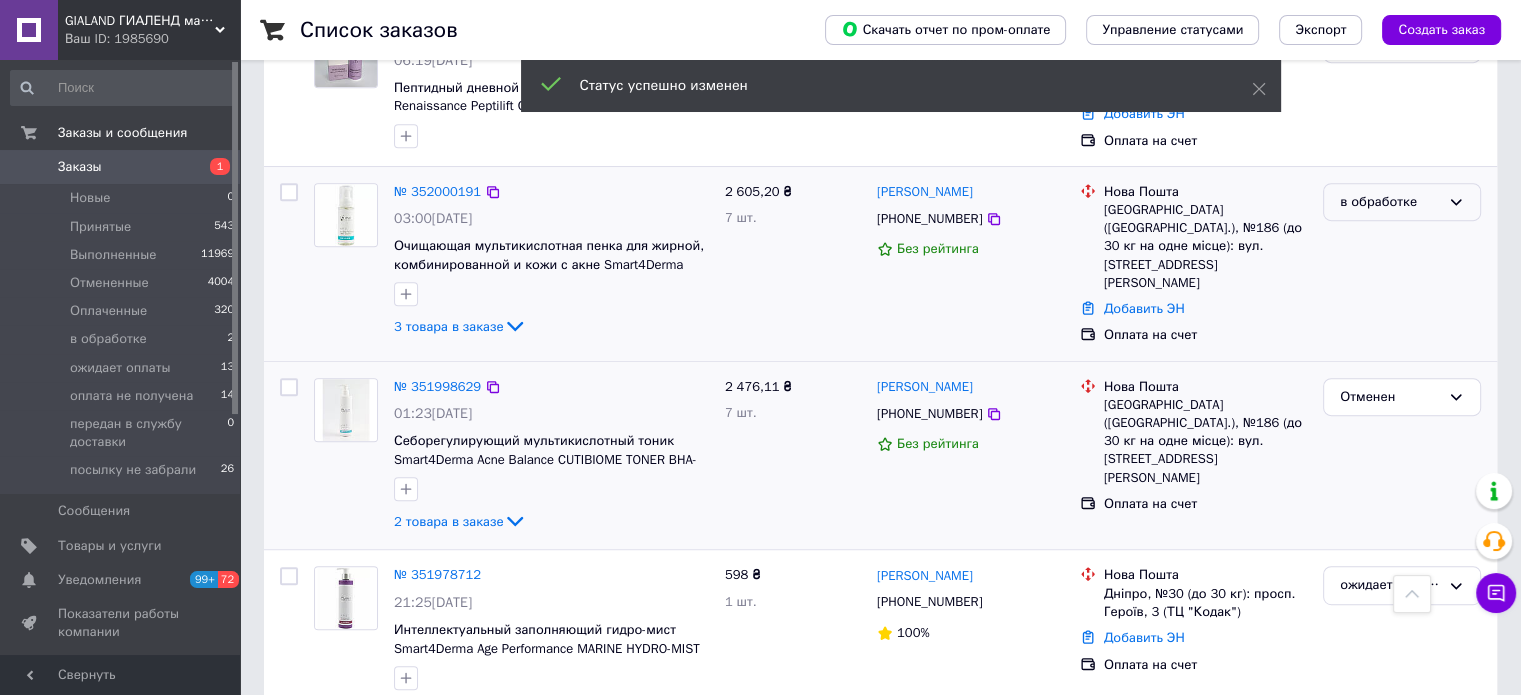 click on "в обработке" at bounding box center (1390, 202) 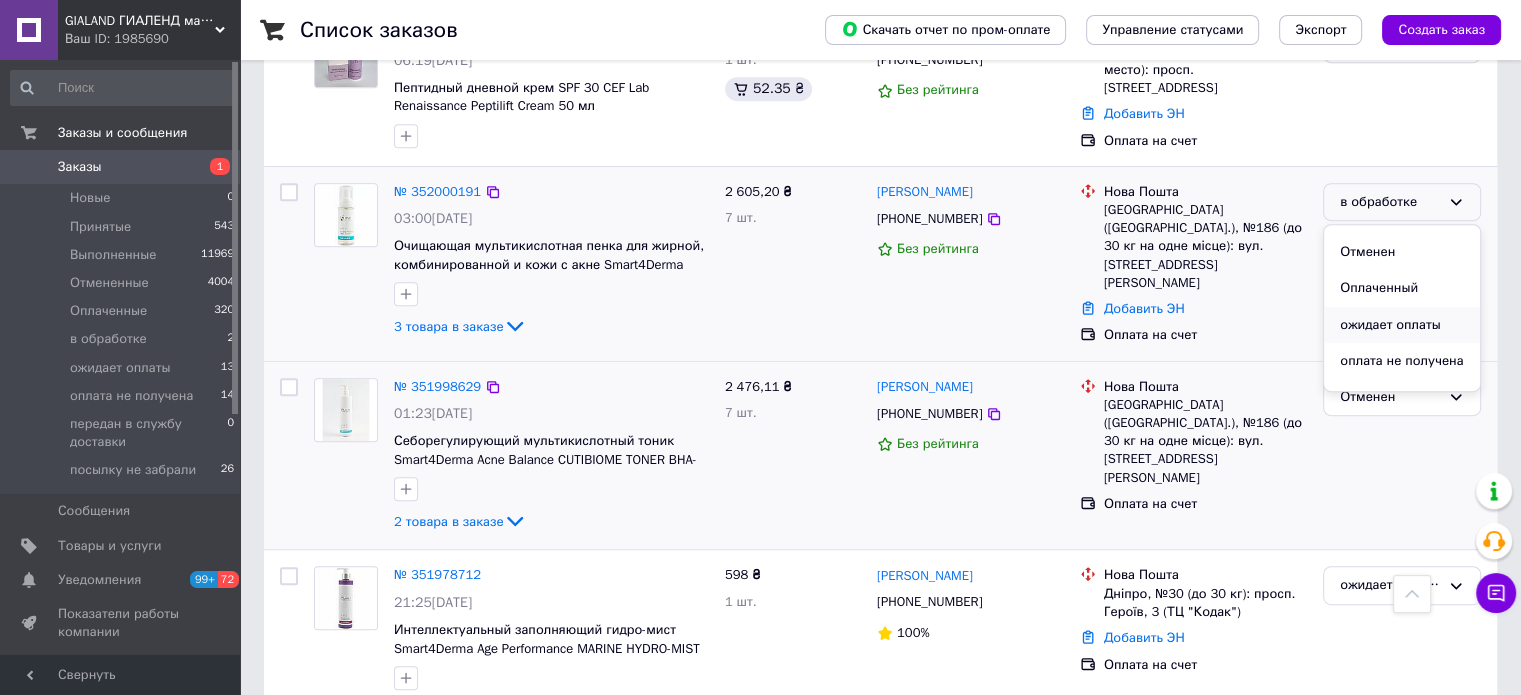 scroll, scrollTop: 100, scrollLeft: 0, axis: vertical 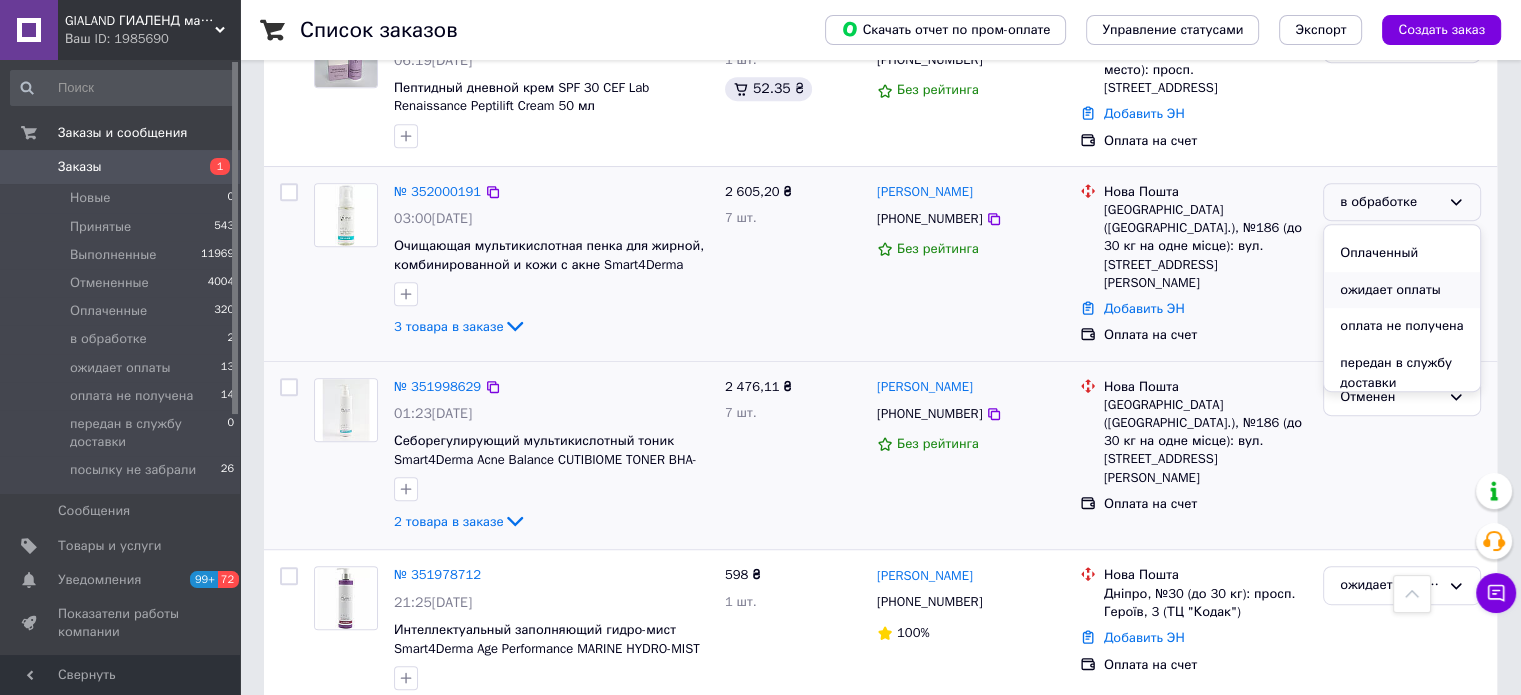 click on "ожидает оплаты" at bounding box center [1402, 290] 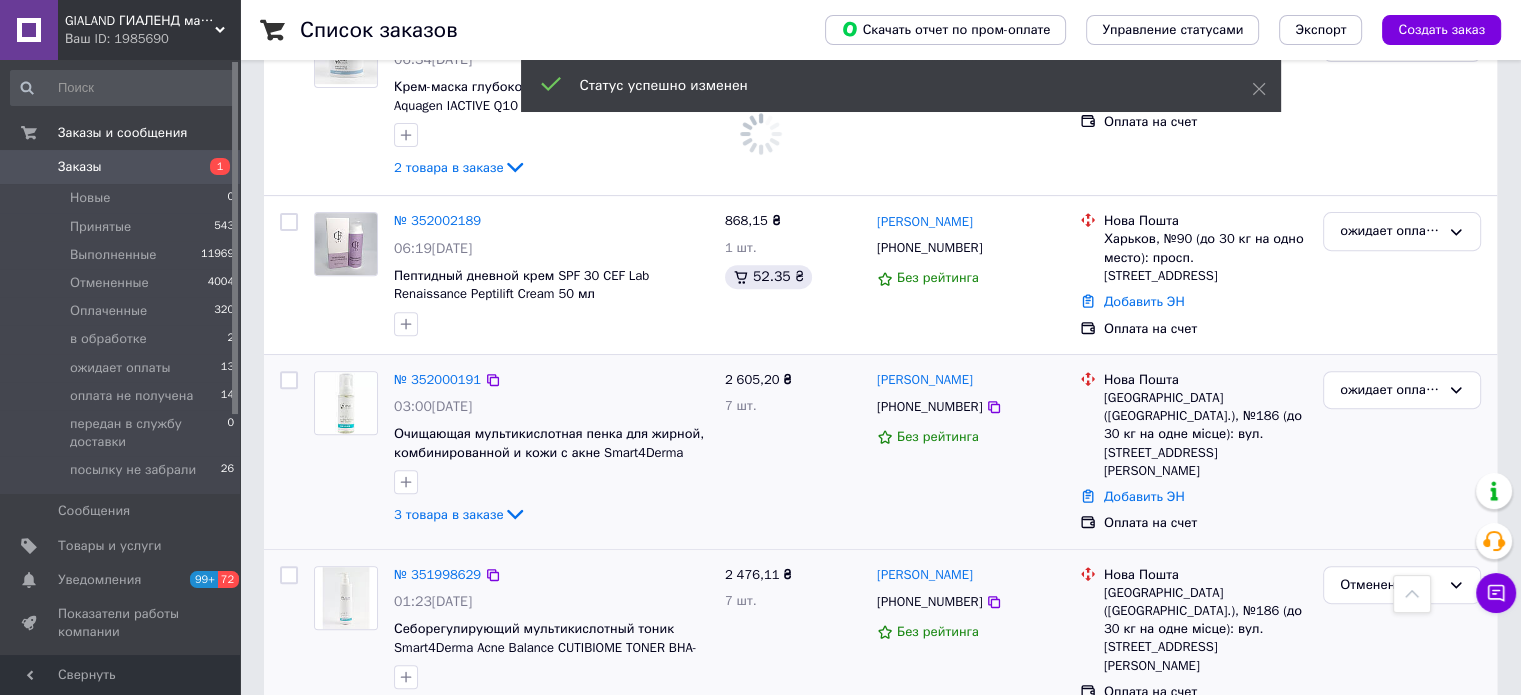 scroll, scrollTop: 700, scrollLeft: 0, axis: vertical 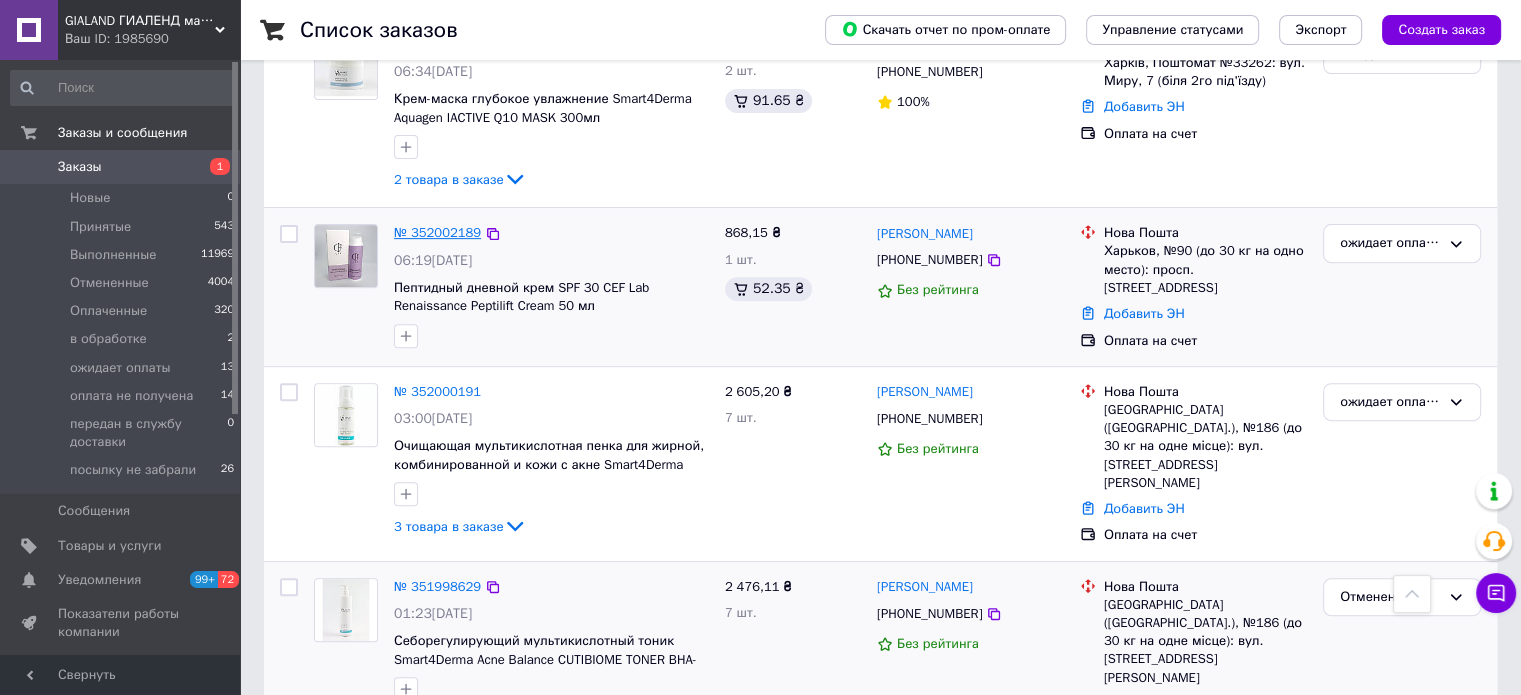 click on "№ 352002189" at bounding box center [437, 232] 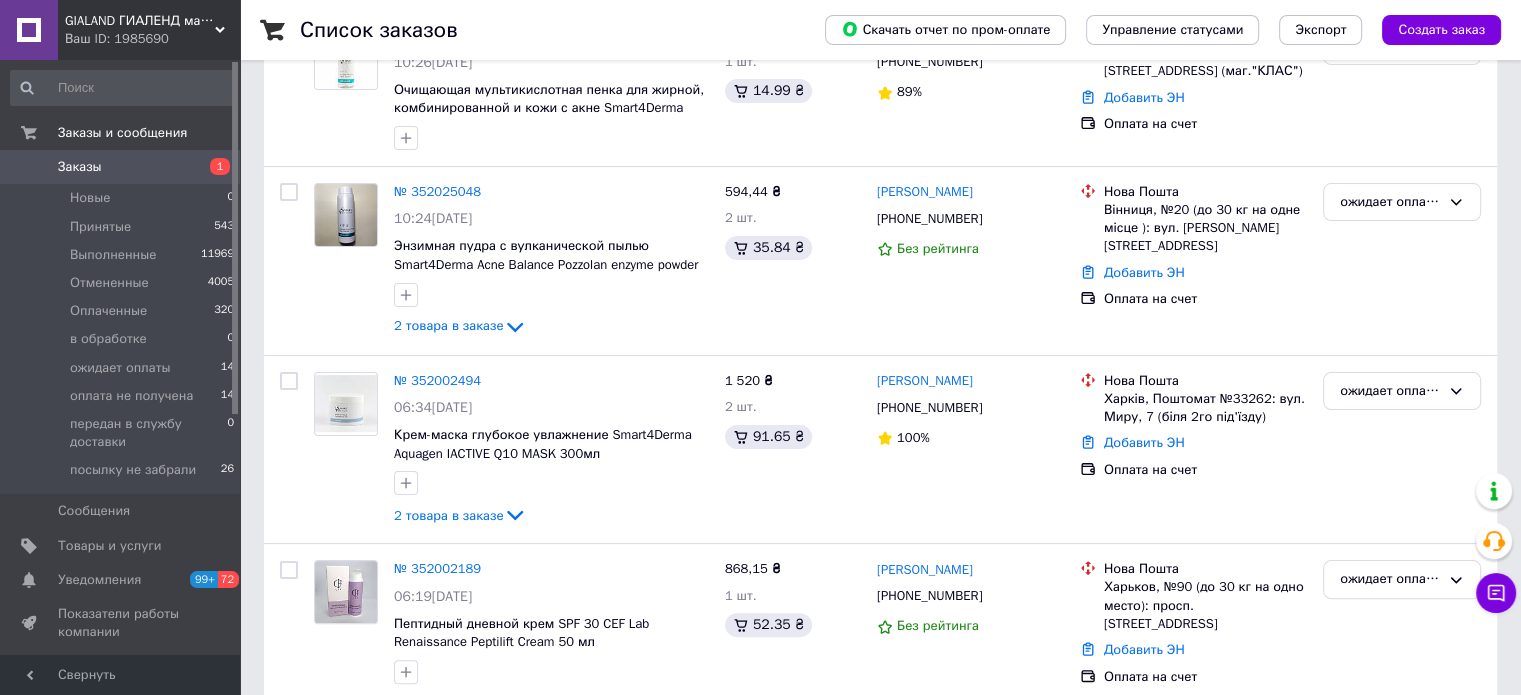 scroll, scrollTop: 400, scrollLeft: 0, axis: vertical 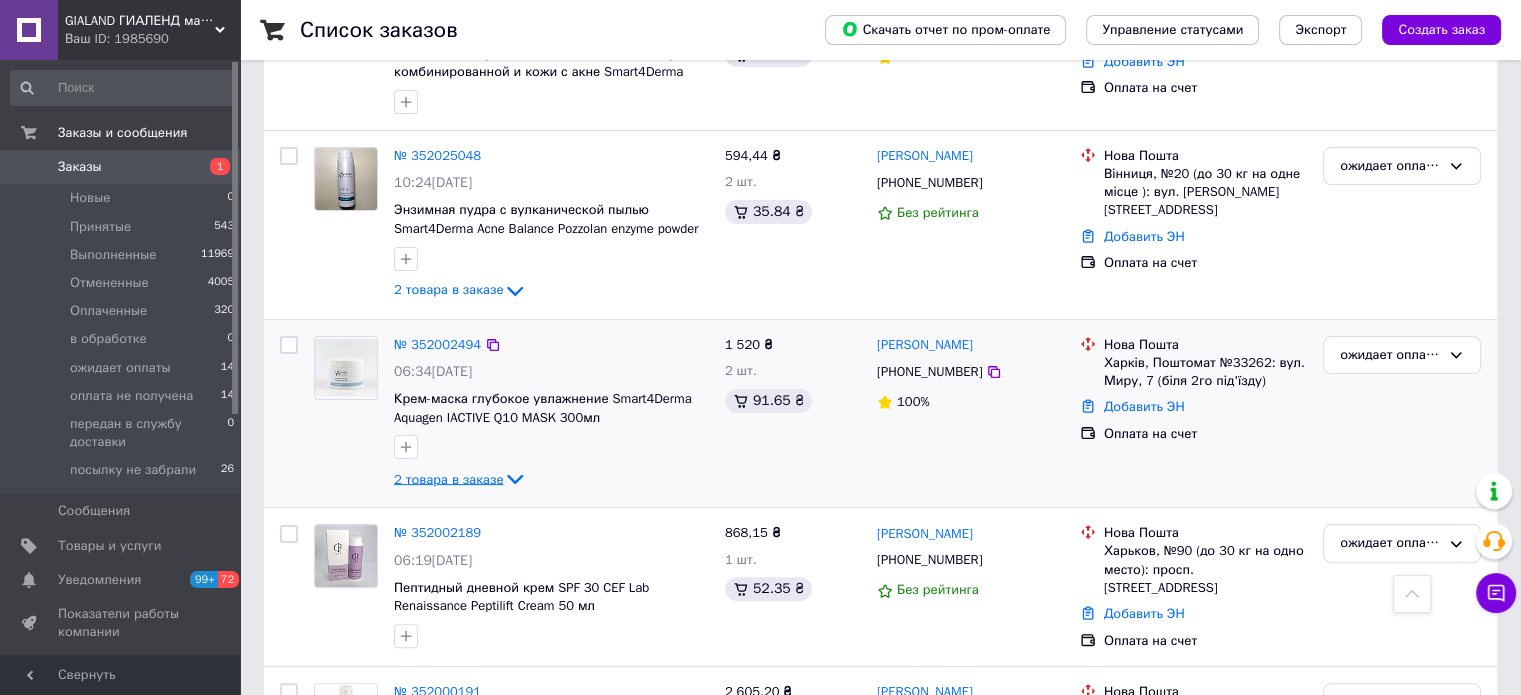 click on "2 товара в заказе" at bounding box center [448, 478] 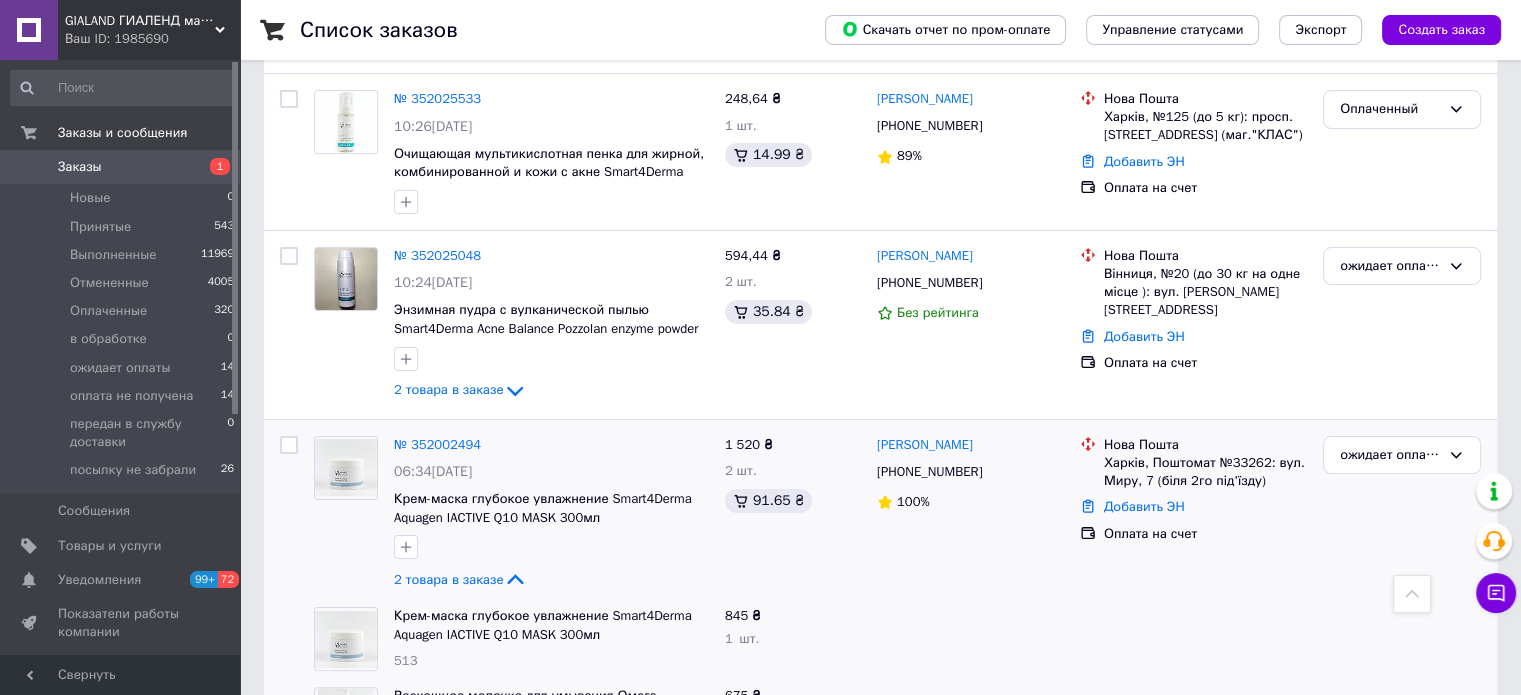 scroll, scrollTop: 300, scrollLeft: 0, axis: vertical 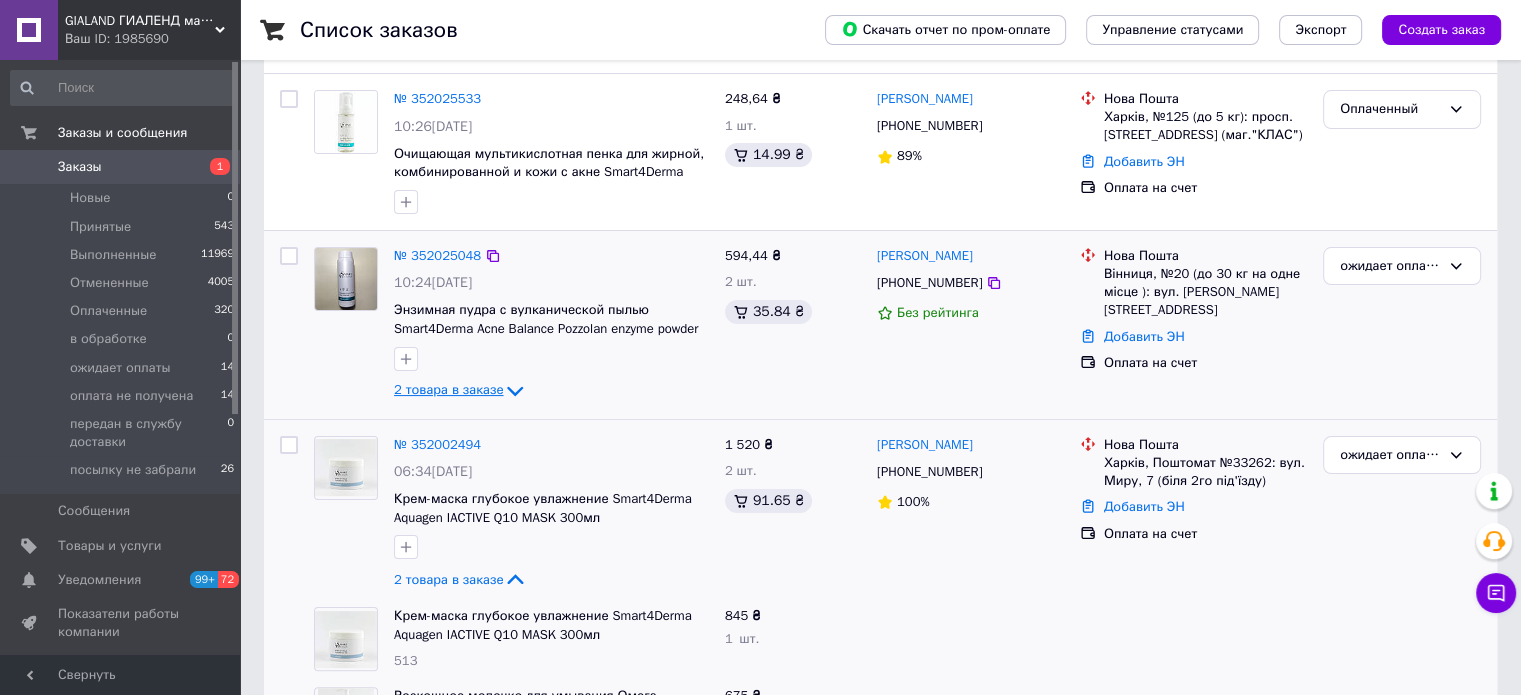 click on "2 товара в заказе" at bounding box center (448, 389) 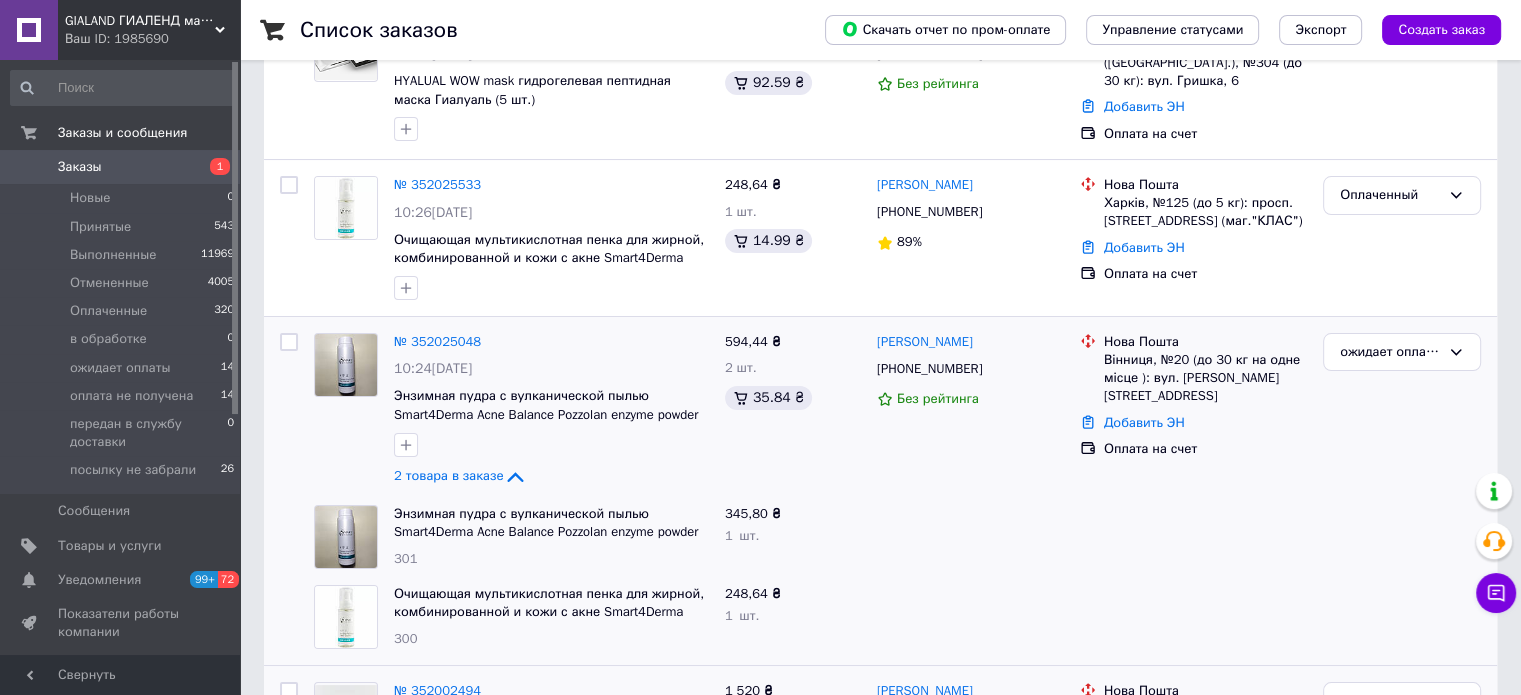 scroll, scrollTop: 100, scrollLeft: 0, axis: vertical 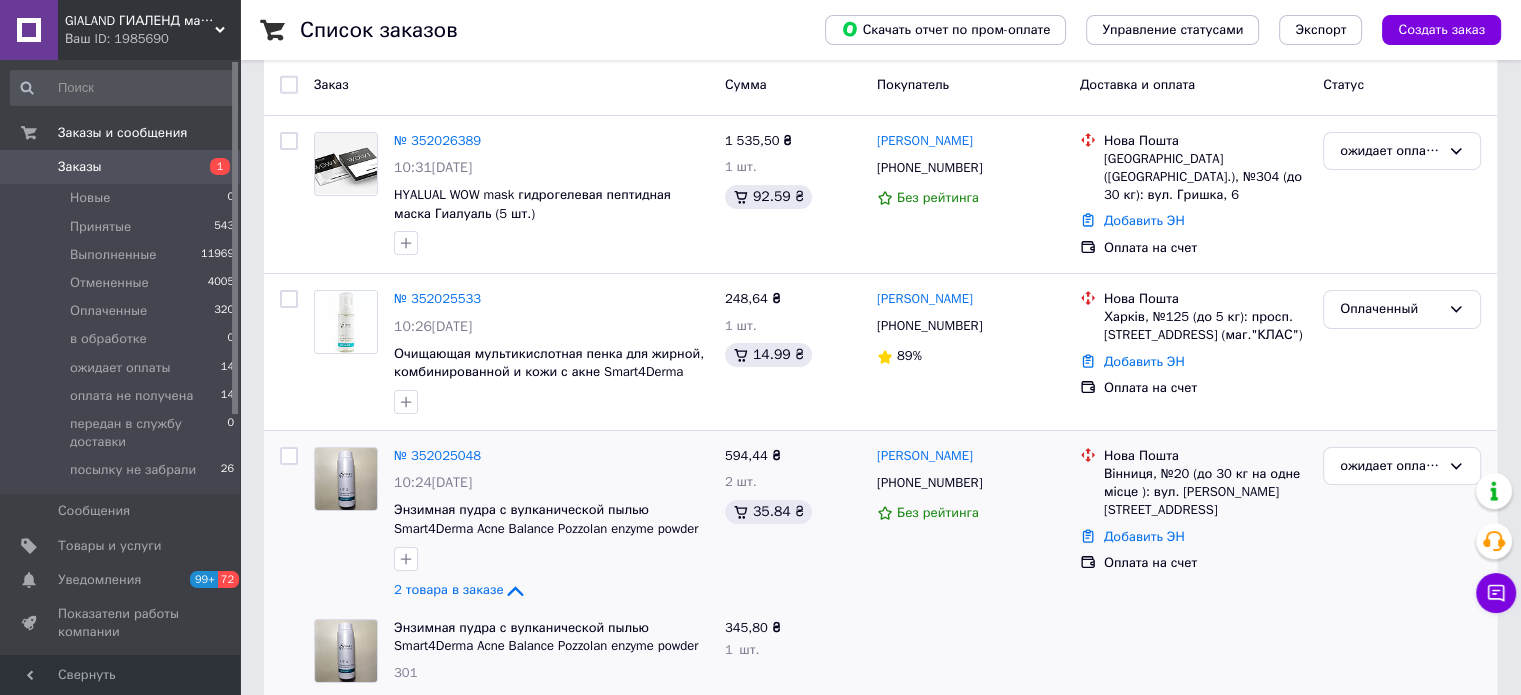 click on "Заказы" at bounding box center [121, 167] 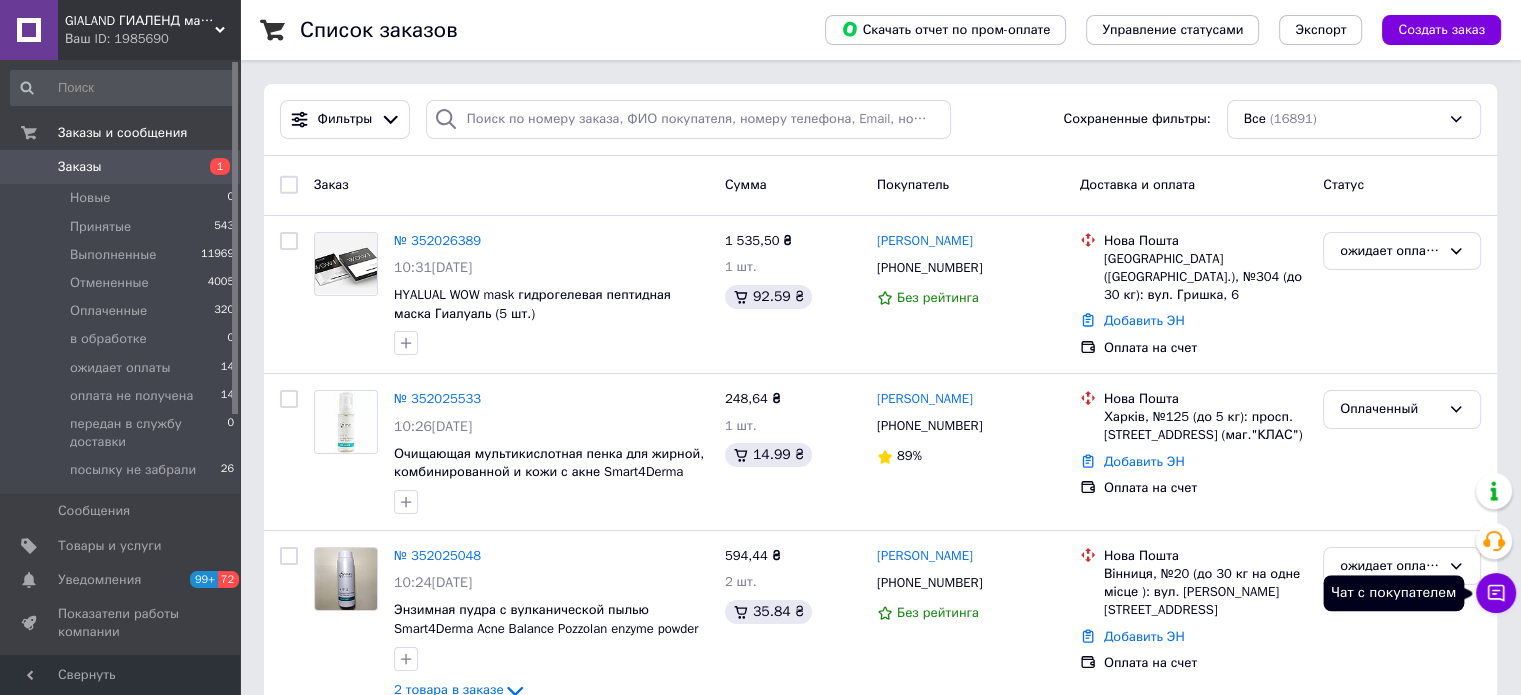 click 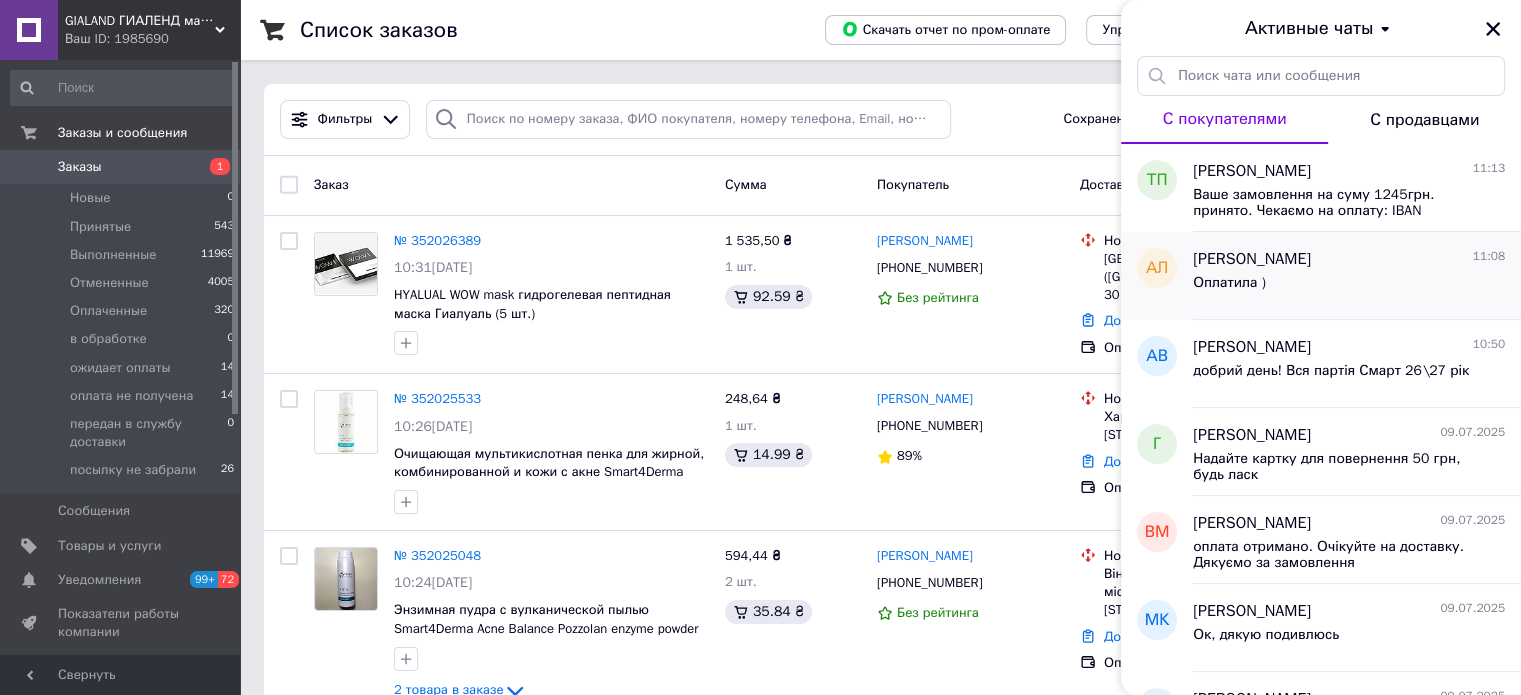 click on "Оплатила )" at bounding box center [1349, 287] 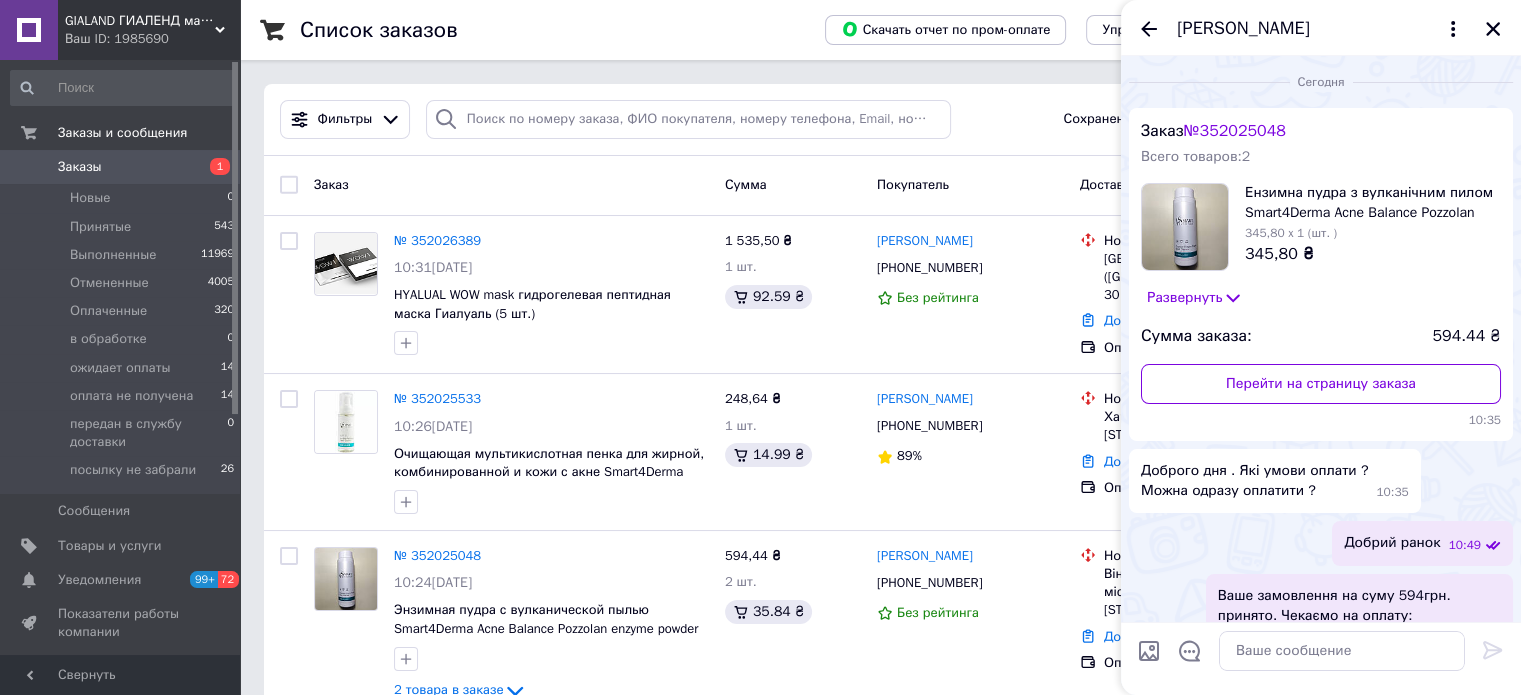 scroll, scrollTop: 561, scrollLeft: 0, axis: vertical 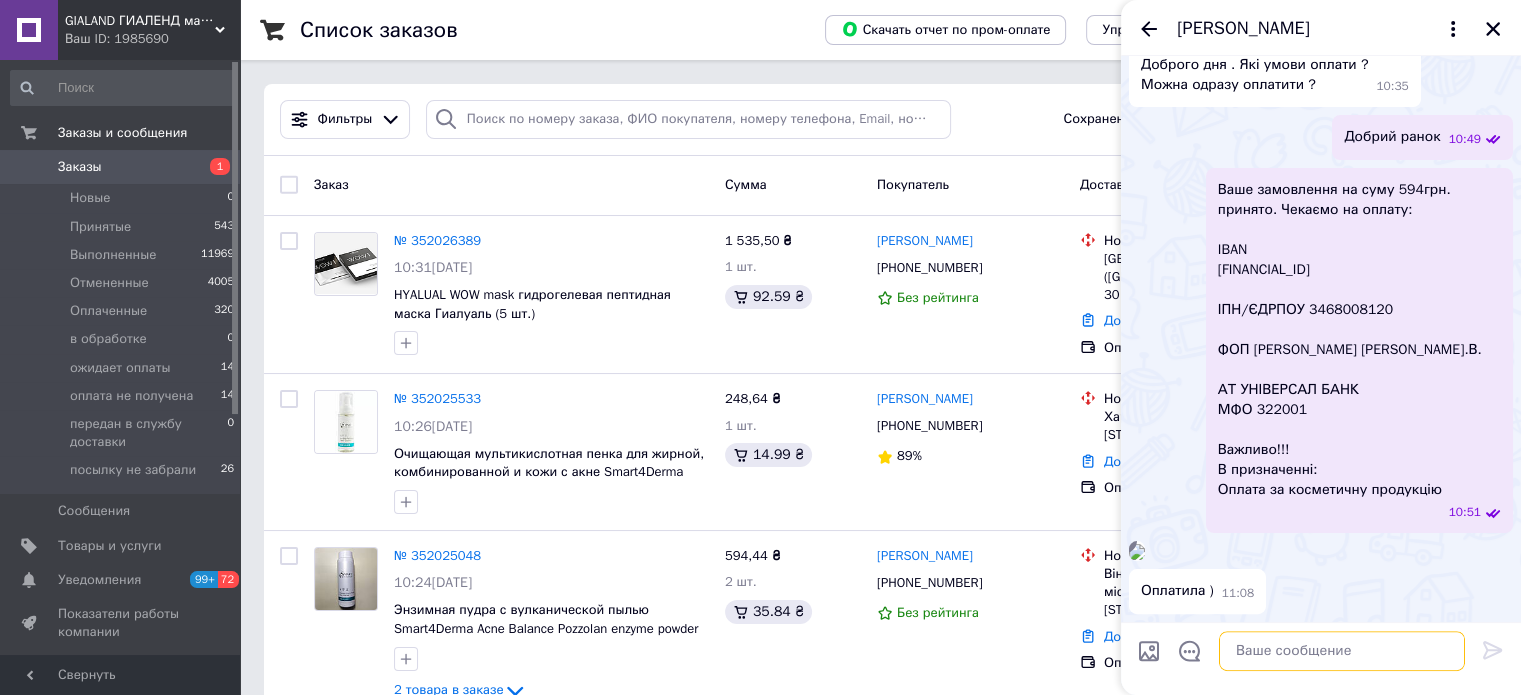 click at bounding box center [1342, 651] 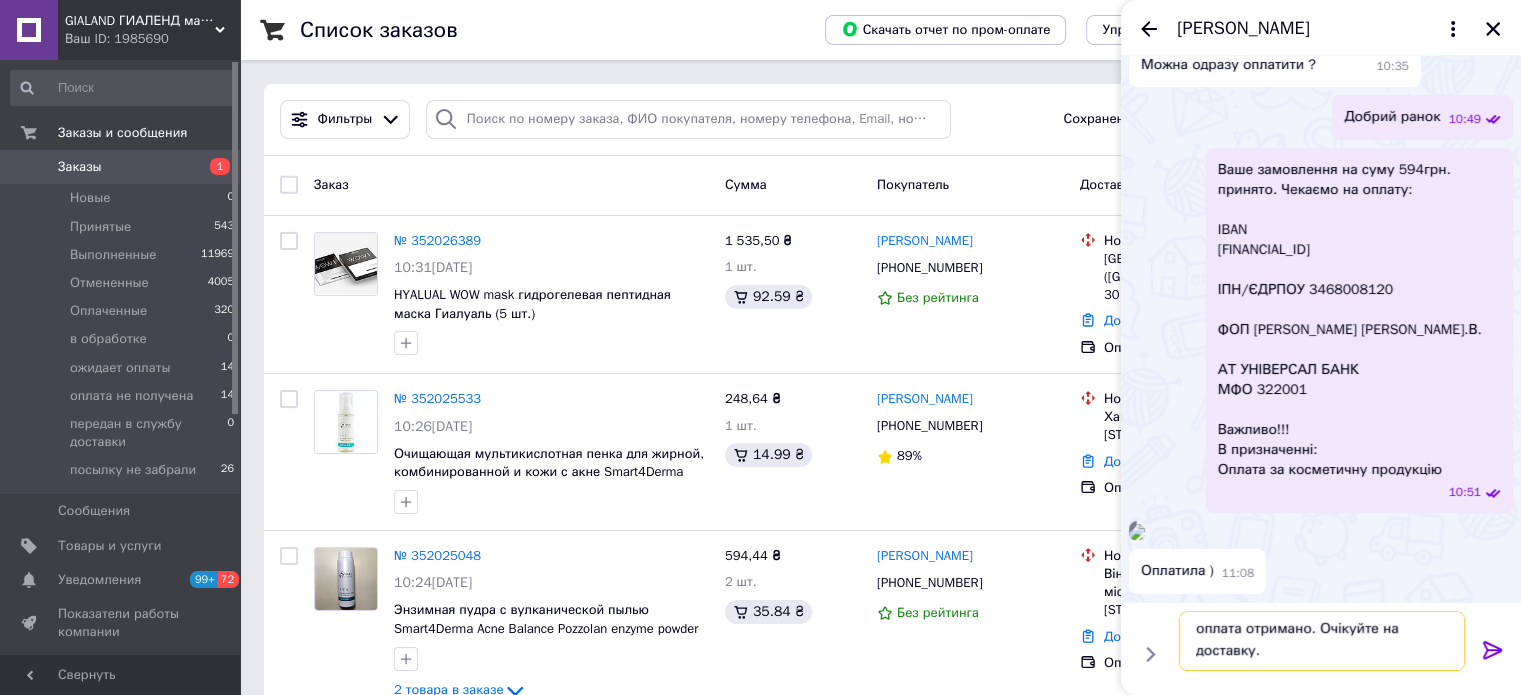 scroll, scrollTop: 1, scrollLeft: 0, axis: vertical 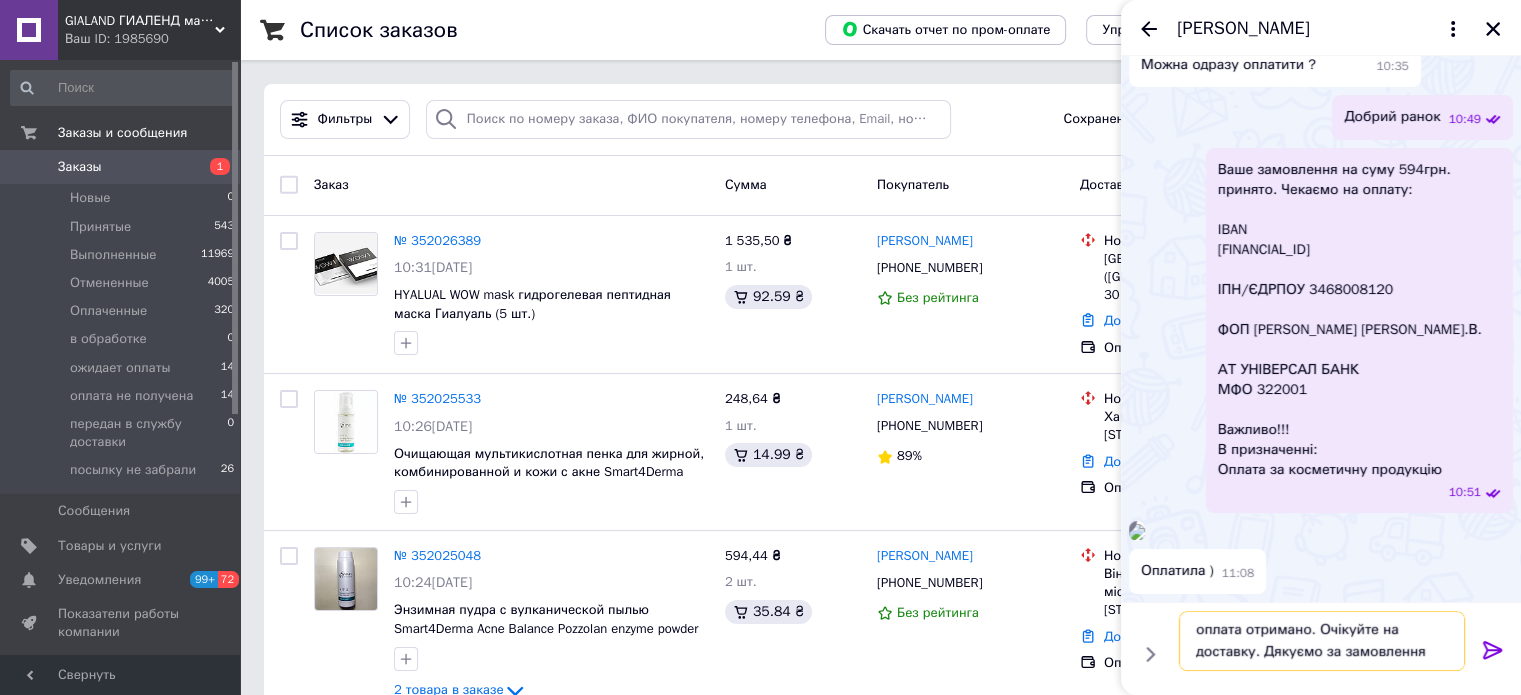 type on "оплата отримано. Очікуйте на доставку. Дякуємо за замовлення" 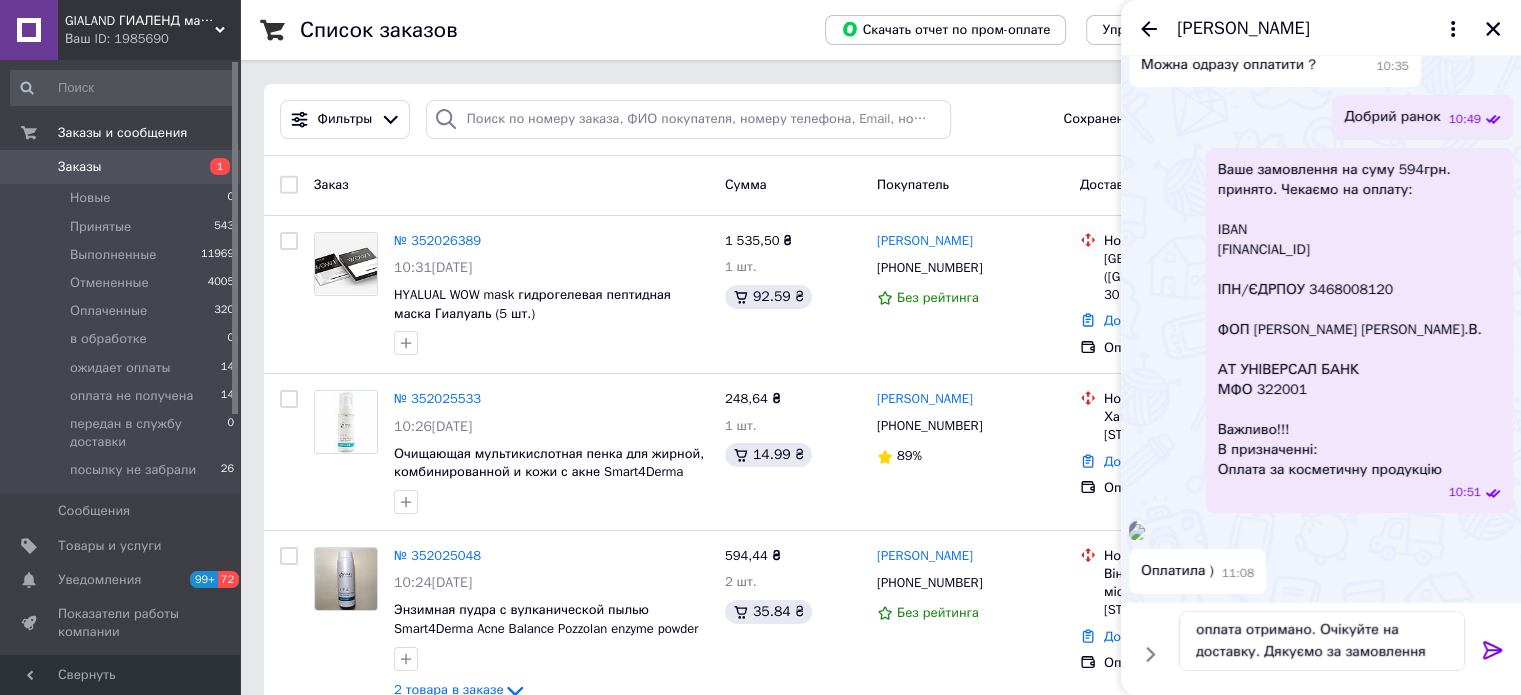 click 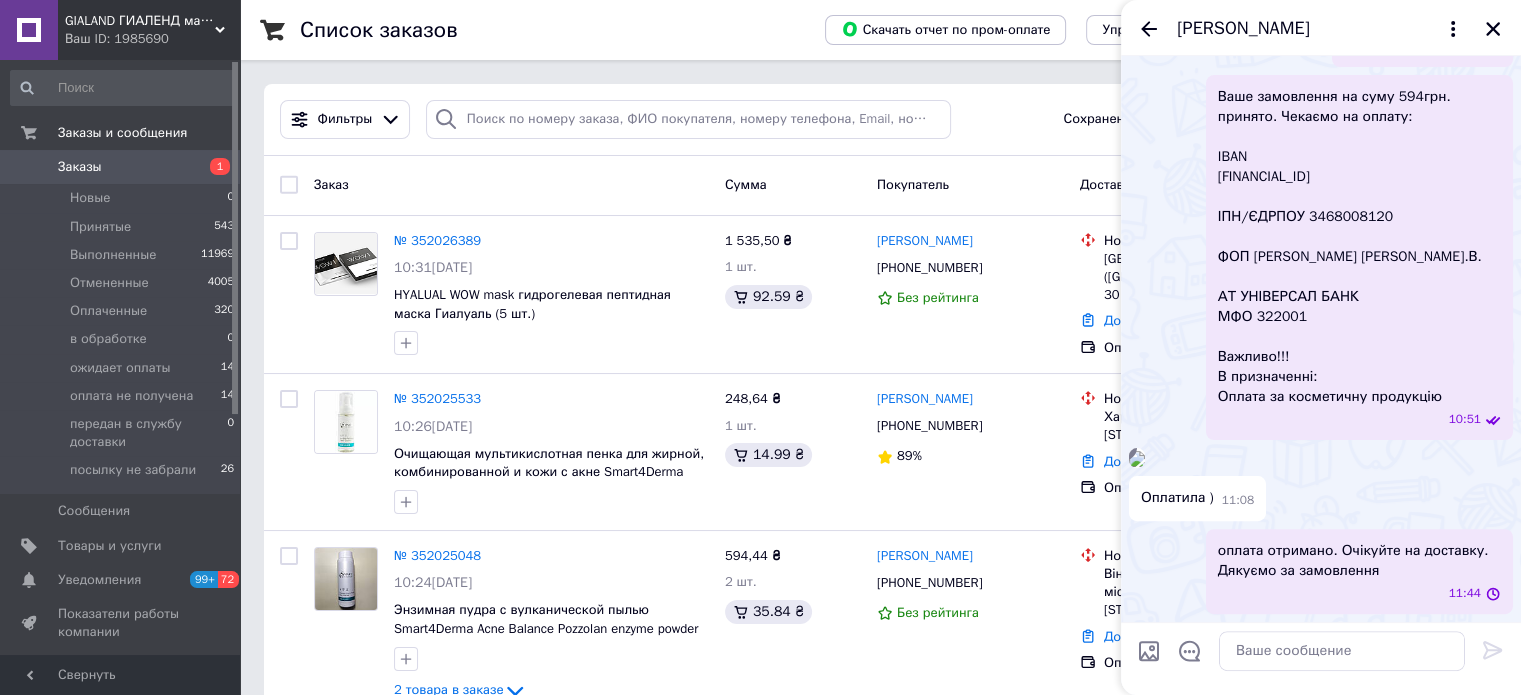 scroll, scrollTop: 0, scrollLeft: 0, axis: both 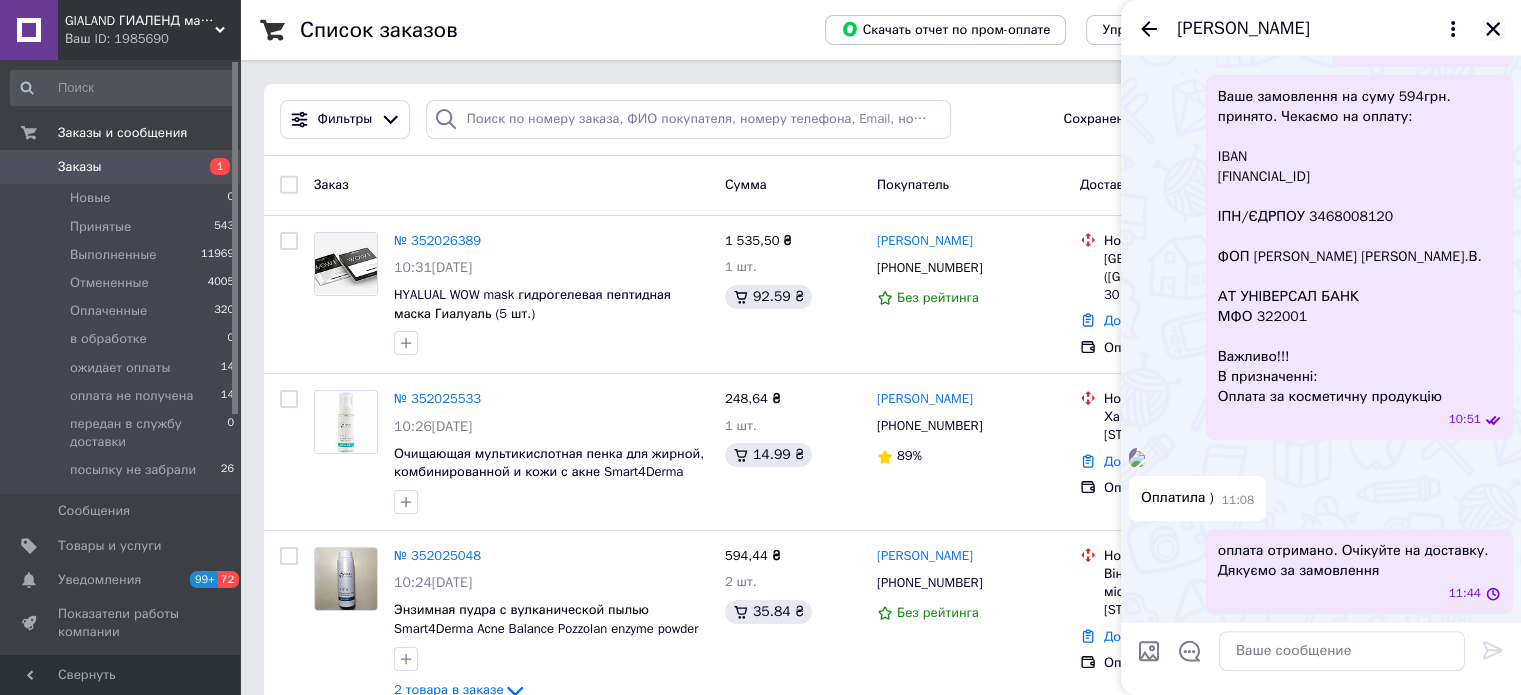 click 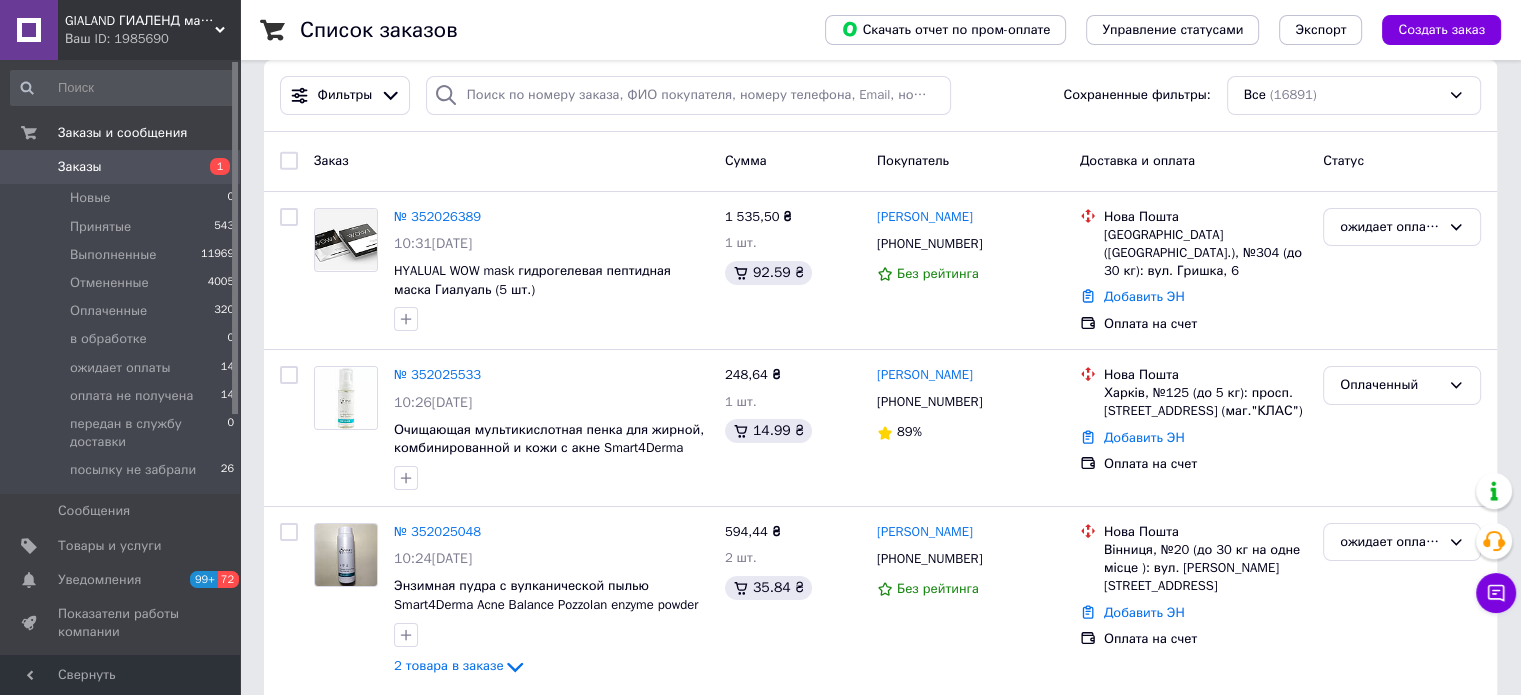scroll, scrollTop: 200, scrollLeft: 0, axis: vertical 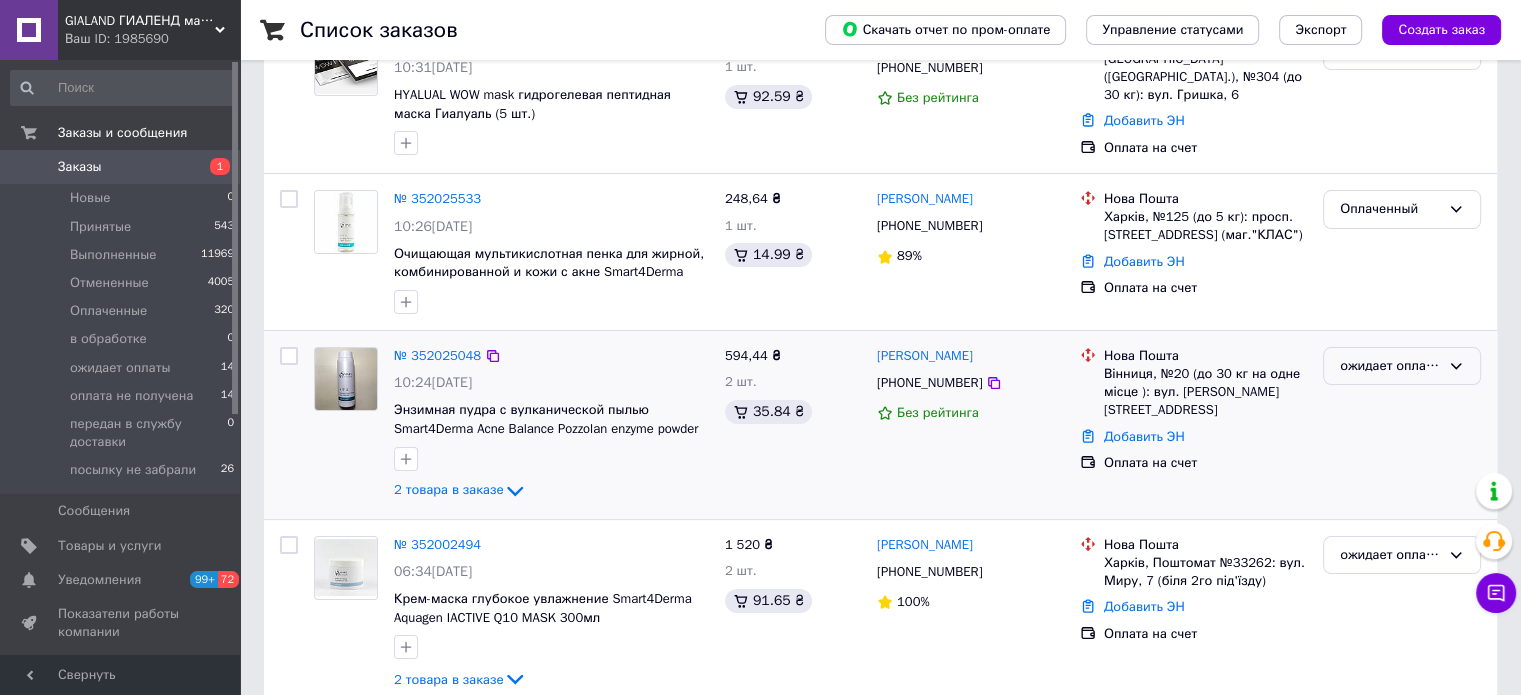 click on "ожидает оплаты" at bounding box center [1390, 366] 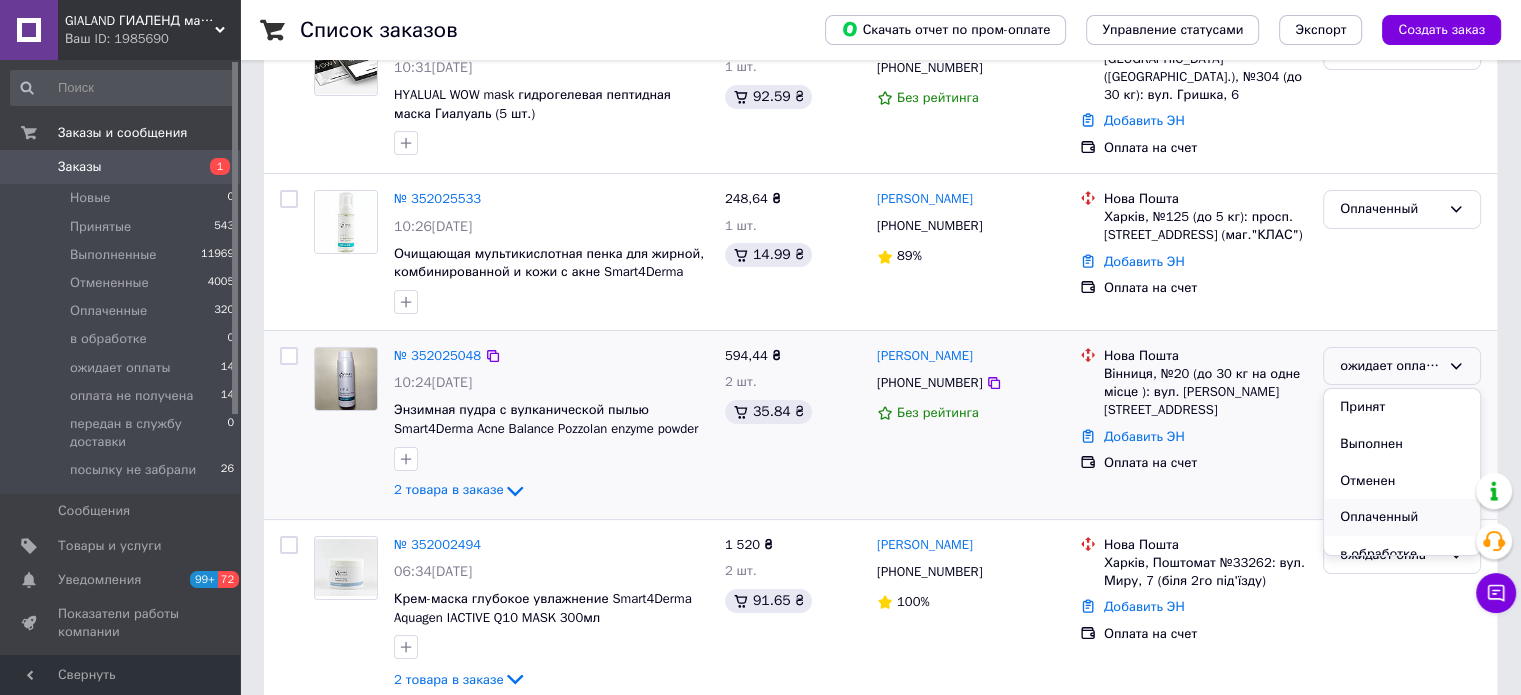 click on "Оплаченный" at bounding box center (1402, 517) 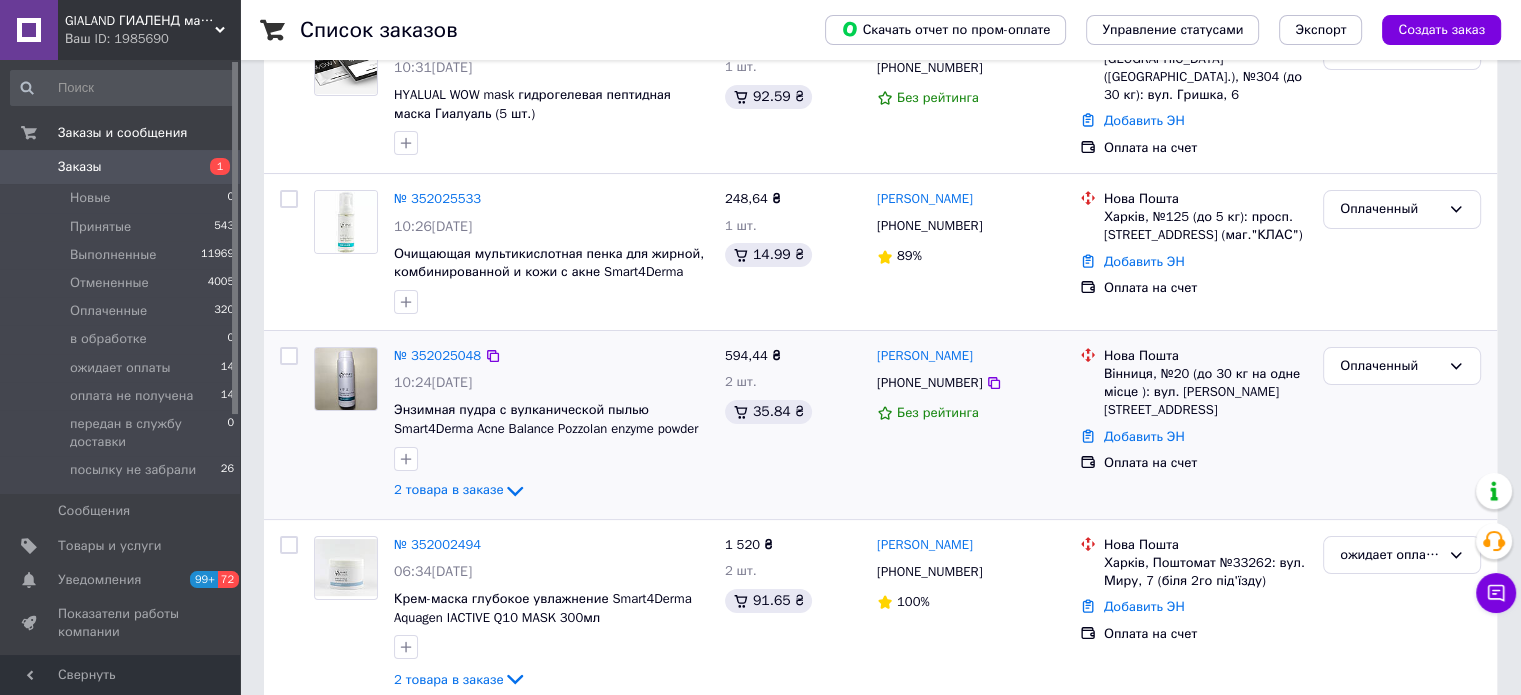 click on "Заказы" at bounding box center (121, 167) 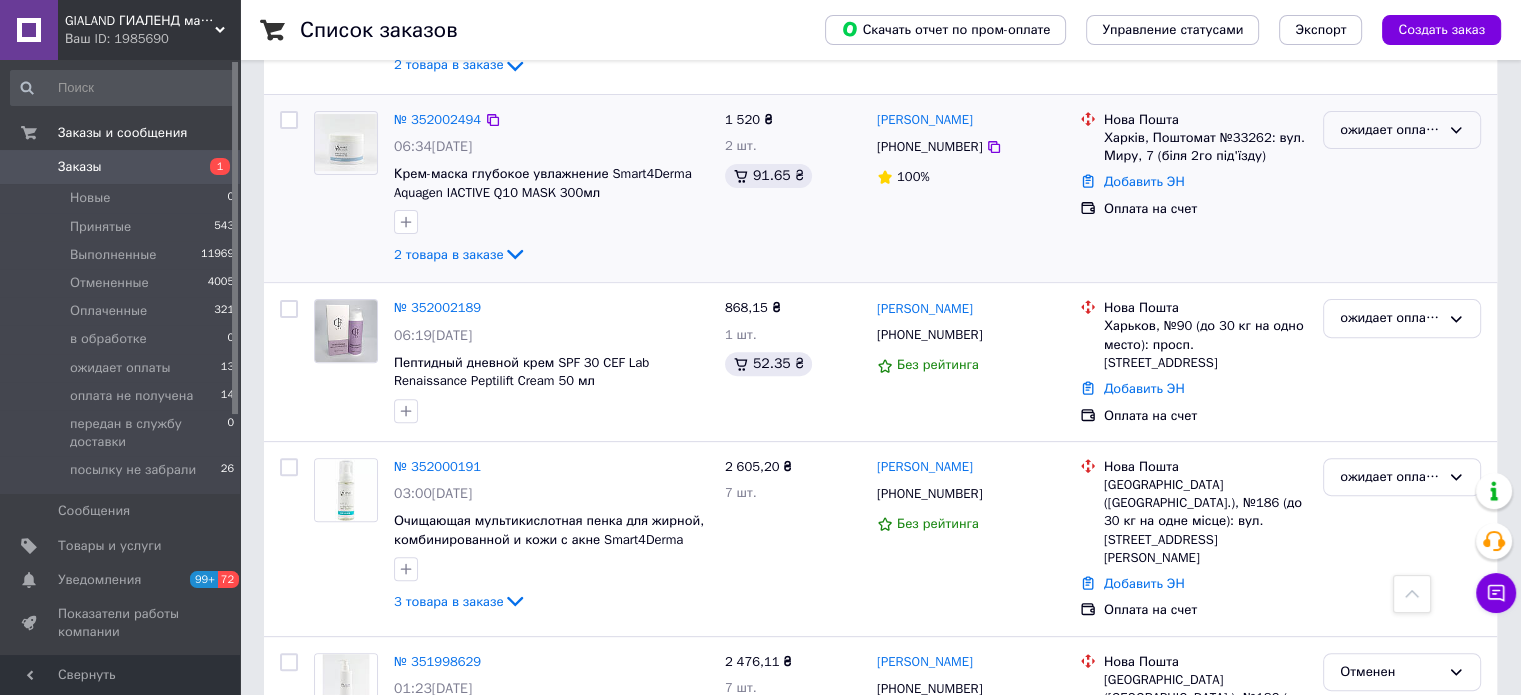 scroll, scrollTop: 900, scrollLeft: 0, axis: vertical 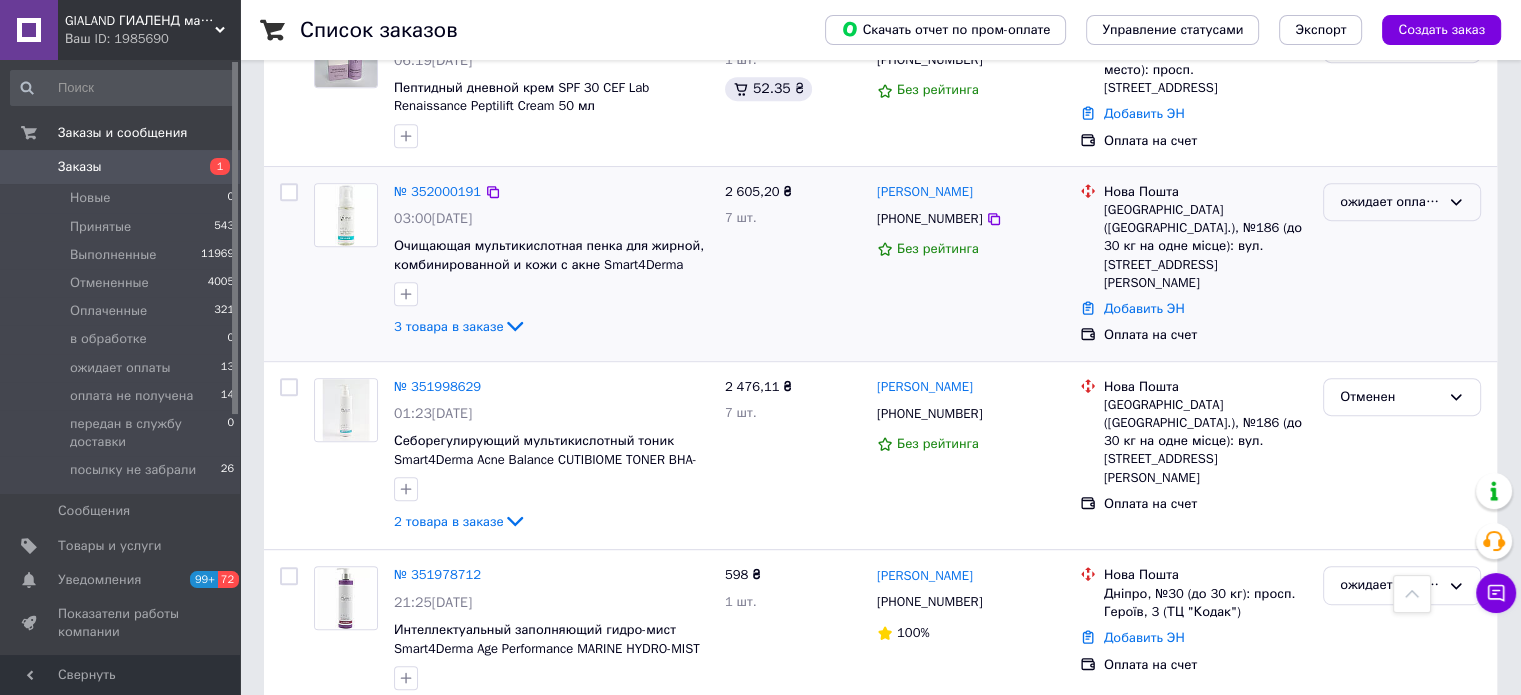 click on "ожидает оплаты" at bounding box center [1402, 202] 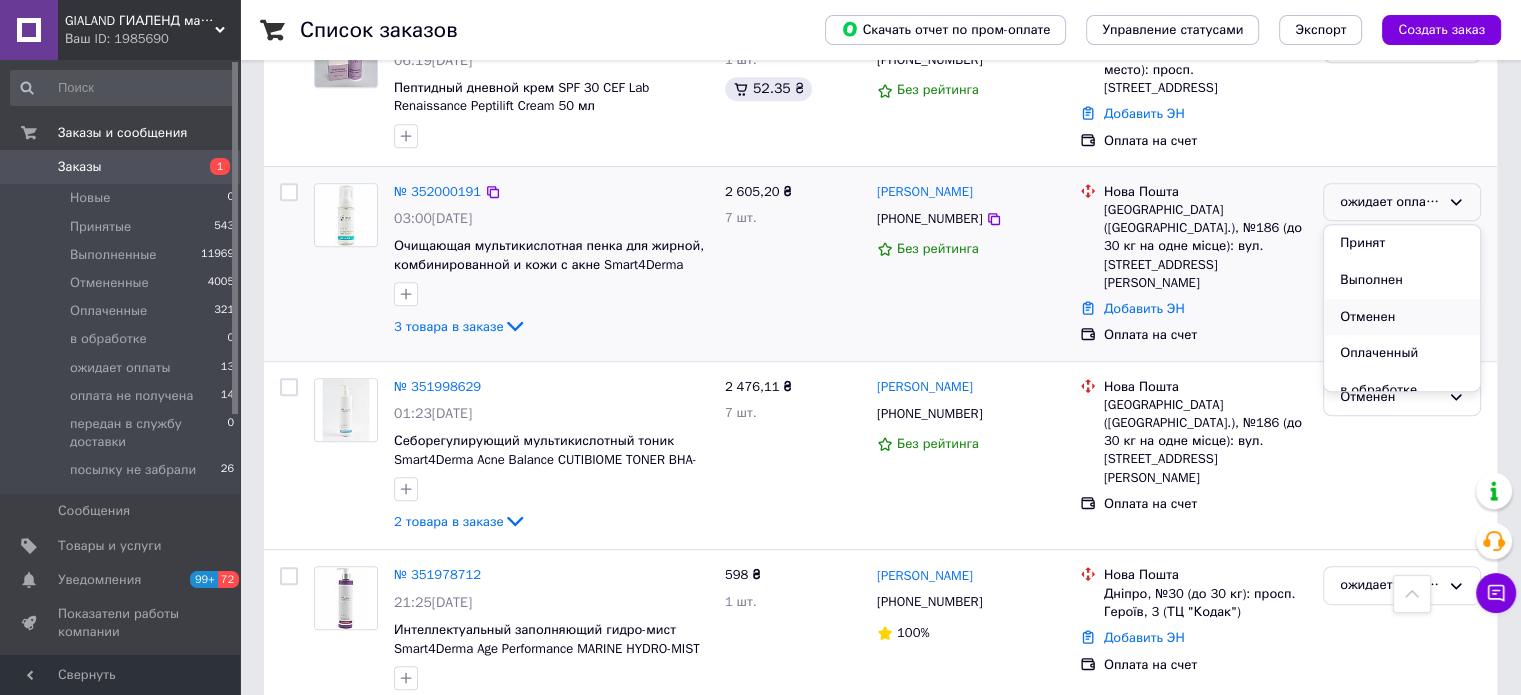 click on "Отменен" at bounding box center [1402, 317] 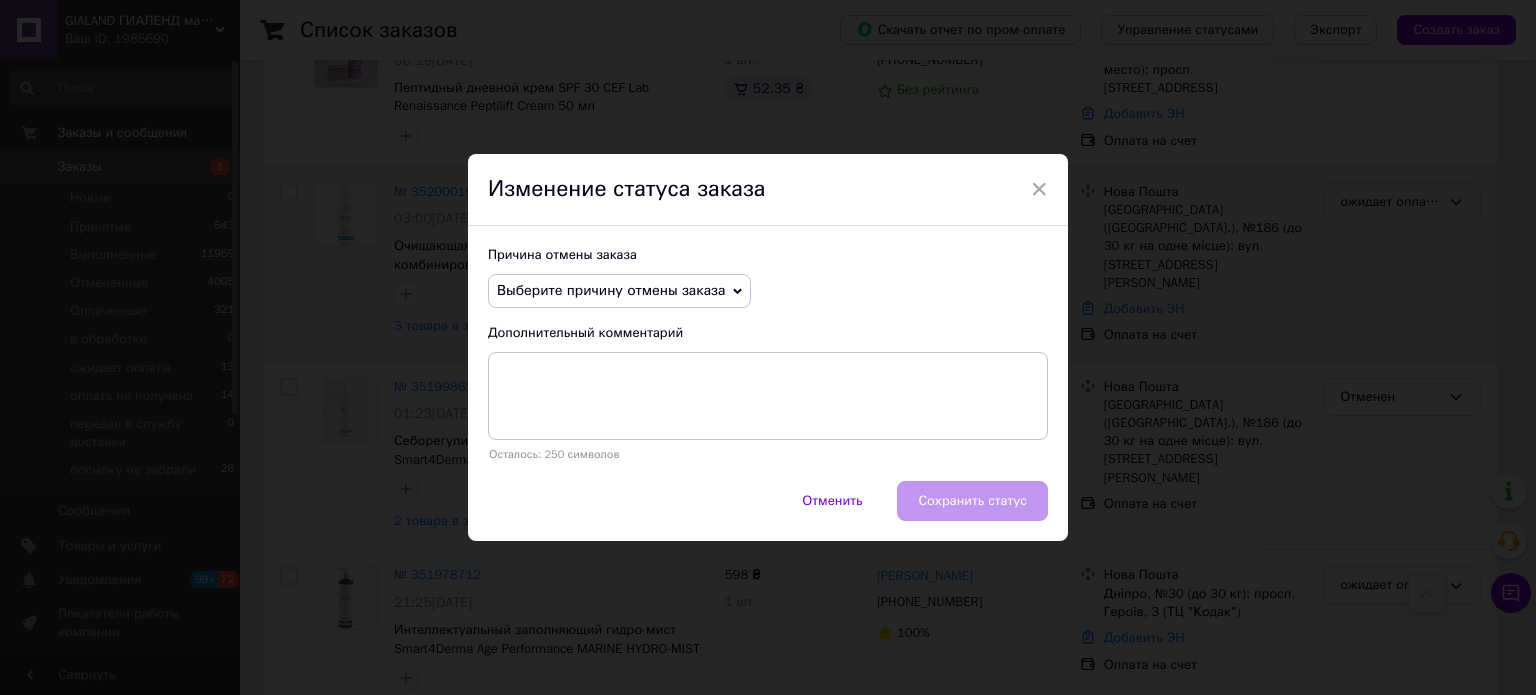click on "Выберите причину отмены заказа" at bounding box center [611, 290] 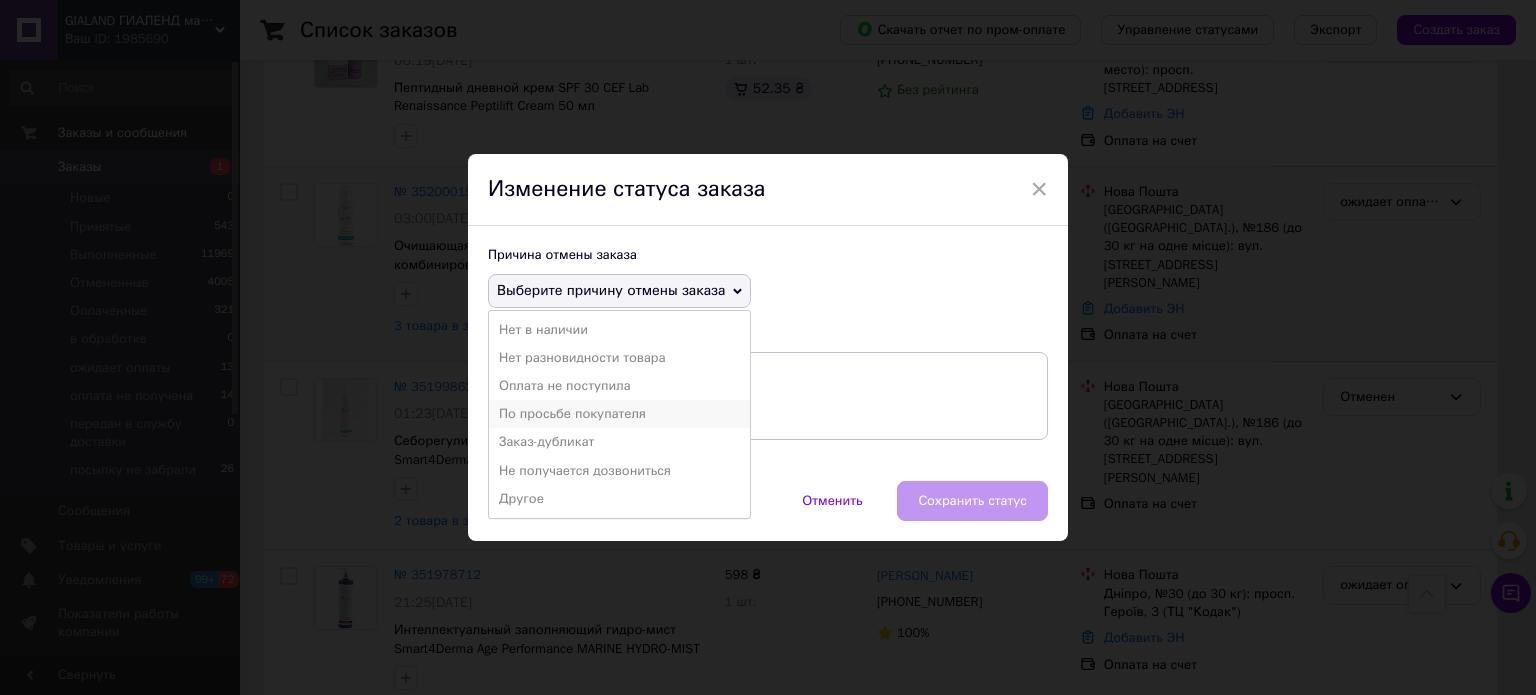 click on "По просьбе покупателя" at bounding box center [619, 414] 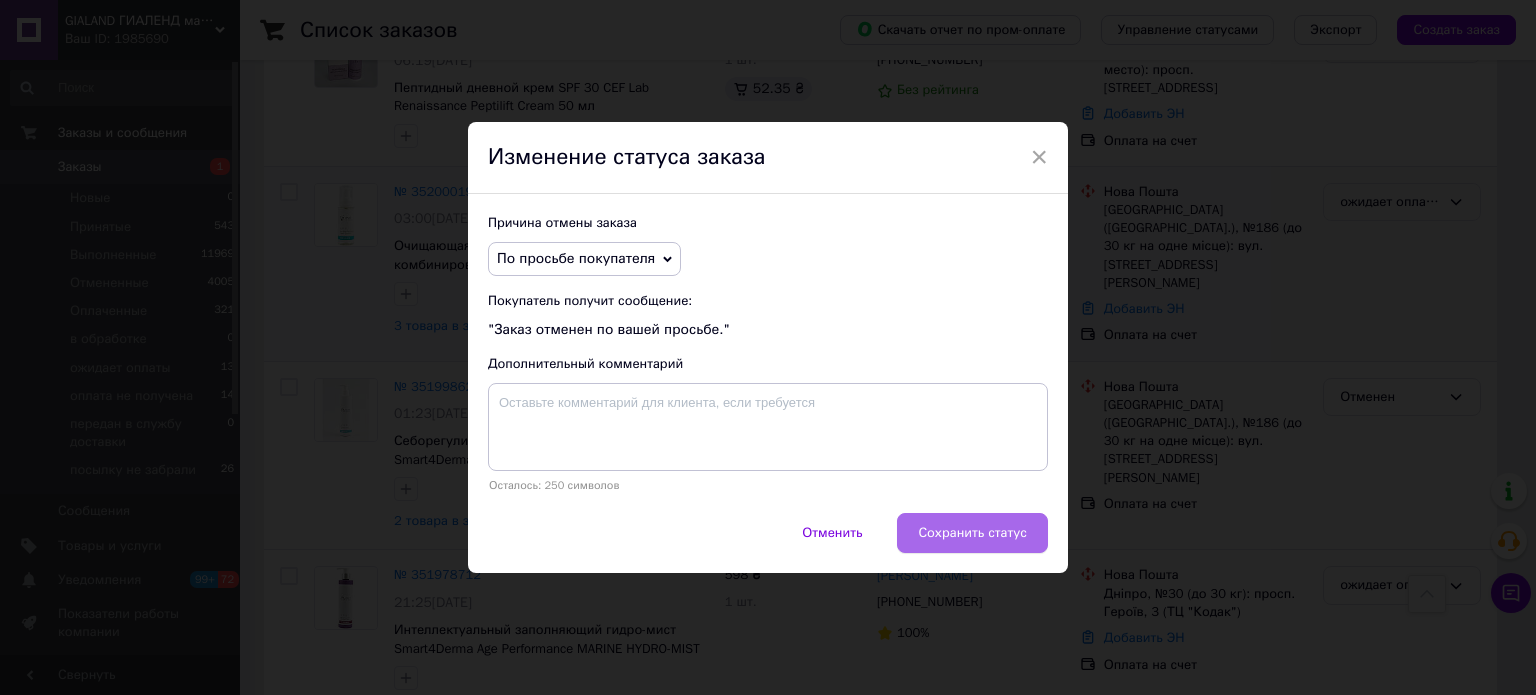 click on "Сохранить статус" at bounding box center (972, 533) 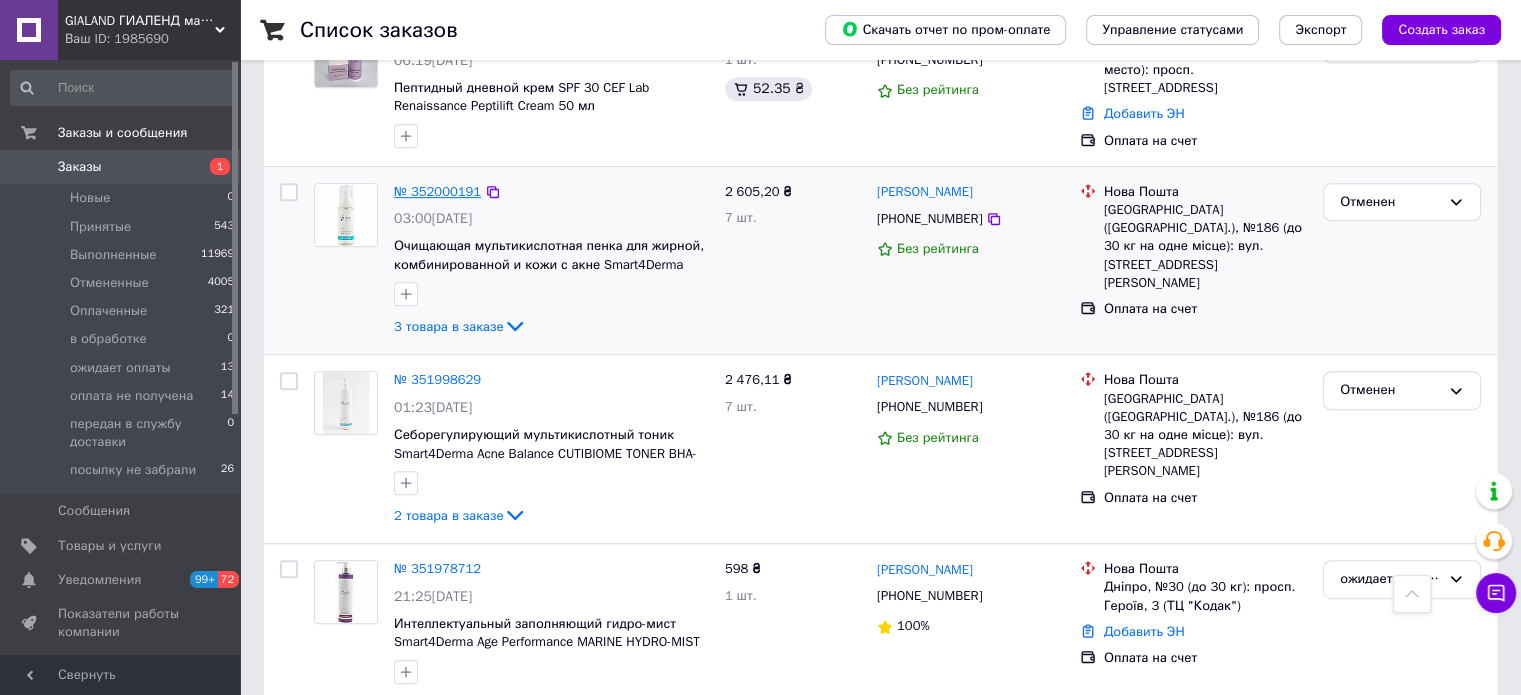 click on "№ 352000191" at bounding box center [437, 191] 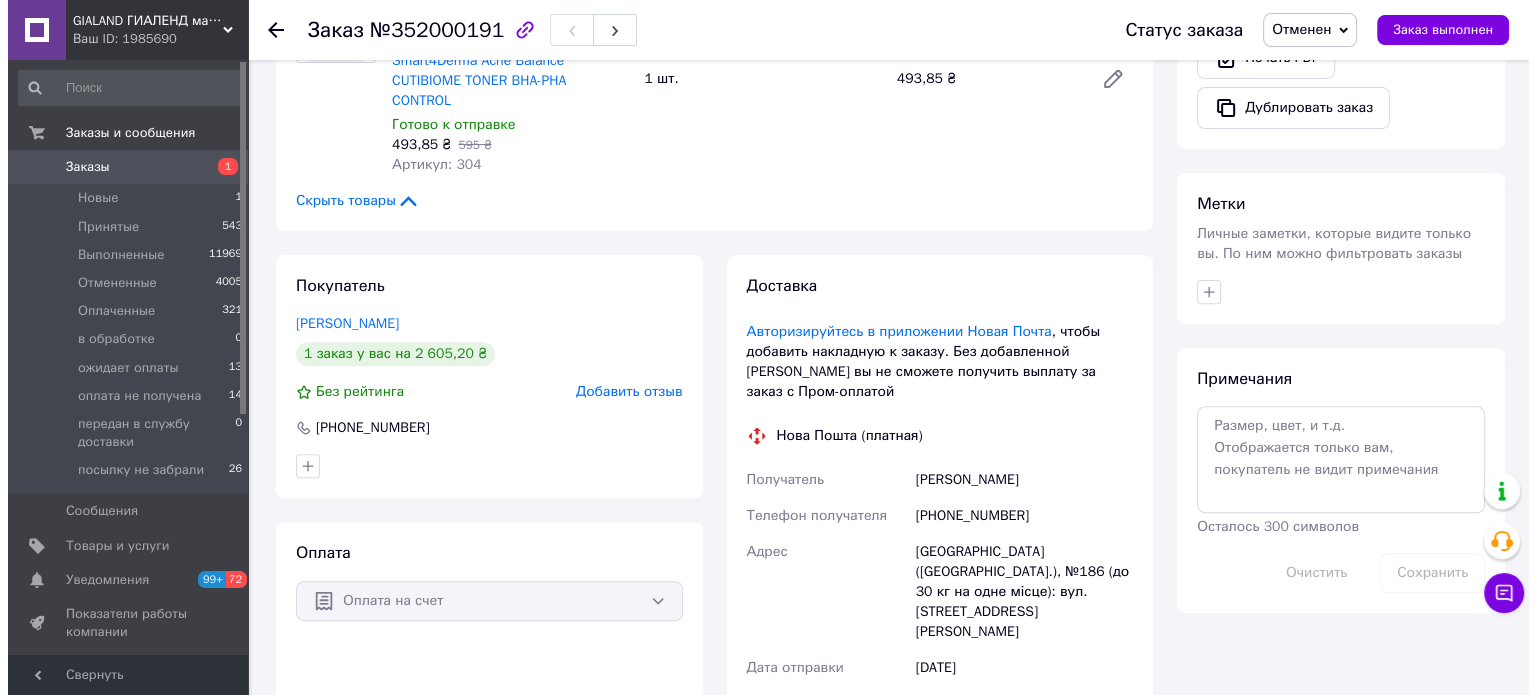 scroll, scrollTop: 900, scrollLeft: 0, axis: vertical 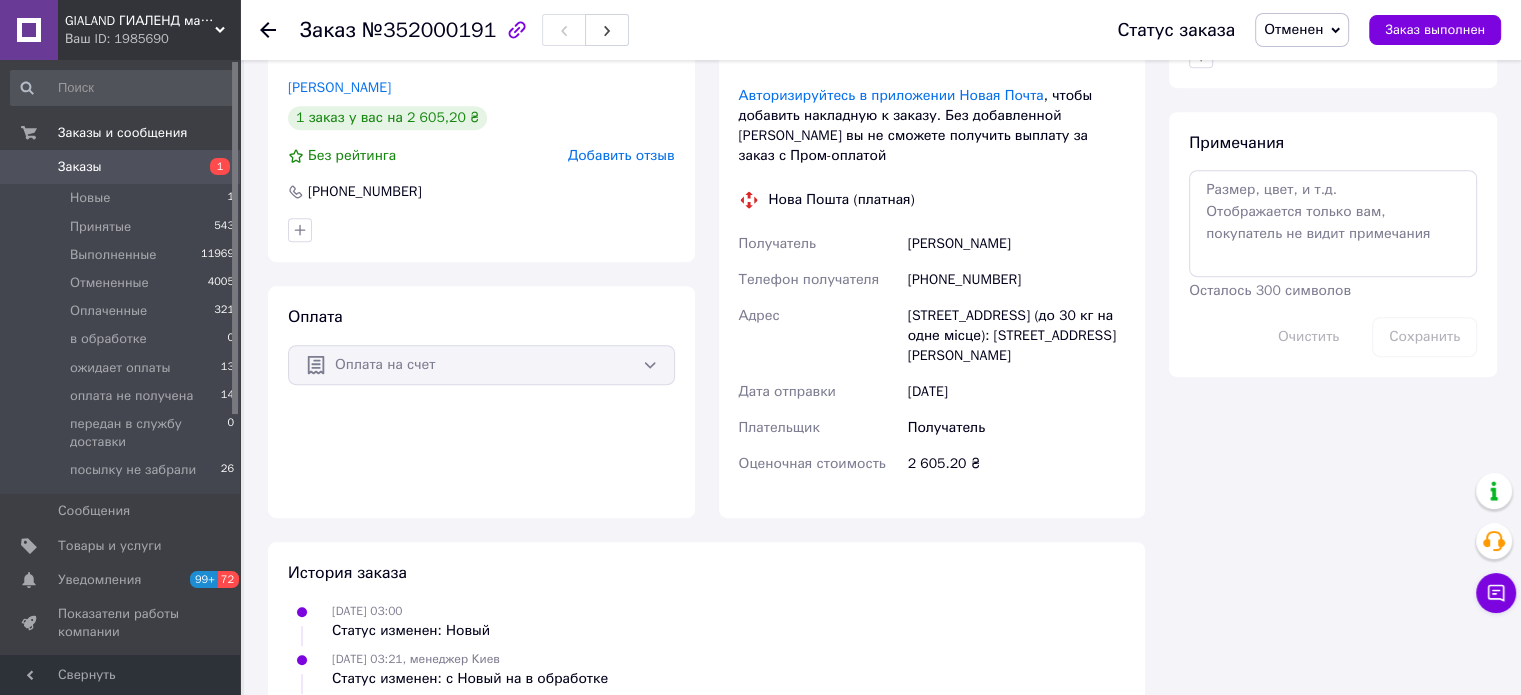 click on "Добавить отзыв" at bounding box center (621, 155) 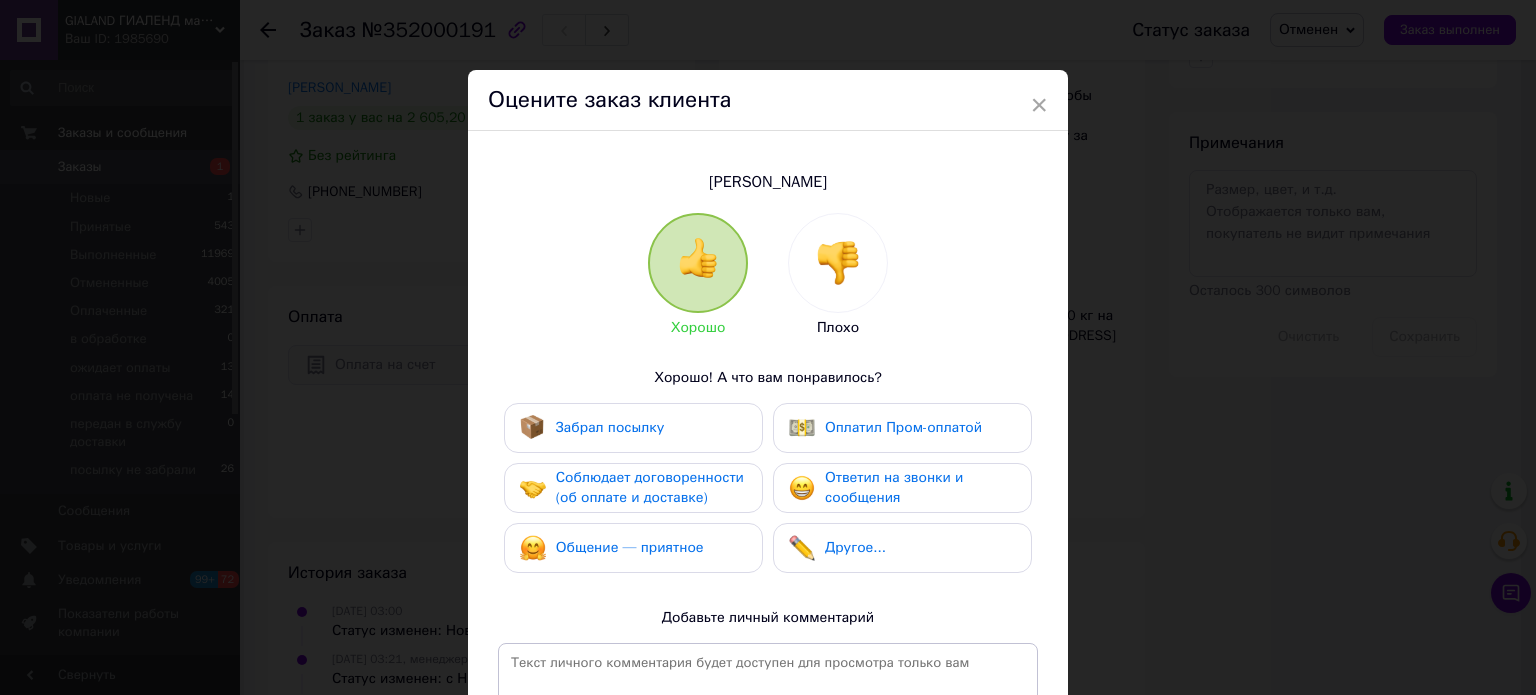 click at bounding box center (838, 263) 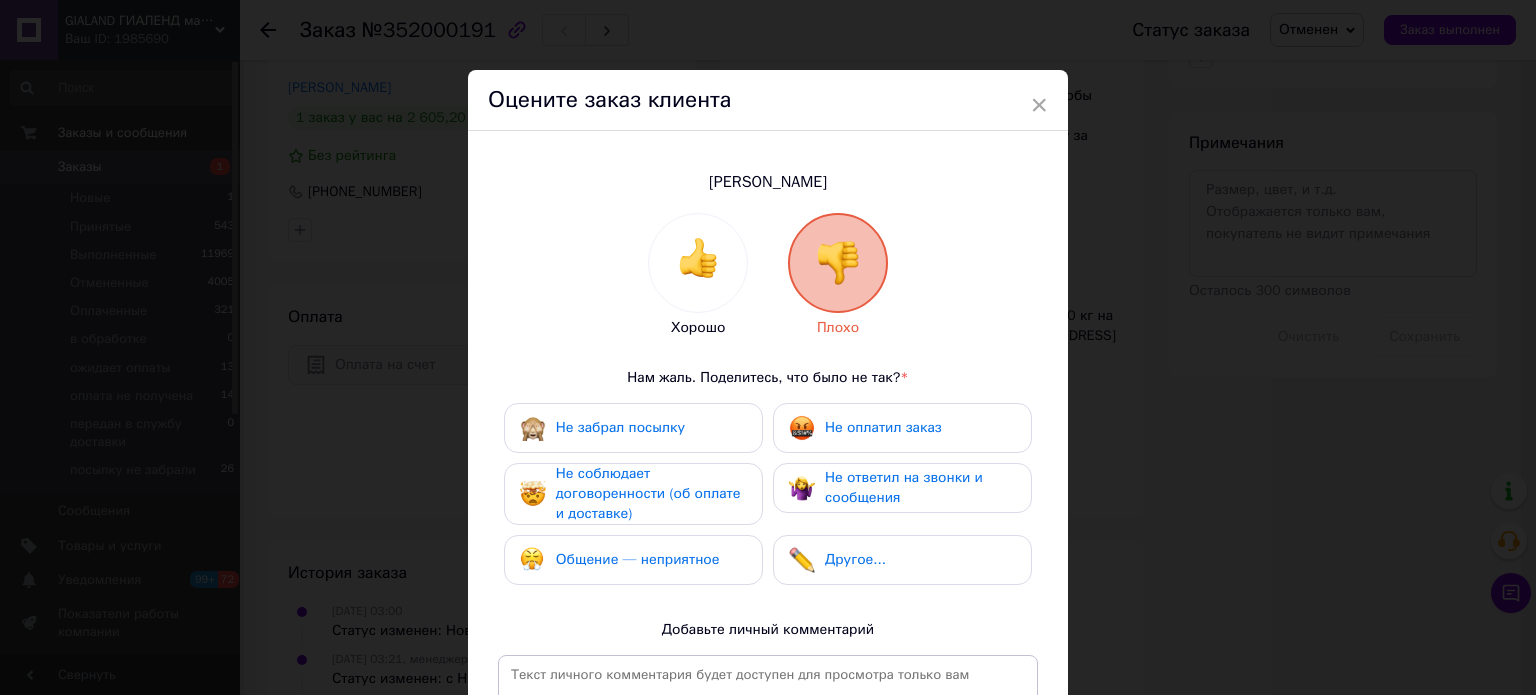 click on "Не оплатил заказ" at bounding box center (883, 427) 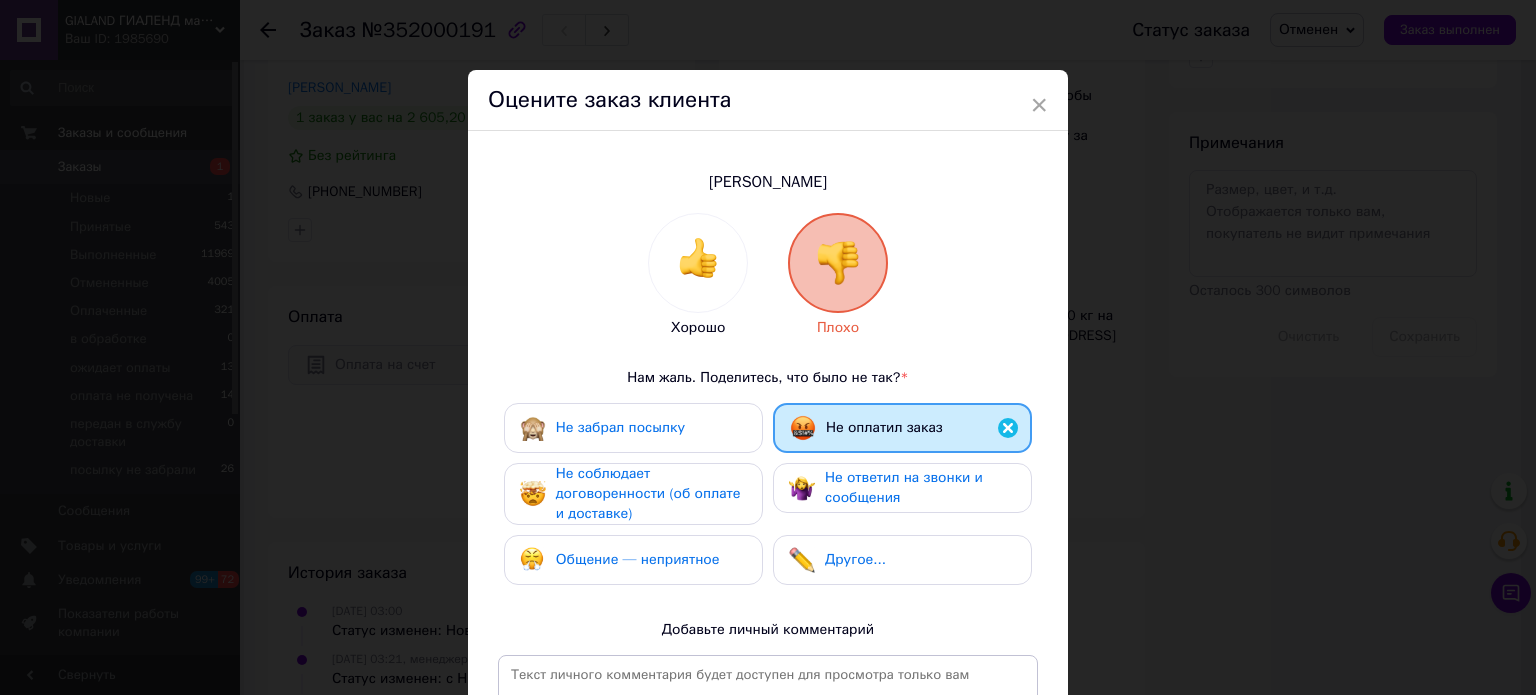 click on "Не соблюдает договоренности (об оплате и доставке)" at bounding box center [651, 494] 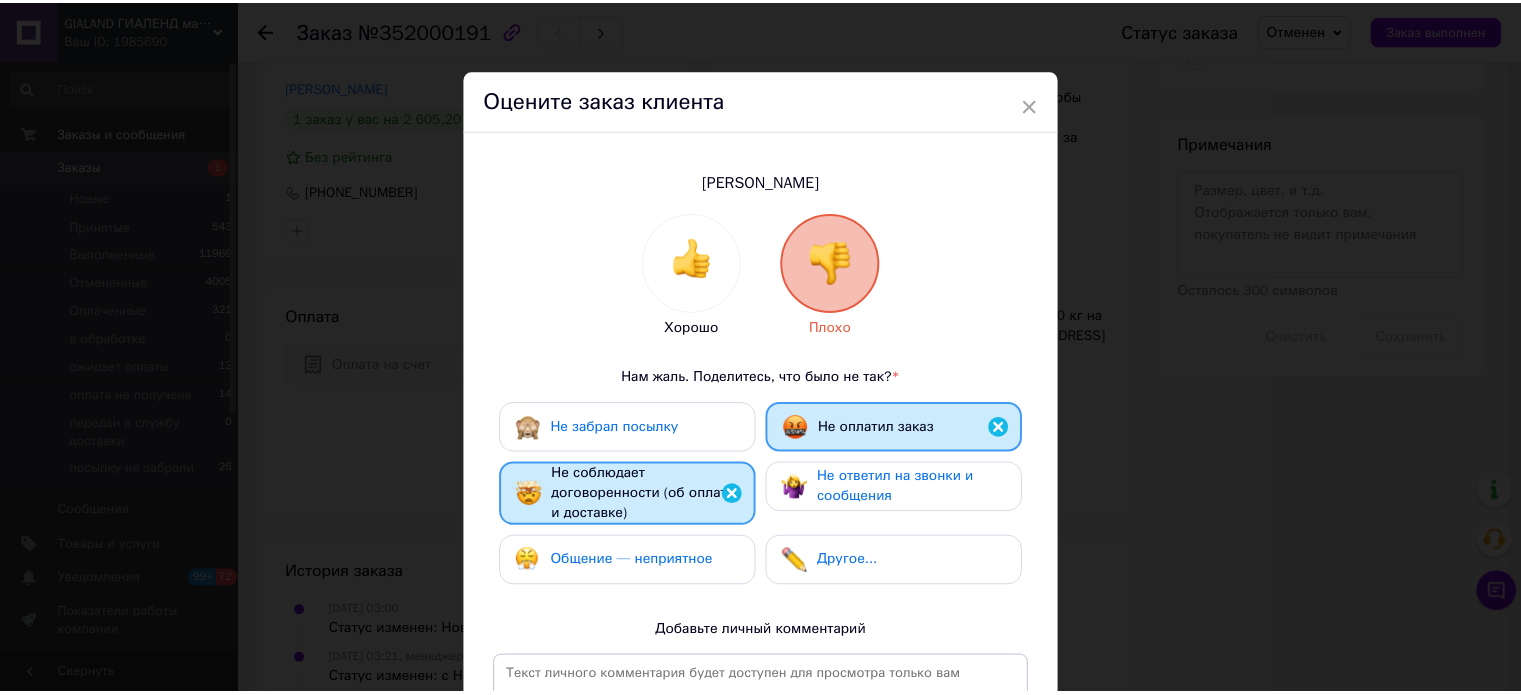 scroll, scrollTop: 295, scrollLeft: 0, axis: vertical 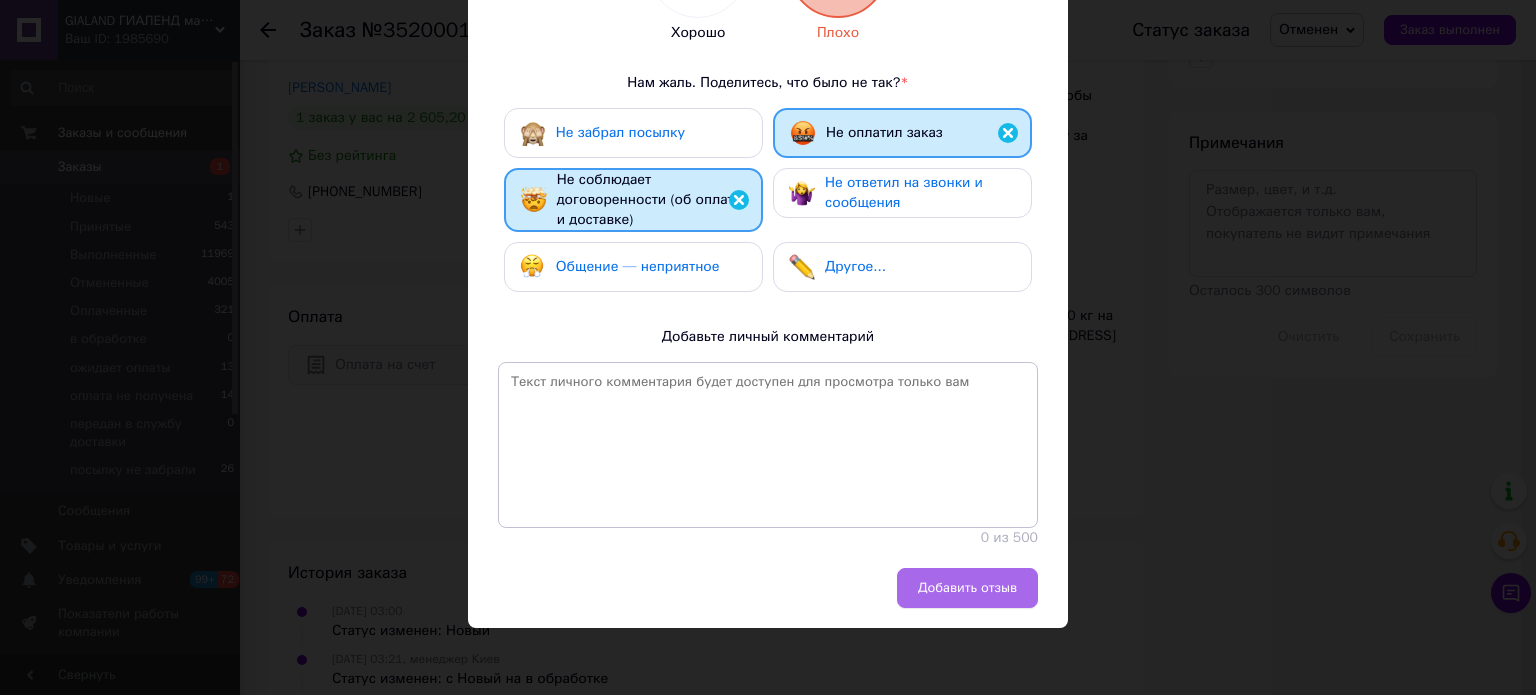 click on "Добавить отзыв" at bounding box center [967, 588] 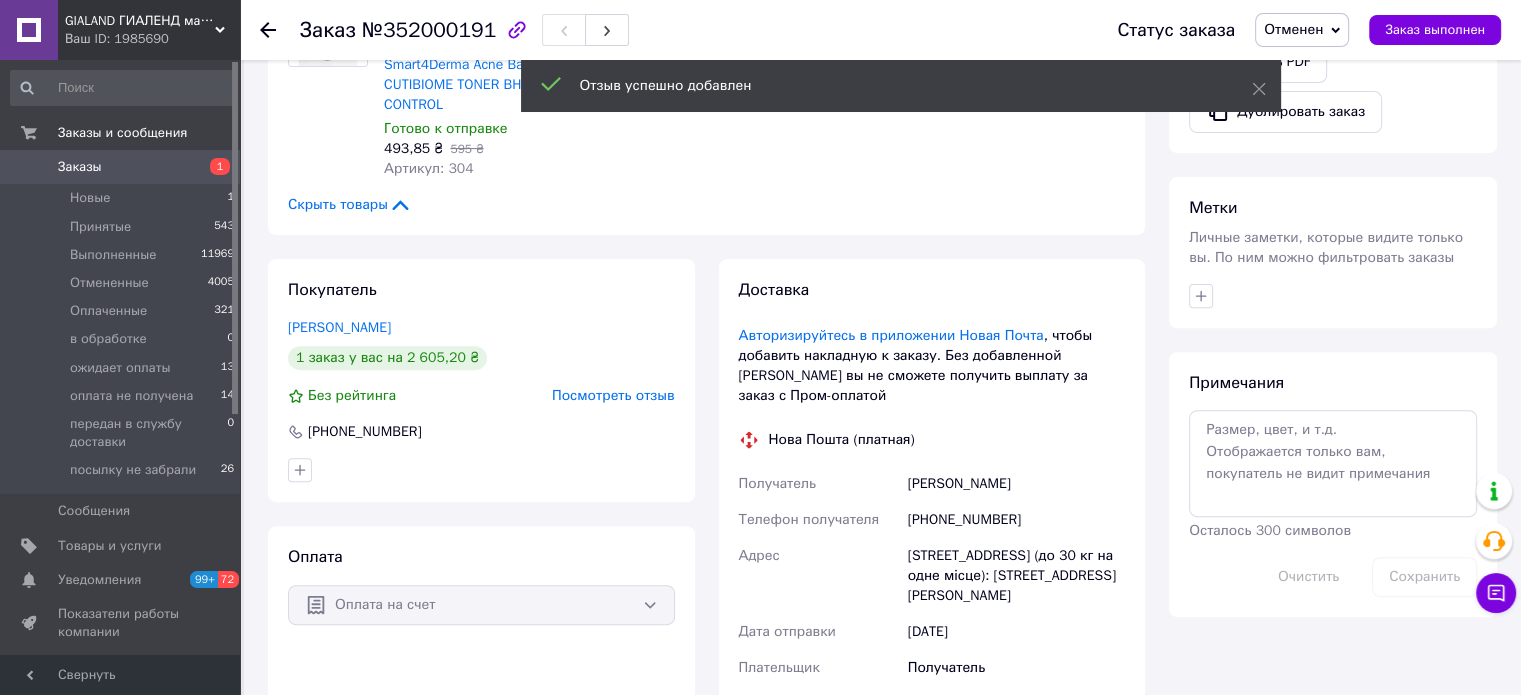 scroll, scrollTop: 500, scrollLeft: 0, axis: vertical 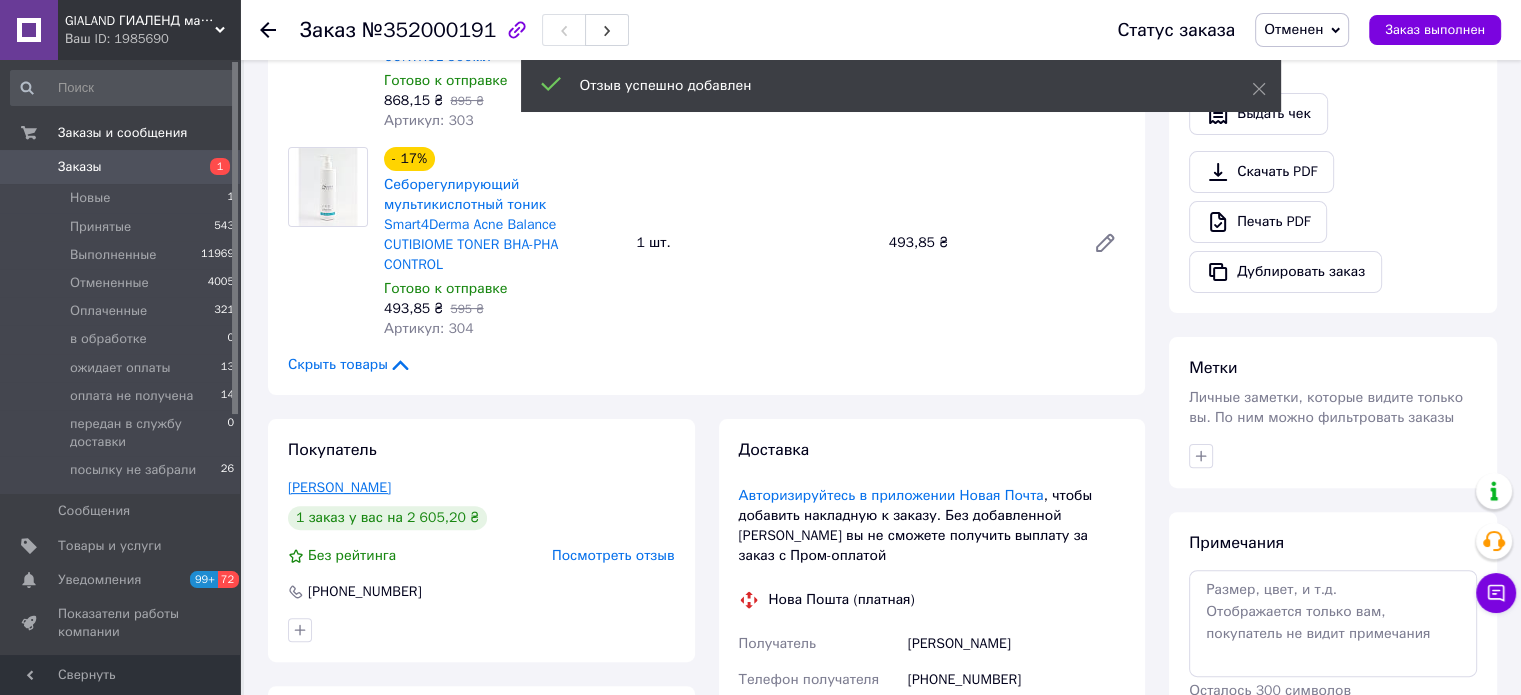 click on "Голобородько Ирина" at bounding box center [339, 487] 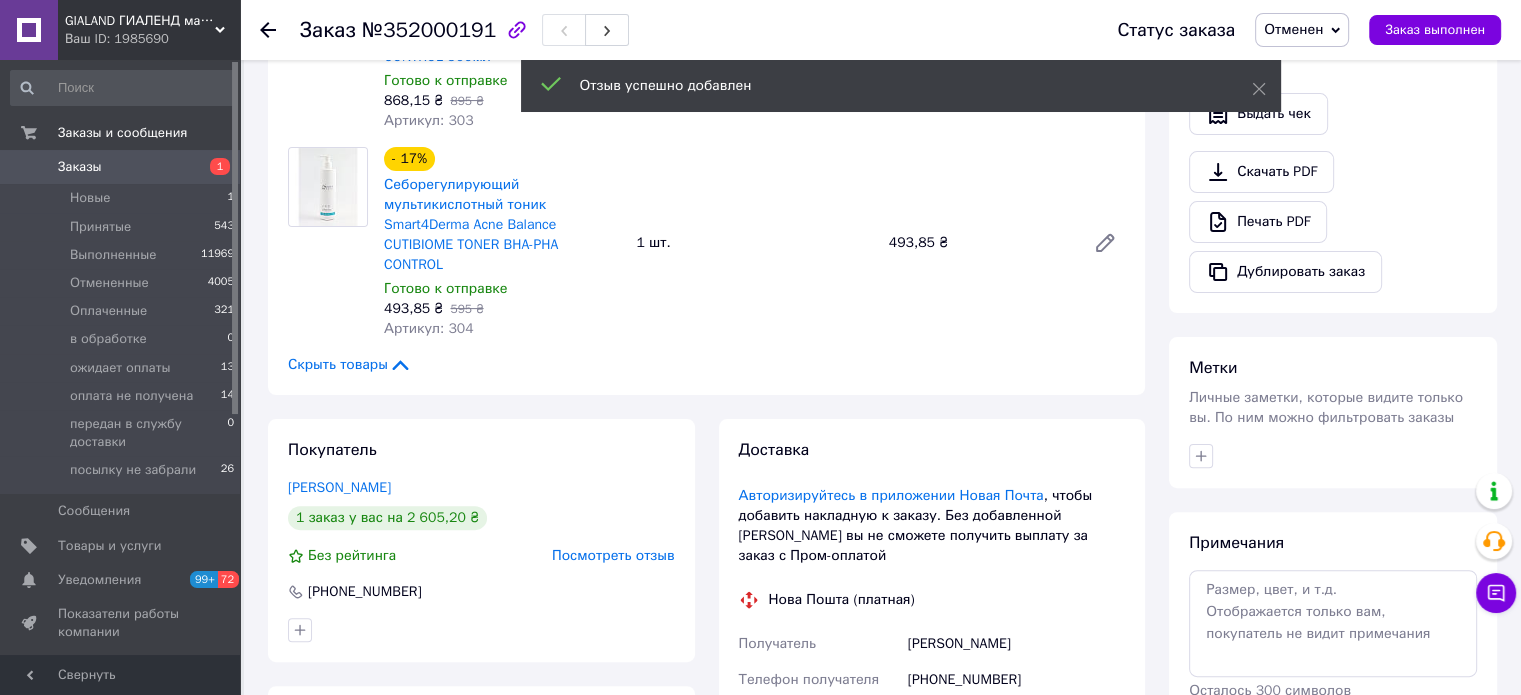 scroll, scrollTop: 0, scrollLeft: 0, axis: both 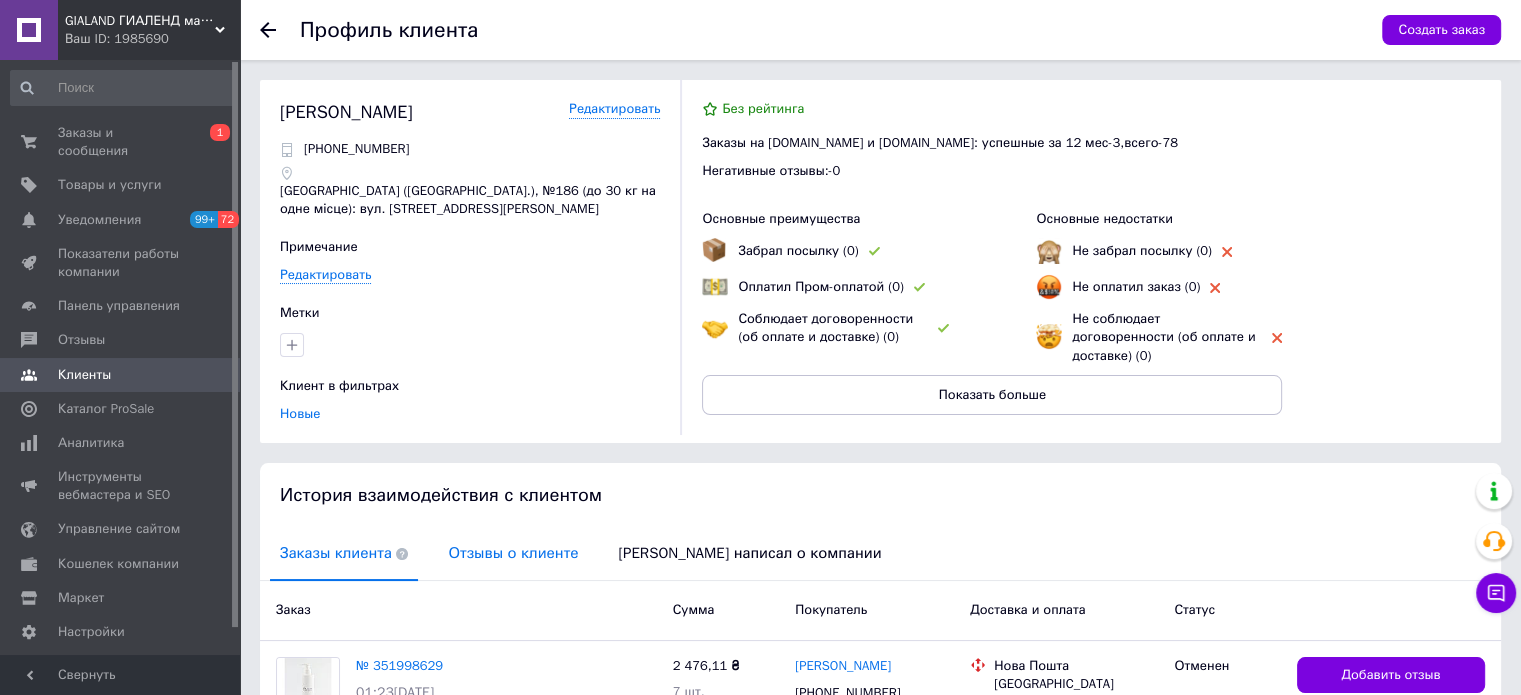 click on "Отзывы о клиенте" at bounding box center [513, 553] 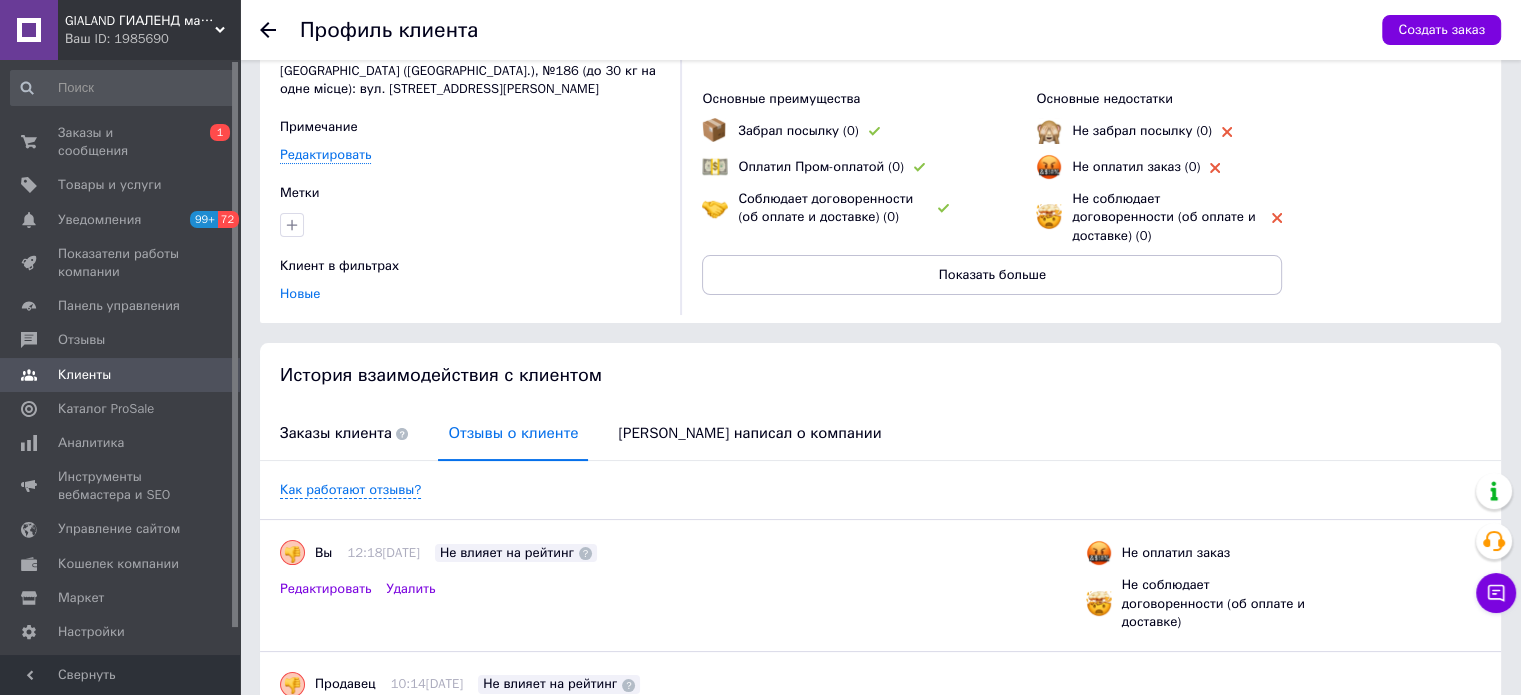 scroll, scrollTop: 217, scrollLeft: 0, axis: vertical 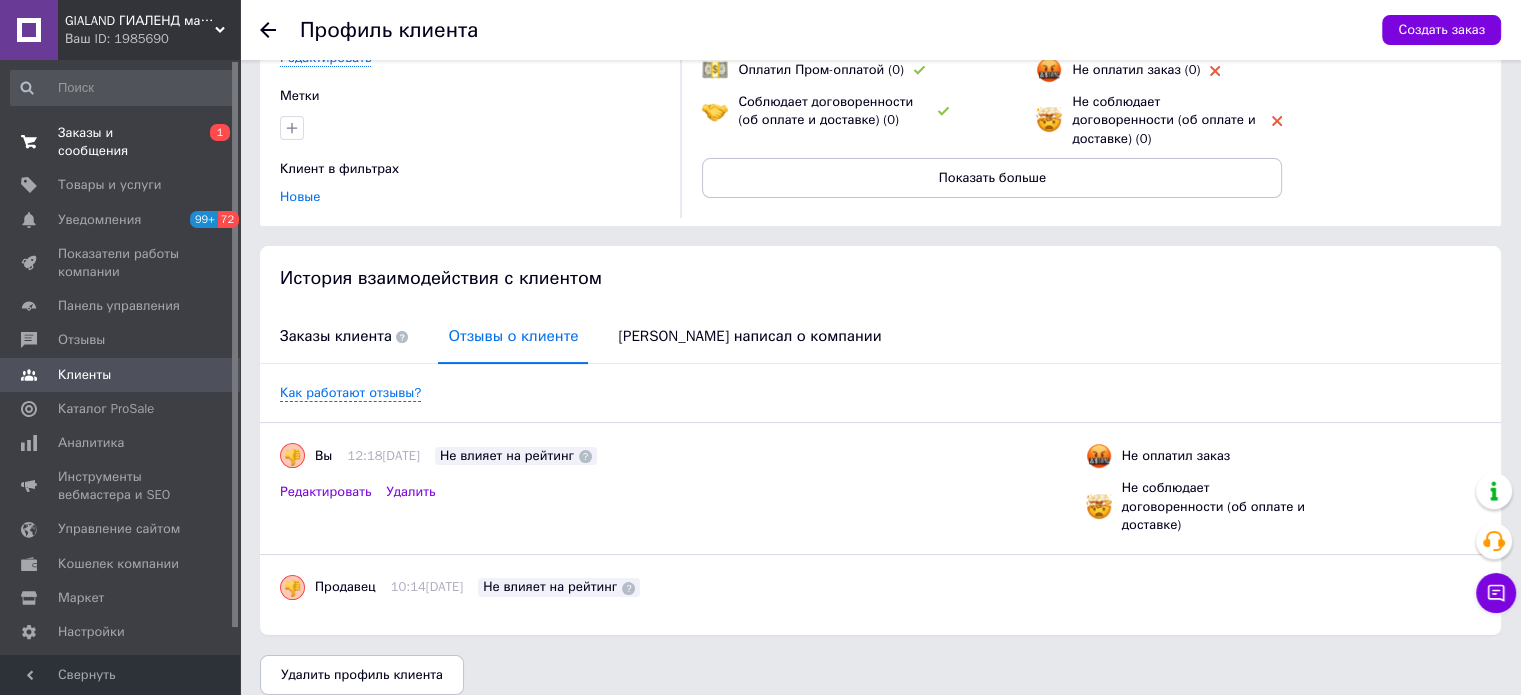 click on "Заказы и сообщения" at bounding box center (121, 142) 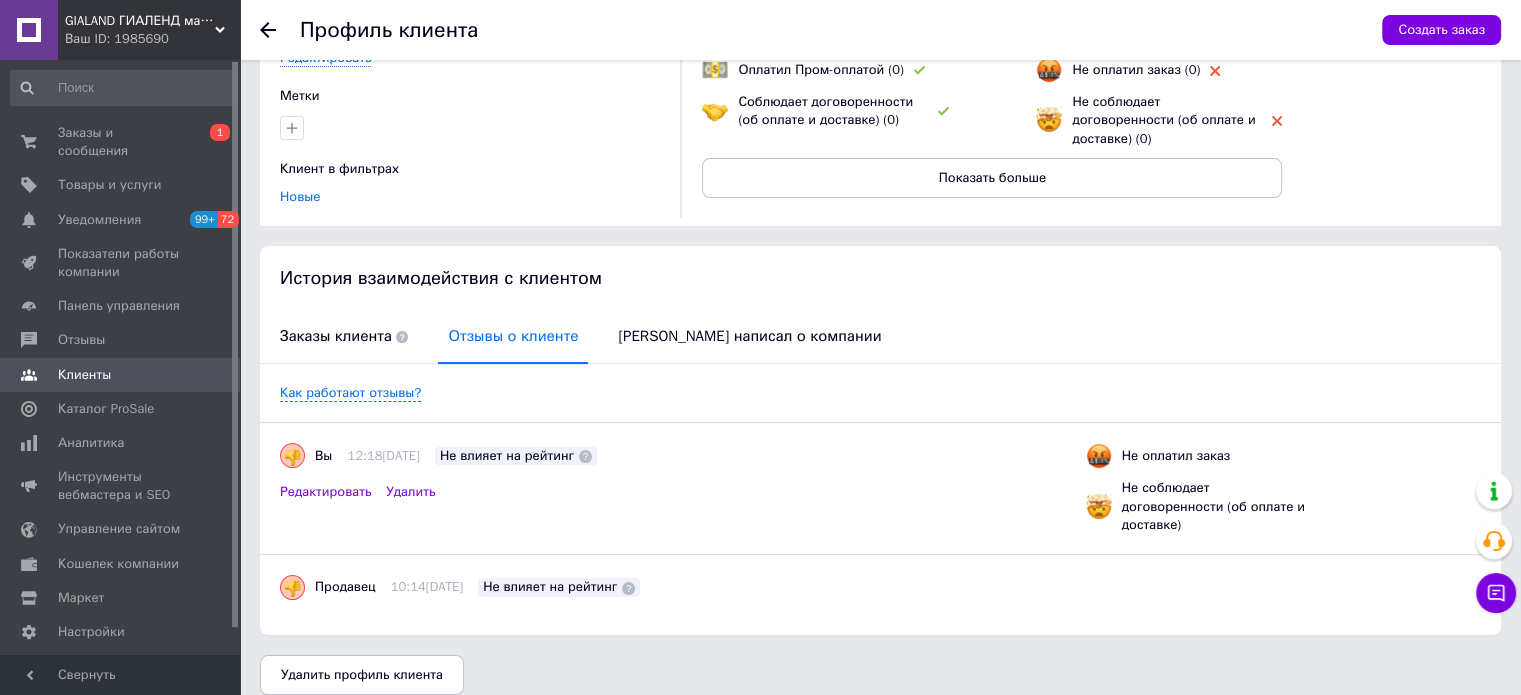 scroll, scrollTop: 0, scrollLeft: 0, axis: both 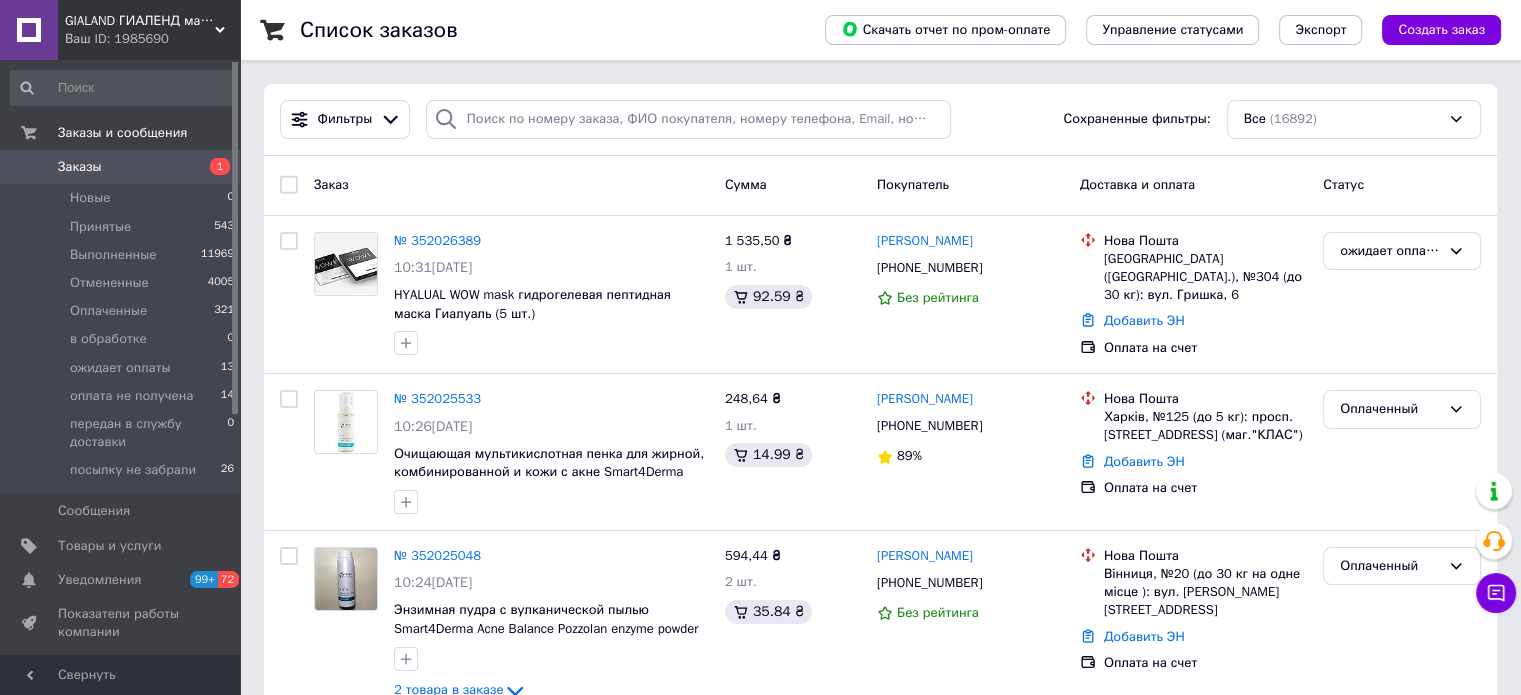 click on "Заказы" at bounding box center [80, 167] 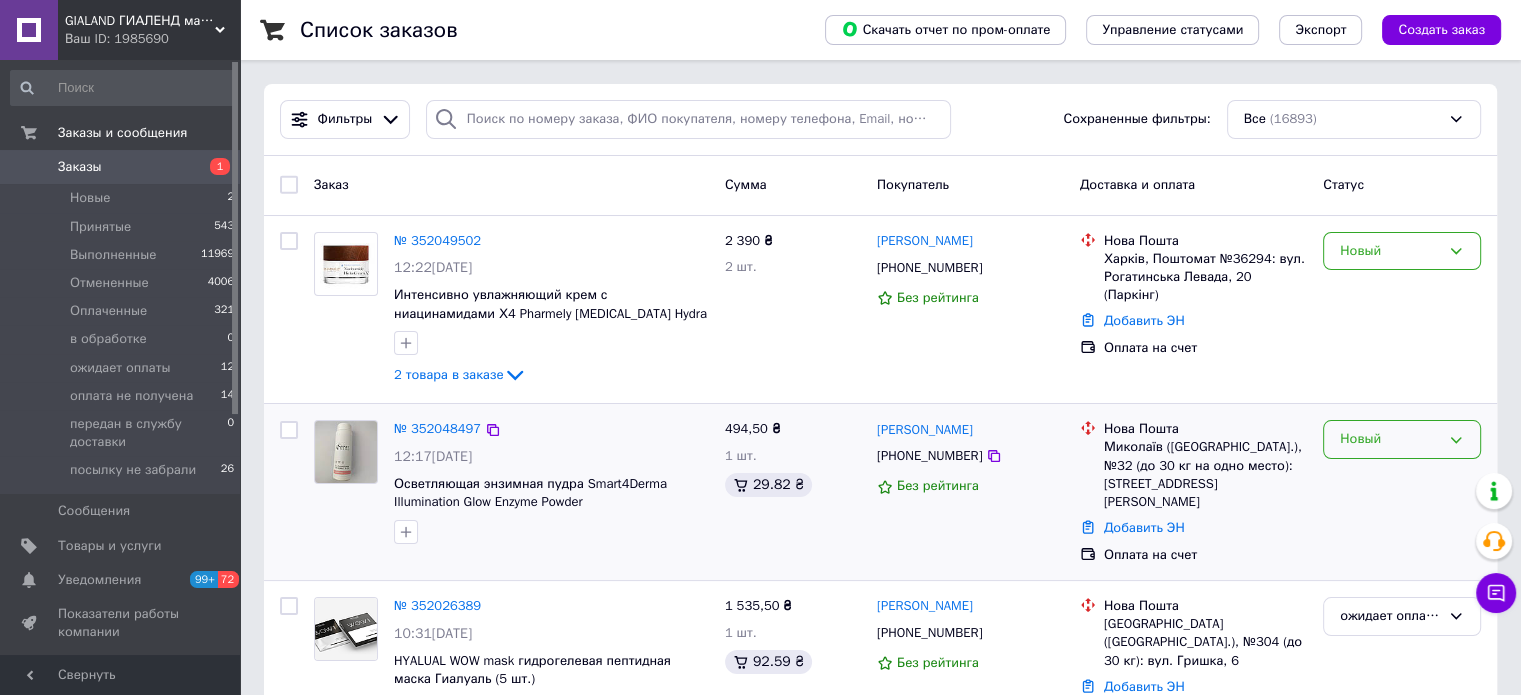 click on "Новый" at bounding box center (1402, 439) 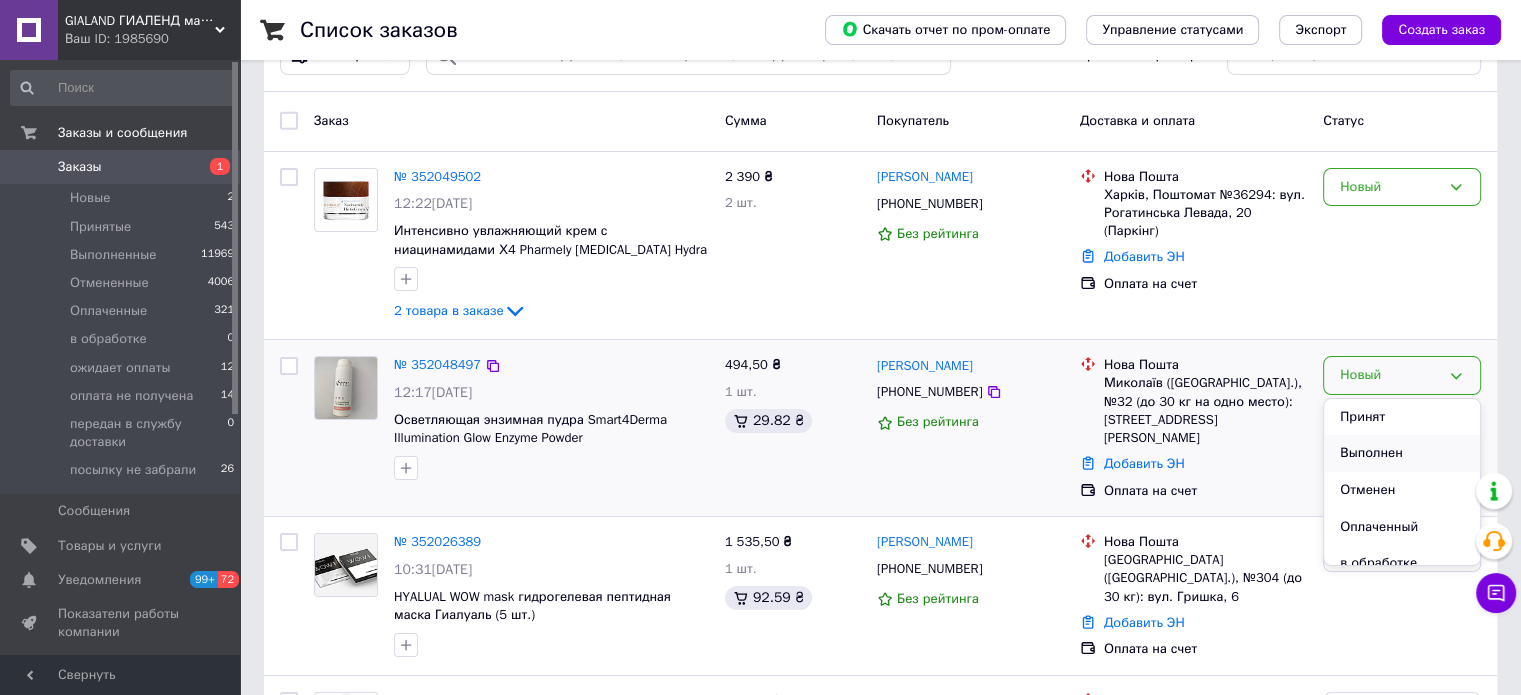 scroll, scrollTop: 100, scrollLeft: 0, axis: vertical 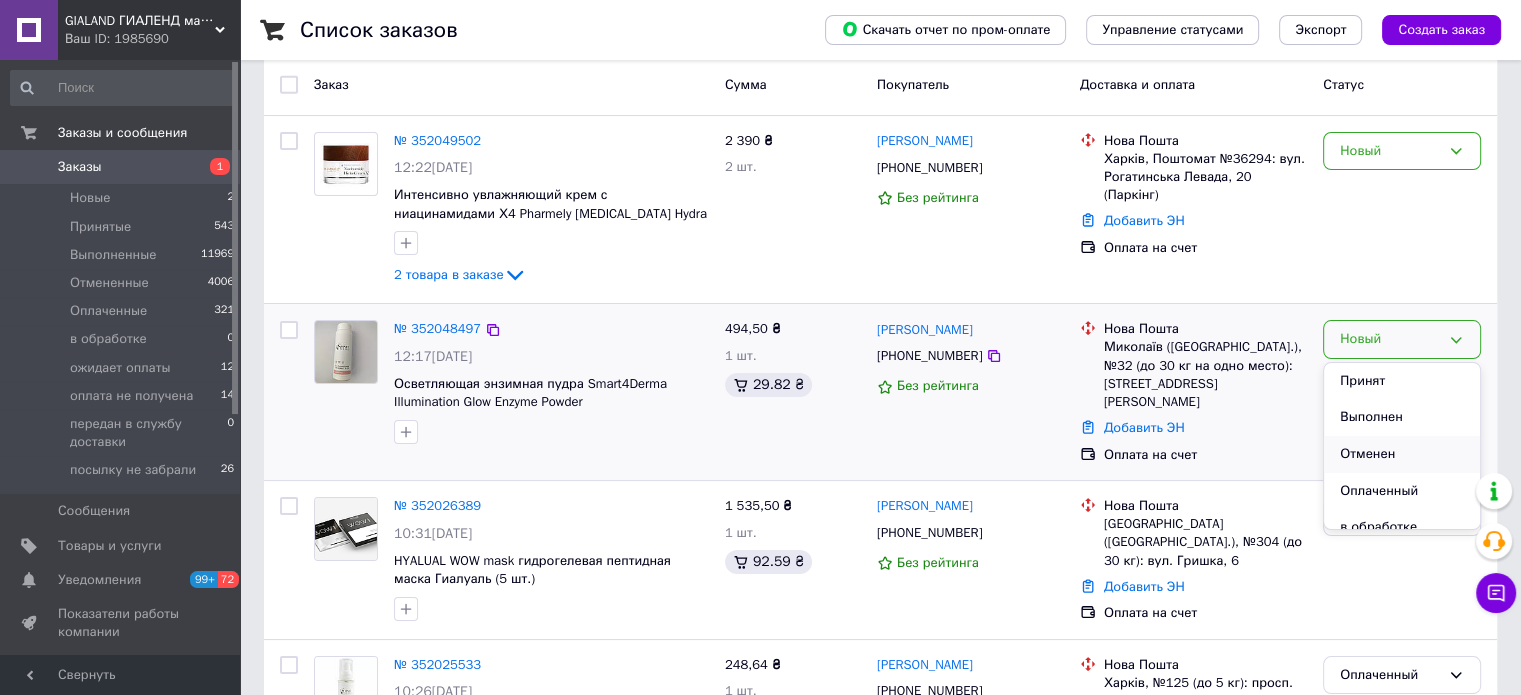 click on "Отменен" at bounding box center (1402, 454) 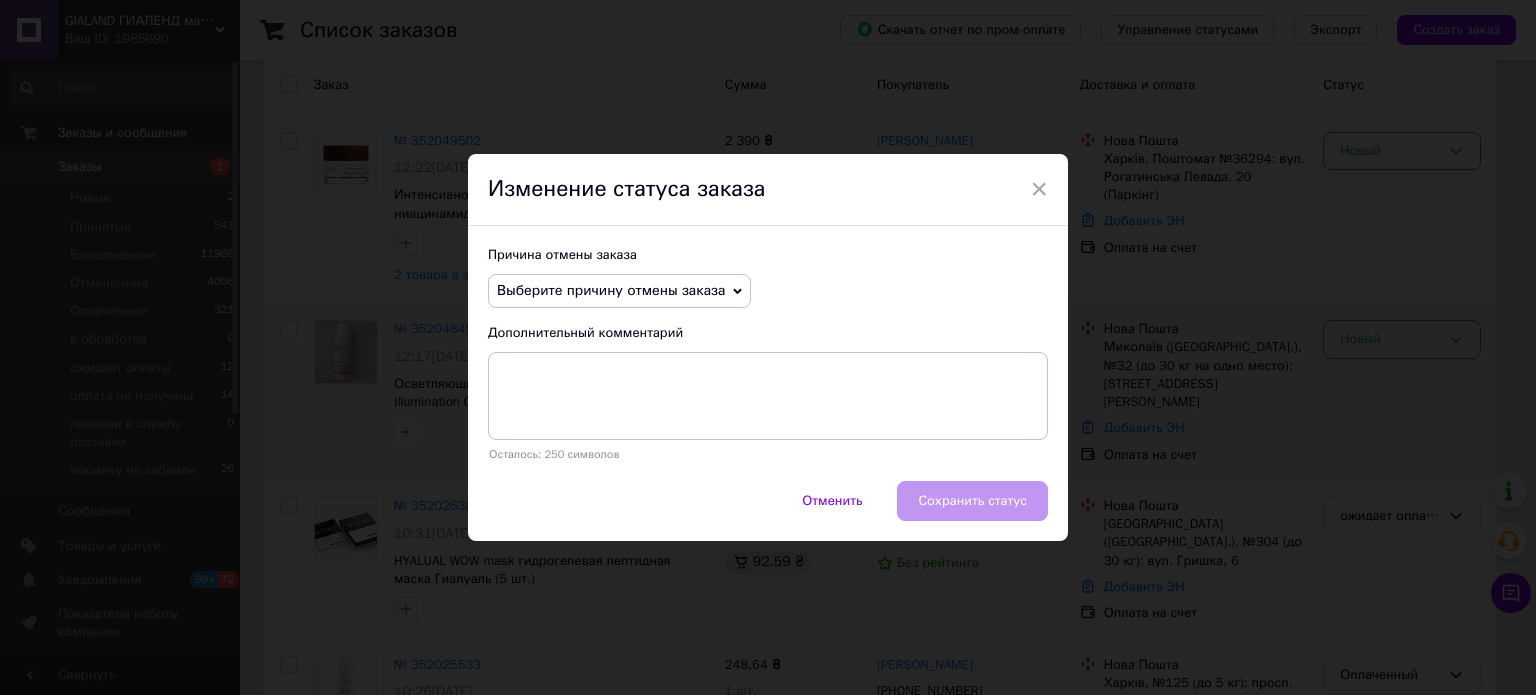 click on "Выберите причину отмены заказа" at bounding box center (611, 290) 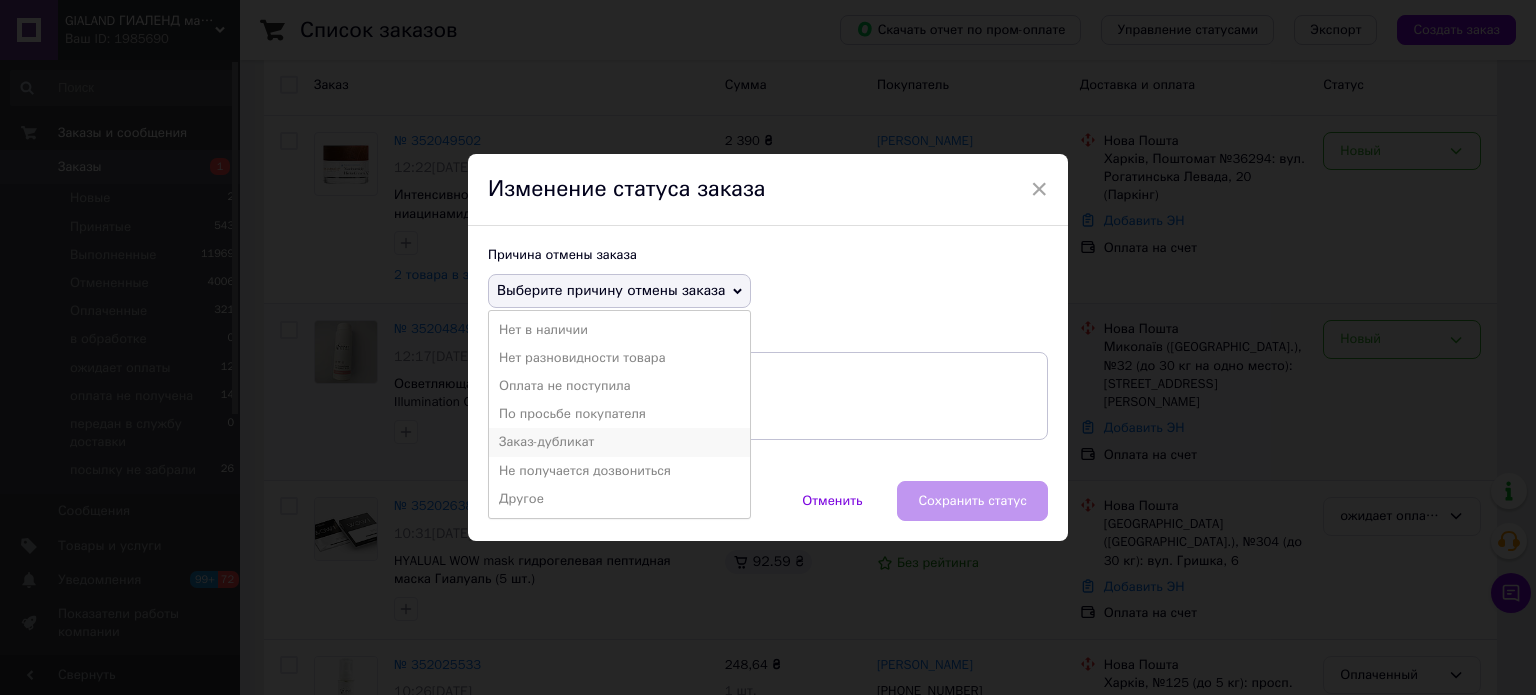 click on "Заказ-дубликат" at bounding box center [619, 442] 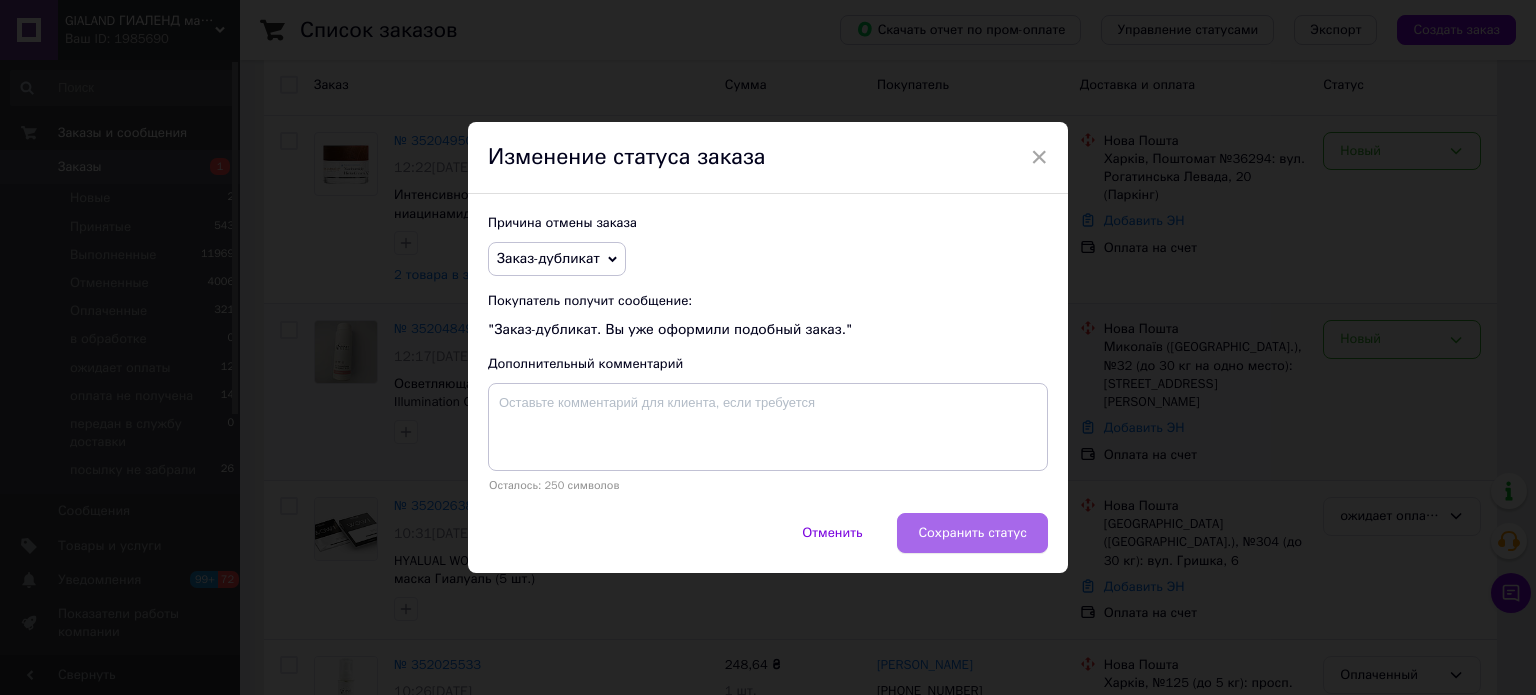 click on "Сохранить статус" at bounding box center (972, 533) 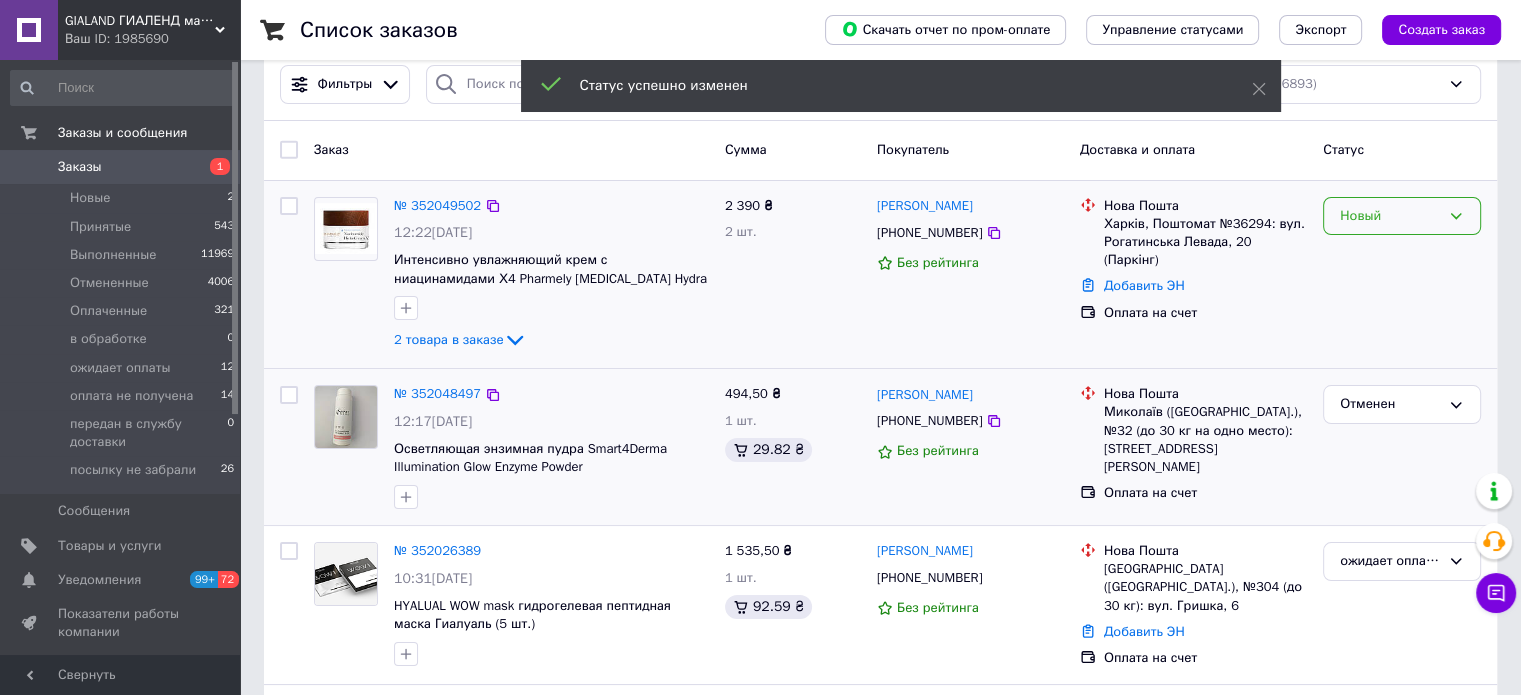 scroll, scrollTop: 0, scrollLeft: 0, axis: both 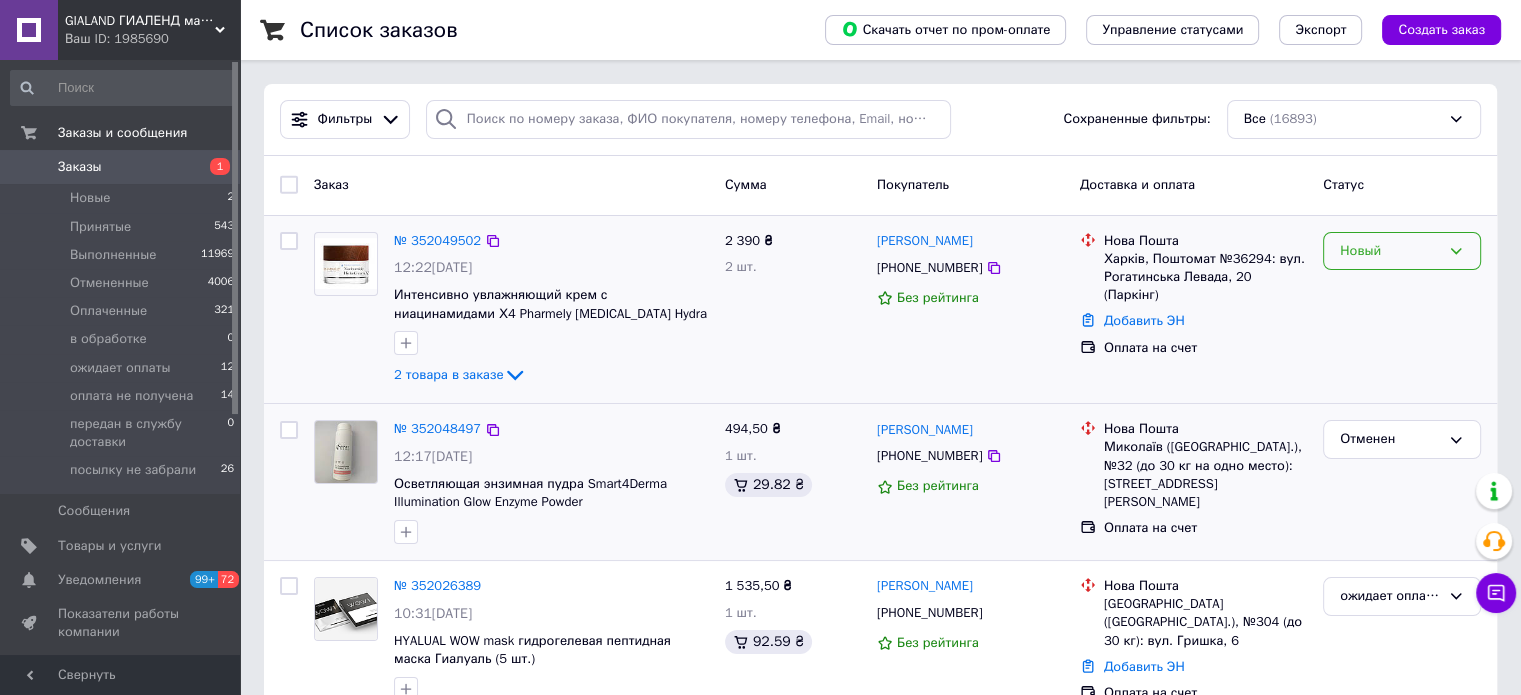 click on "Новый" at bounding box center [1390, 251] 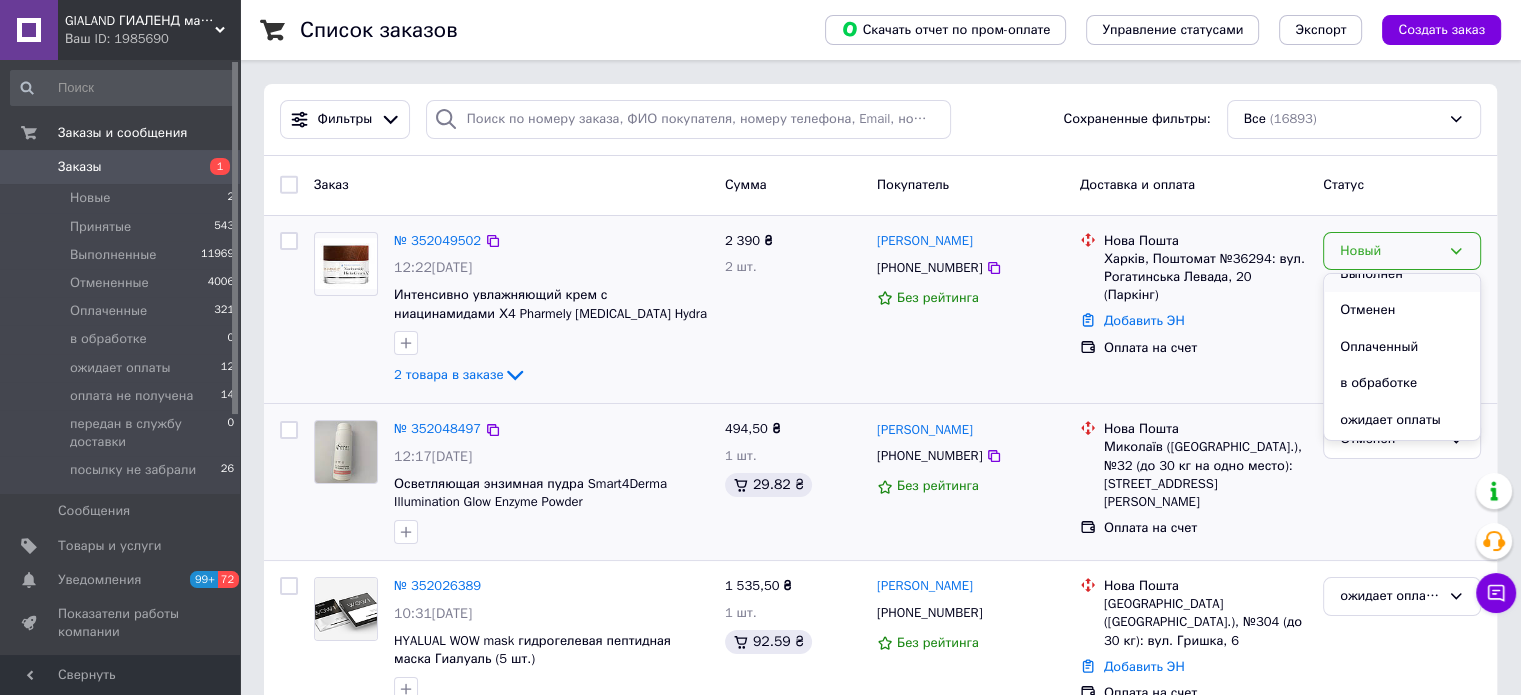 scroll, scrollTop: 100, scrollLeft: 0, axis: vertical 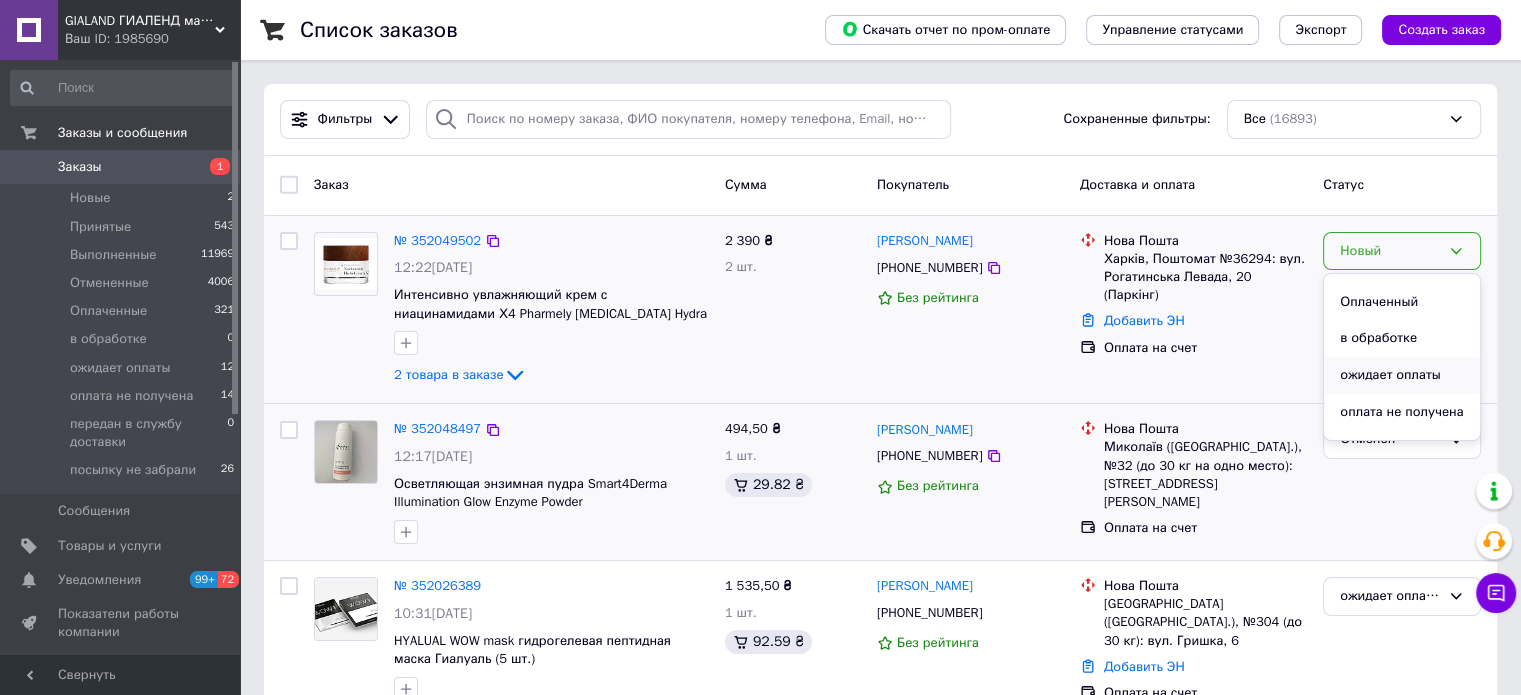 click on "ожидает оплаты" at bounding box center [1402, 375] 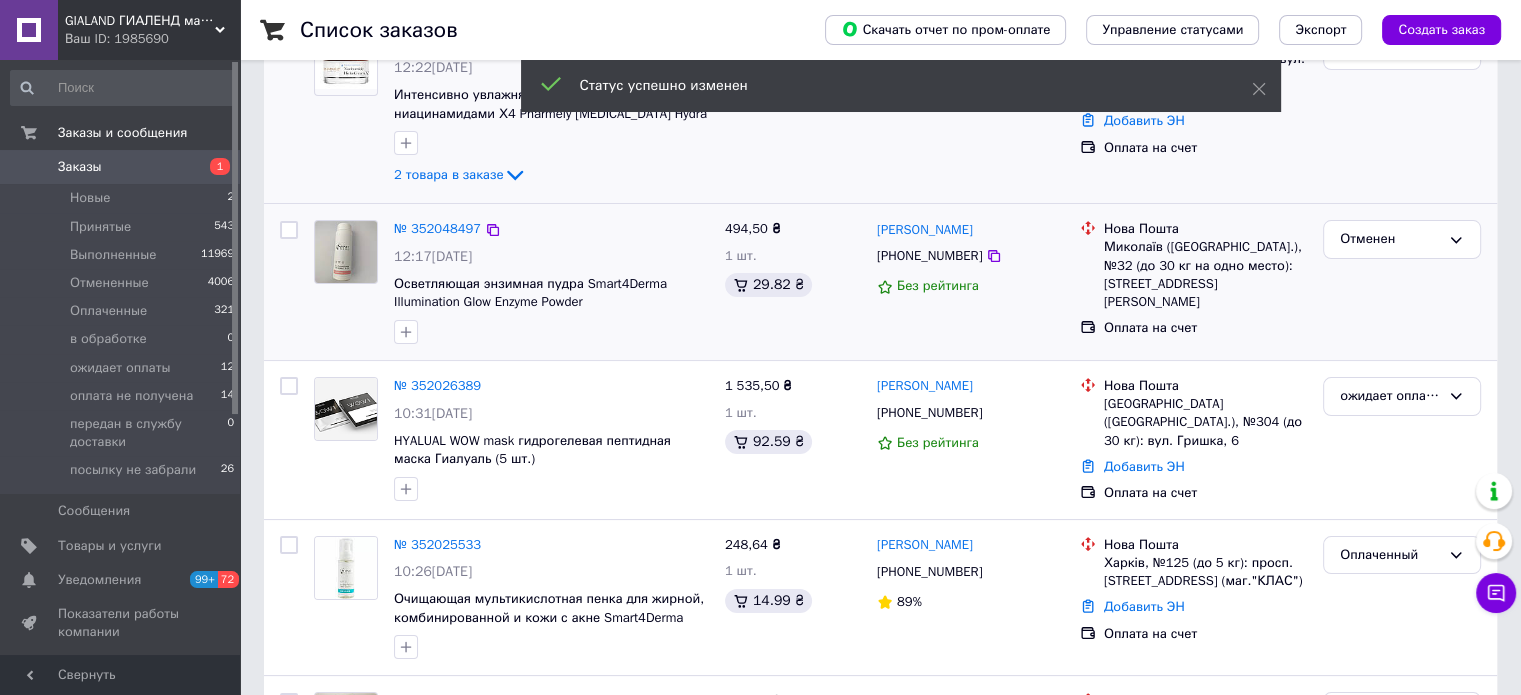 scroll, scrollTop: 0, scrollLeft: 0, axis: both 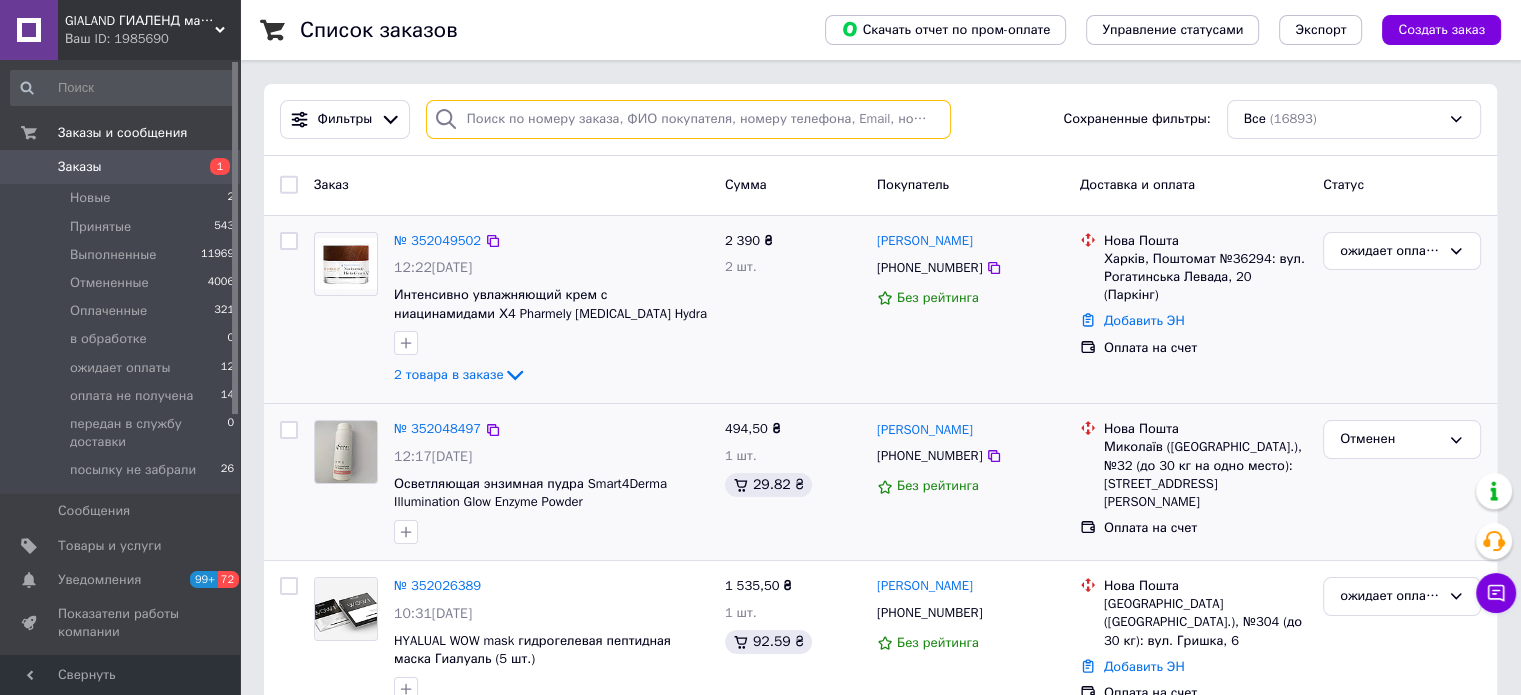 click at bounding box center [688, 119] 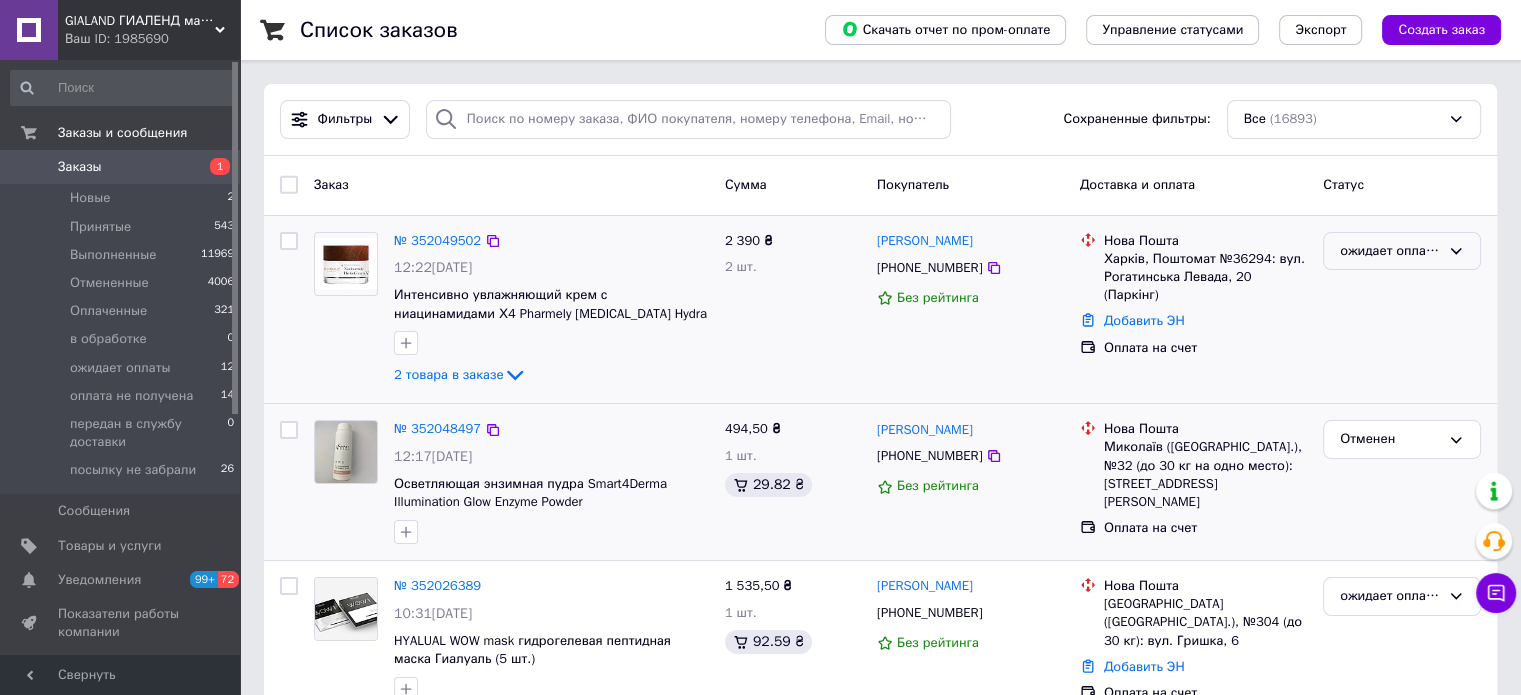 click on "ожидает оплаты" at bounding box center (1402, 251) 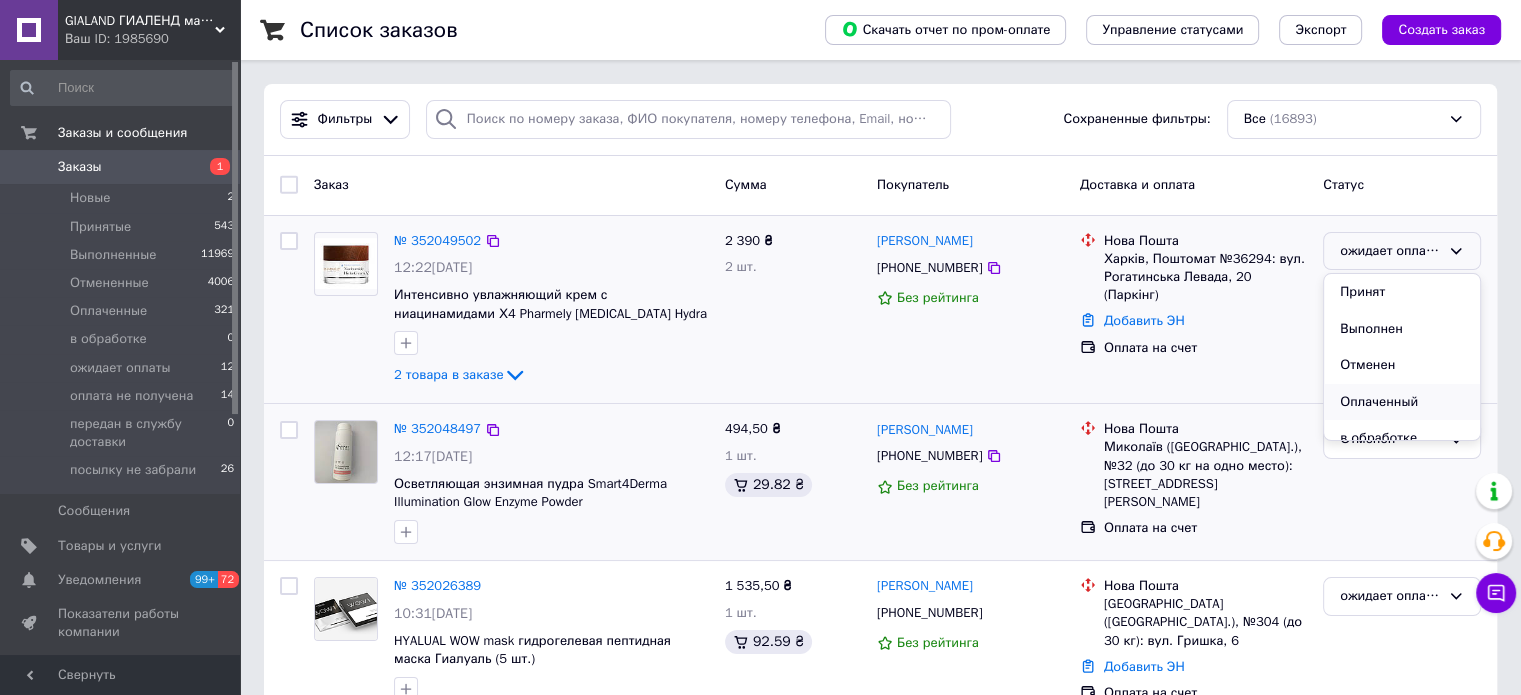 click on "Оплаченный" at bounding box center [1402, 402] 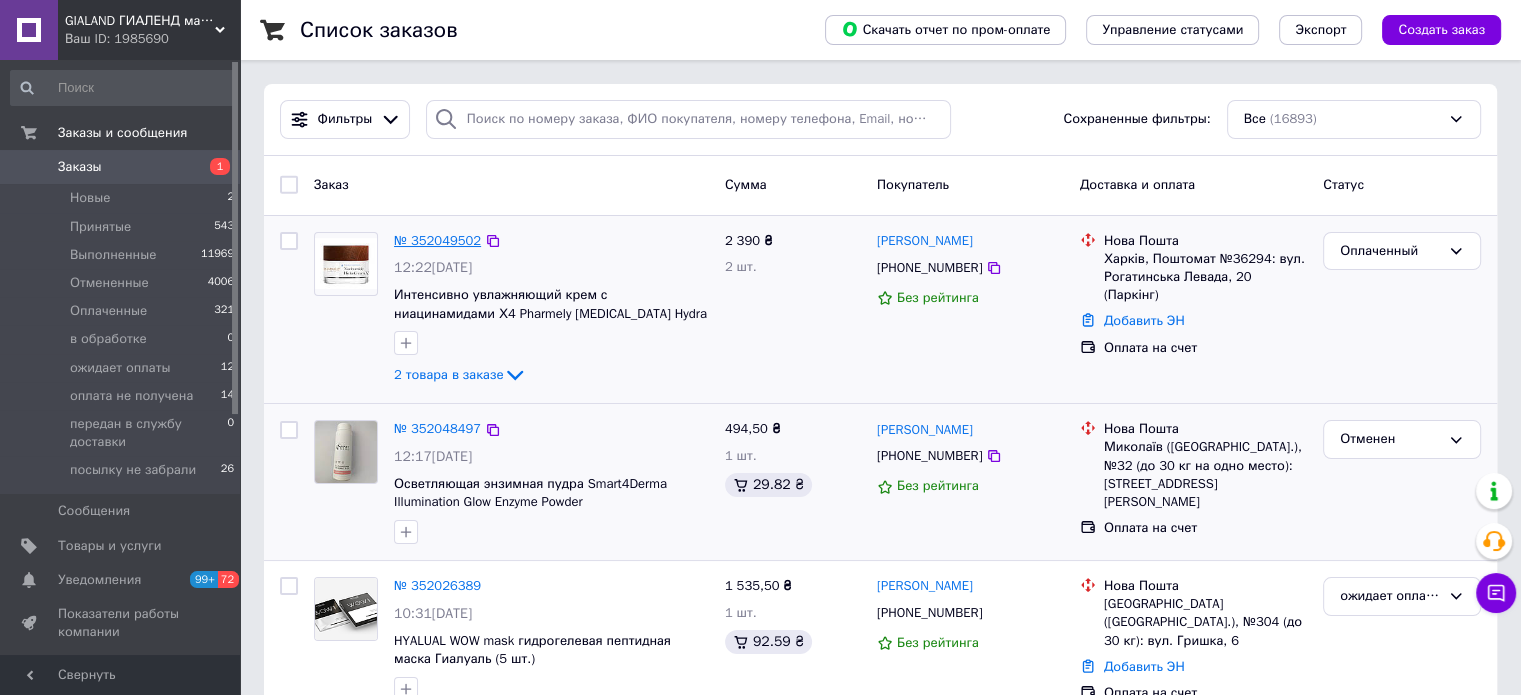 click on "№ 352049502" at bounding box center (437, 240) 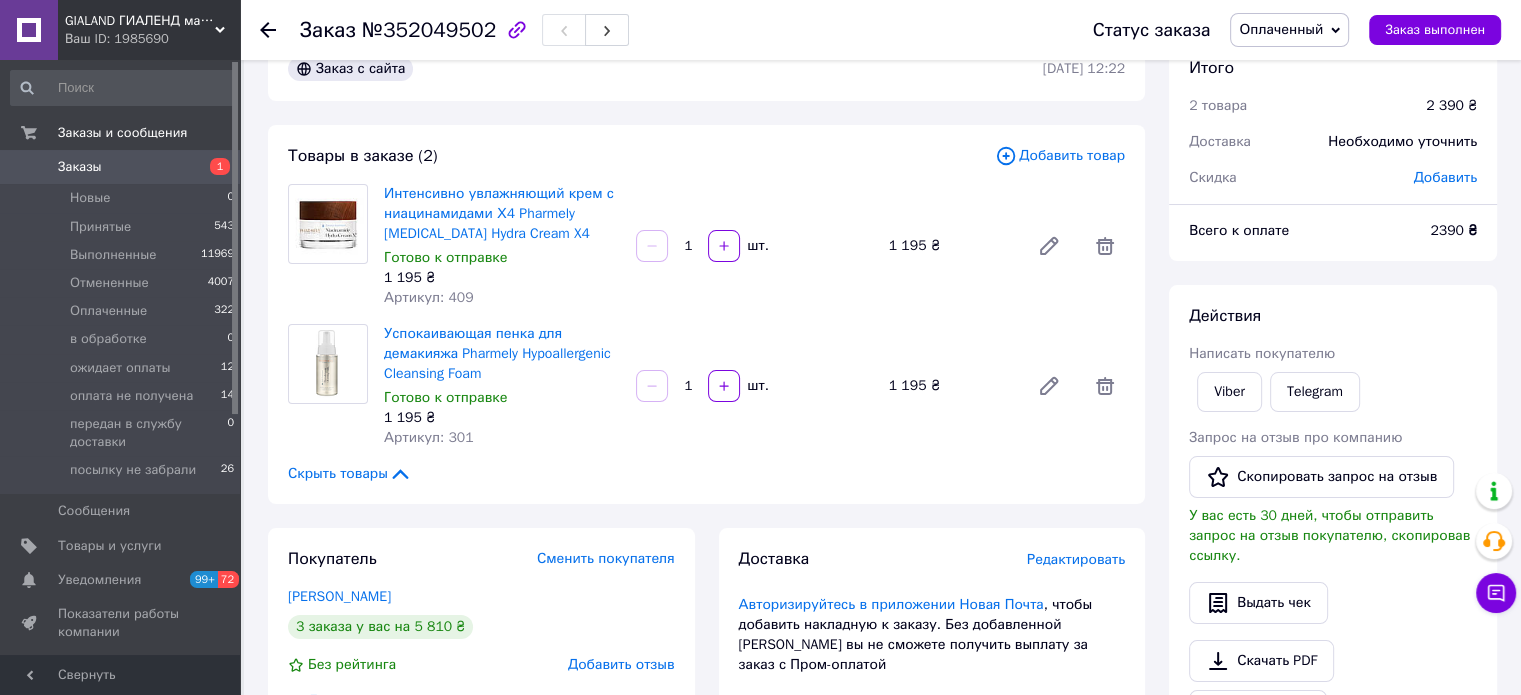 scroll, scrollTop: 0, scrollLeft: 0, axis: both 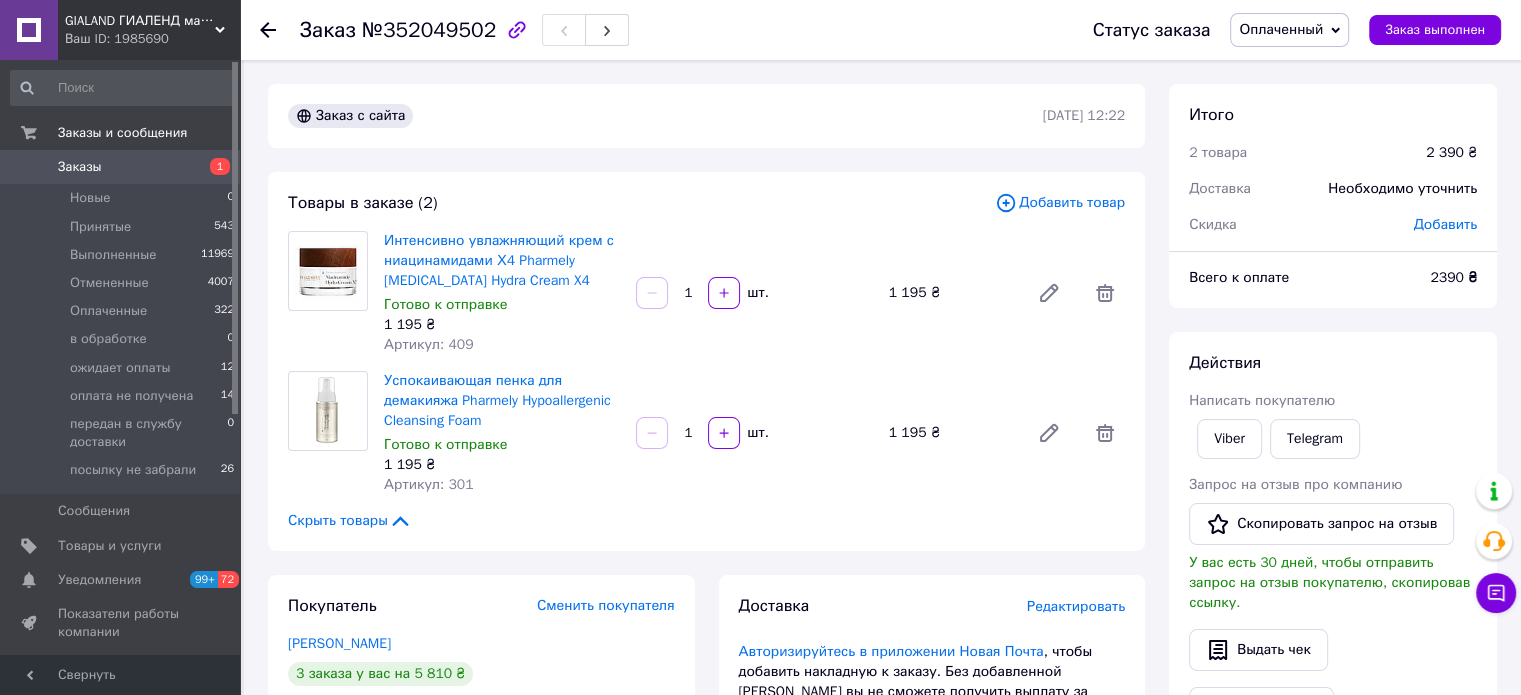 click on "Заказы" at bounding box center [80, 167] 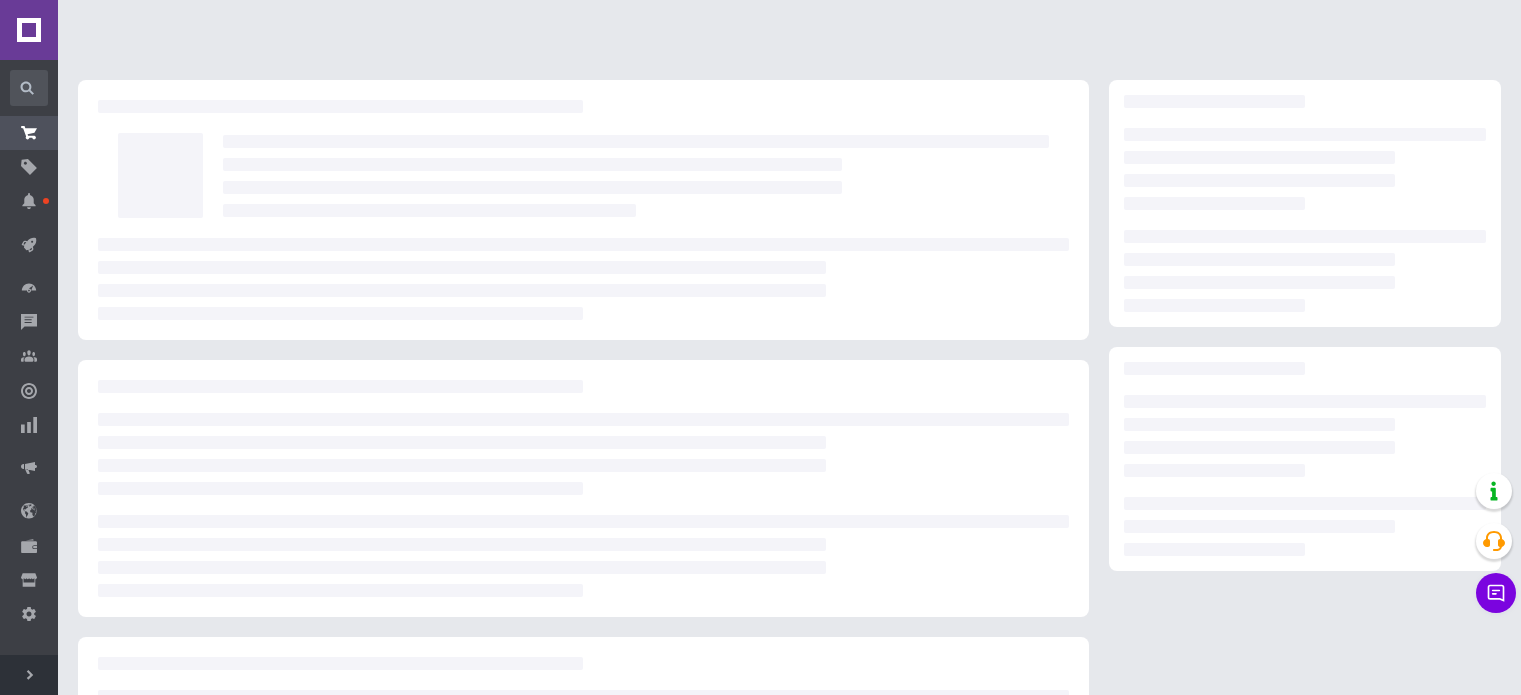 scroll, scrollTop: 0, scrollLeft: 0, axis: both 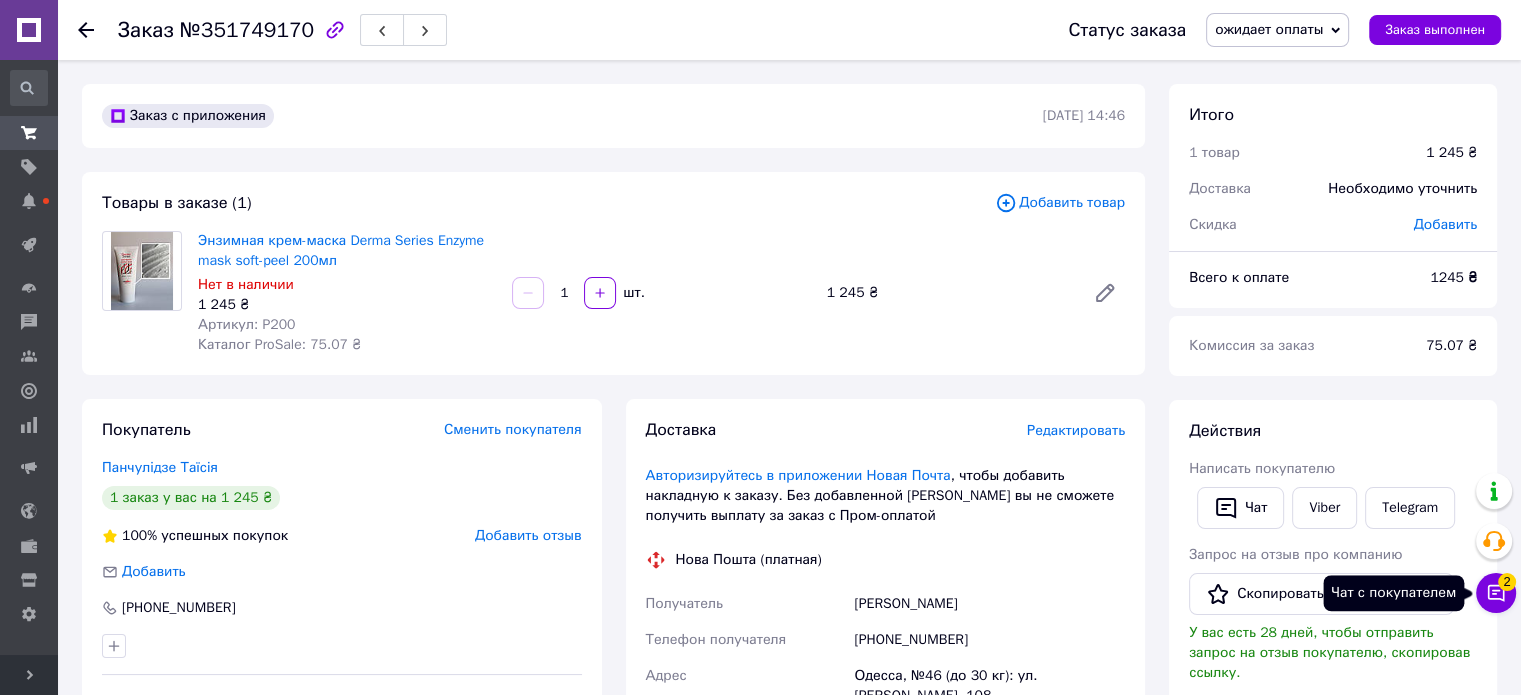 click 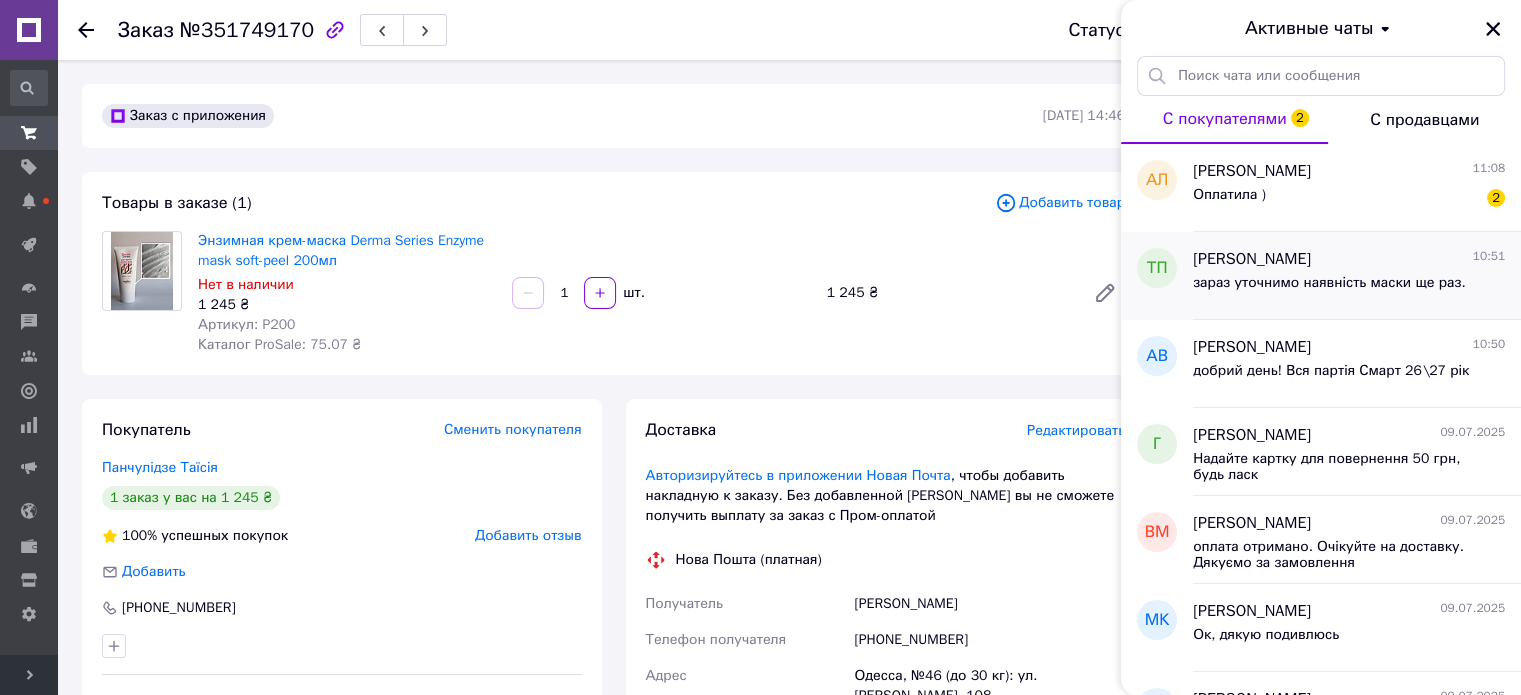 click on "зараз уточнимо наявність маски ще раз." at bounding box center [1329, 283] 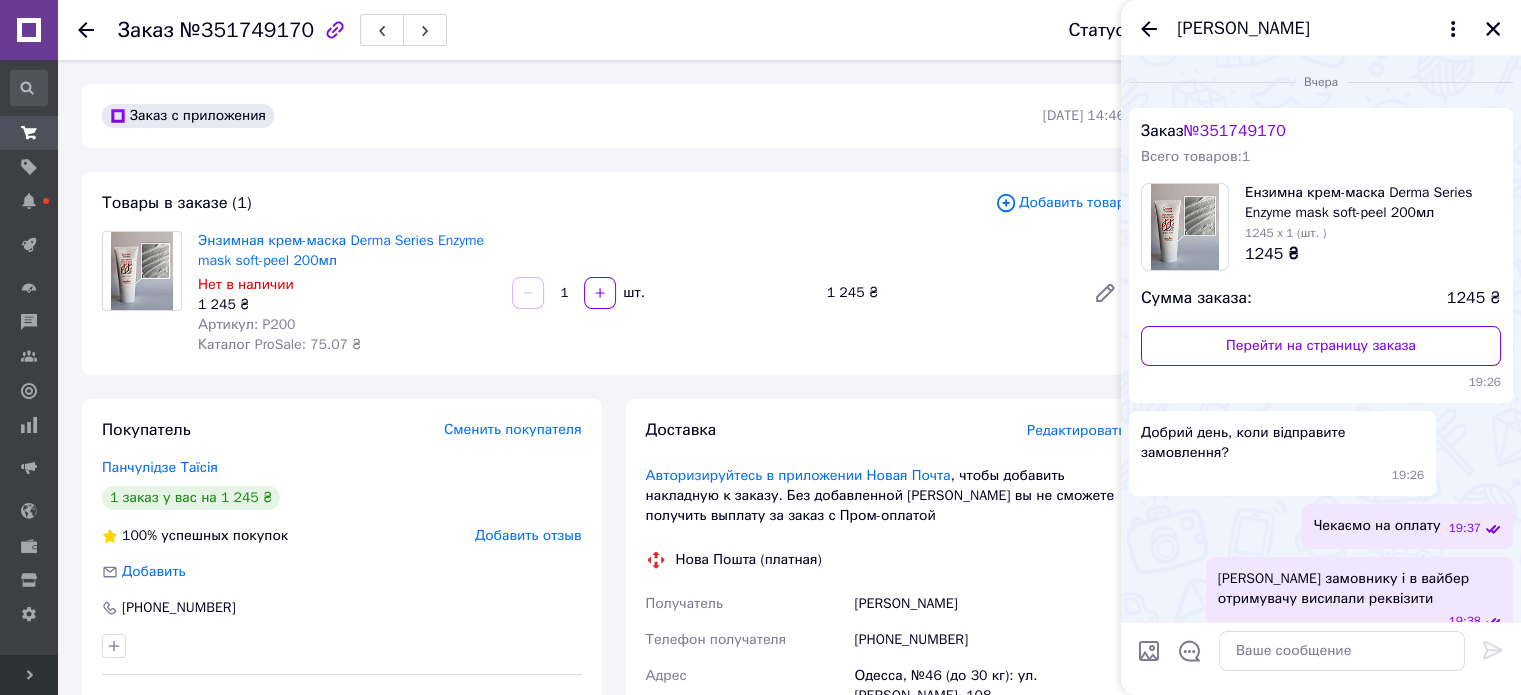 scroll, scrollTop: 320, scrollLeft: 0, axis: vertical 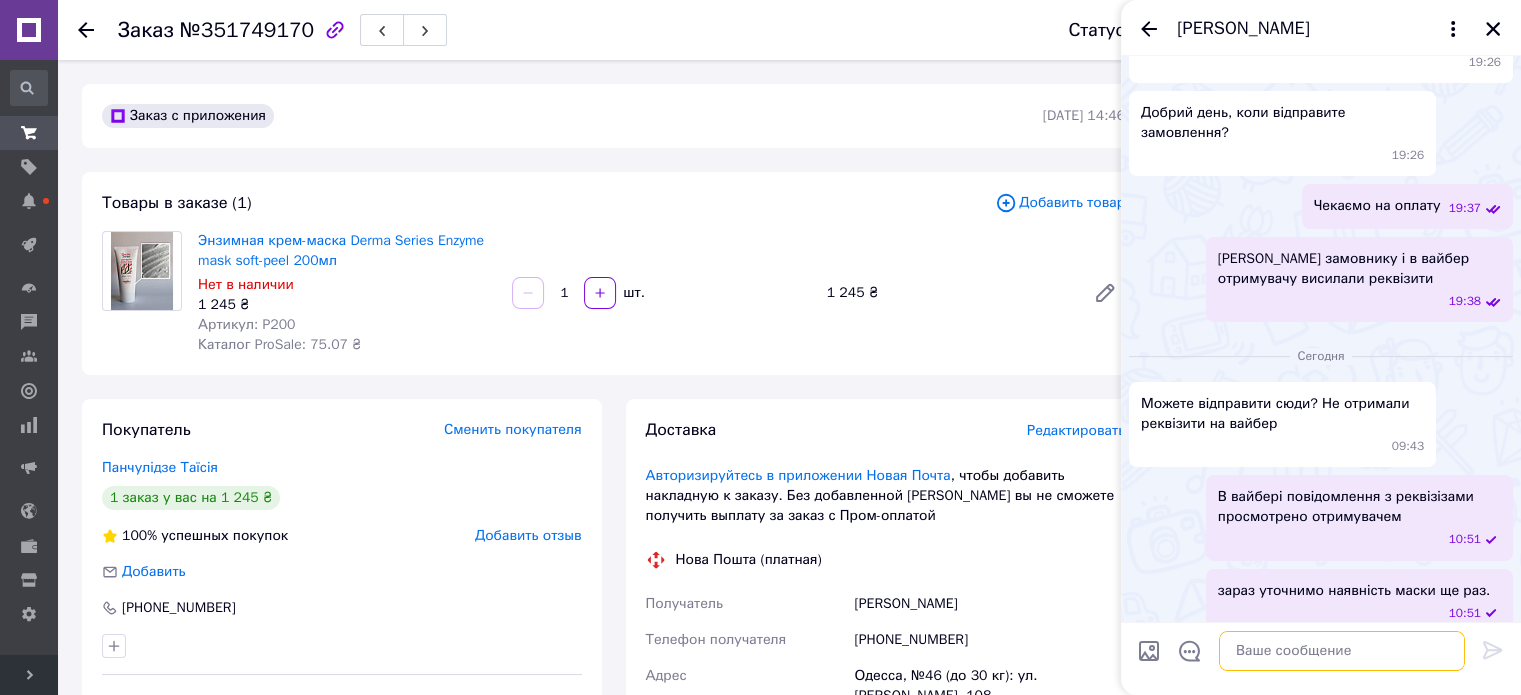 click at bounding box center (1342, 651) 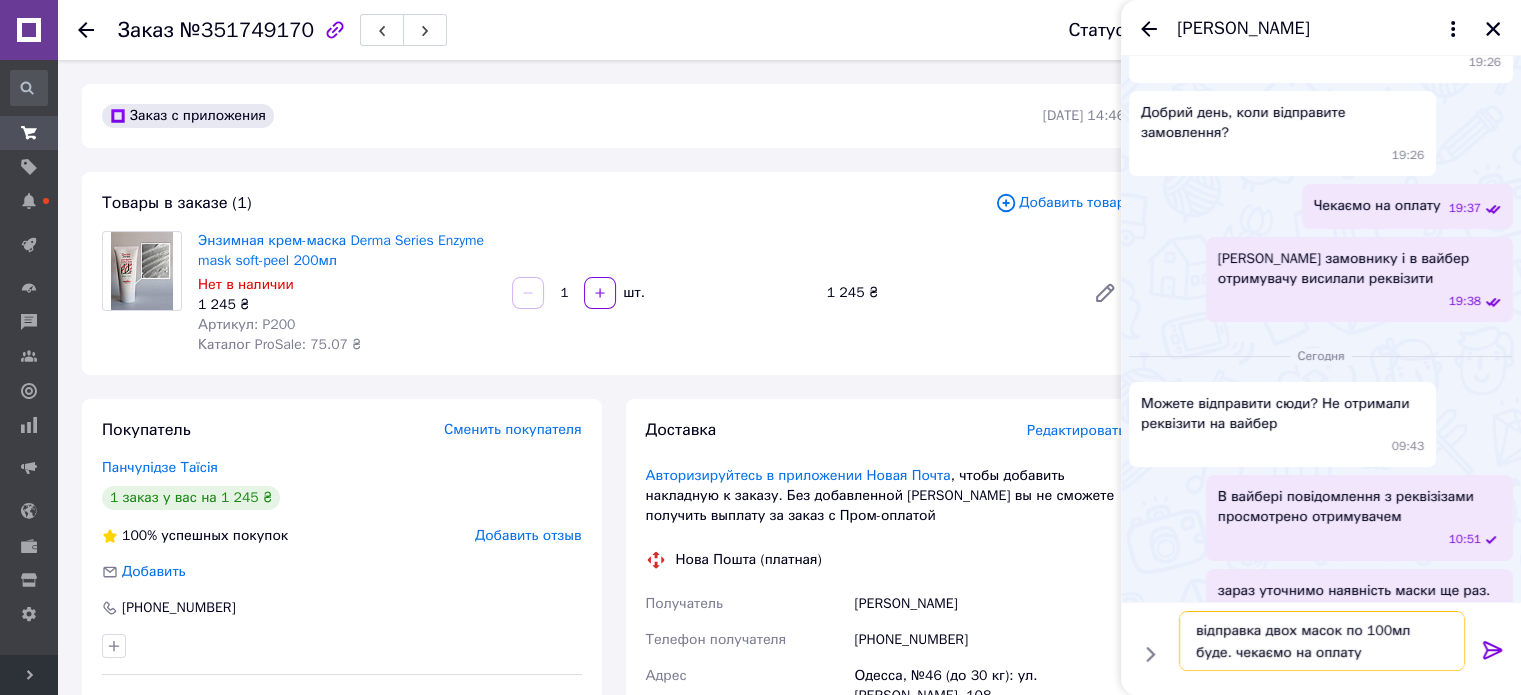 type on "відправка двох масок по 100мл буде. чекаємо на оплату:" 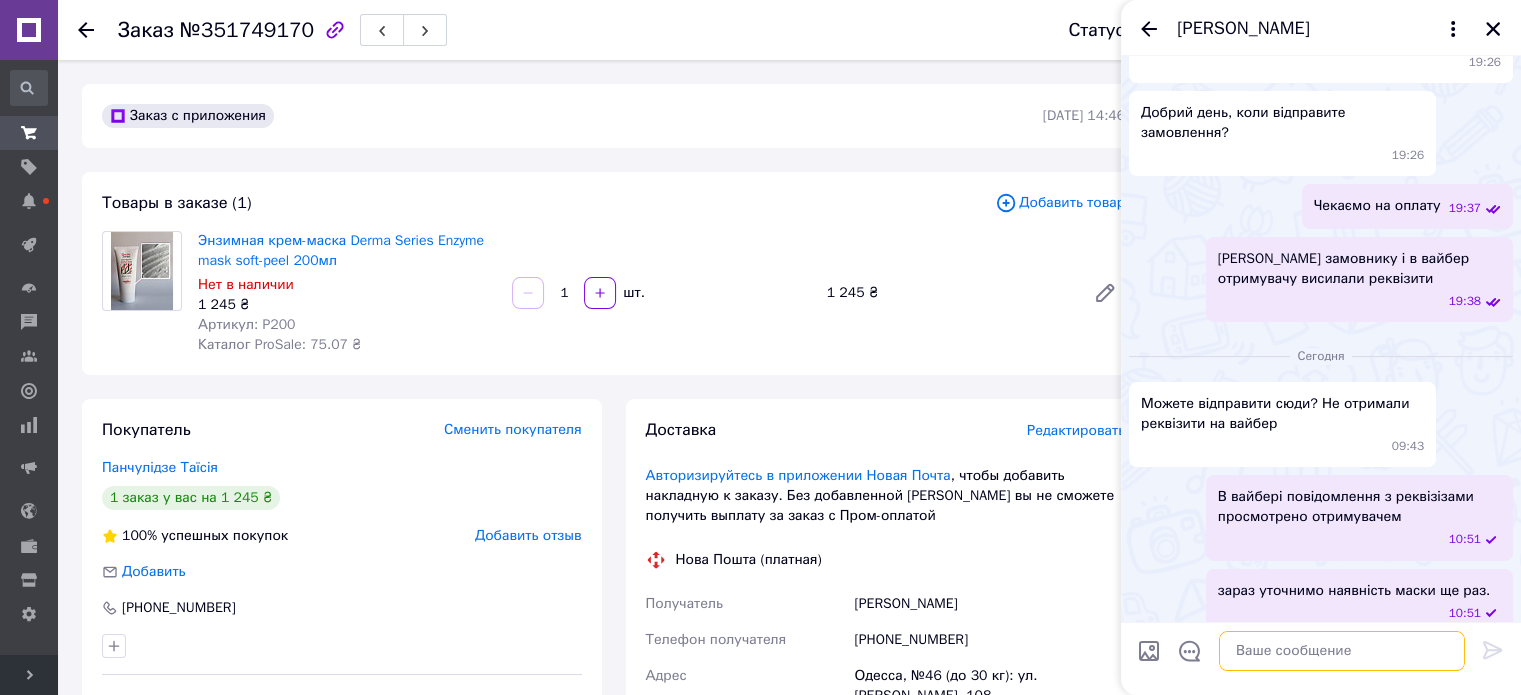 scroll, scrollTop: 412, scrollLeft: 0, axis: vertical 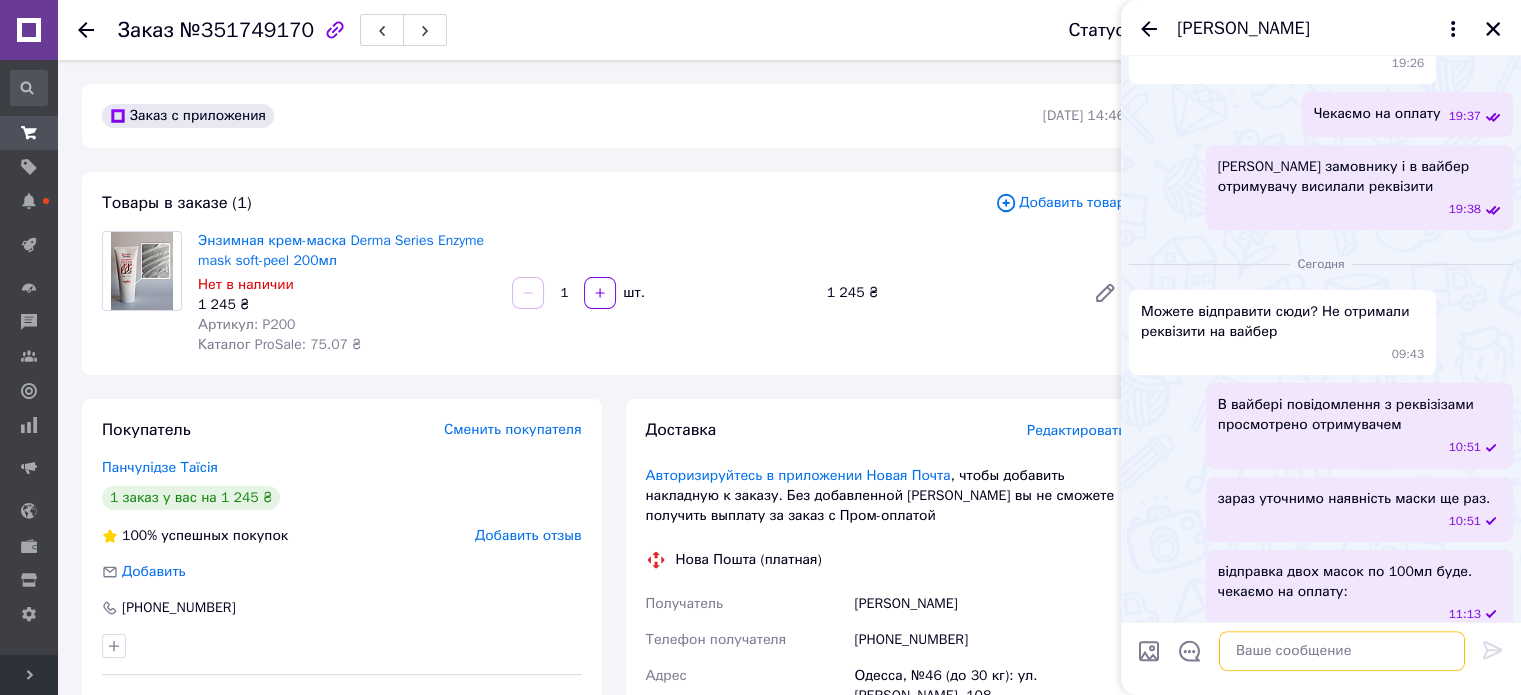 paste on "Ваше замовлення на суму 736грн. принято. Чекаємо на оплату:
IBAN
UA613220010000026005340083152
ІПН/ЄДРПОУ 3468008120
ФОП Блащук І.В.
АТ УНІВЕРСАЛ БАНК
МФО 322001
Важливо!!!
В призначенні:
Оплата за косметичну продукцію" 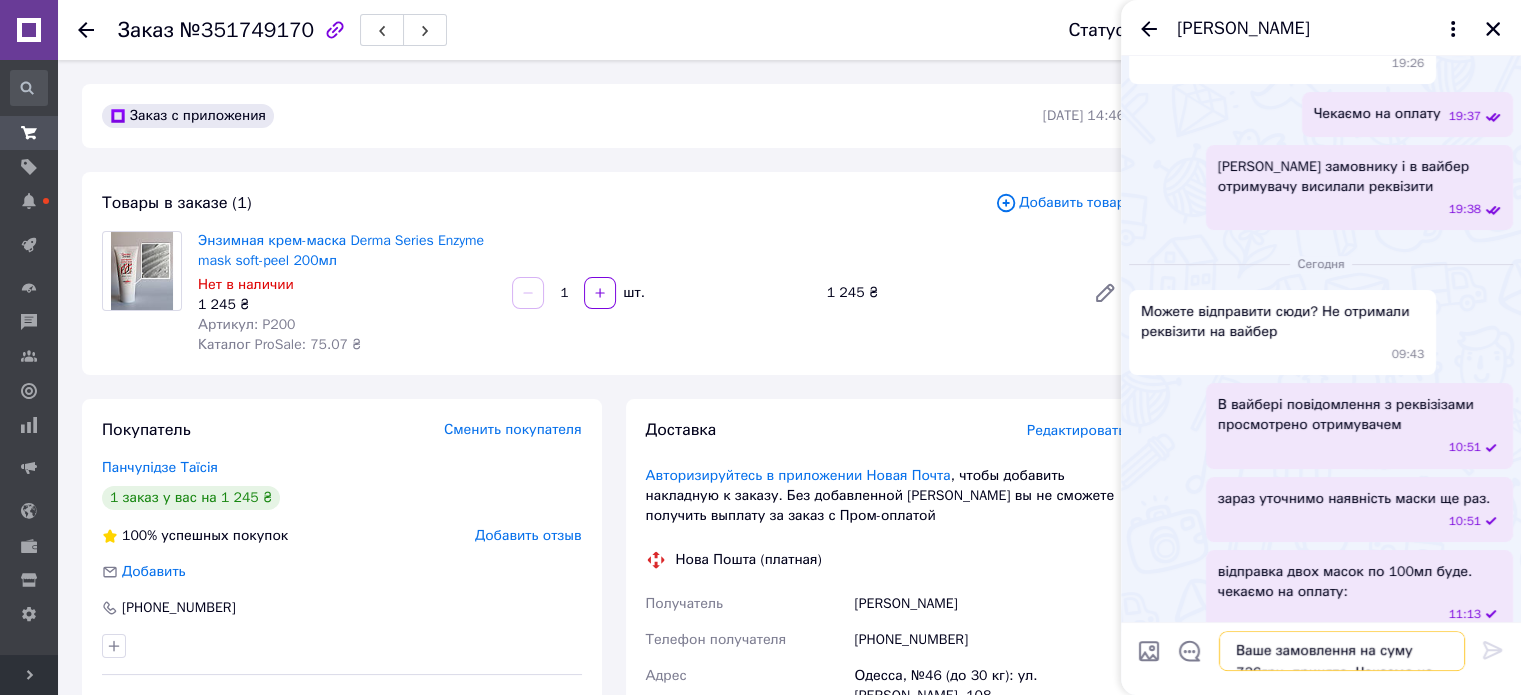 scroll, scrollTop: 155, scrollLeft: 0, axis: vertical 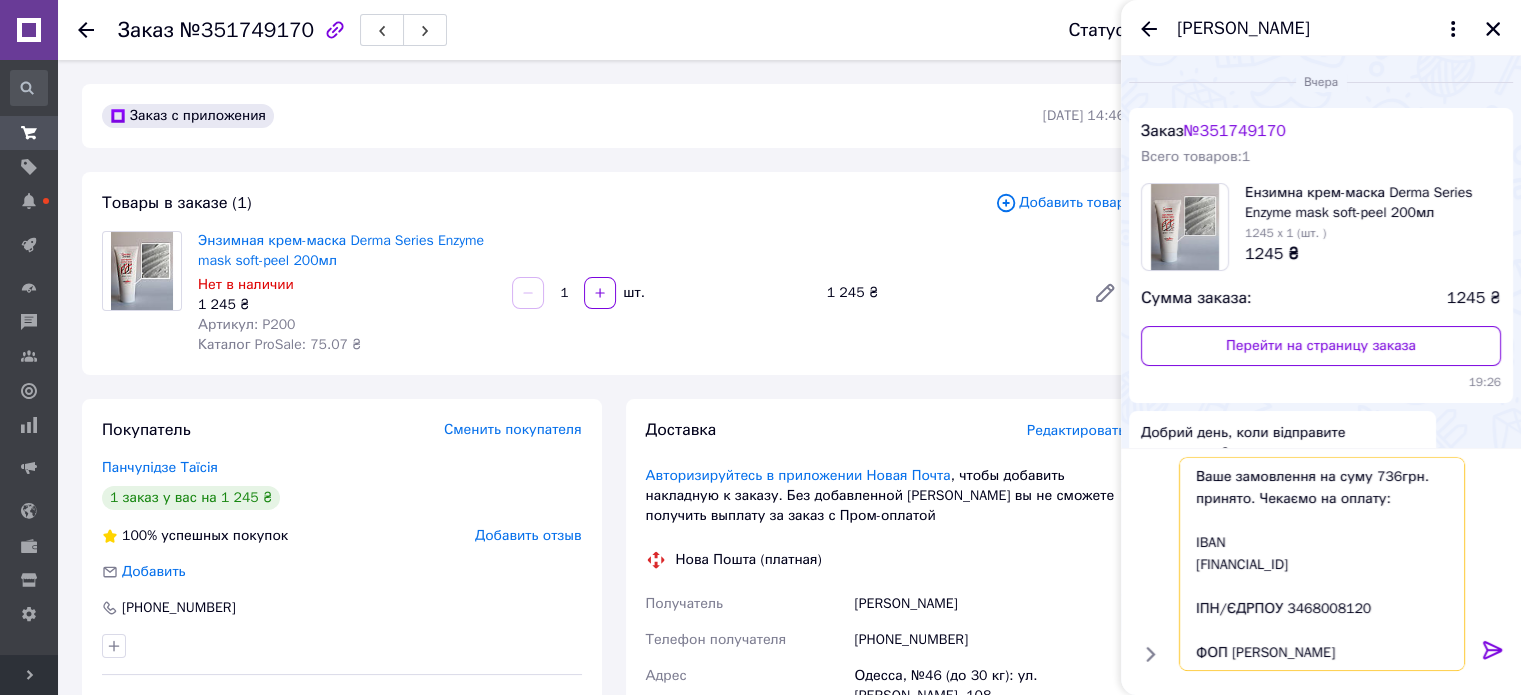 drag, startPoint x: 1390, startPoint y: 476, endPoint x: 1364, endPoint y: 473, distance: 26.172504 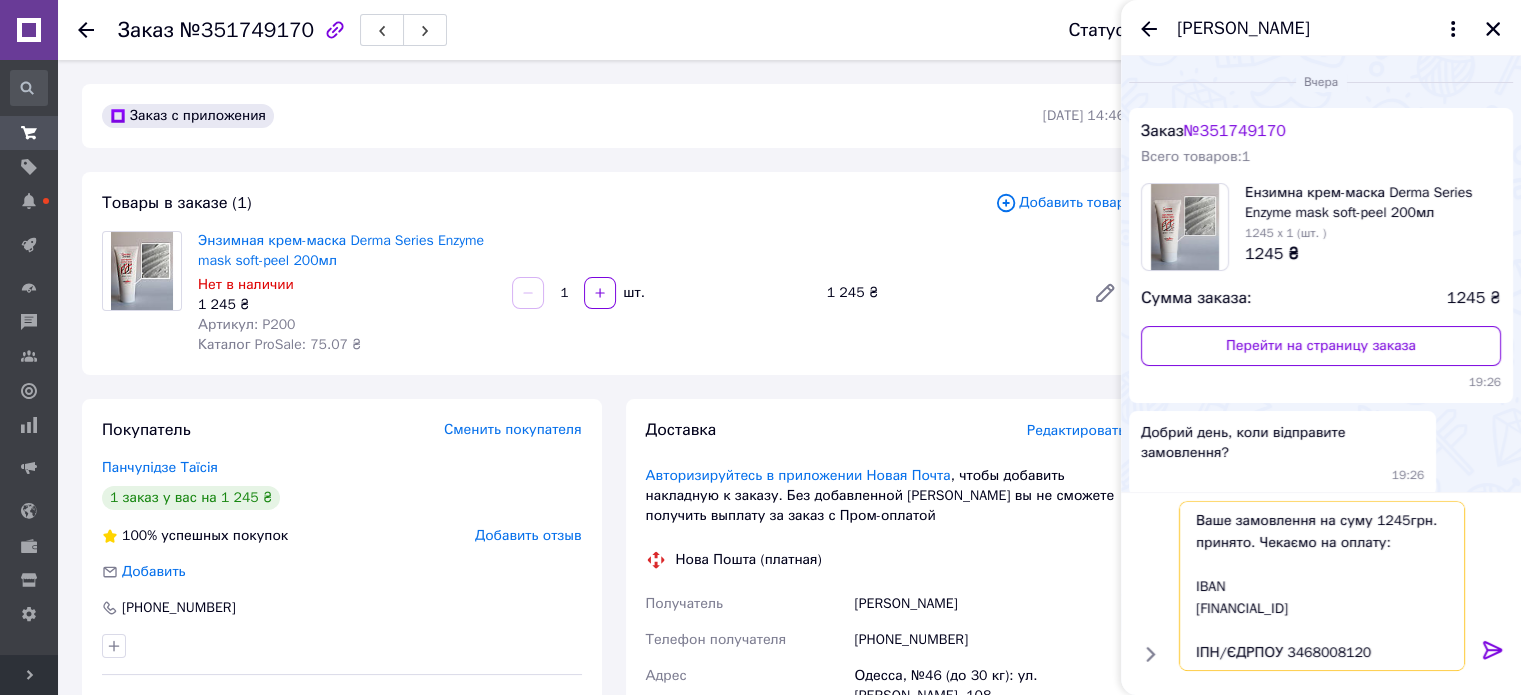 type on "Ваше замовлення на суму 1245грн. принято. Чекаємо на оплату:
IBAN
UA613220010000026005340083152
ІПН/ЄДРПОУ 3468008120
ФОП Блащук І.В.
АТ УНІВЕРСАЛ БАНК
МФО 322001
Важливо!!!
В призначенні:
Оплата за косметичну продукцію" 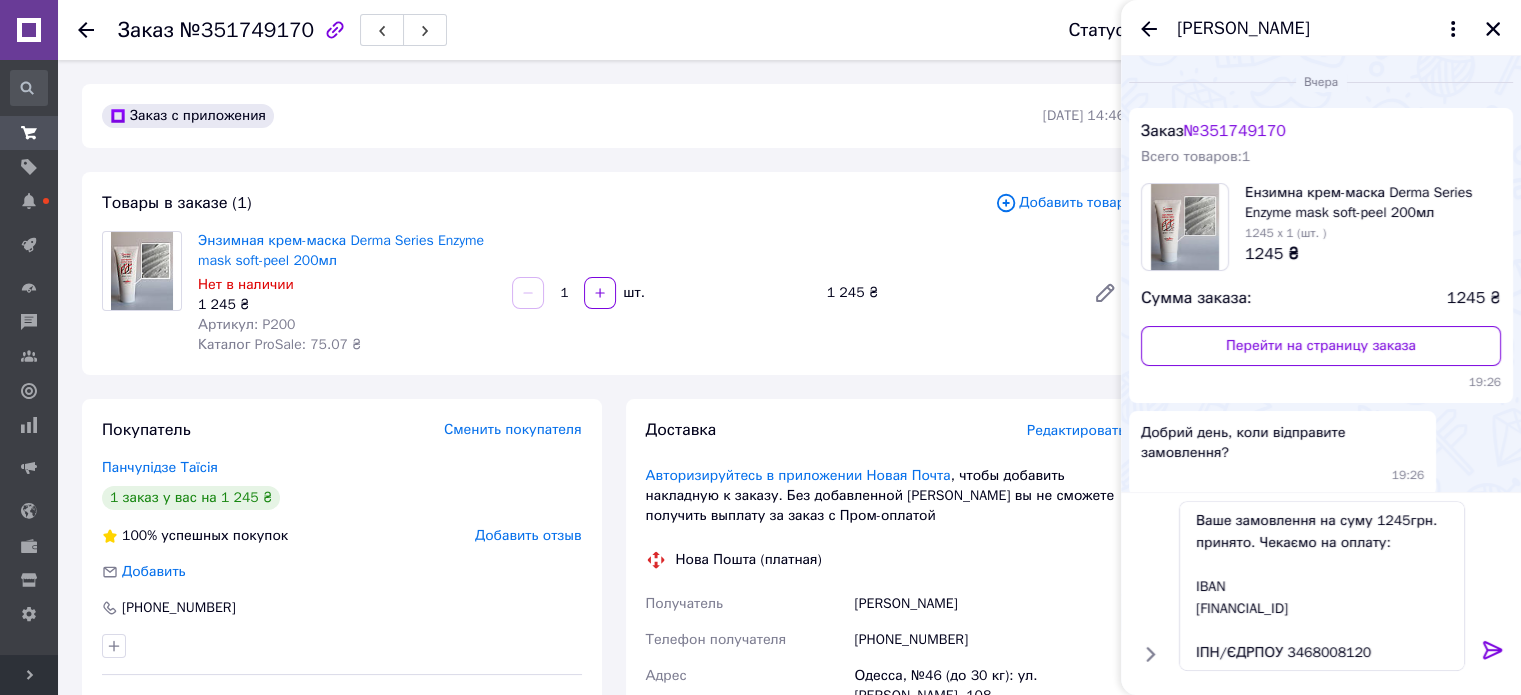 click 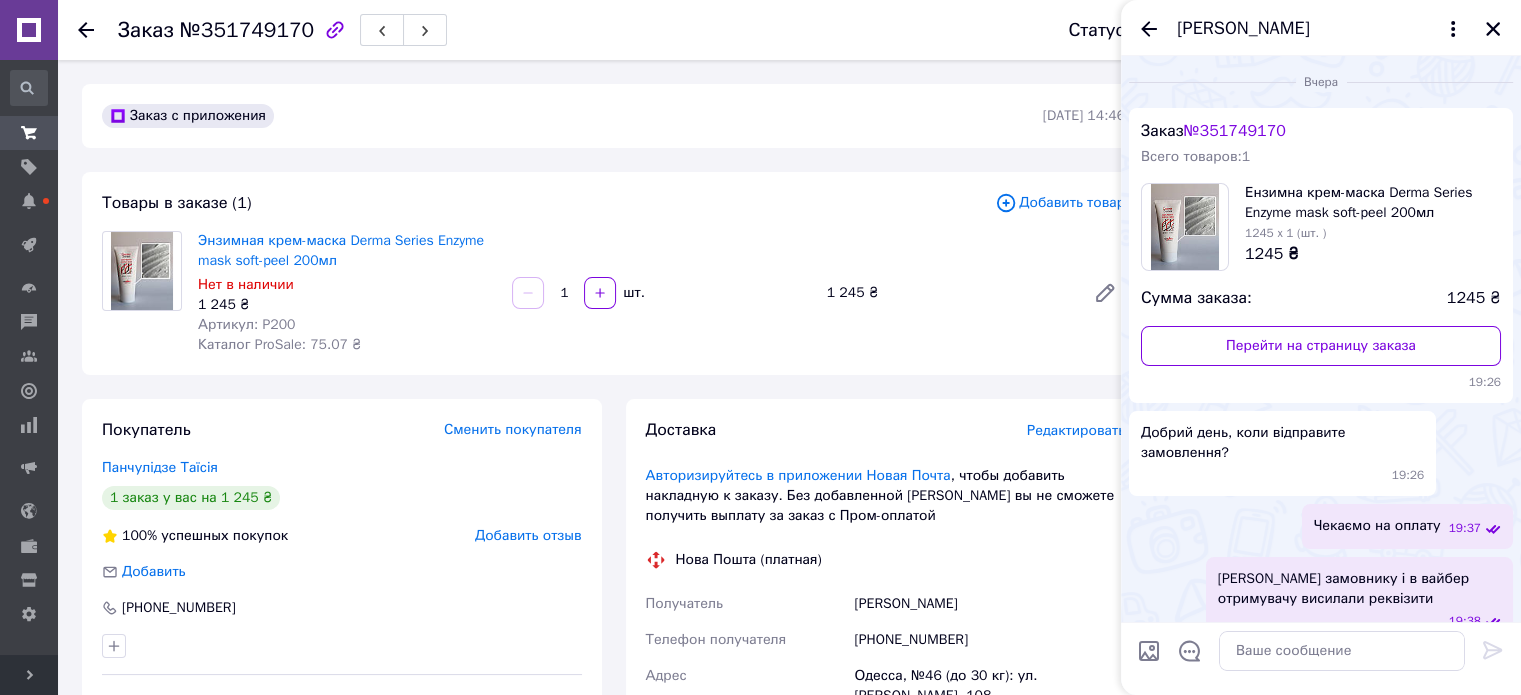 scroll, scrollTop: 785, scrollLeft: 0, axis: vertical 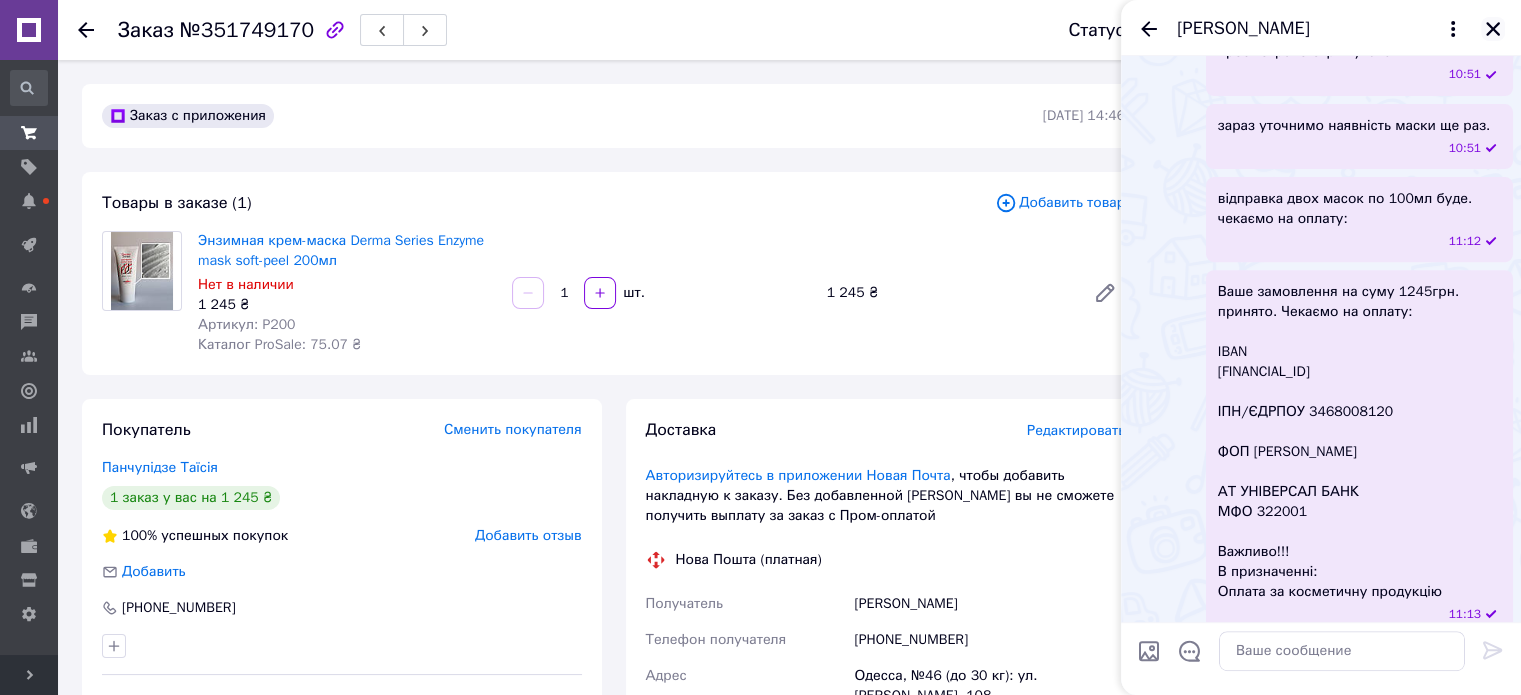 click 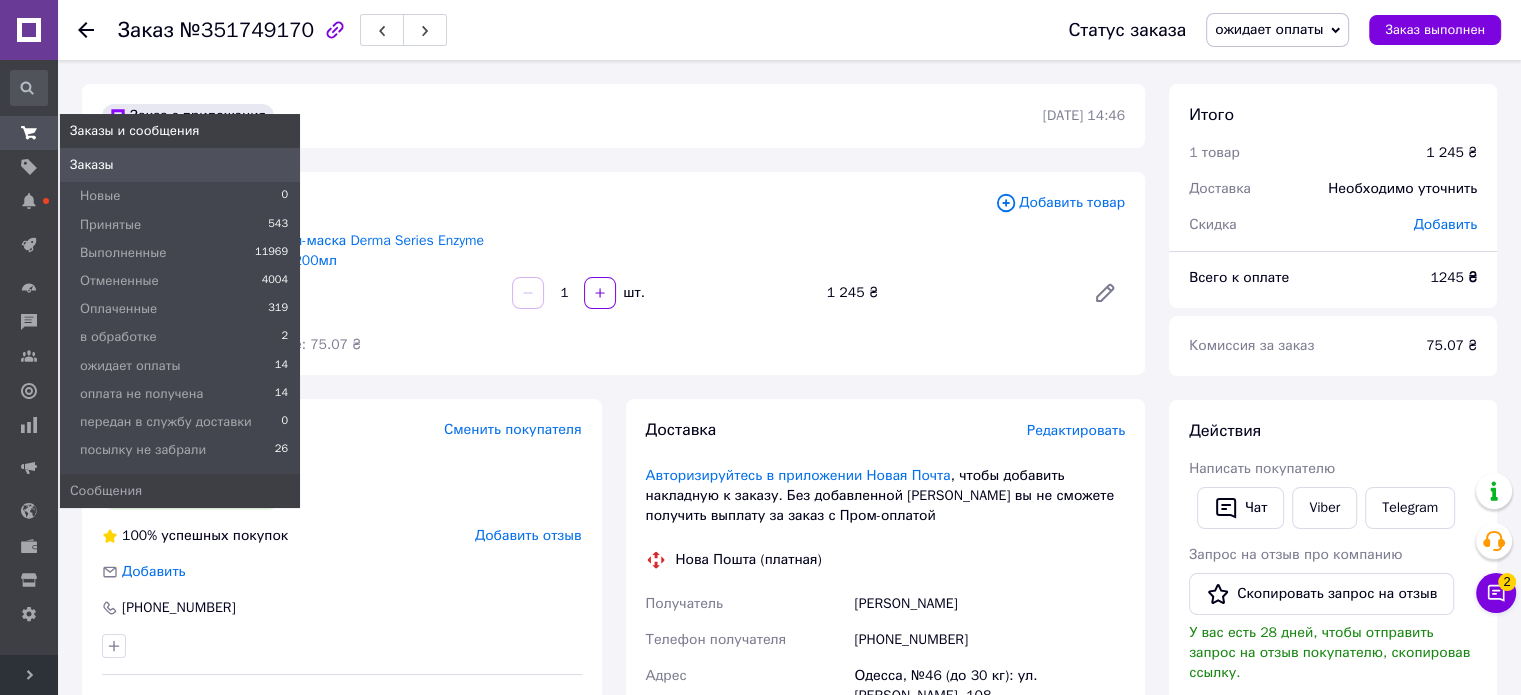 click at bounding box center (29, 133) 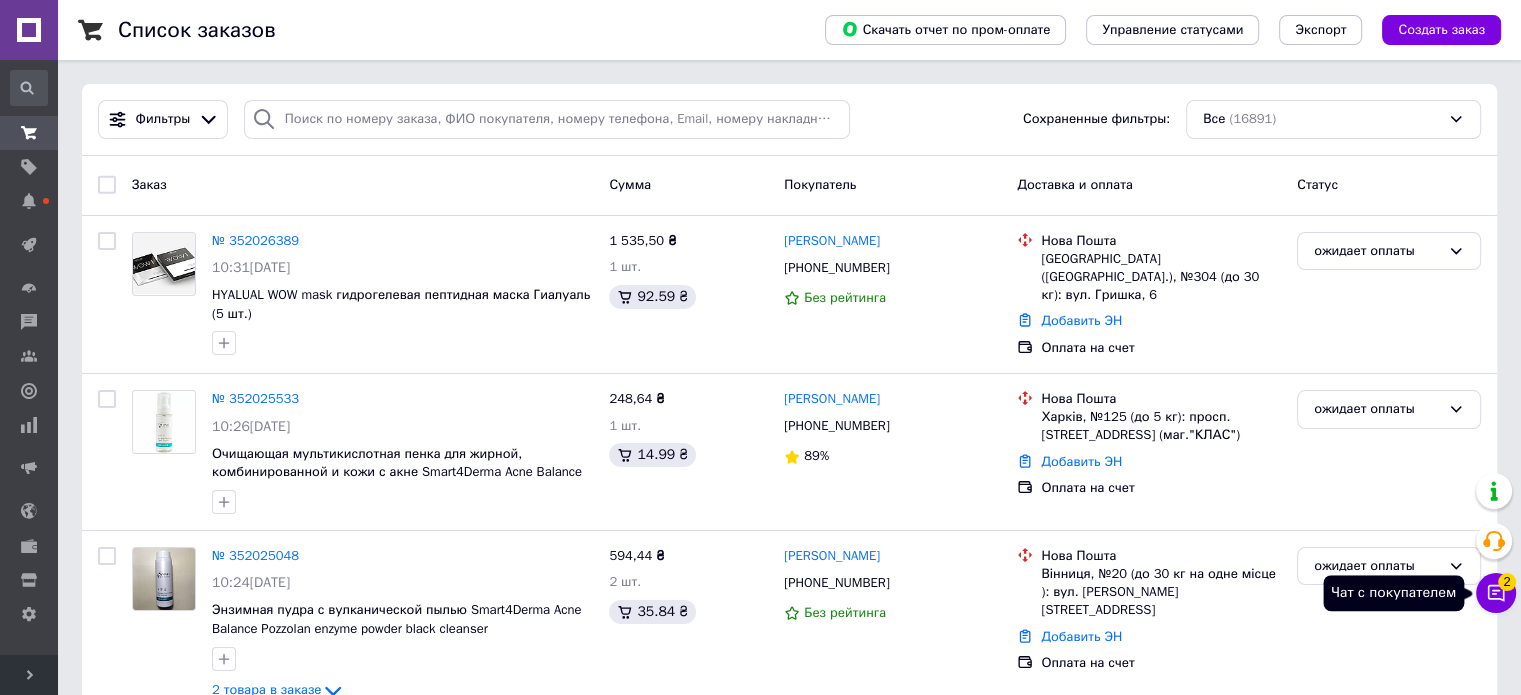 click 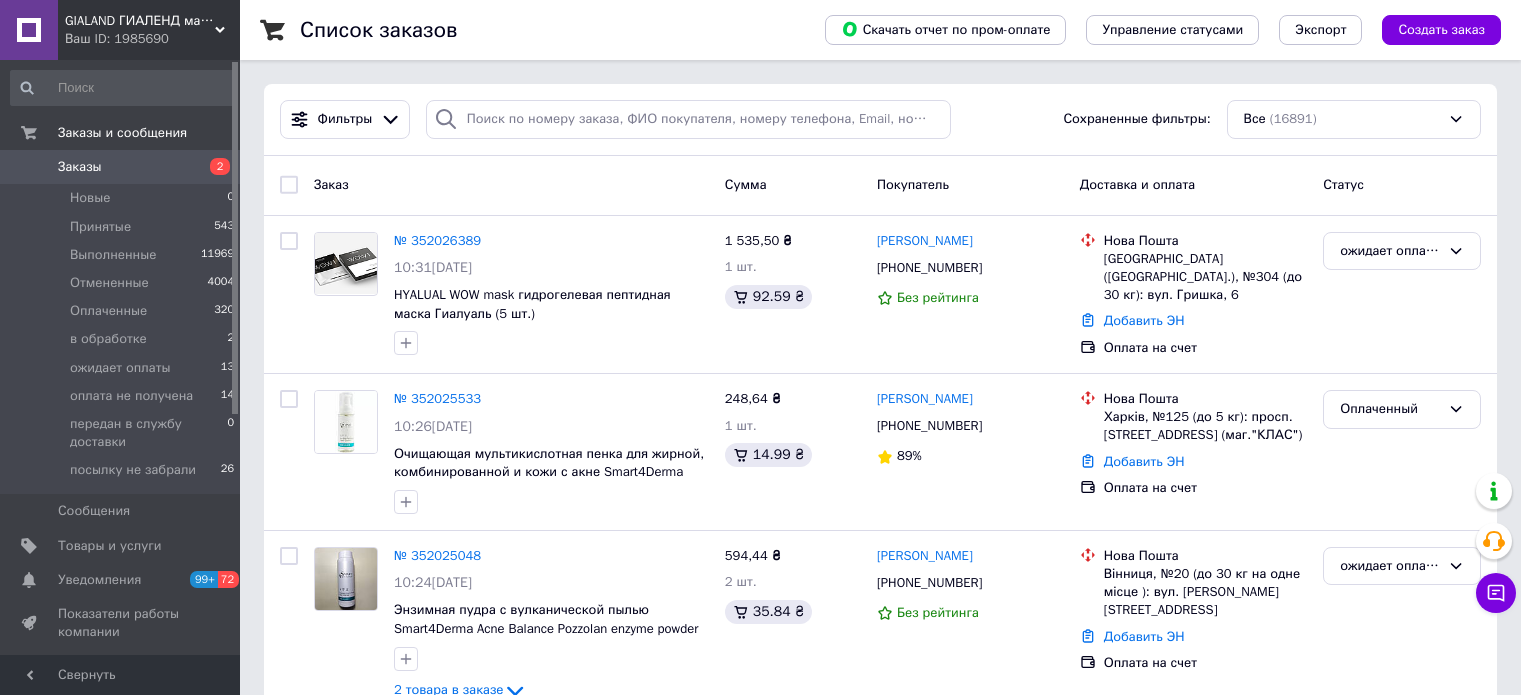 scroll, scrollTop: 0, scrollLeft: 0, axis: both 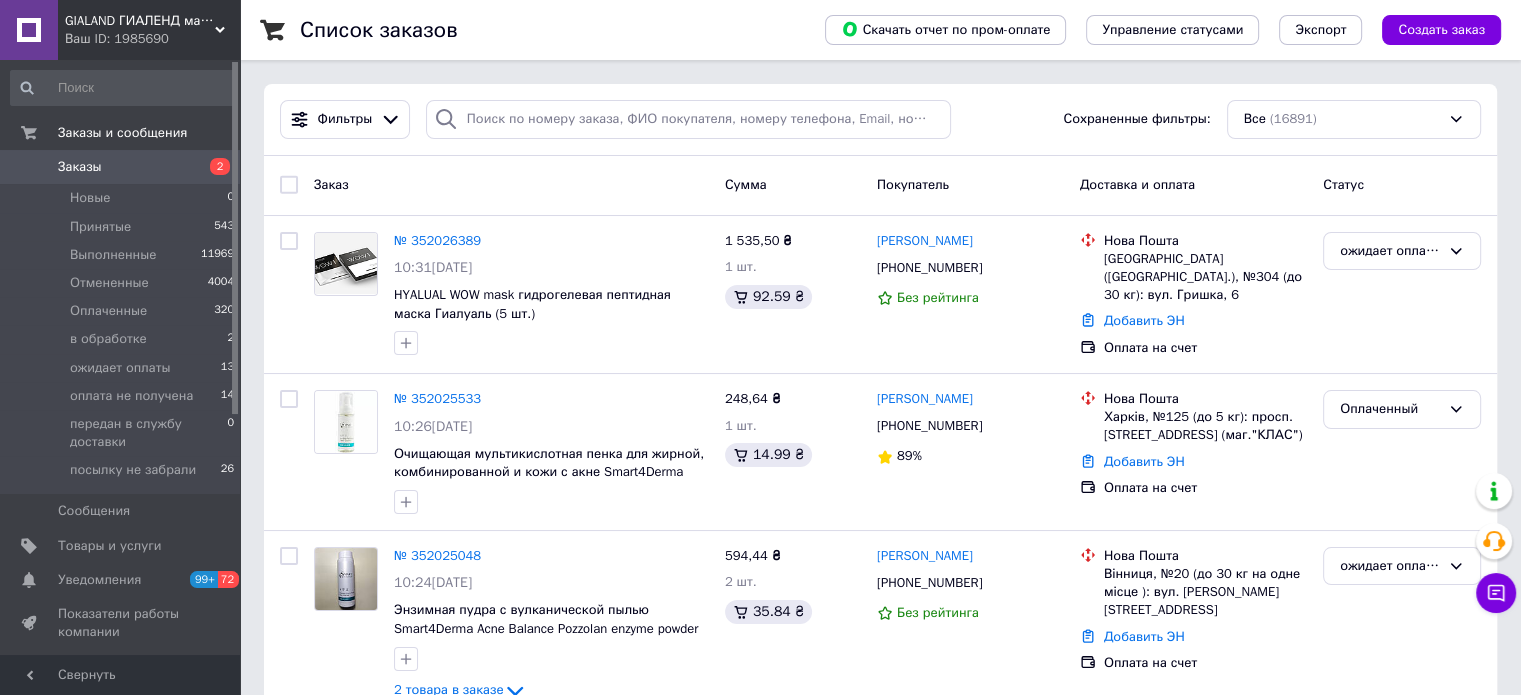 click on "Заказы" at bounding box center (80, 167) 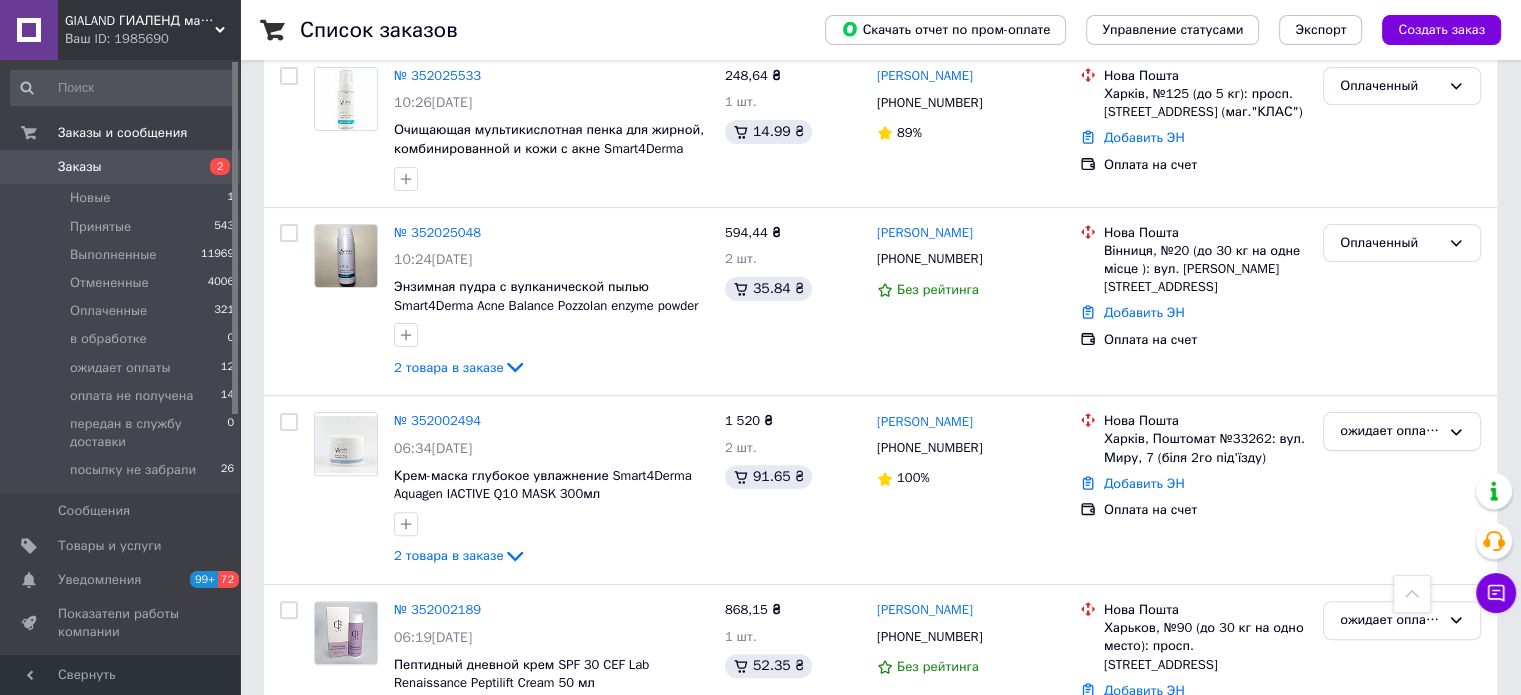 scroll, scrollTop: 0, scrollLeft: 0, axis: both 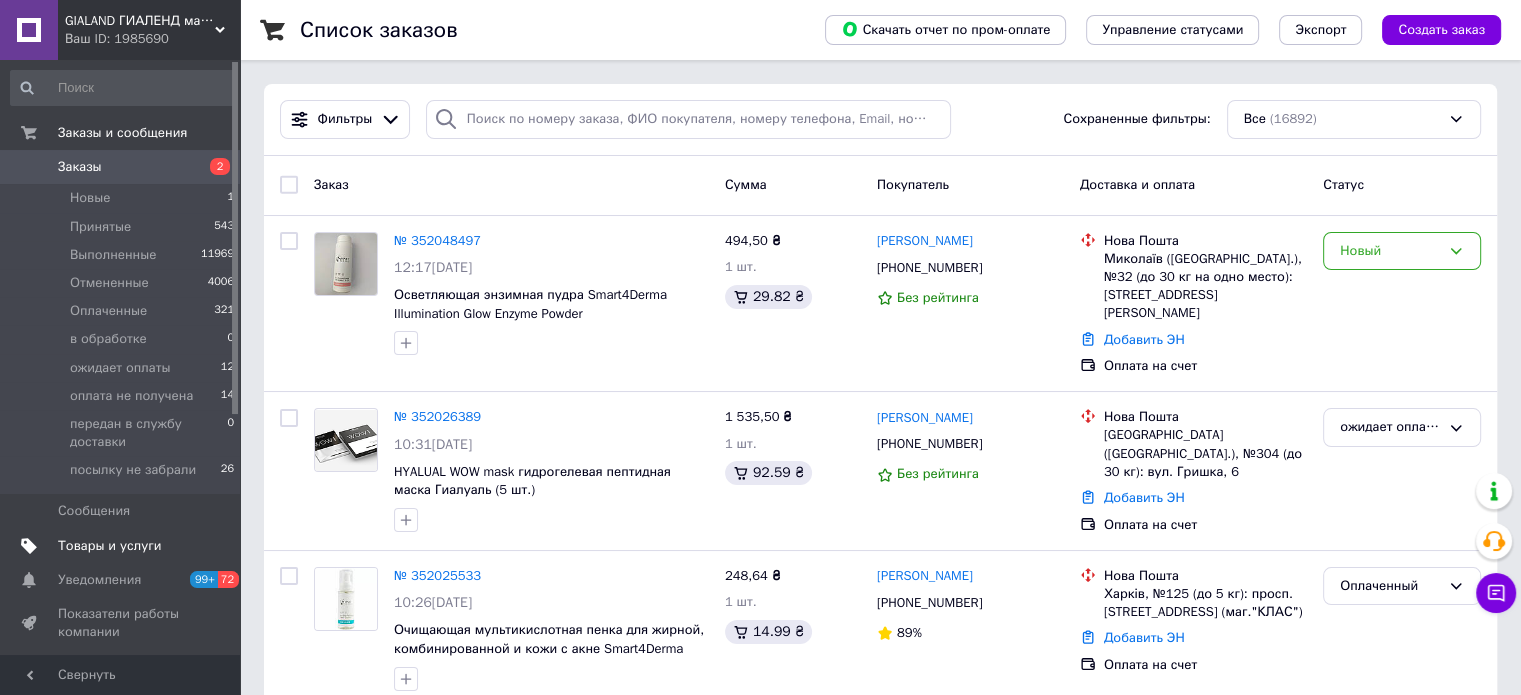 click on "Товары и услуги" at bounding box center (123, 546) 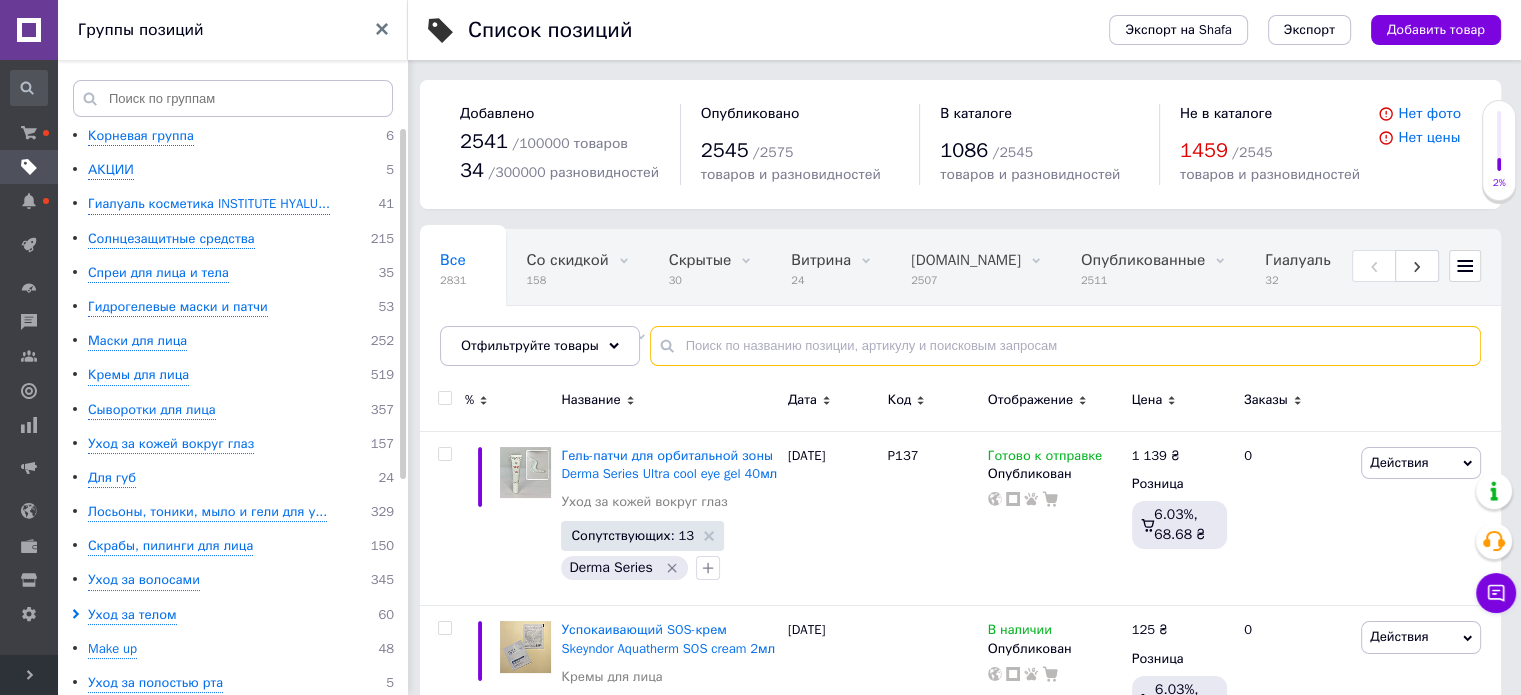 click at bounding box center [1065, 346] 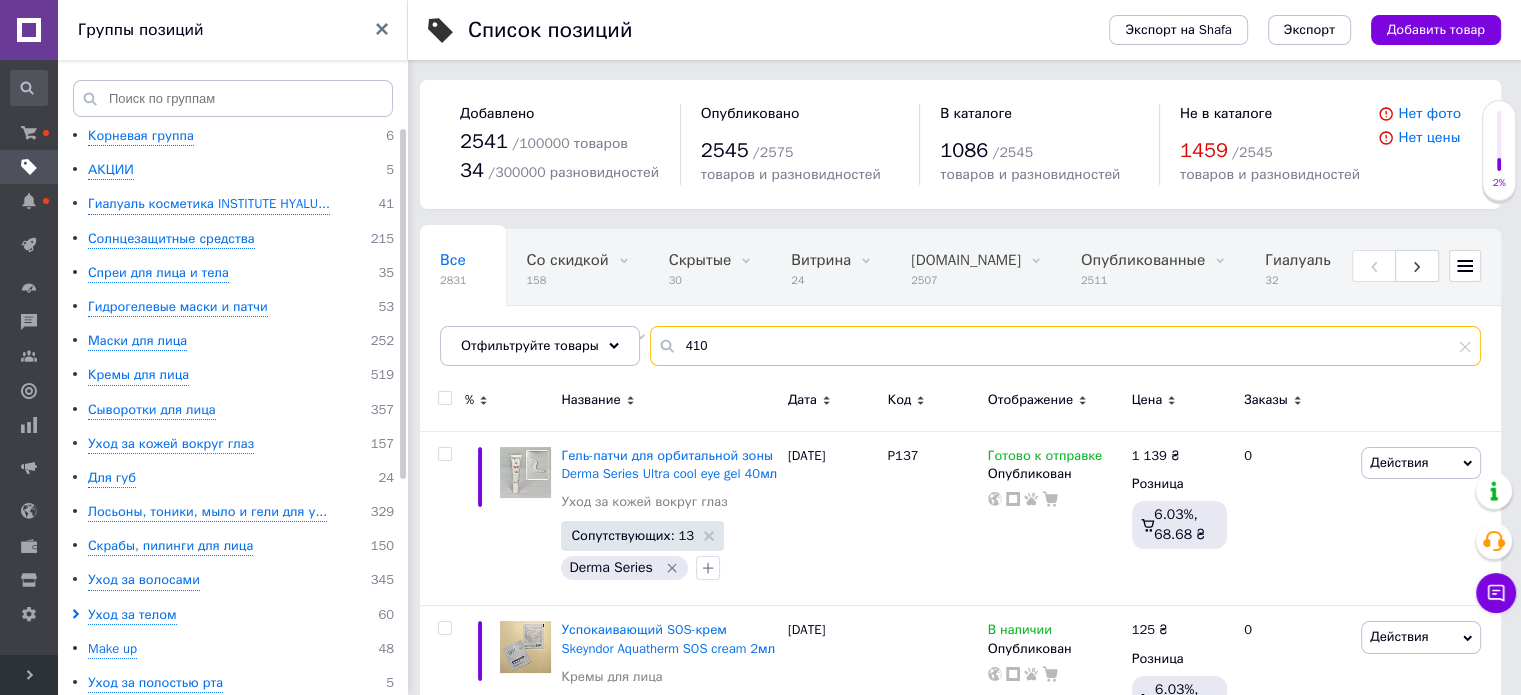 type on "410" 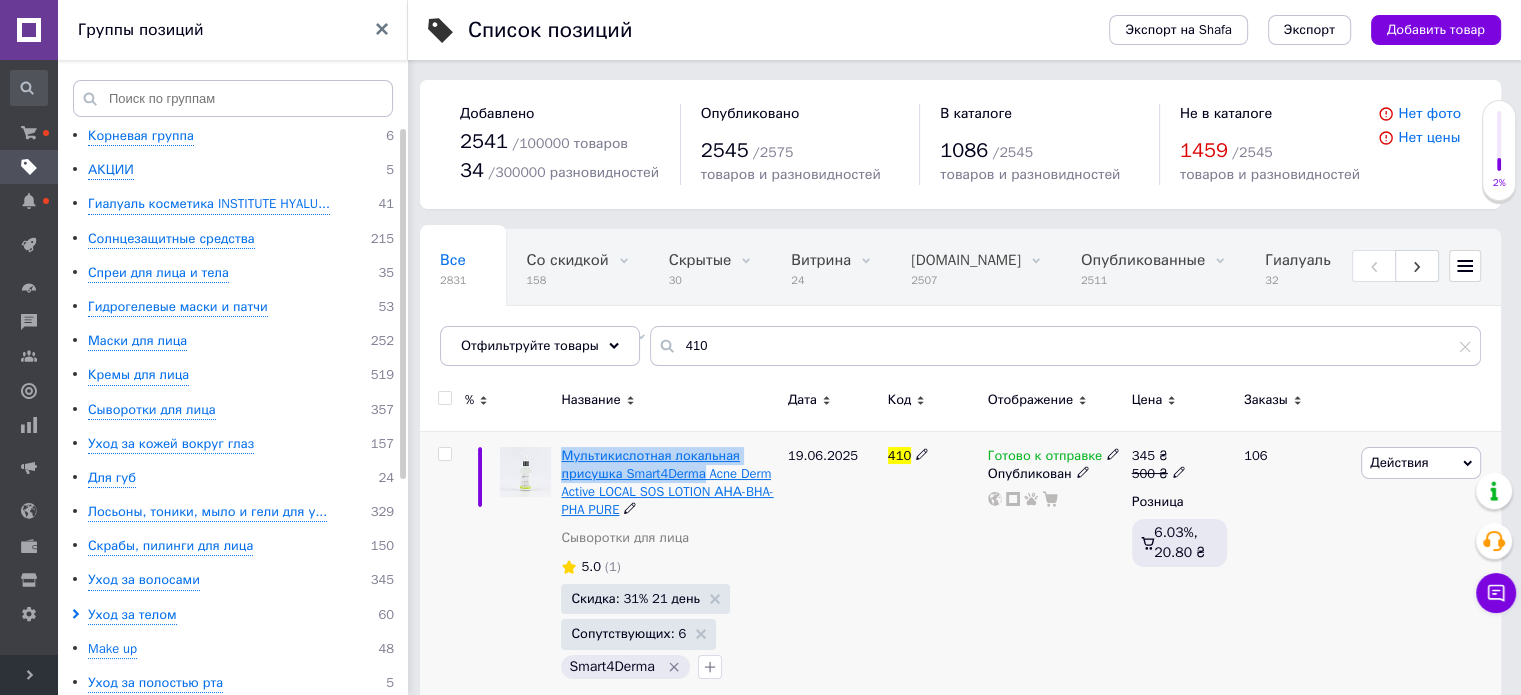drag, startPoint x: 564, startPoint y: 436, endPoint x: 704, endPoint y: 479, distance: 146.45477 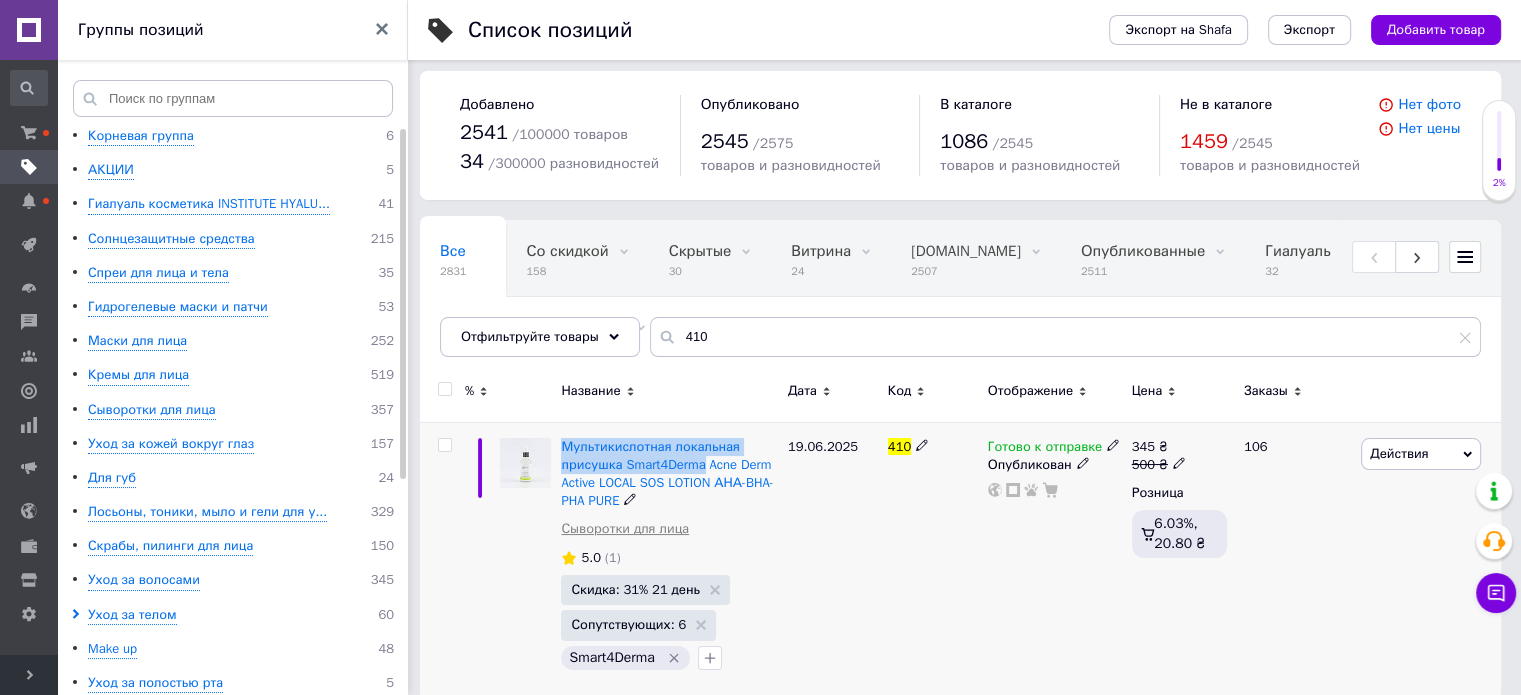 scroll, scrollTop: 0, scrollLeft: 0, axis: both 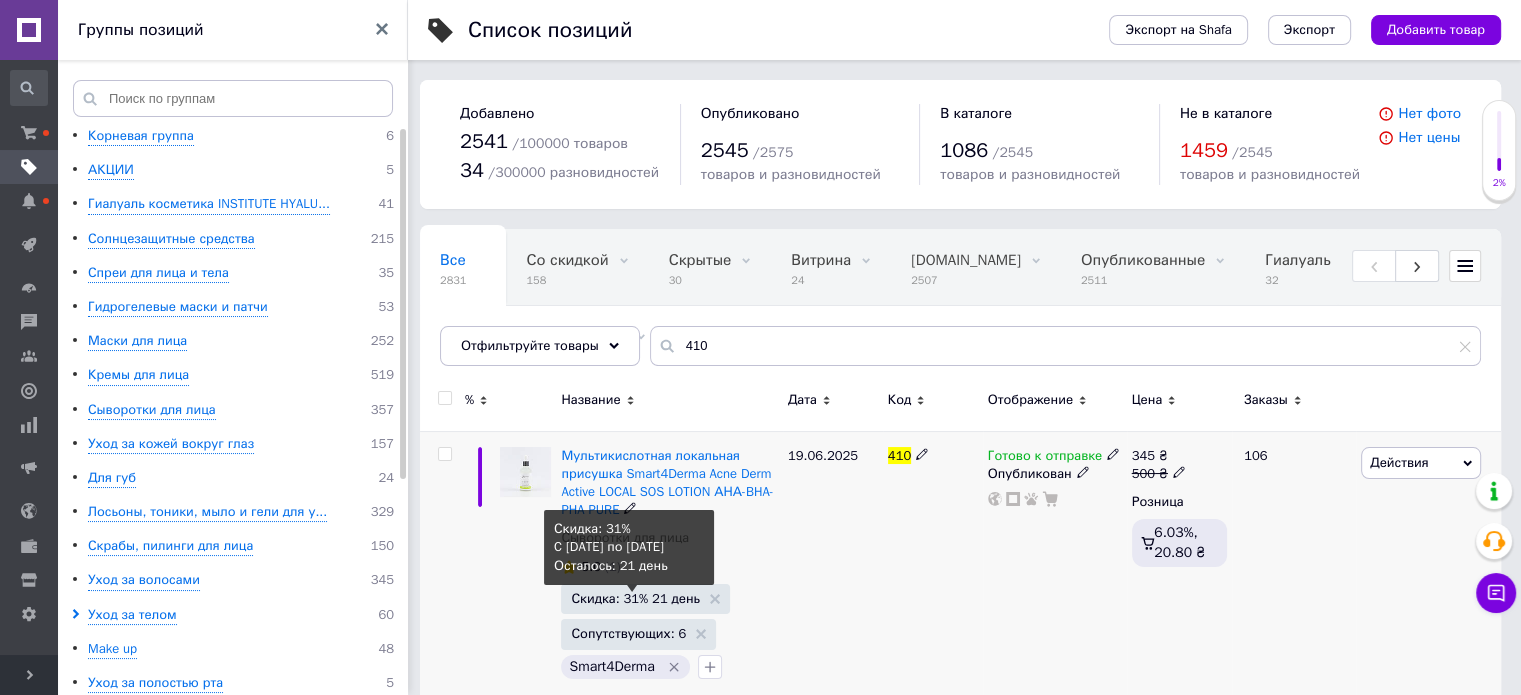 click on "Скидка: 31% 21 день" at bounding box center (635, 598) 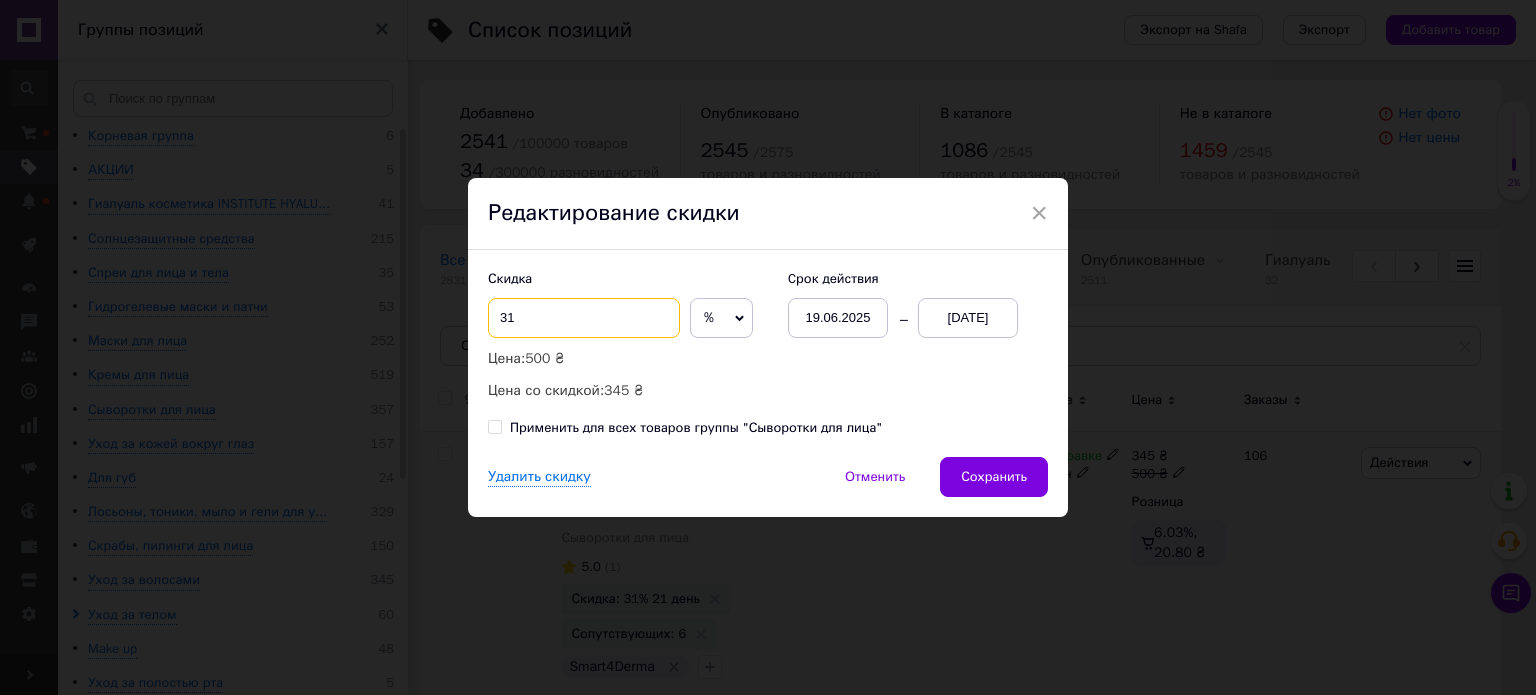 click on "31" at bounding box center (584, 318) 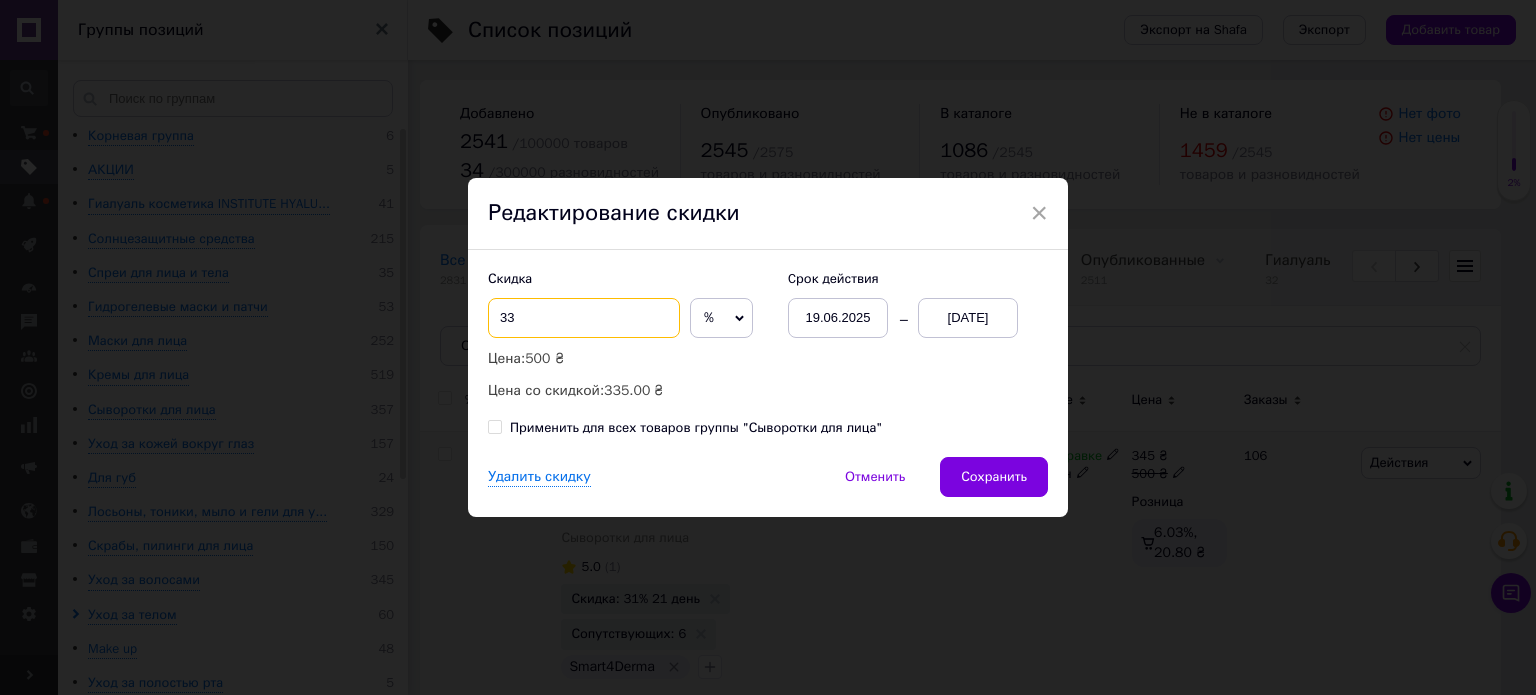type on "33" 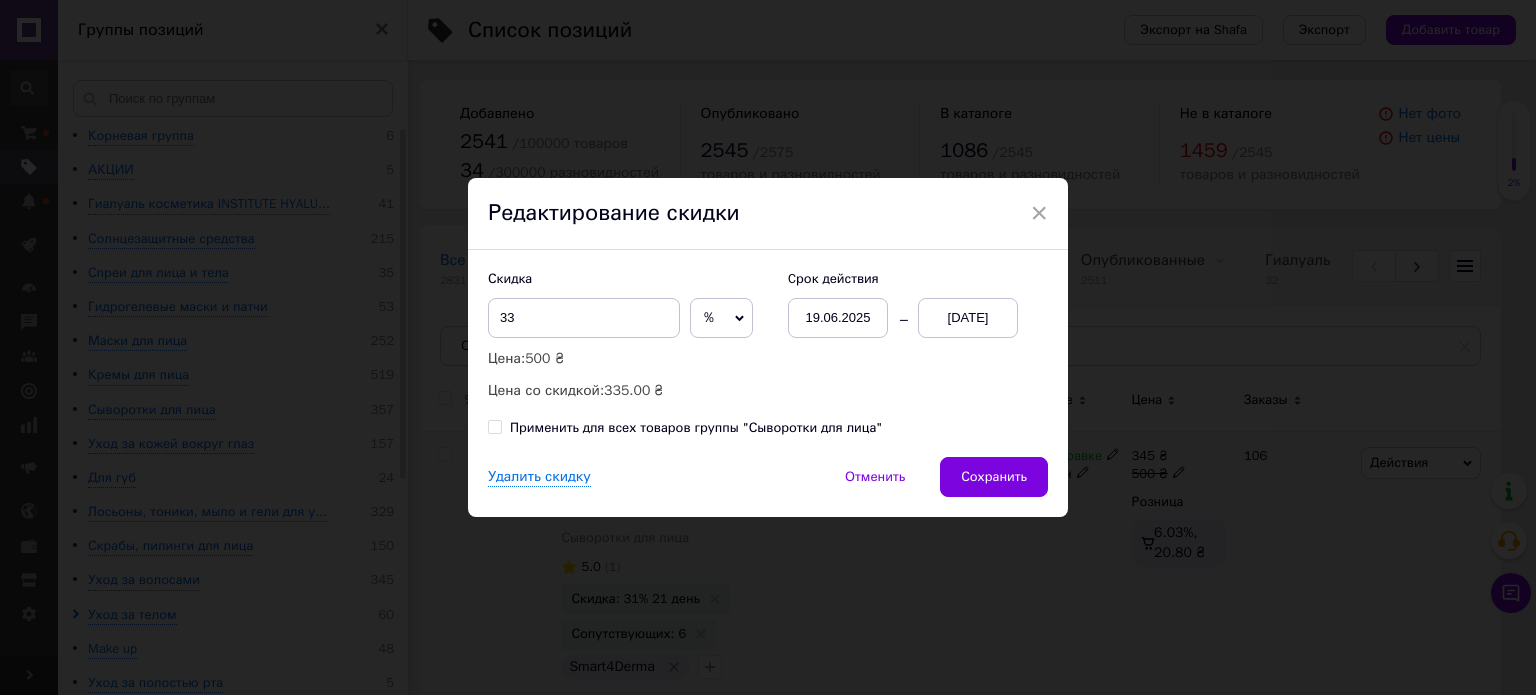 click on "19.06.2025" at bounding box center (838, 318) 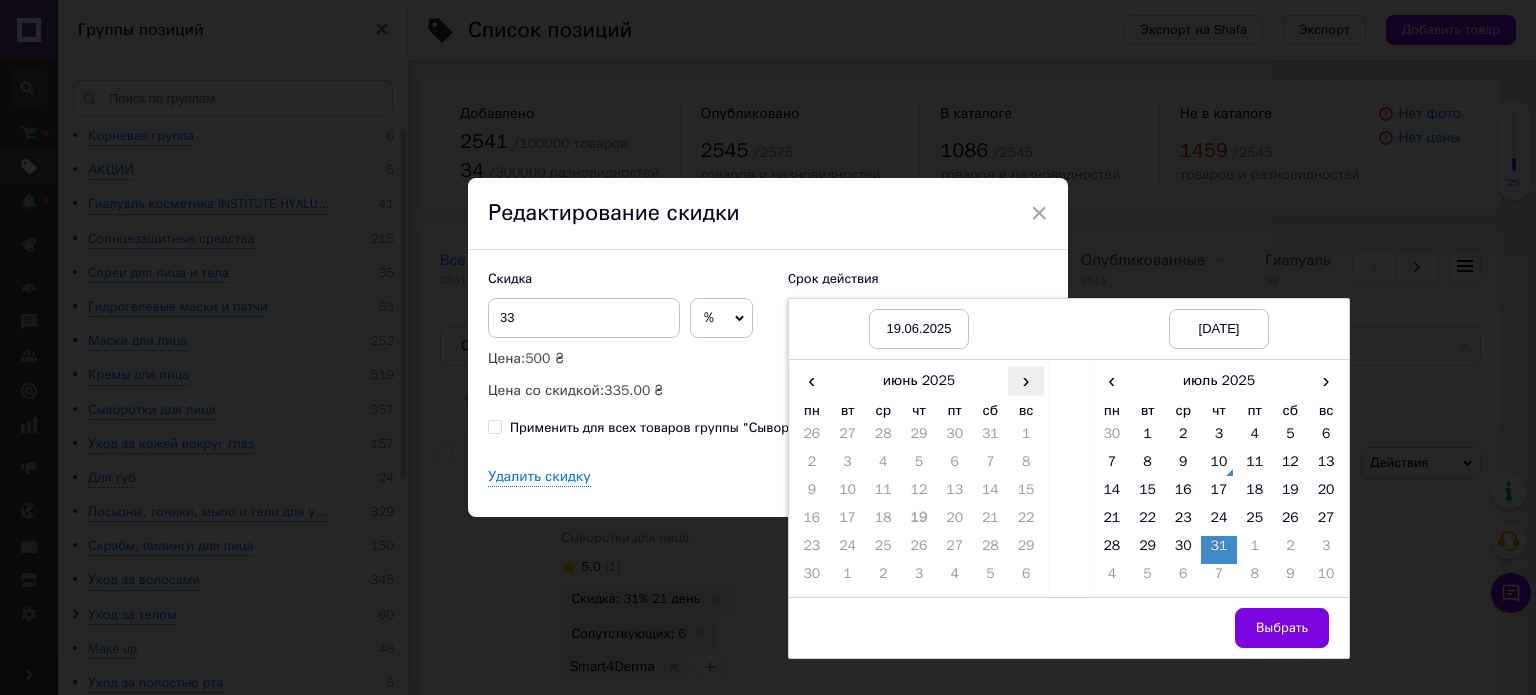 click on "›" at bounding box center [1026, 380] 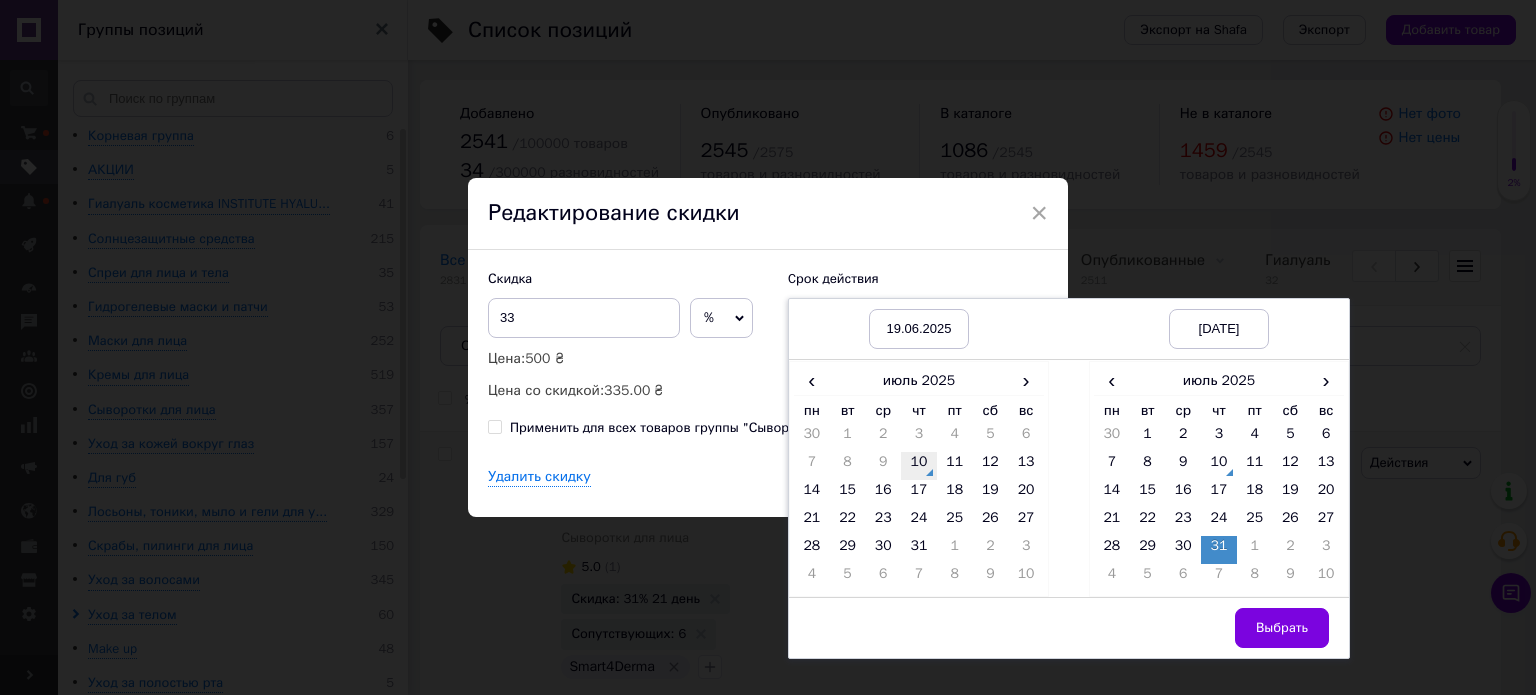 click on "10" at bounding box center [919, 466] 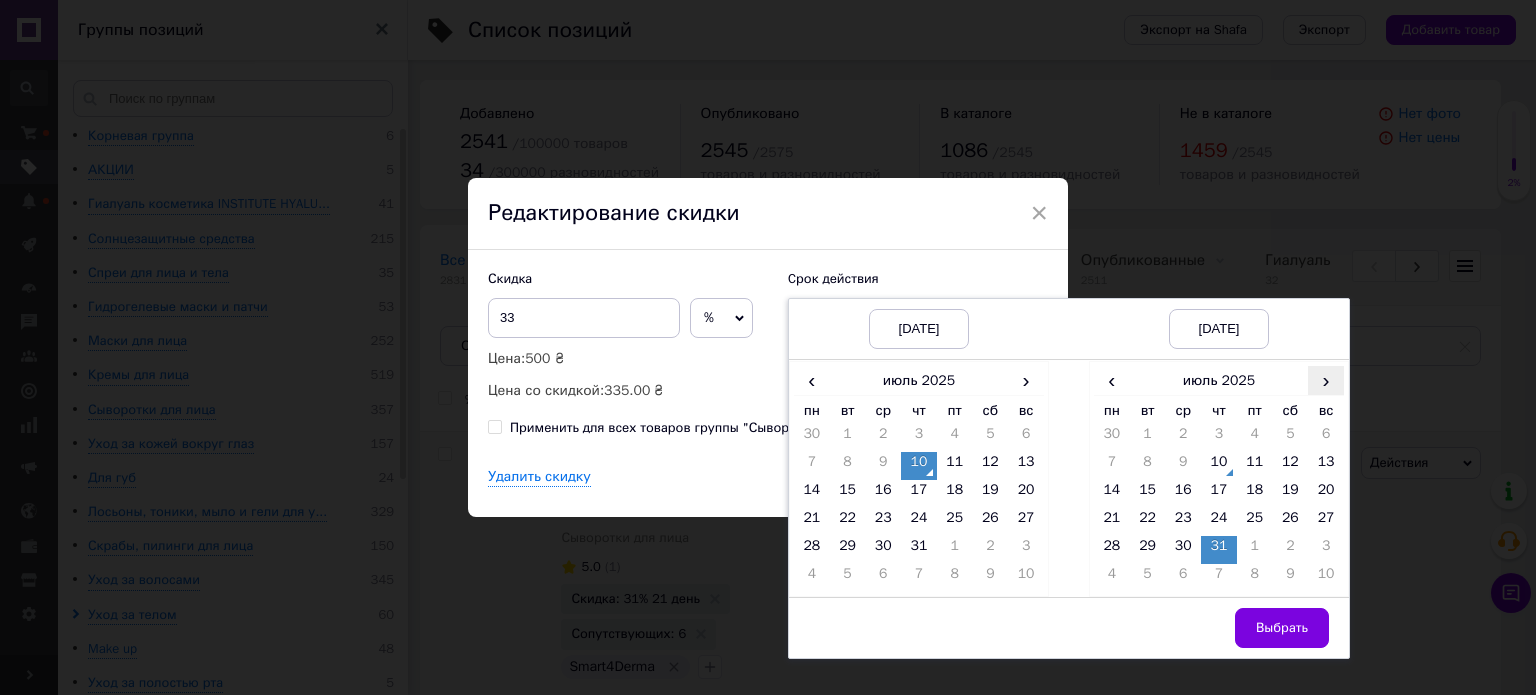 click on "›" at bounding box center [1326, 380] 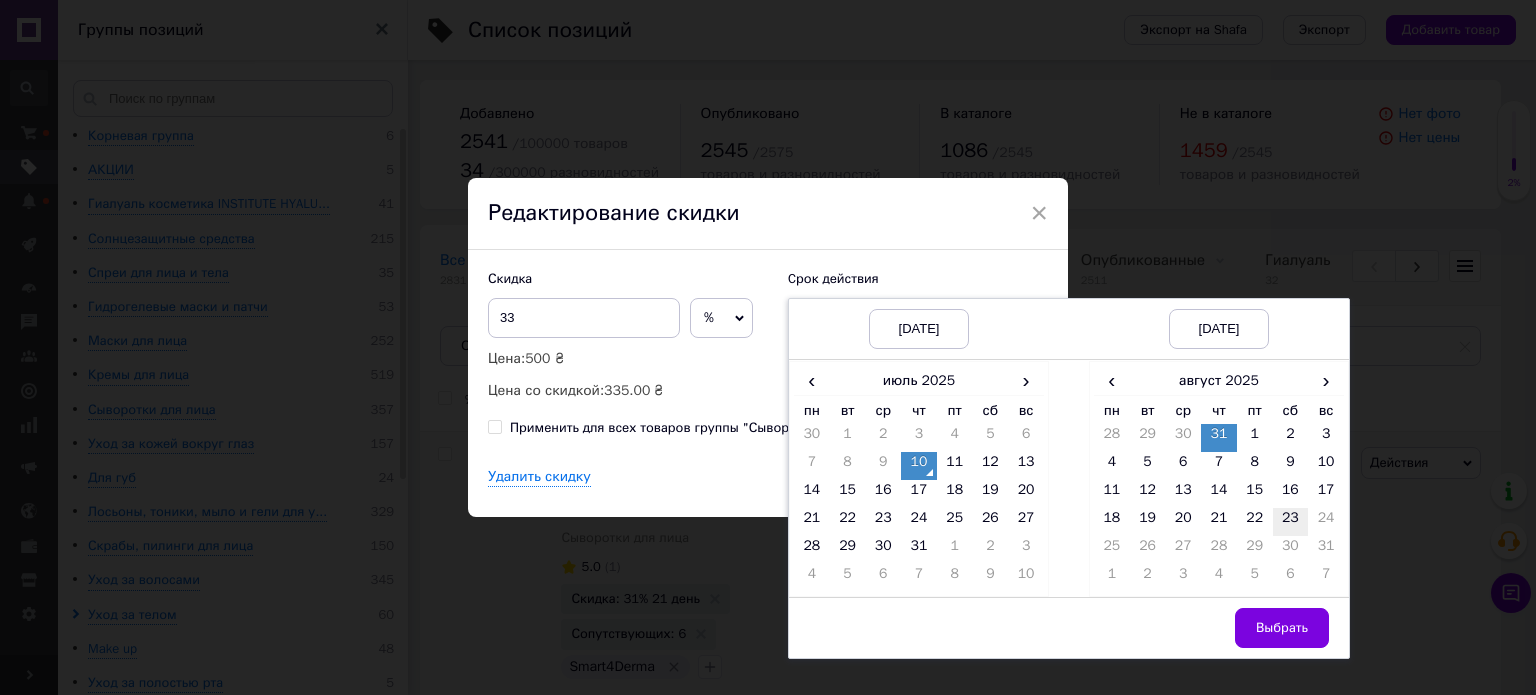 click on "23" at bounding box center [1291, 522] 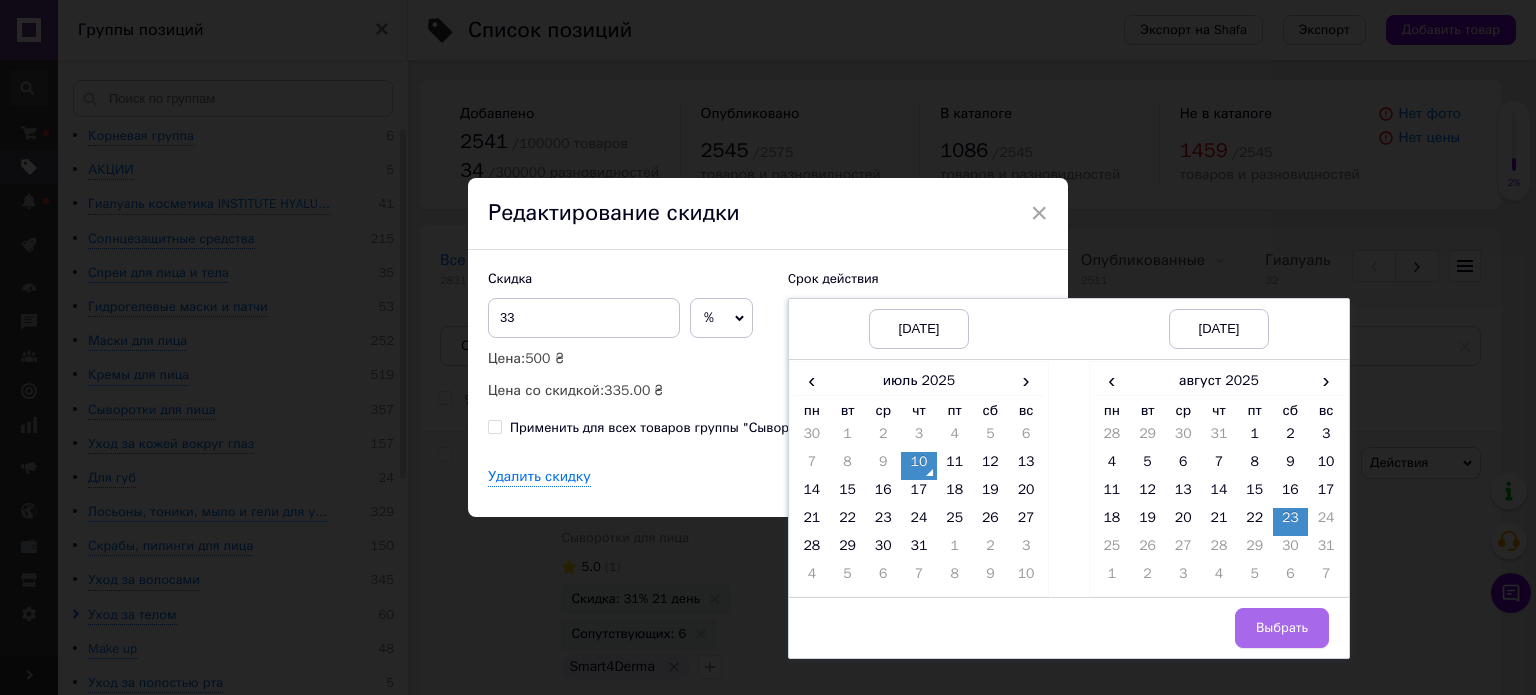 click on "Выбрать" at bounding box center [1282, 628] 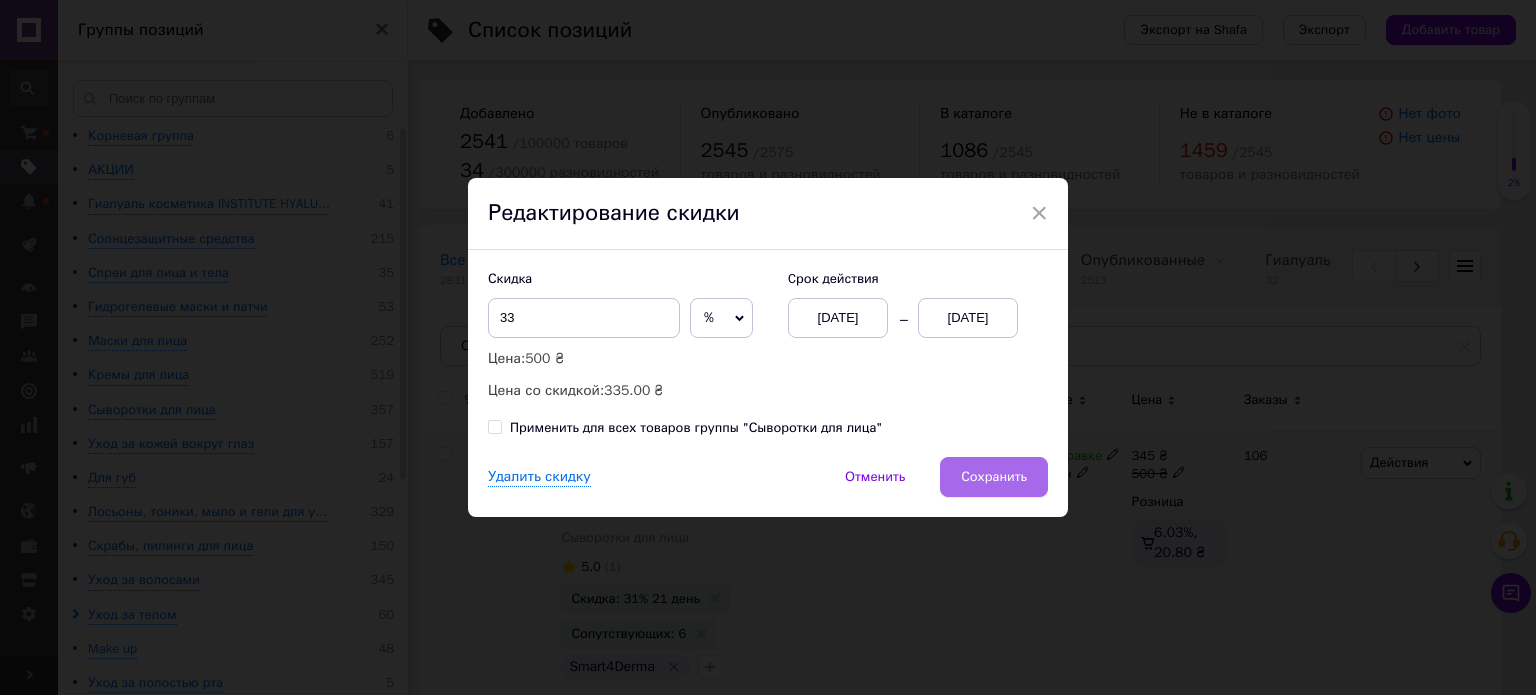 click on "Сохранить" at bounding box center (994, 477) 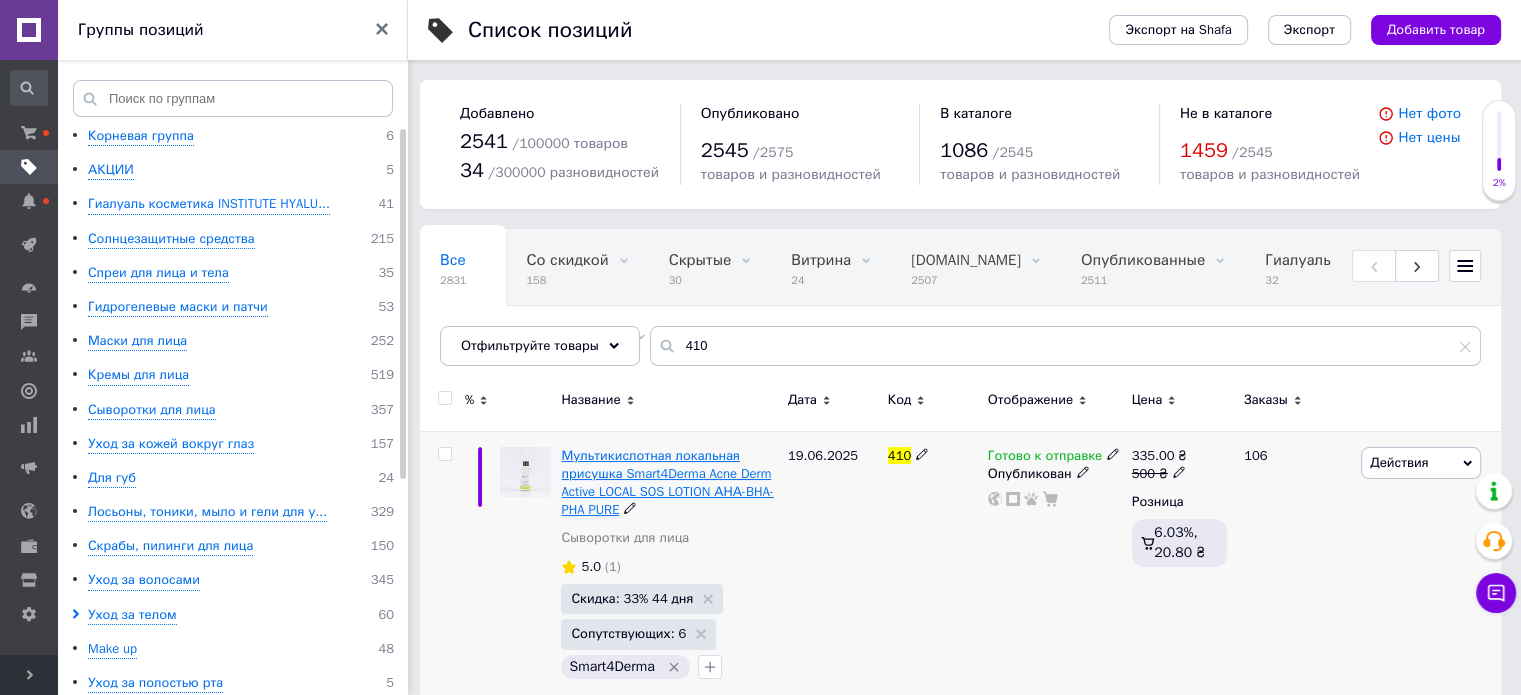 click on "Мультикислотная локальная присушка Smart4Derma Acne Derm Active LOCAL SOS LOTION АНА-BHA-PHA PURE" at bounding box center [667, 483] 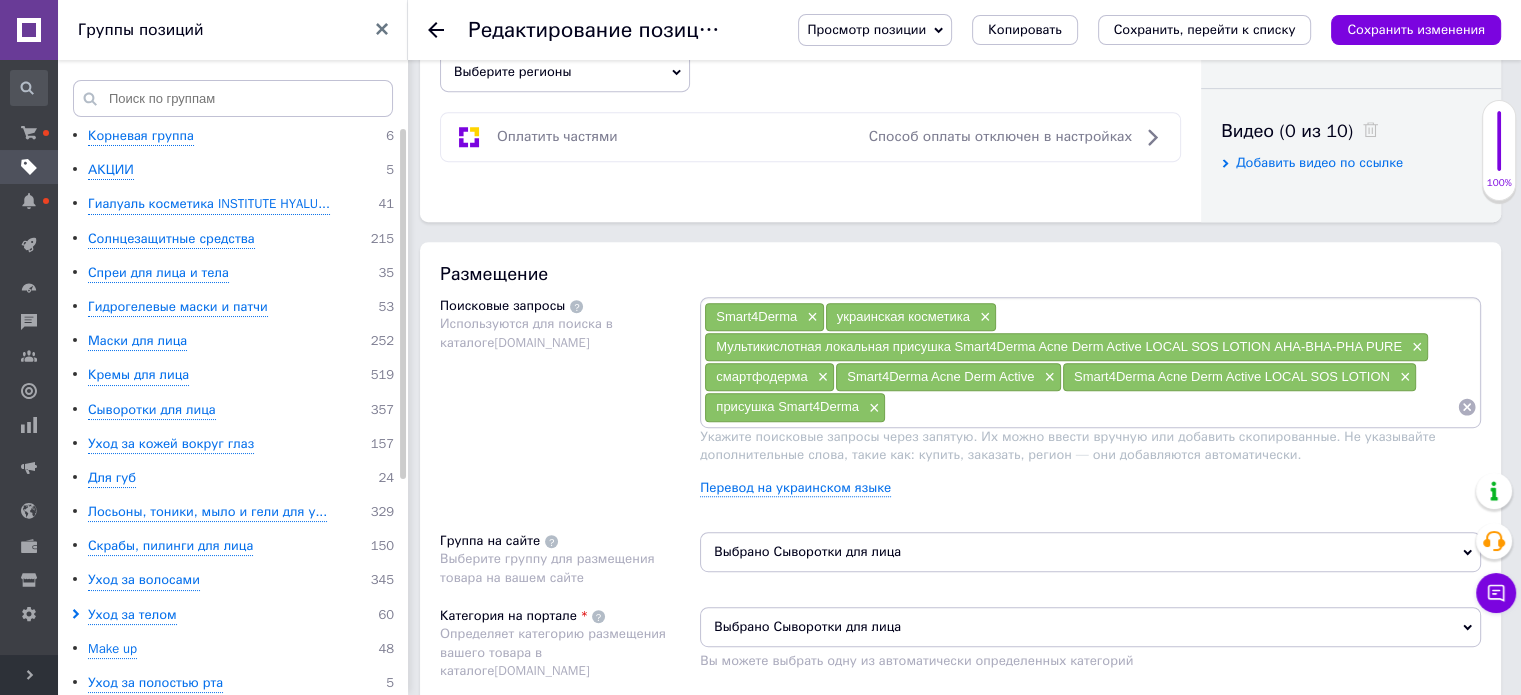 scroll, scrollTop: 1000, scrollLeft: 0, axis: vertical 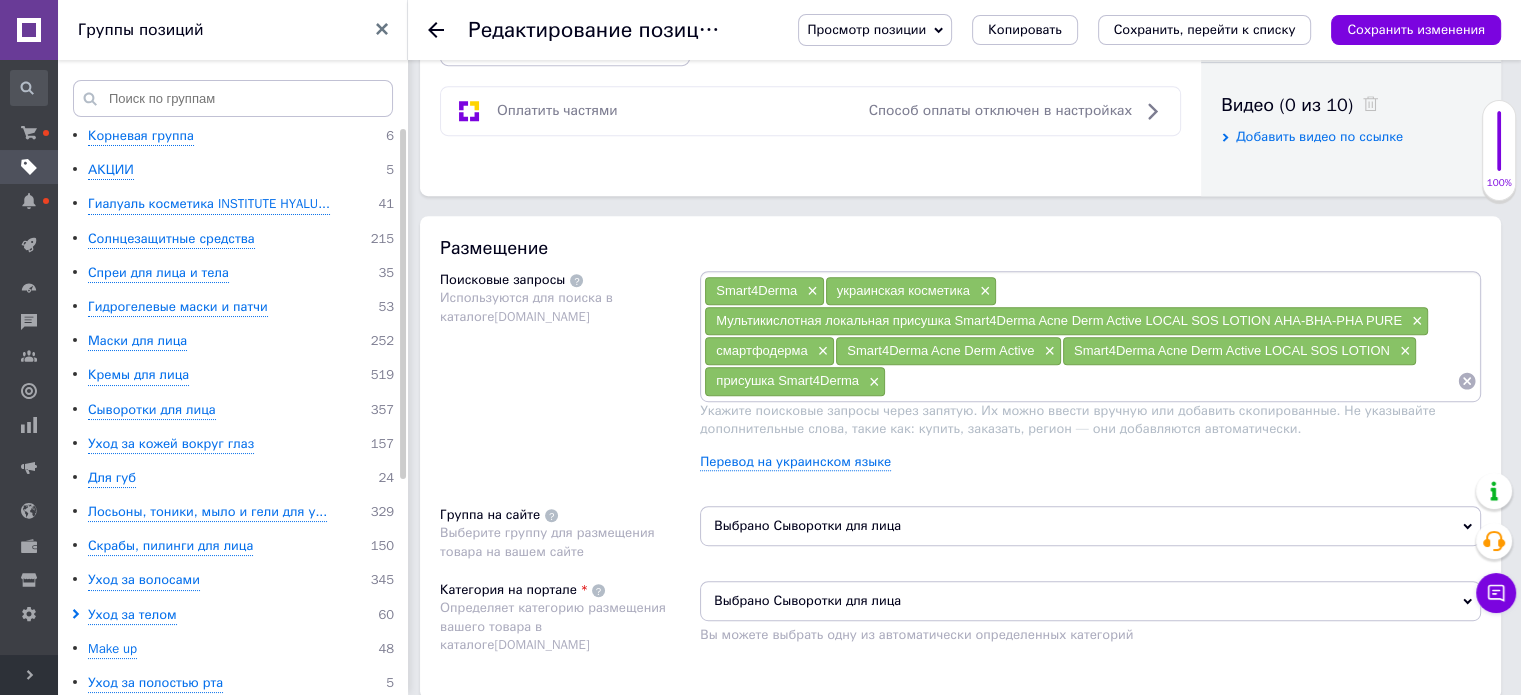 click at bounding box center [1171, 381] 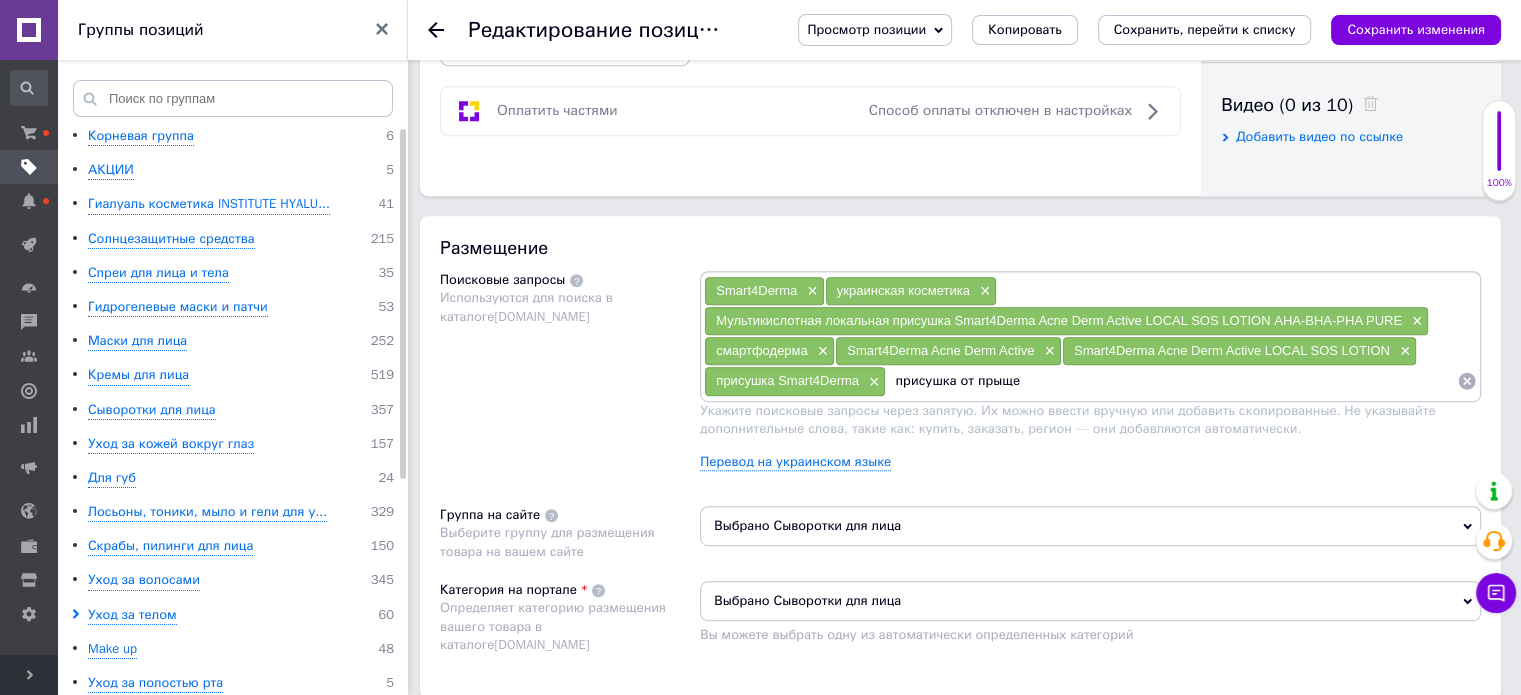 type on "присушка от прыщей" 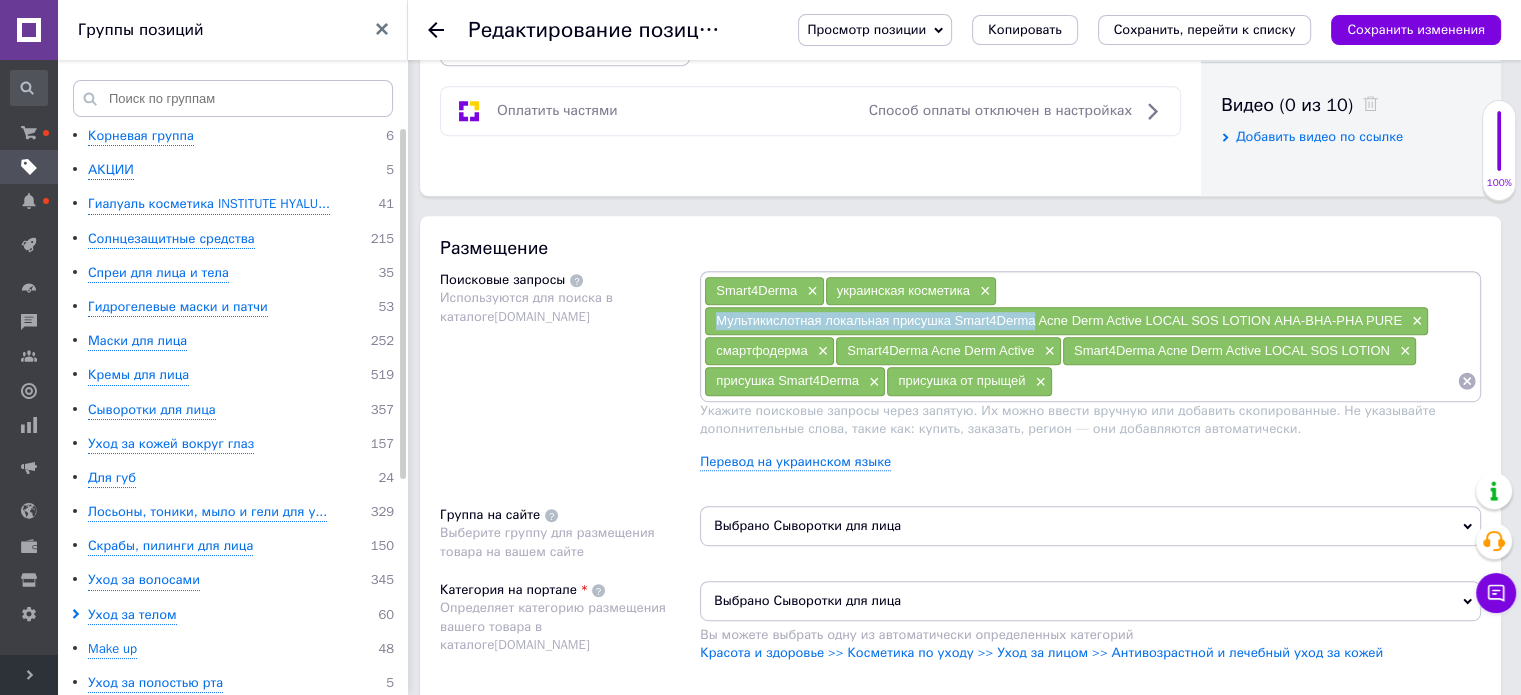 drag, startPoint x: 712, startPoint y: 311, endPoint x: 1035, endPoint y: 316, distance: 323.0387 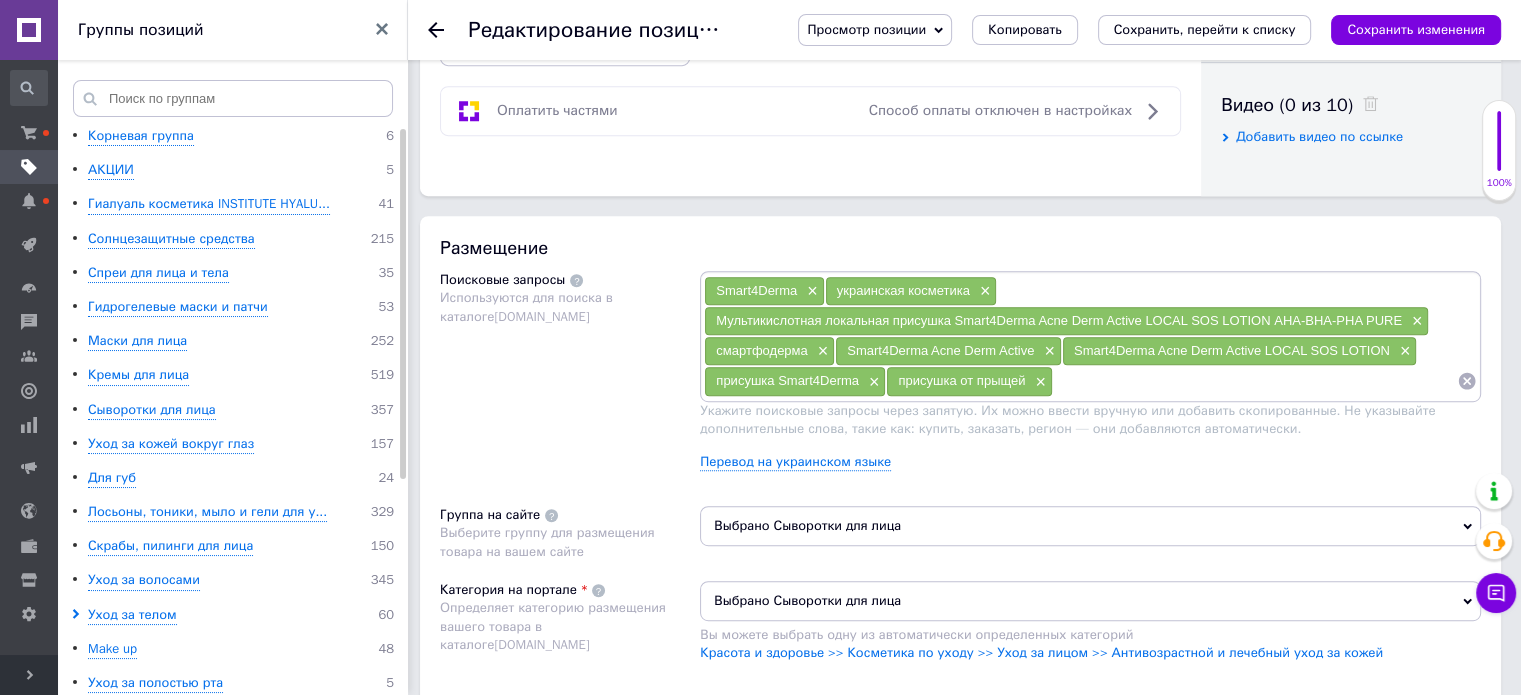 click at bounding box center (1255, 381) 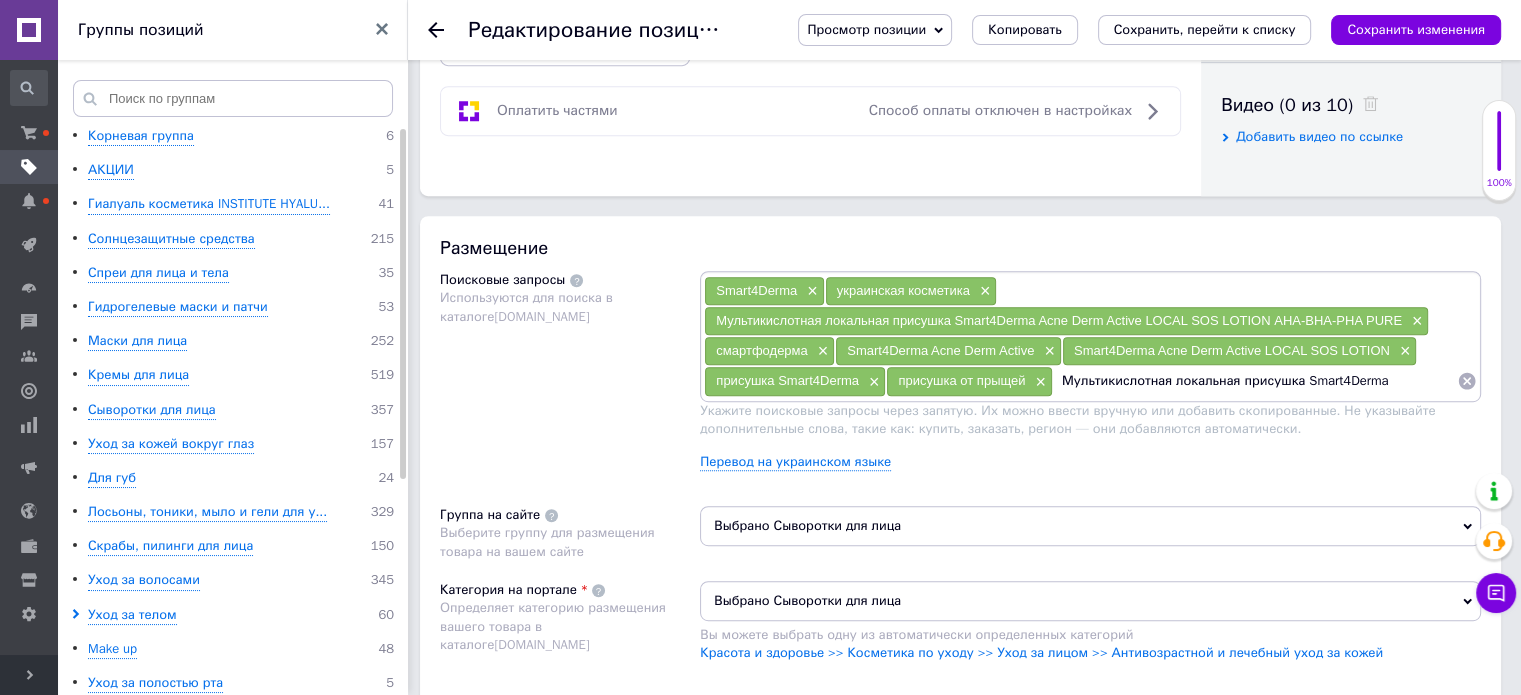 type 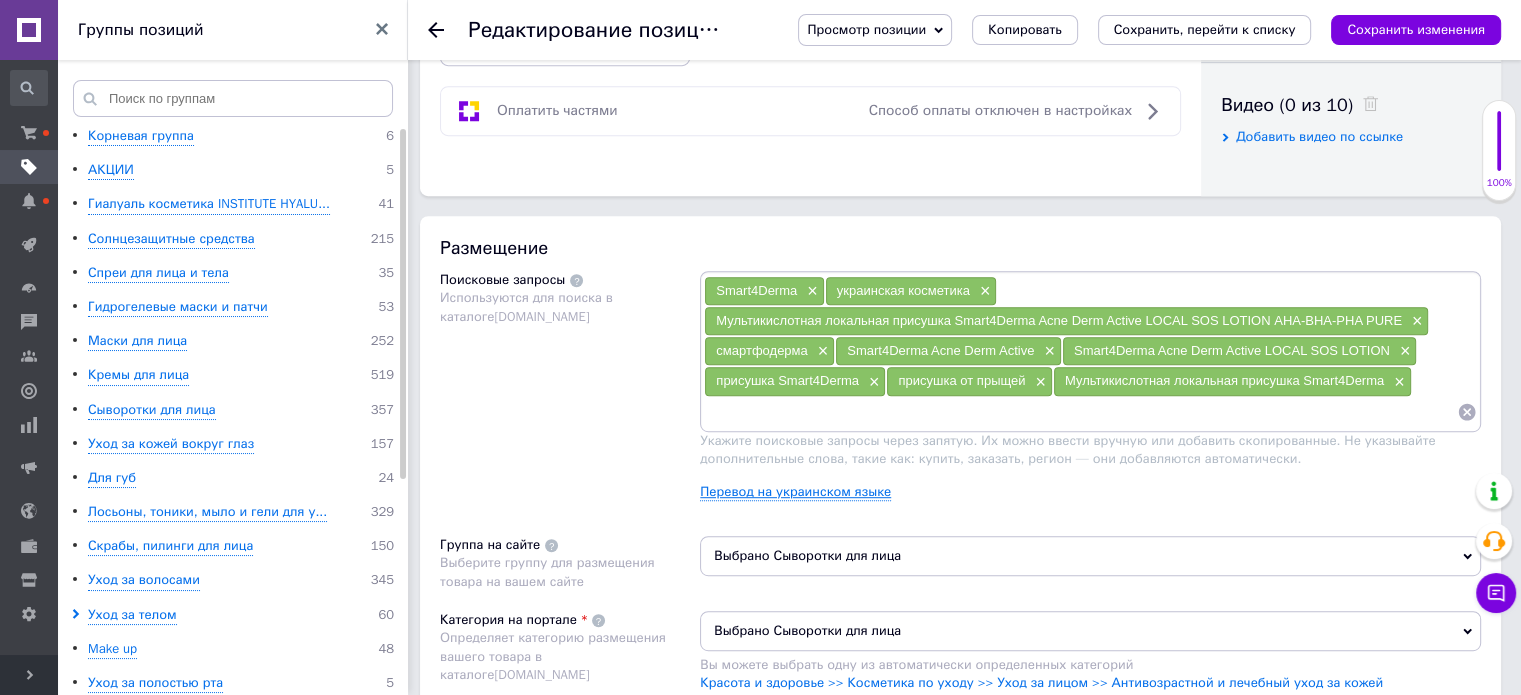 click on "Перевод на украинском языке" at bounding box center [795, 492] 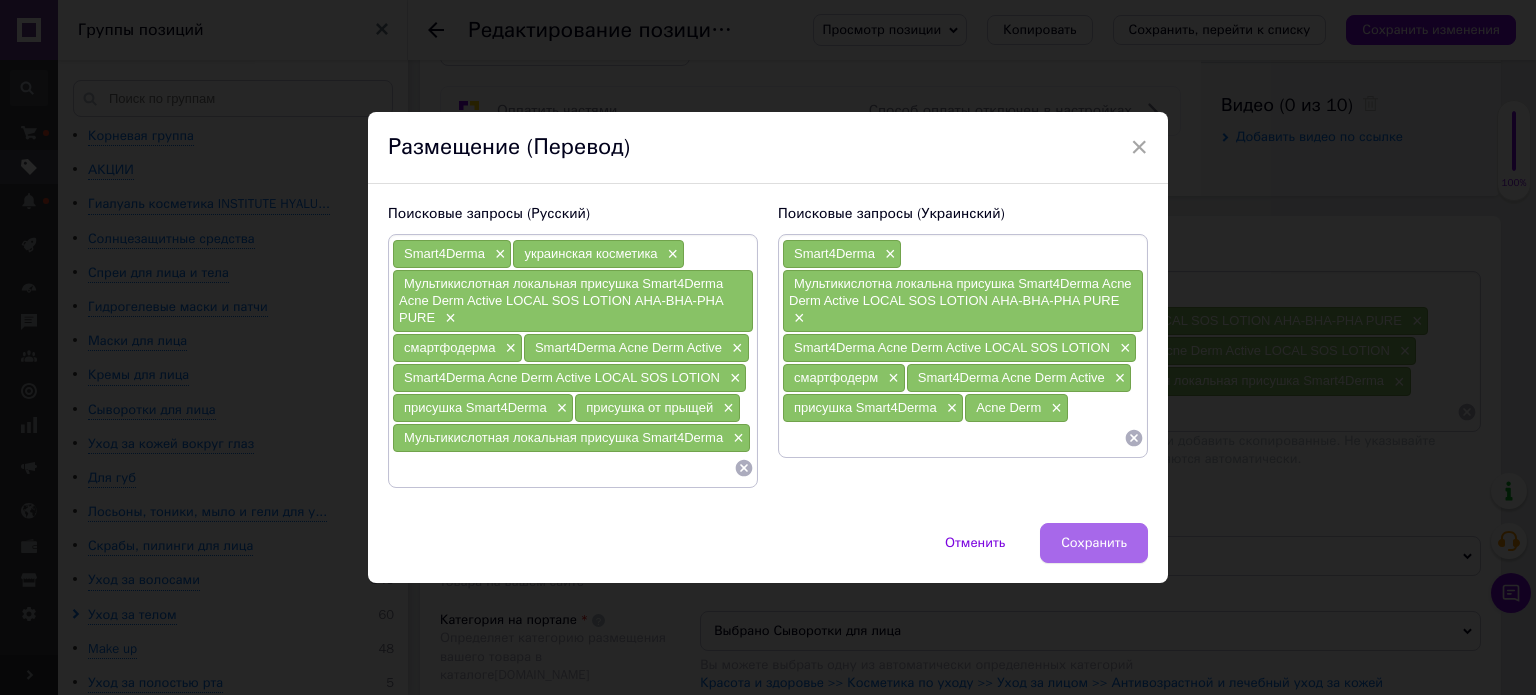 click on "Сохранить" at bounding box center (1094, 543) 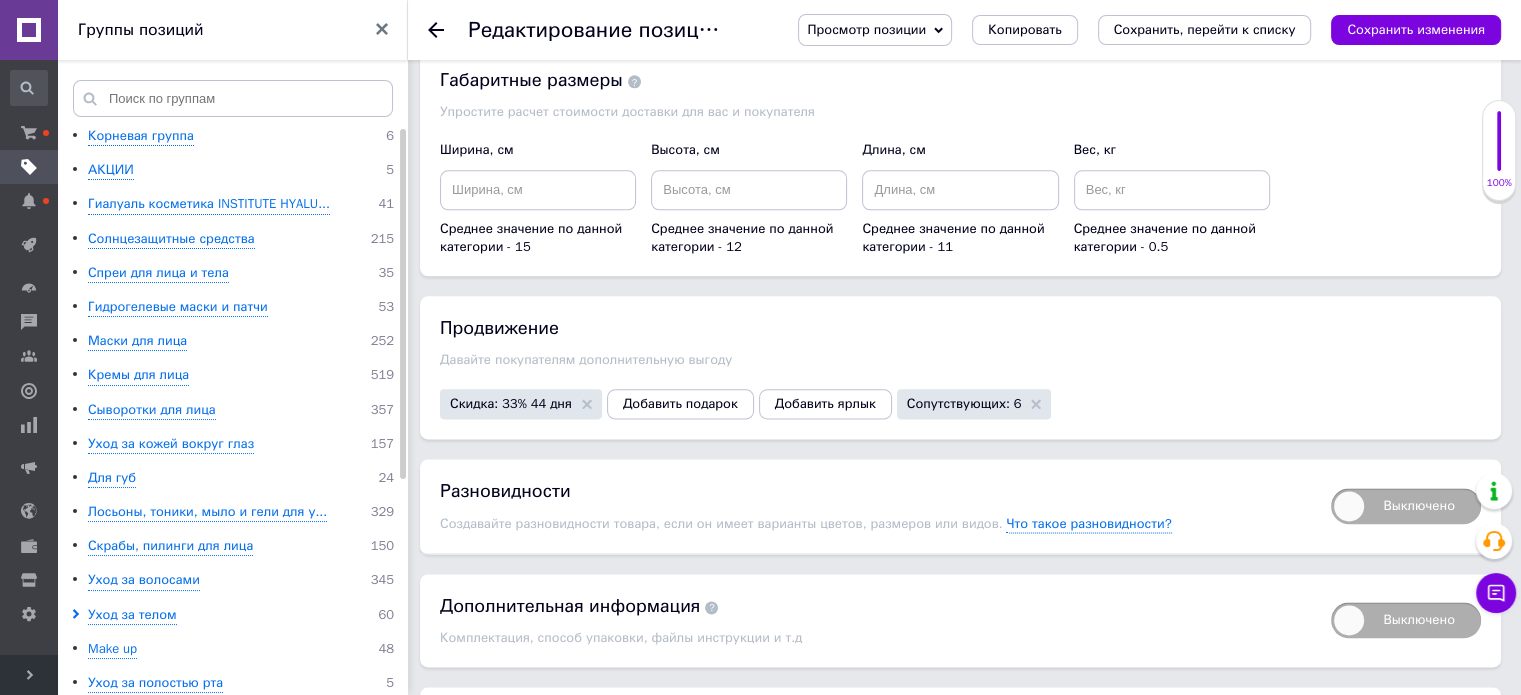 scroll, scrollTop: 2600, scrollLeft: 0, axis: vertical 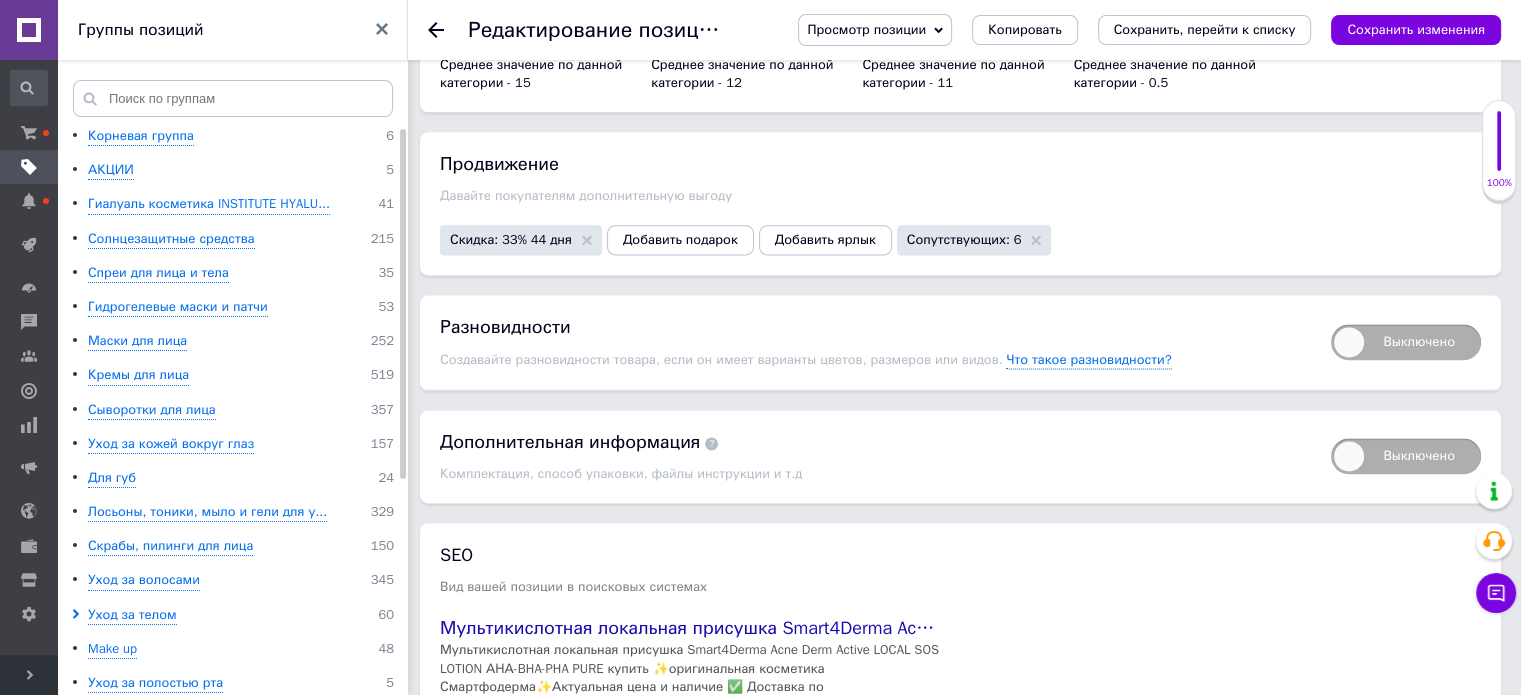 click on "Сопутствующих: 6" at bounding box center [974, 240] 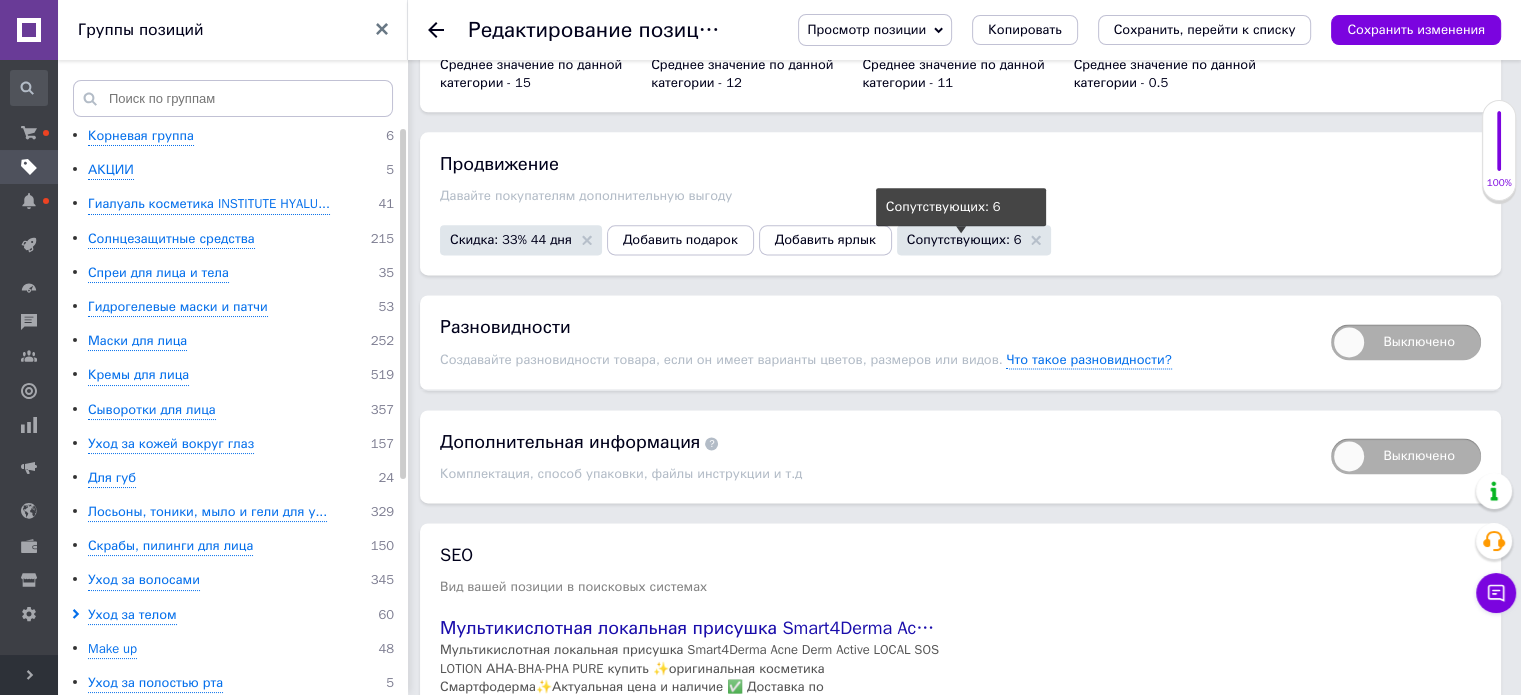 click on "Сопутствующих: 6" at bounding box center (964, 239) 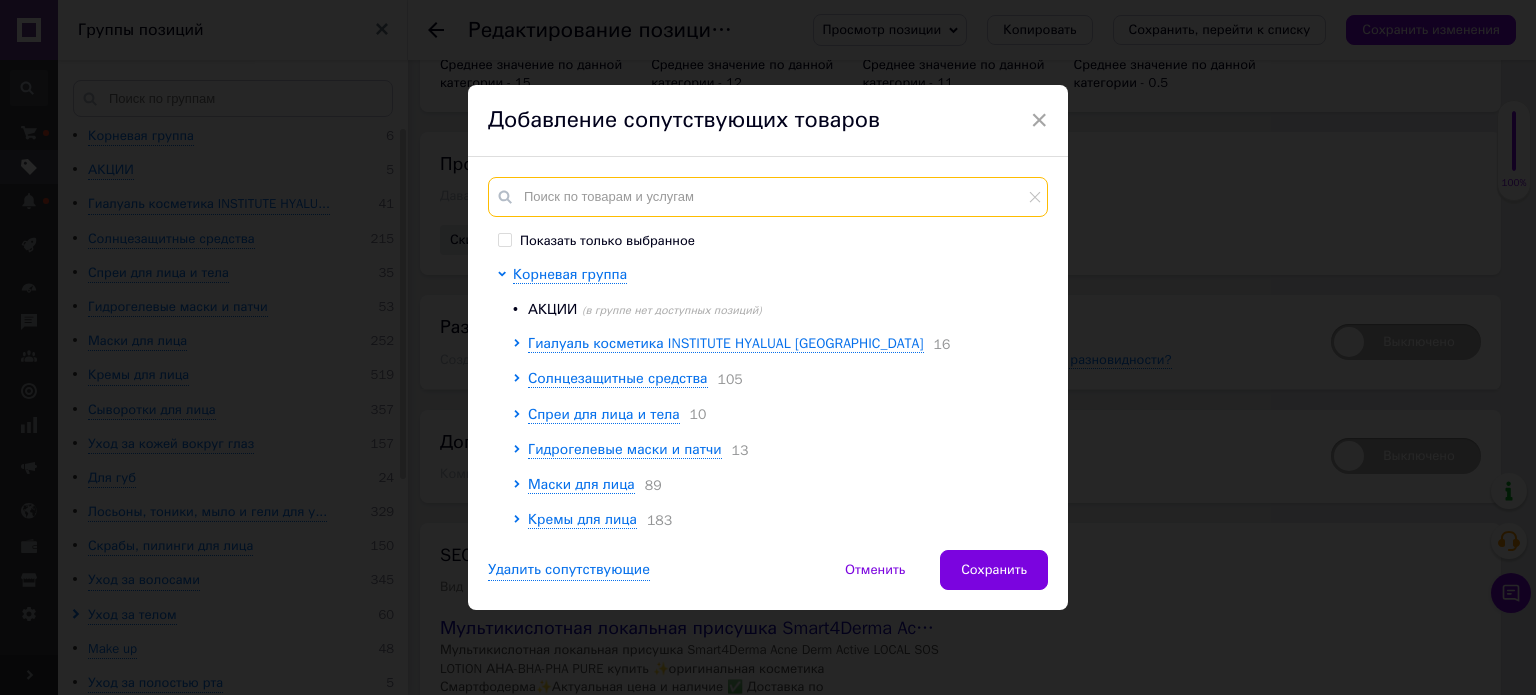 click at bounding box center [768, 197] 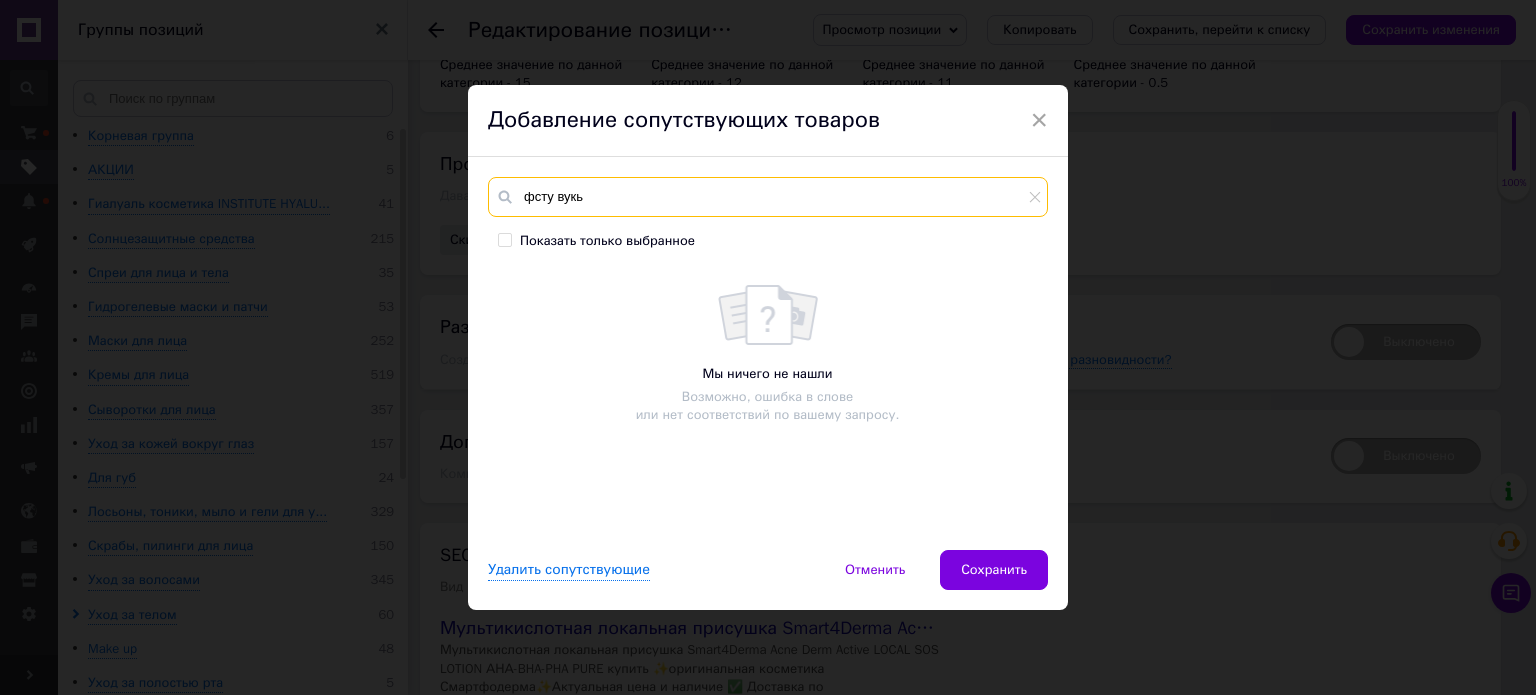type on "фсту вукь" 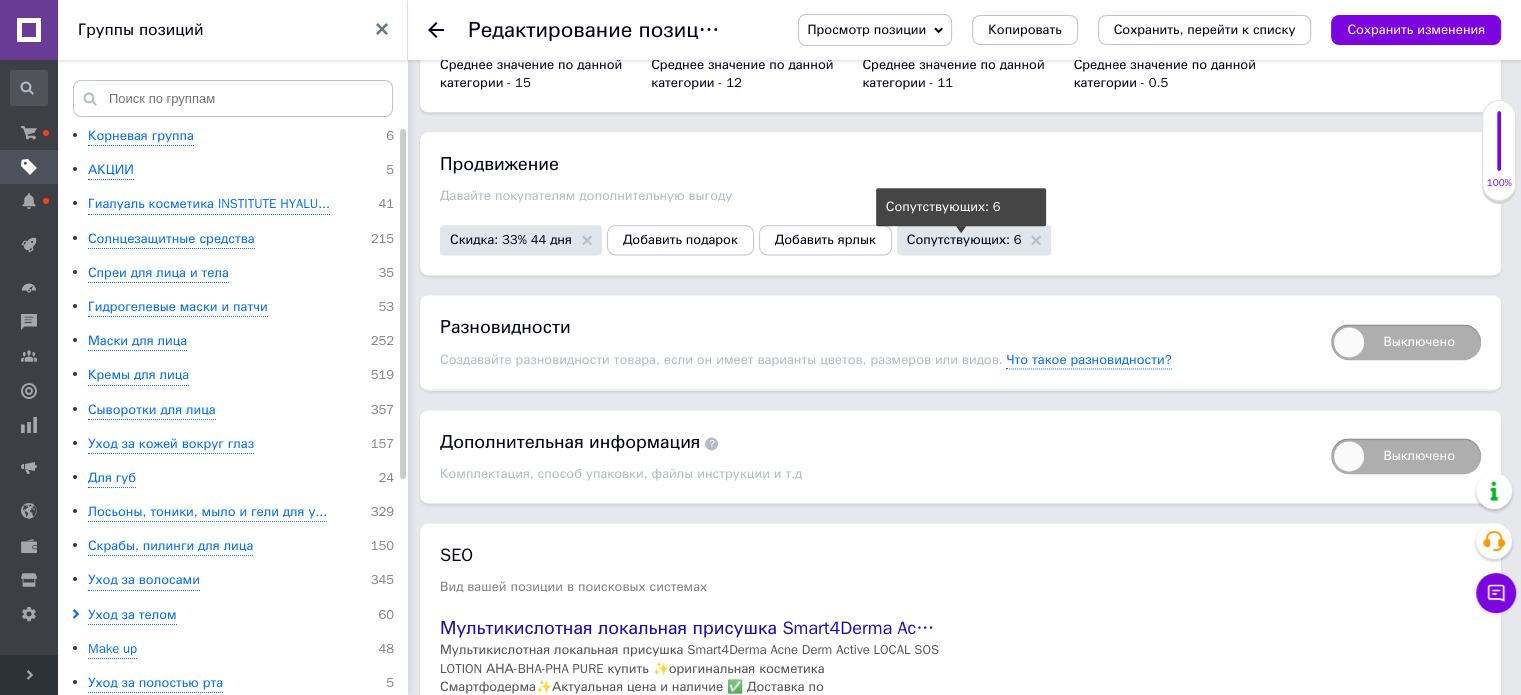 click on "Сопутствующих: 6" at bounding box center [964, 239] 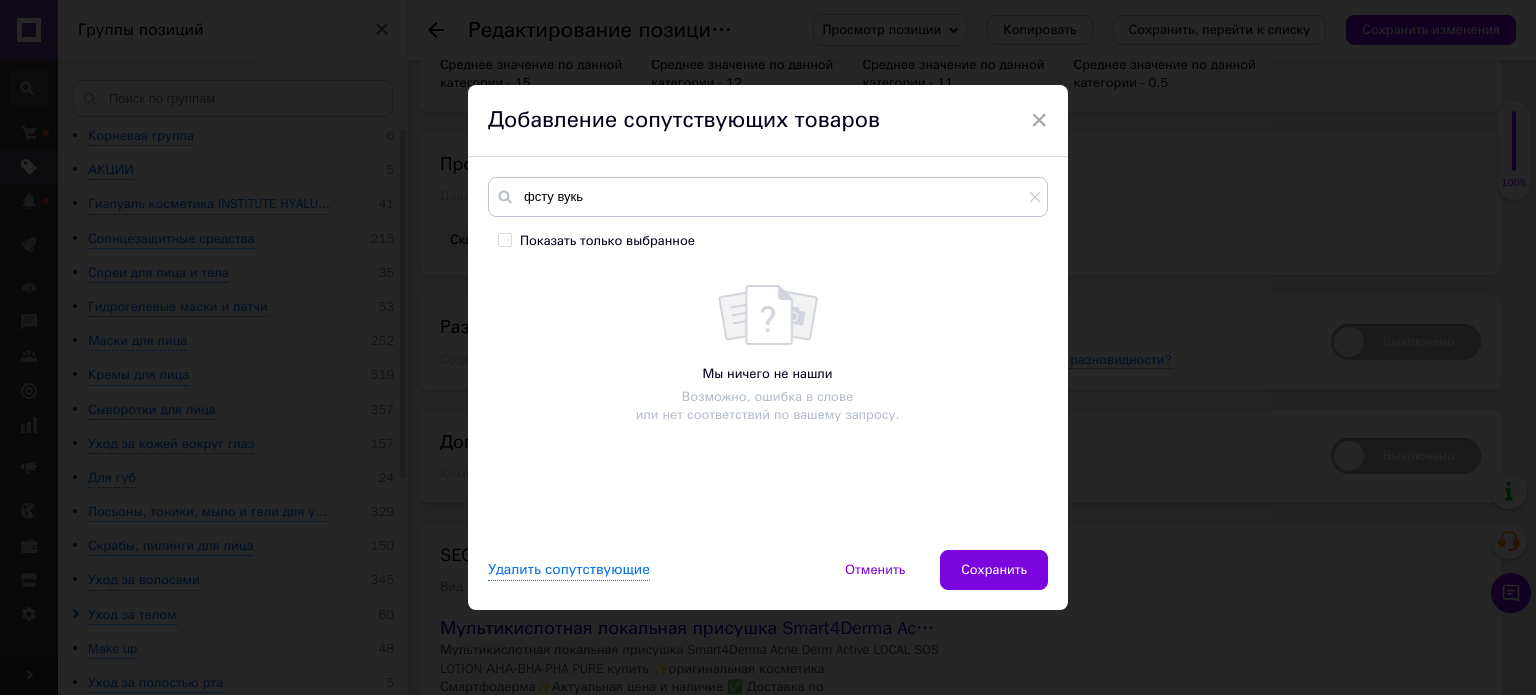 drag, startPoint x: 903, startPoint y: 221, endPoint x: 889, endPoint y: 214, distance: 15.652476 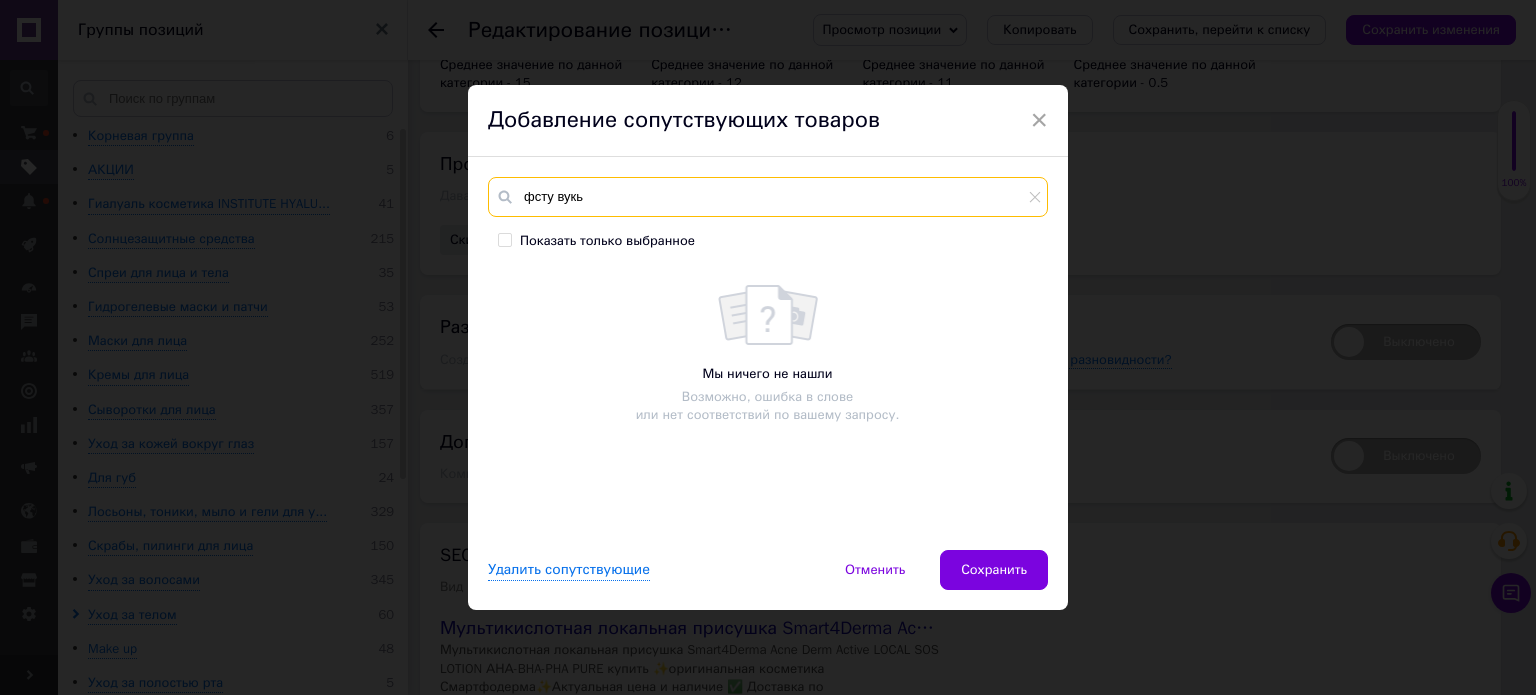 drag, startPoint x: 753, startPoint y: 194, endPoint x: 377, endPoint y: 192, distance: 376.0053 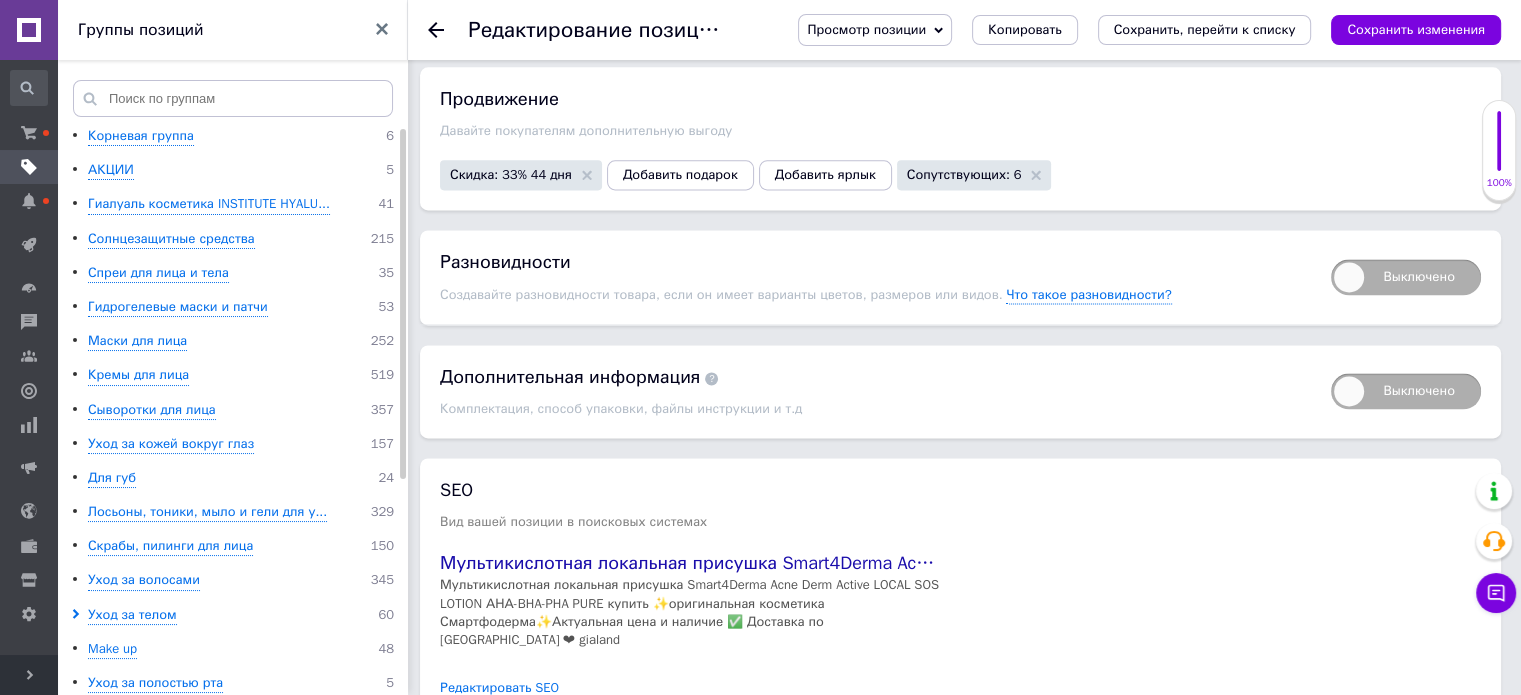 scroll, scrollTop: 2700, scrollLeft: 0, axis: vertical 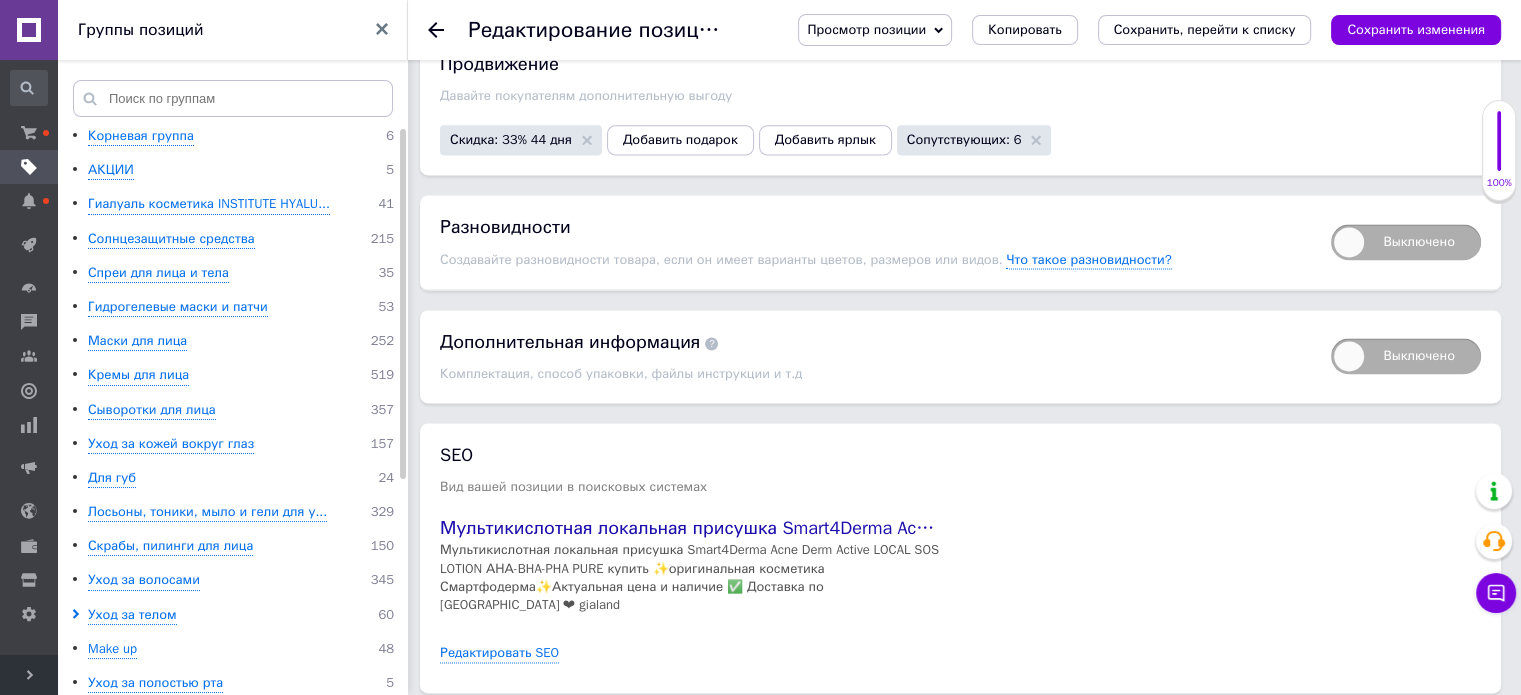 click on "Сопутствующих: 6" at bounding box center [974, 140] 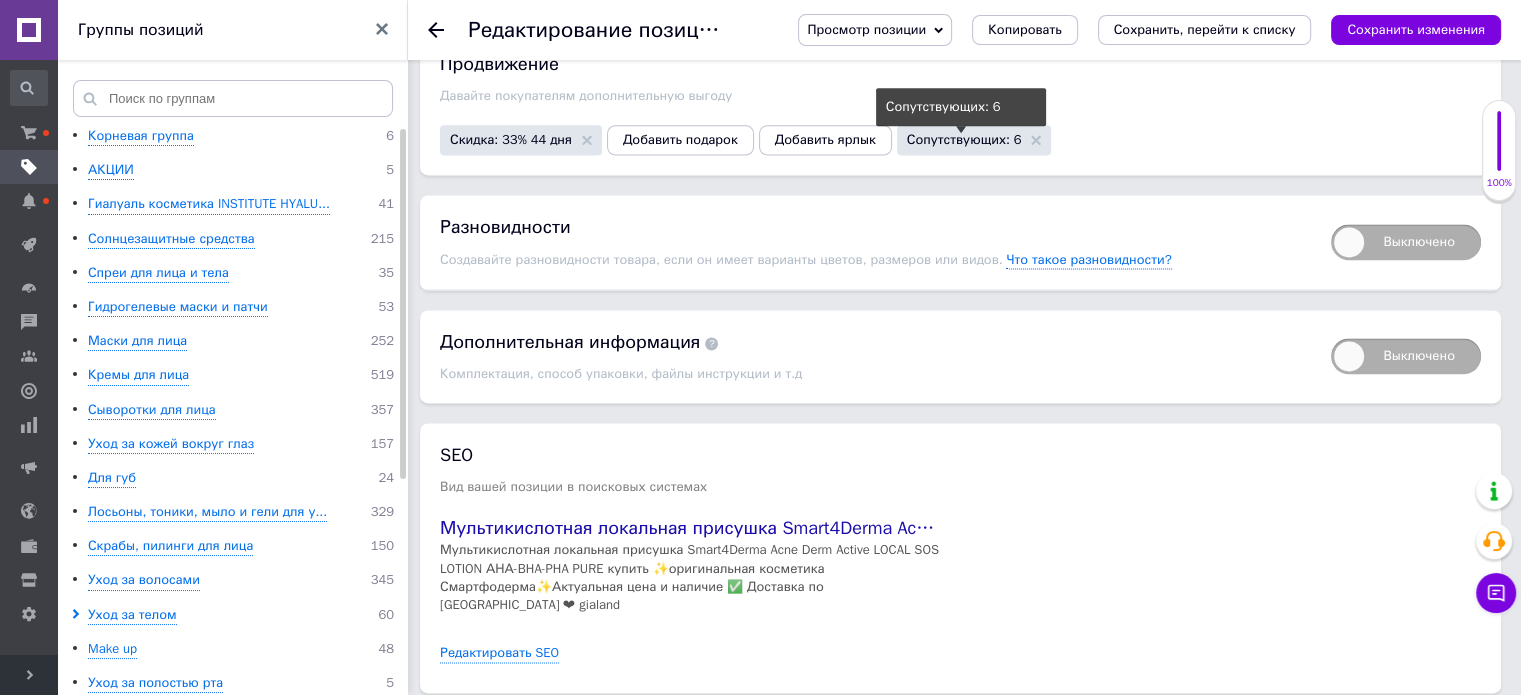 click on "Сопутствующих: 6" at bounding box center [964, 139] 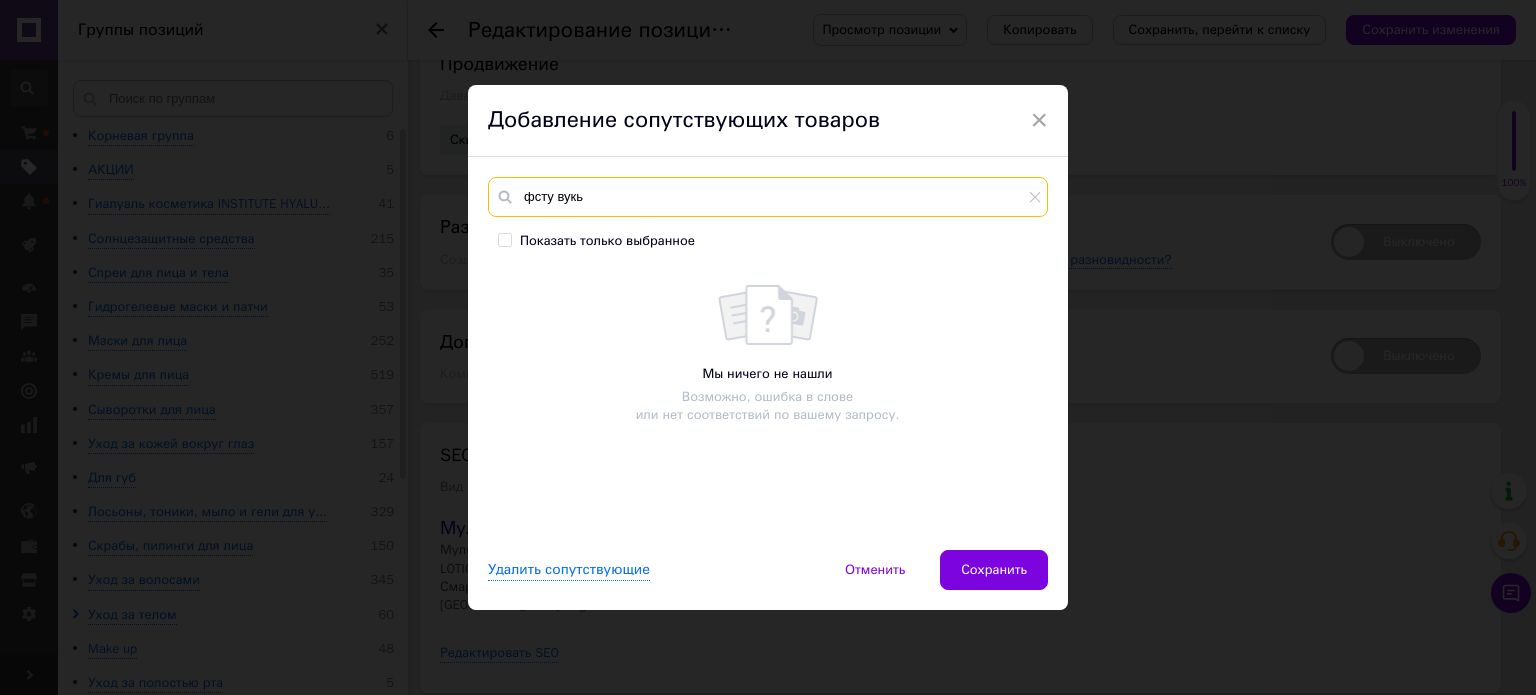 drag, startPoint x: 688, startPoint y: 195, endPoint x: 376, endPoint y: 197, distance: 312.0064 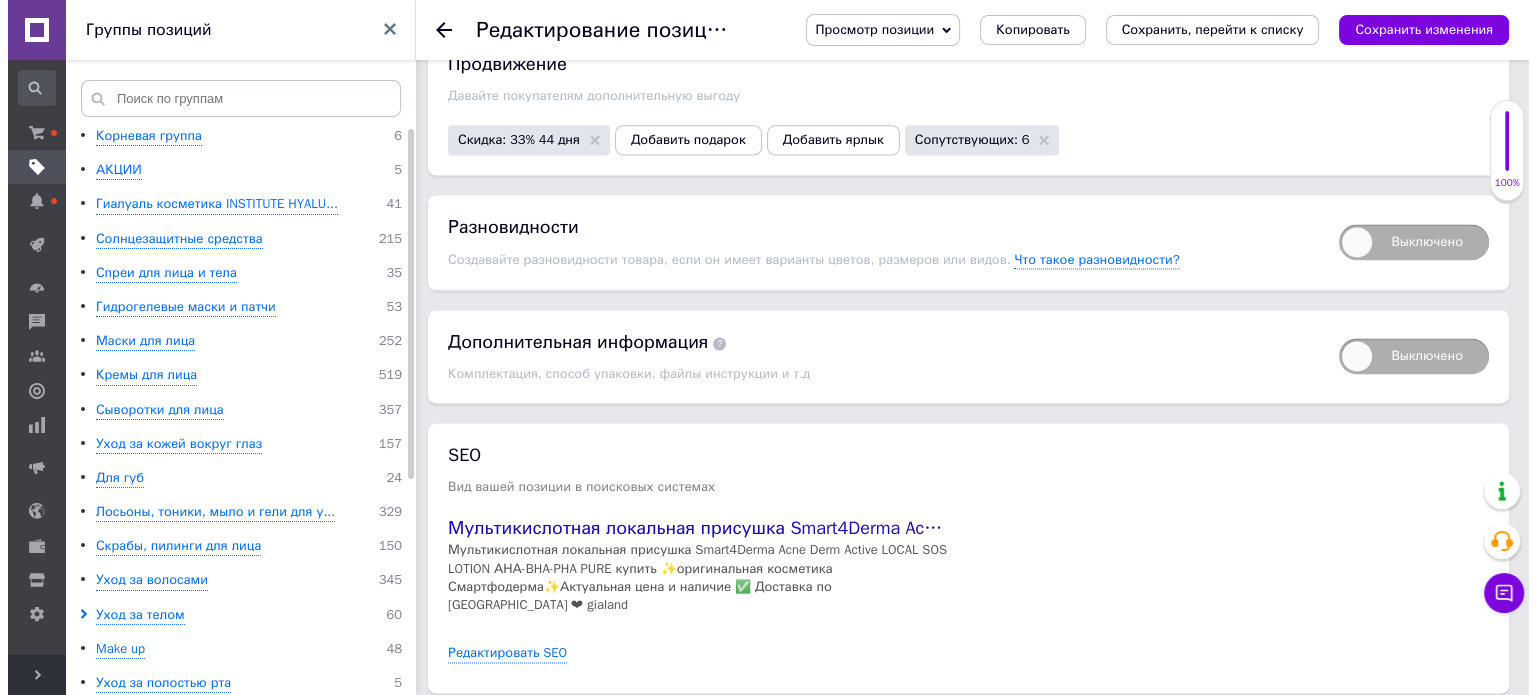 scroll, scrollTop: 2732, scrollLeft: 0, axis: vertical 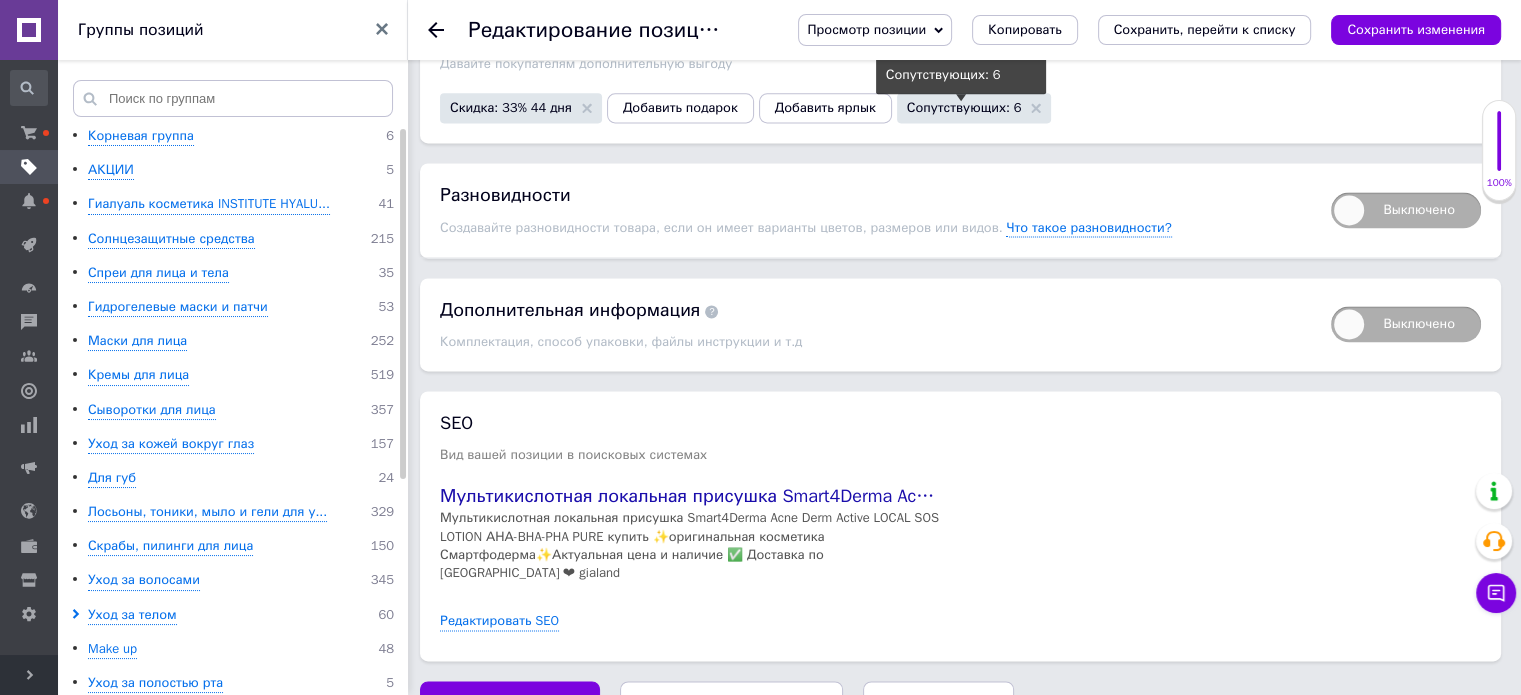 click on "Сопутствующих: 6" at bounding box center (964, 107) 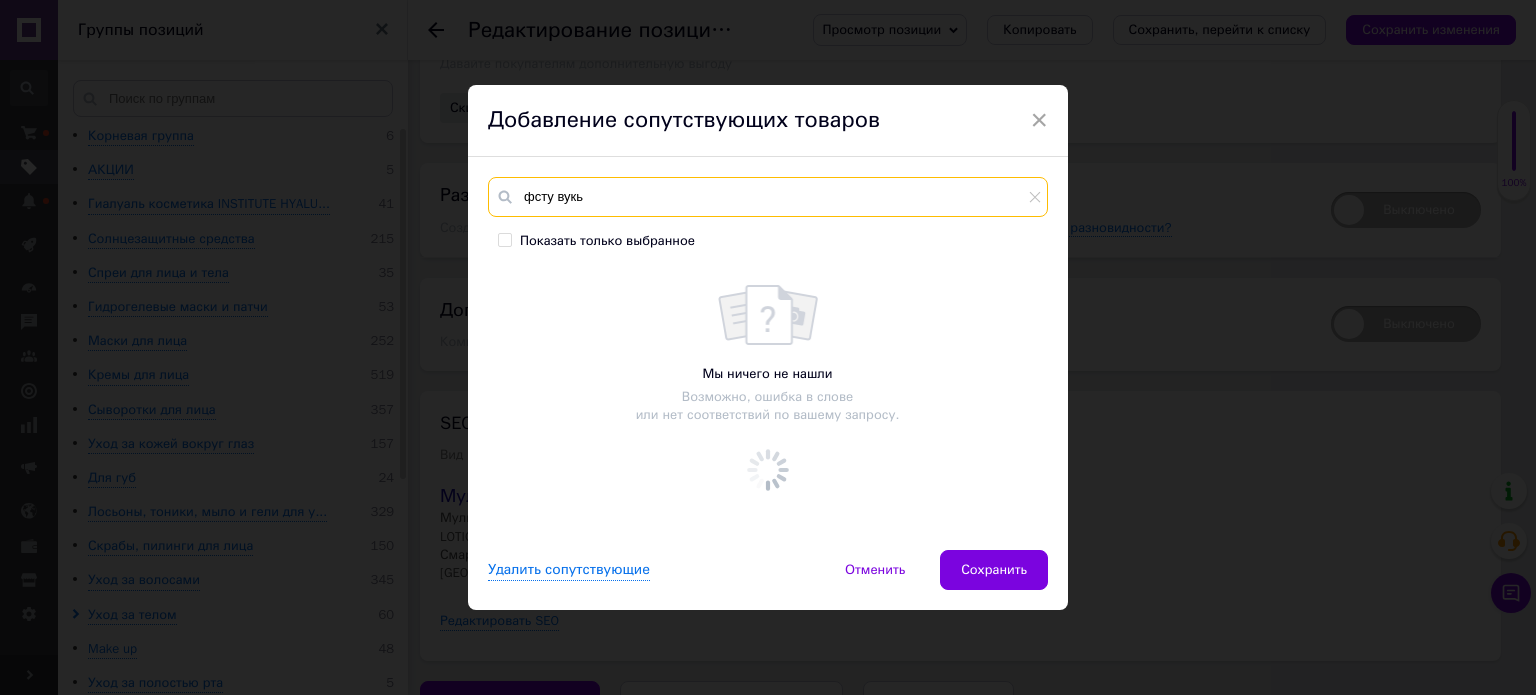 click on "фсту вукь" at bounding box center [768, 197] 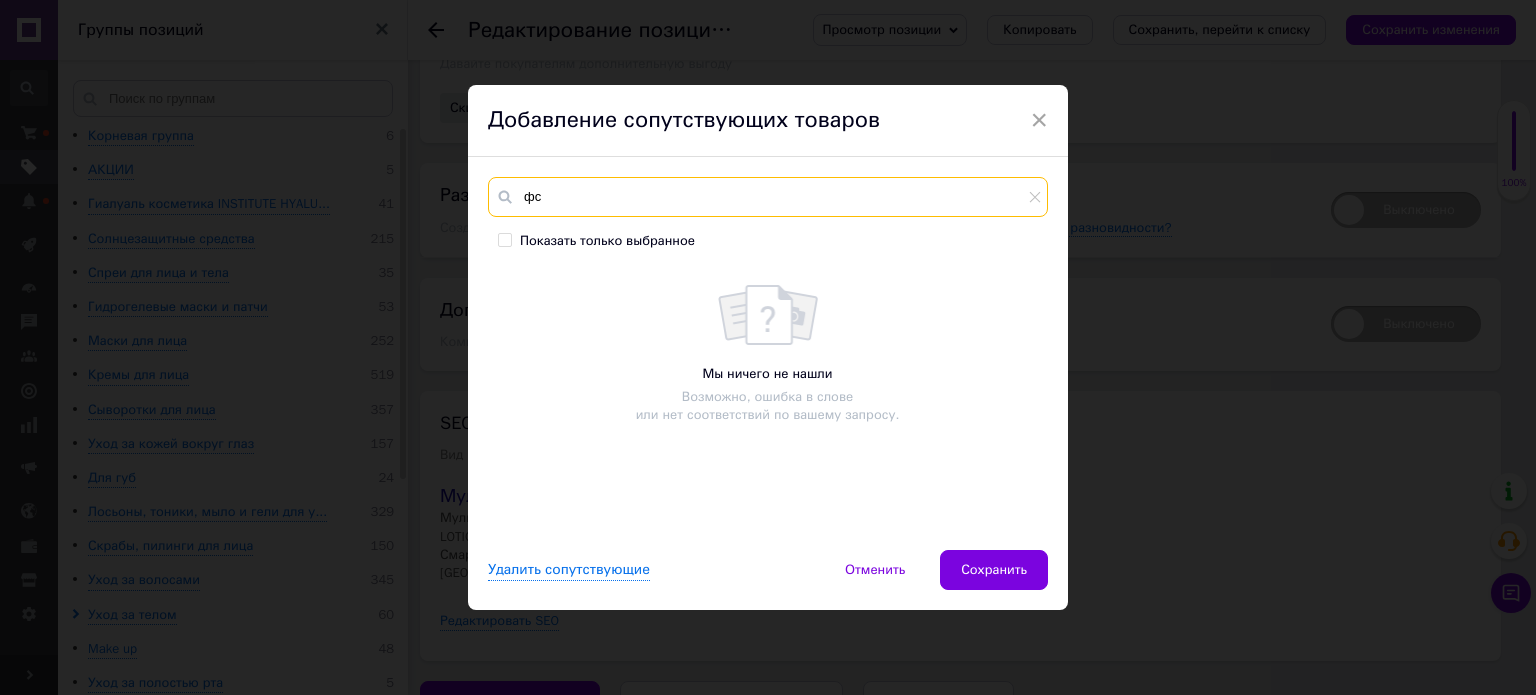 type on "ф" 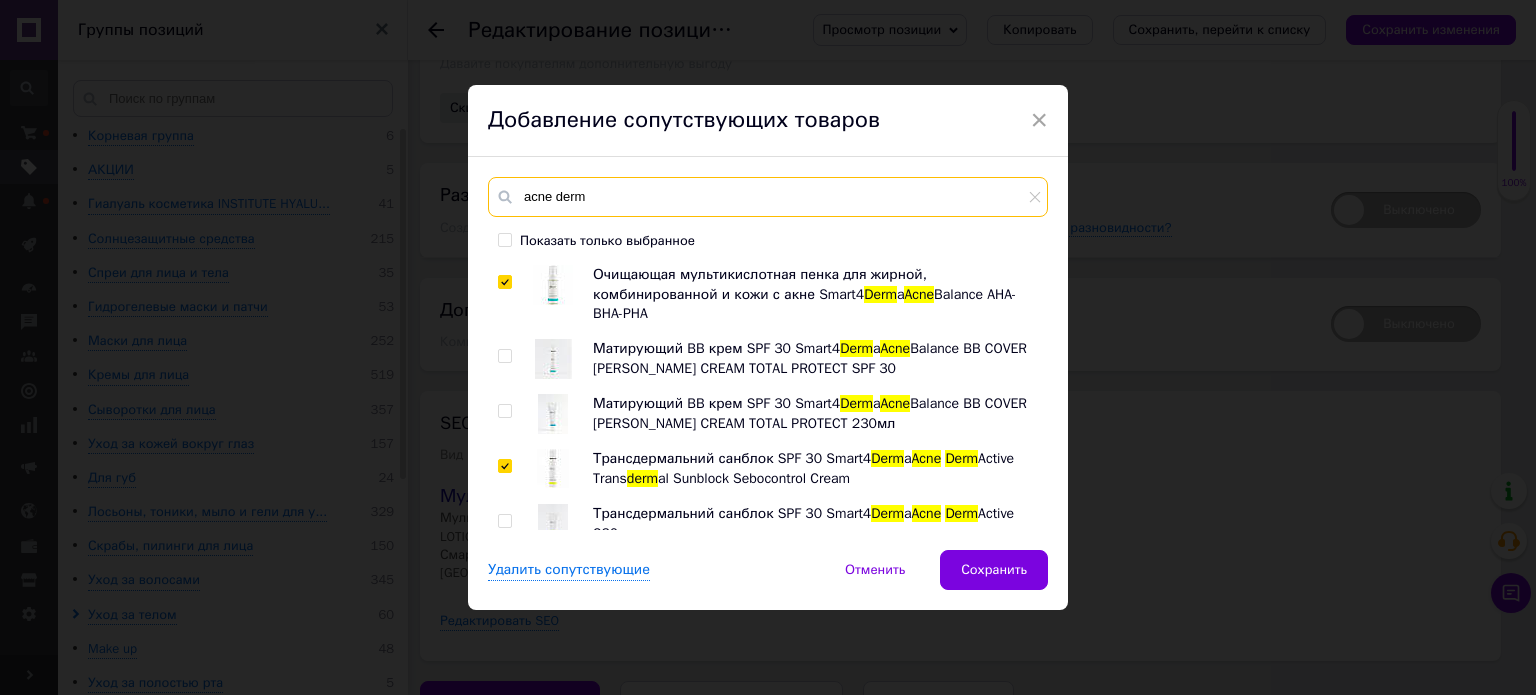 type on "acne derm" 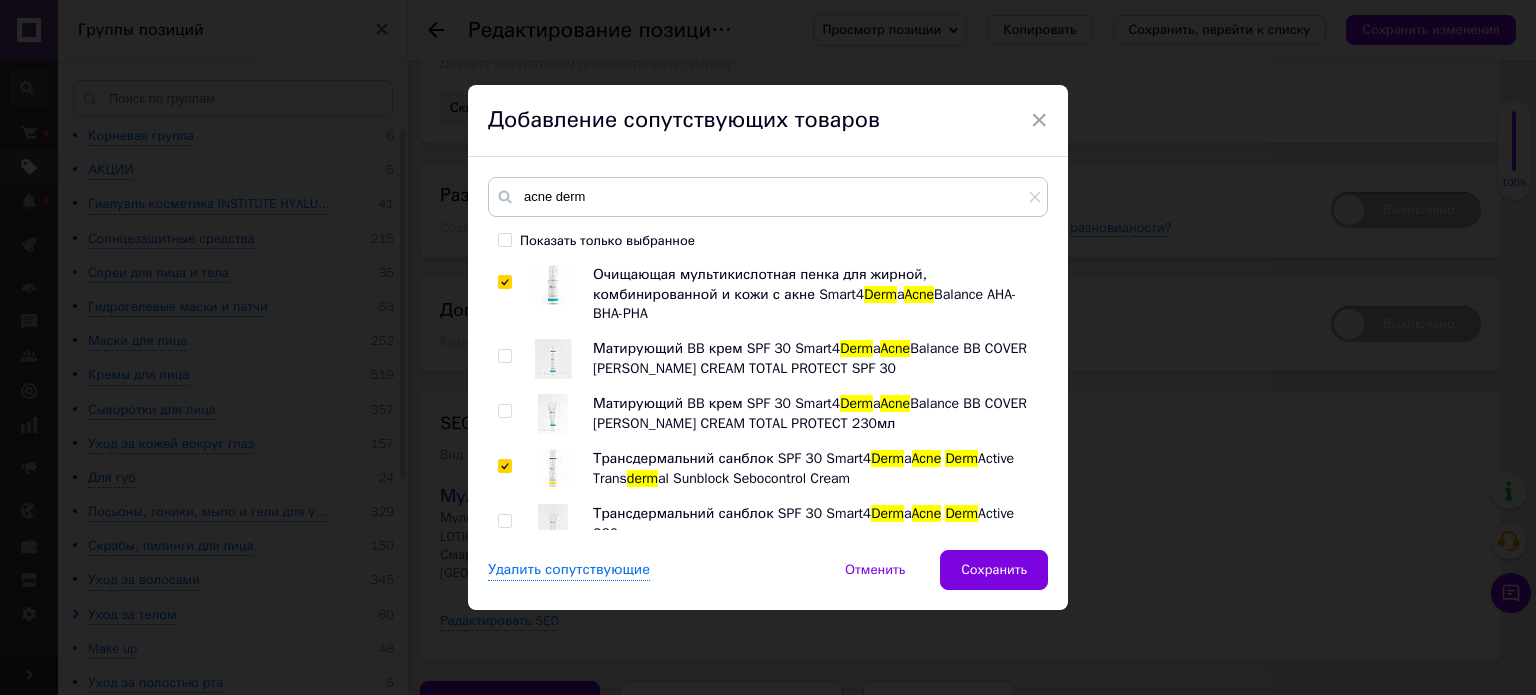 click on "Очищающая мультикислотная пенка для жирной, комбинированной и кожи с акне Smart4 Derm a  Acne  Balance AHA-BHA-PHA Матирующий BB крем SPF 30 Smart4 Derm a  Acne  Balance BB COVER MATT CREAM TOTAL PROTECT SPF 30 Матирующий BB крем SPF 30 Smart4 Derm a  Acne  Balance  BB COVER MATT CREAM TOTAL PROTECT 230мл Трансдермальний санблок SPF 30 Smart4 Derm a  Acne   Derm  Active Trans derm al Sunblock Sebocontrol Cream Трансдермальний санблок SPF 30 Smart4 Derm a  Acne   Derm  Active 230мл Интенсивный очищающий гель с босфелией для жирной кожи Smart4 Derm a  Acne   Derm  Active Boswellia Pro Gel Deep Себорегулирующий мультикислотный тоник Smart4 Derm a  Acne  Balance CUTIBIOME TONER BHA-PHA CONTROL Энзимная пудра с вулканической пылью Smart4 Derm a  Acne Derm a  Acne" at bounding box center [767, 397] 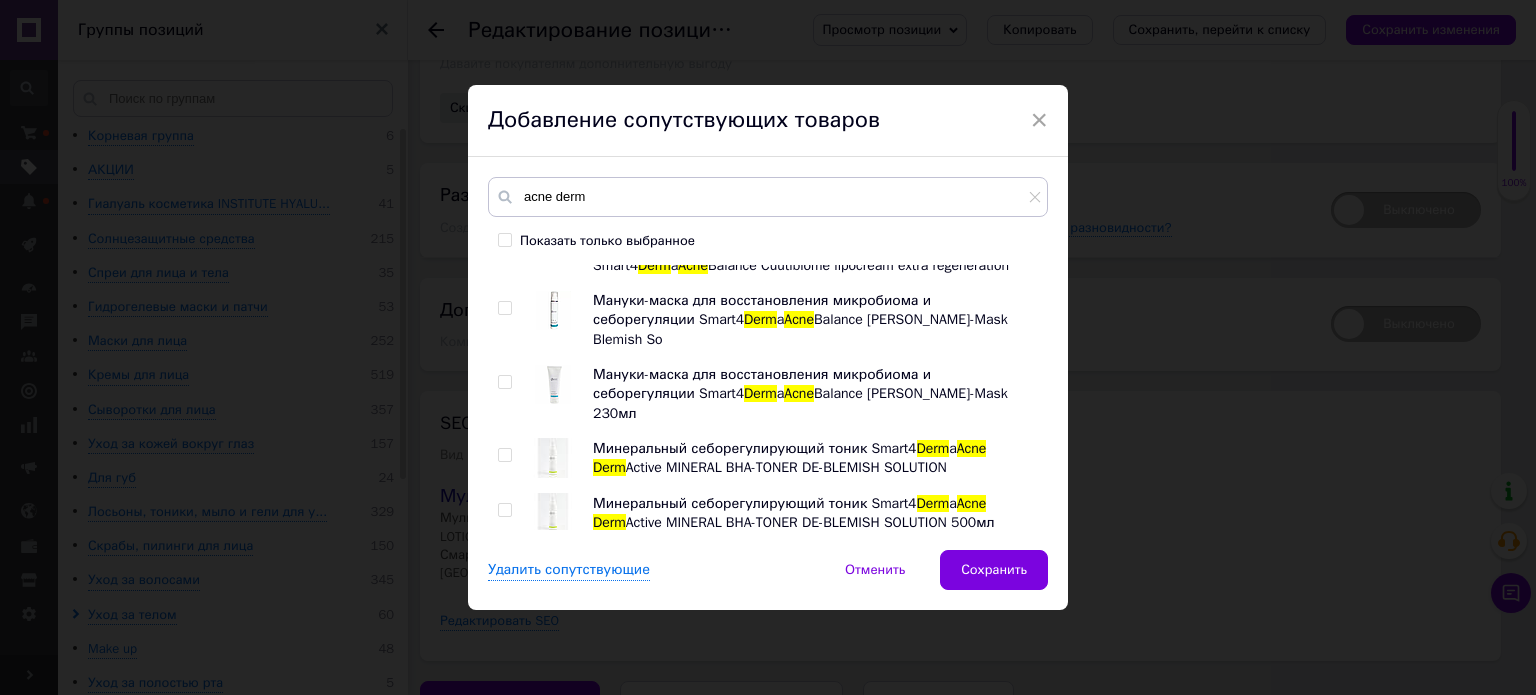 scroll, scrollTop: 500, scrollLeft: 0, axis: vertical 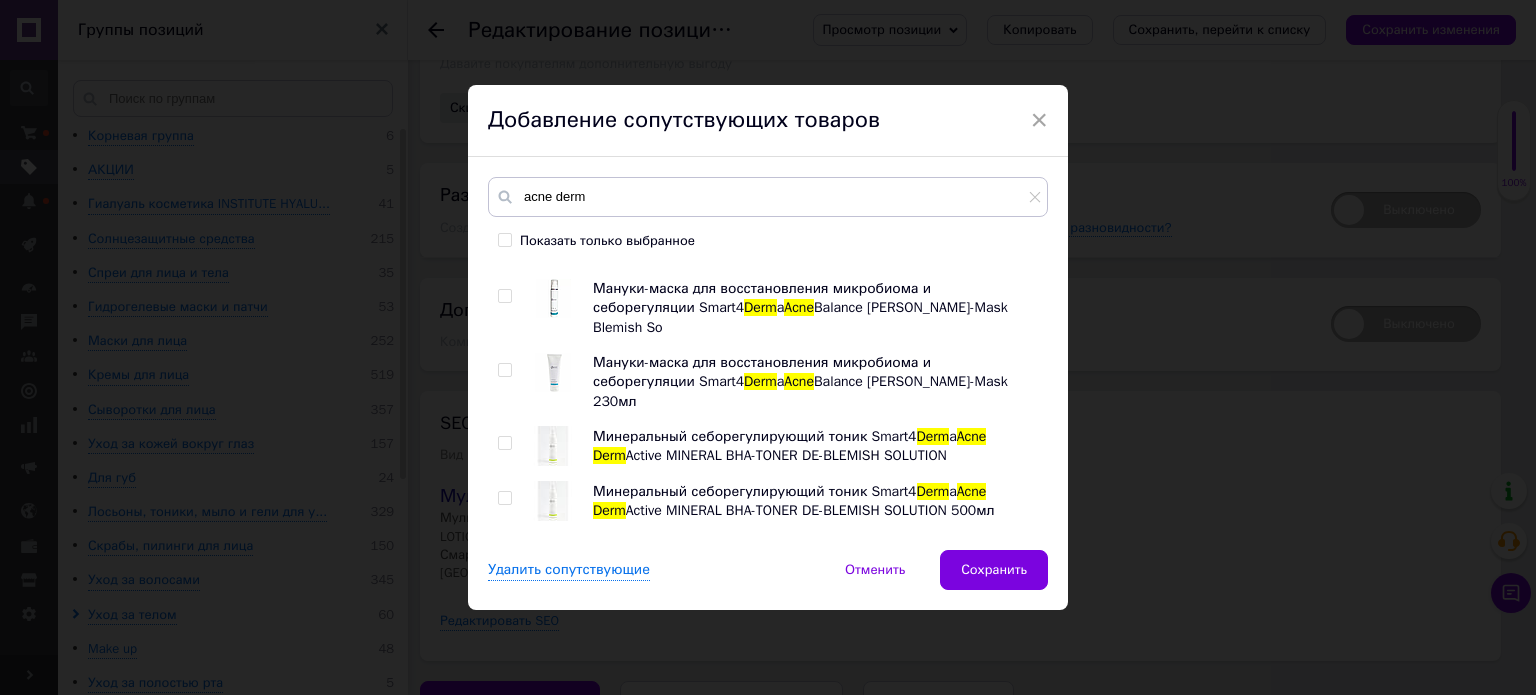 click at bounding box center (504, 296) 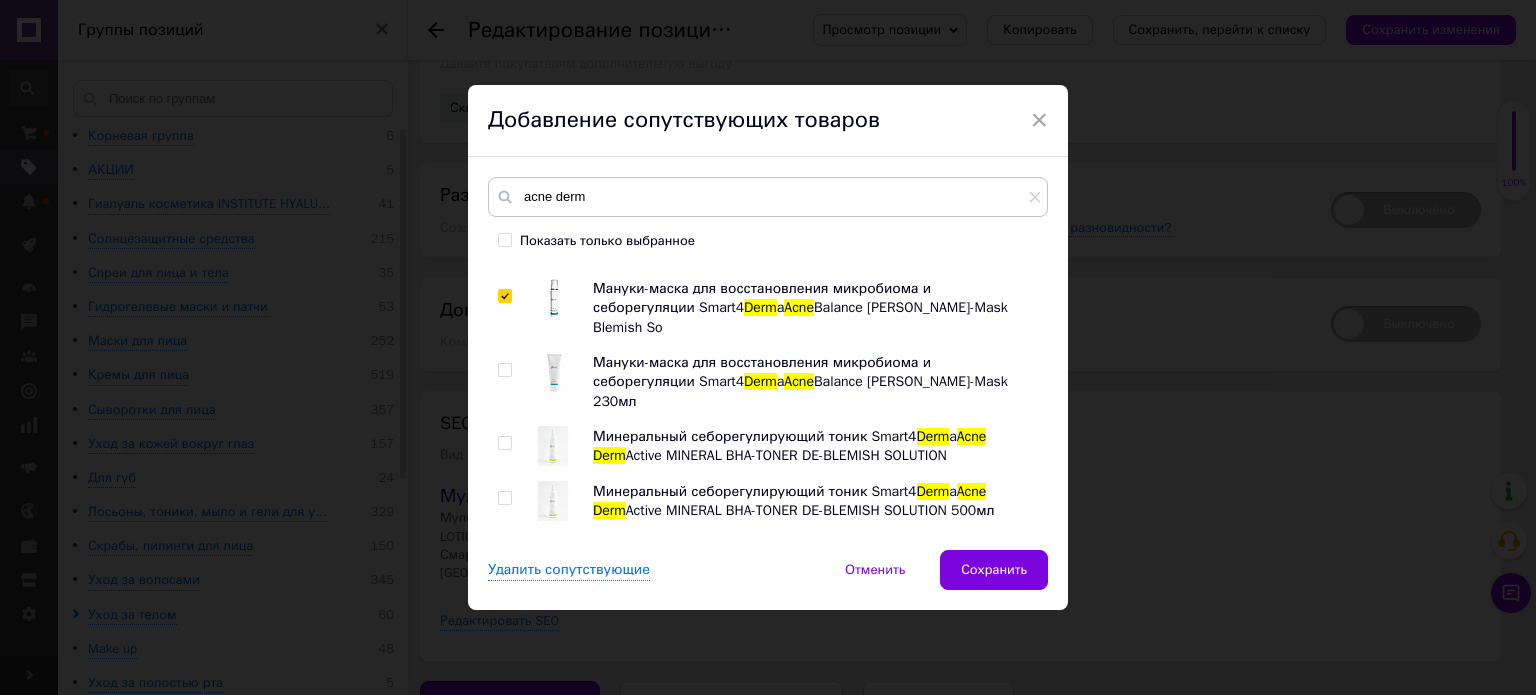 checkbox on "true" 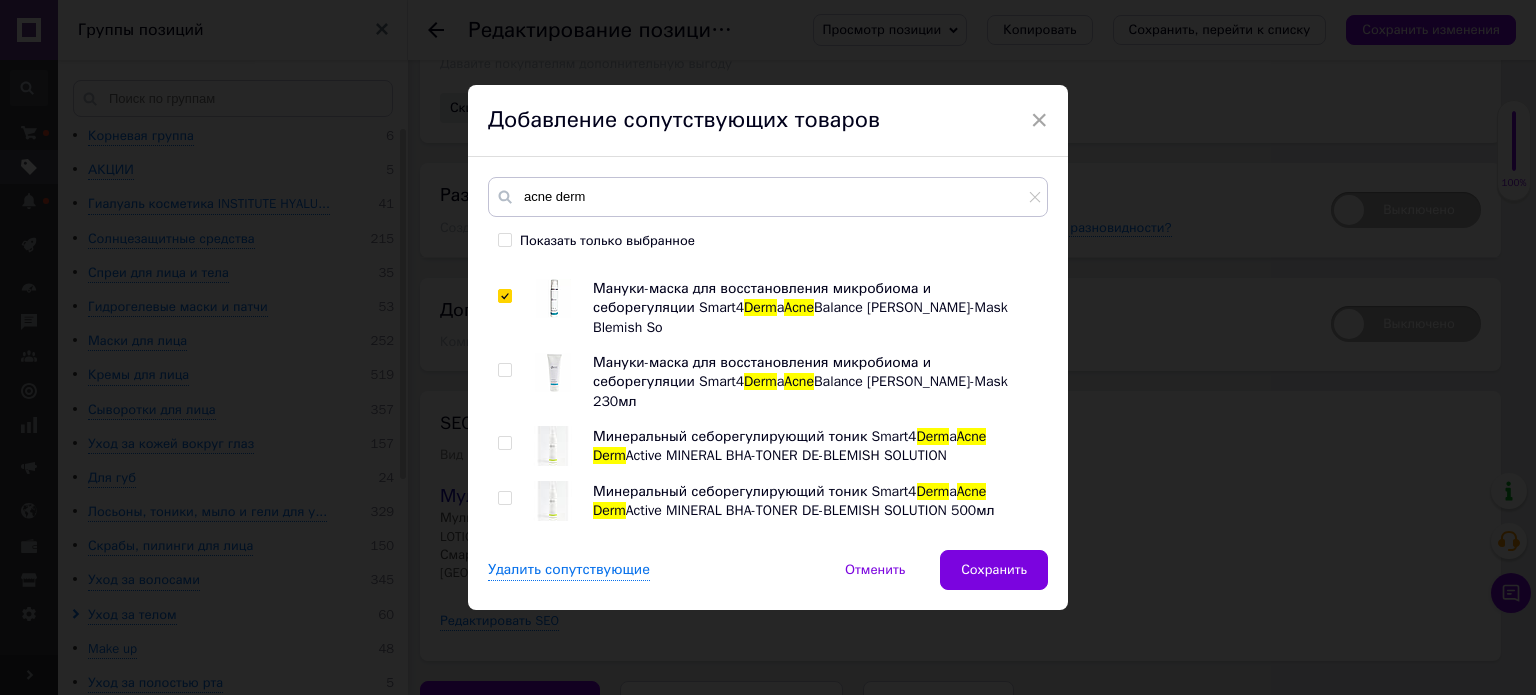 click at bounding box center (504, 443) 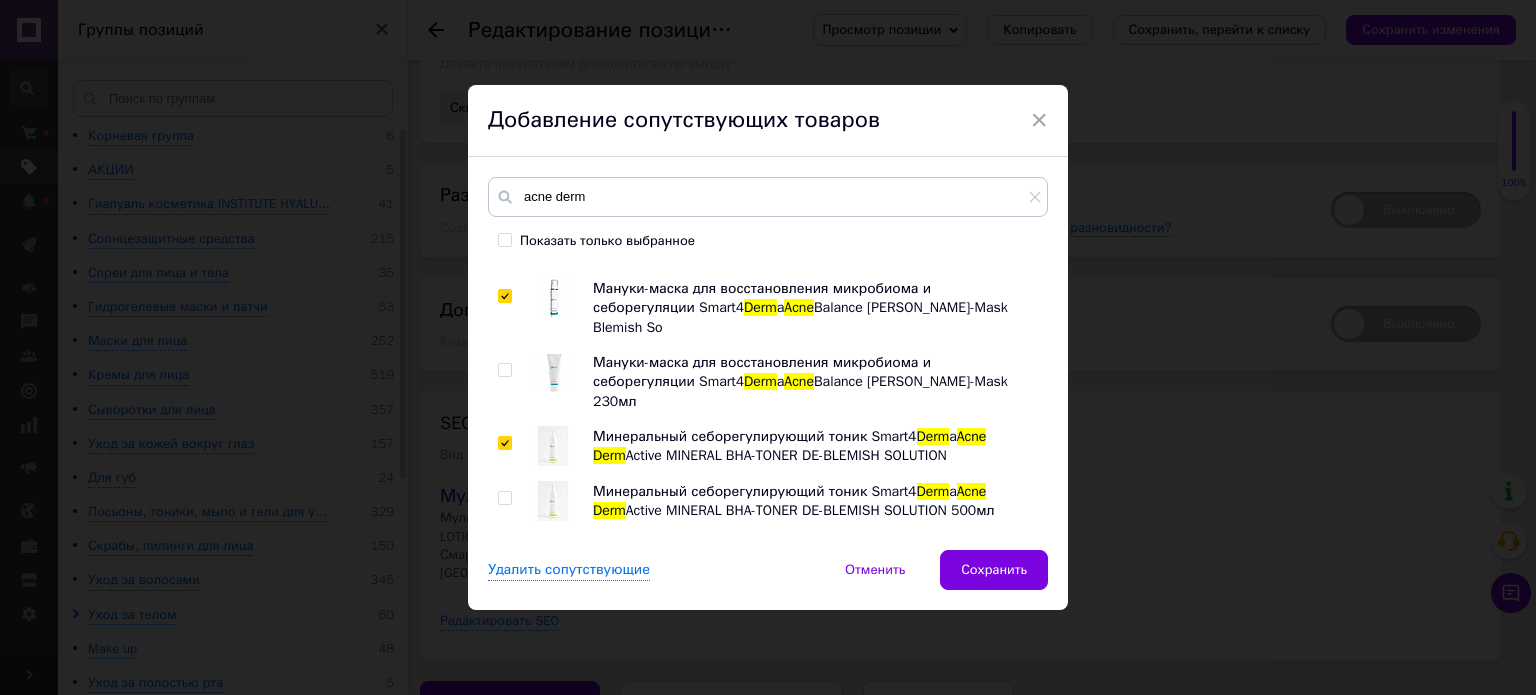 checkbox on "true" 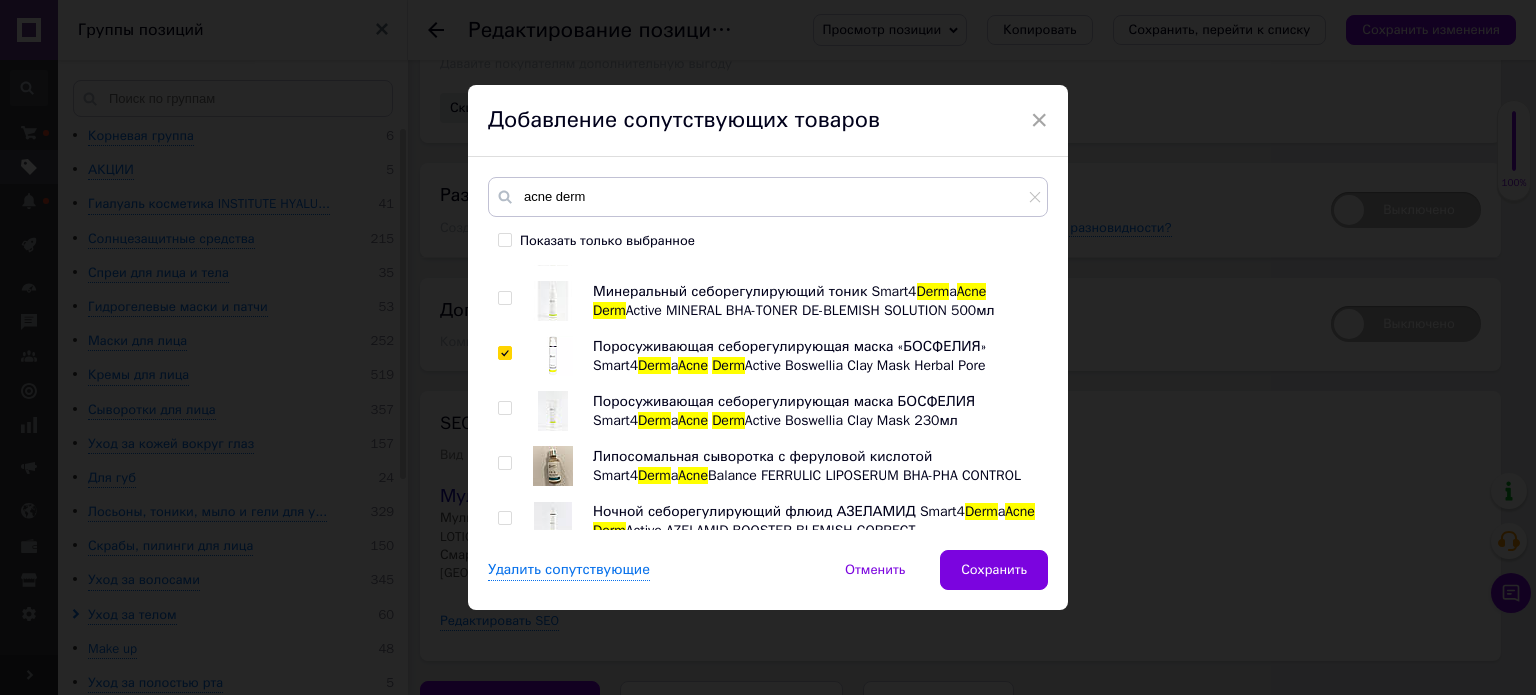 click at bounding box center [504, 463] 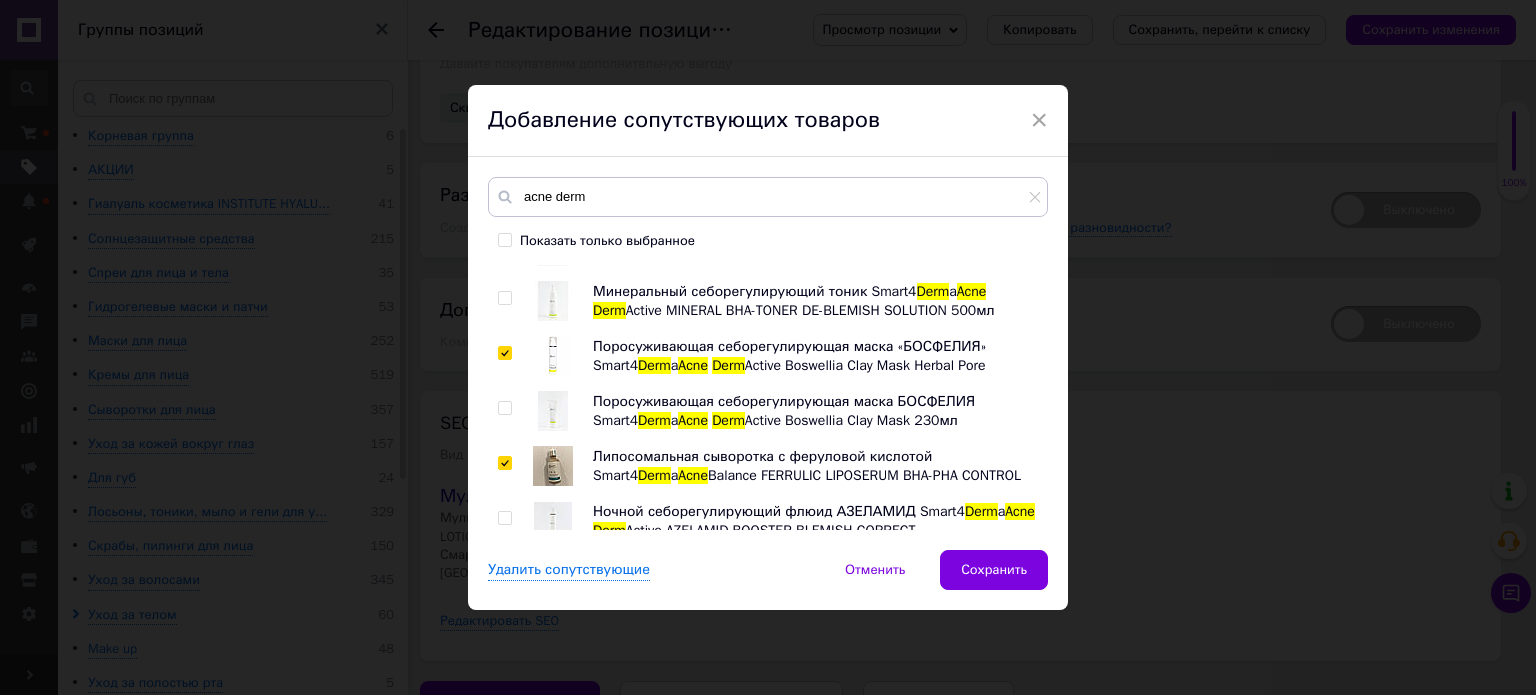 checkbox on "true" 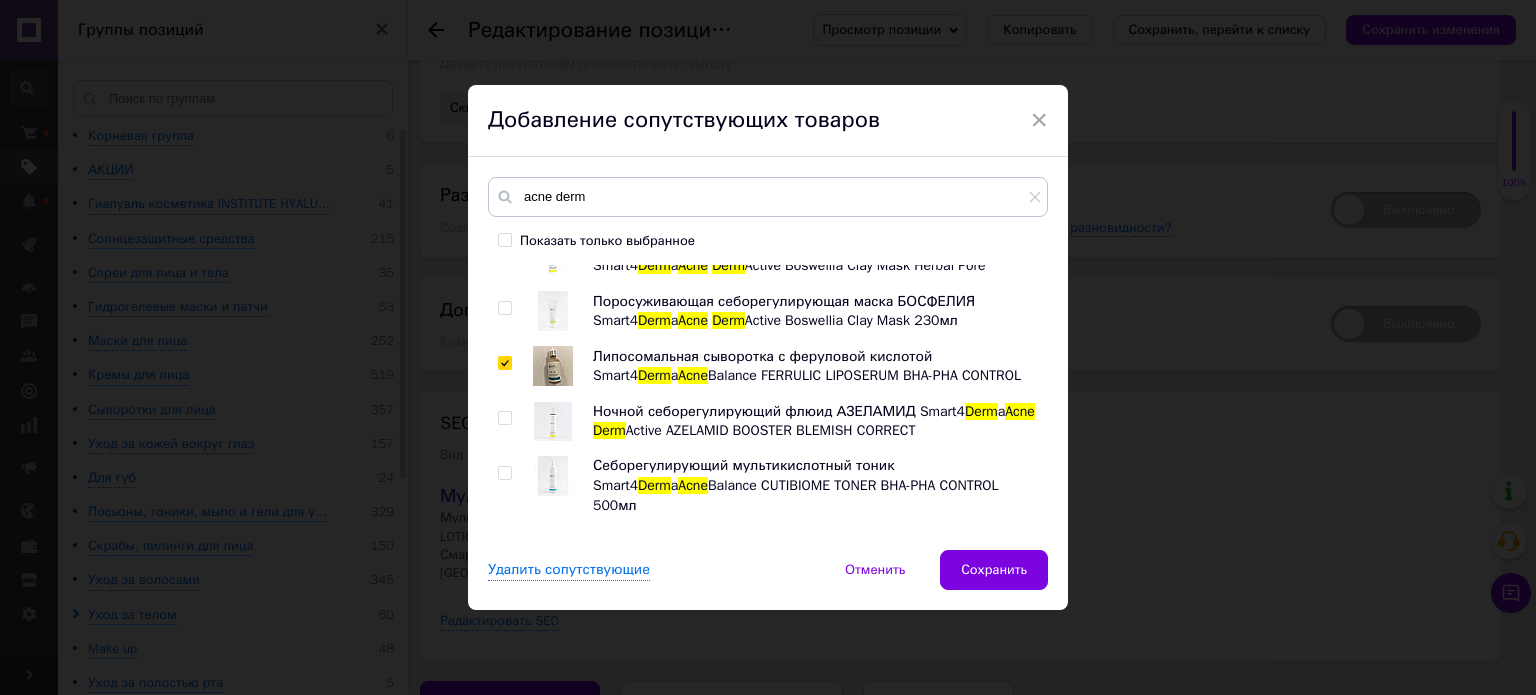 click at bounding box center [504, 418] 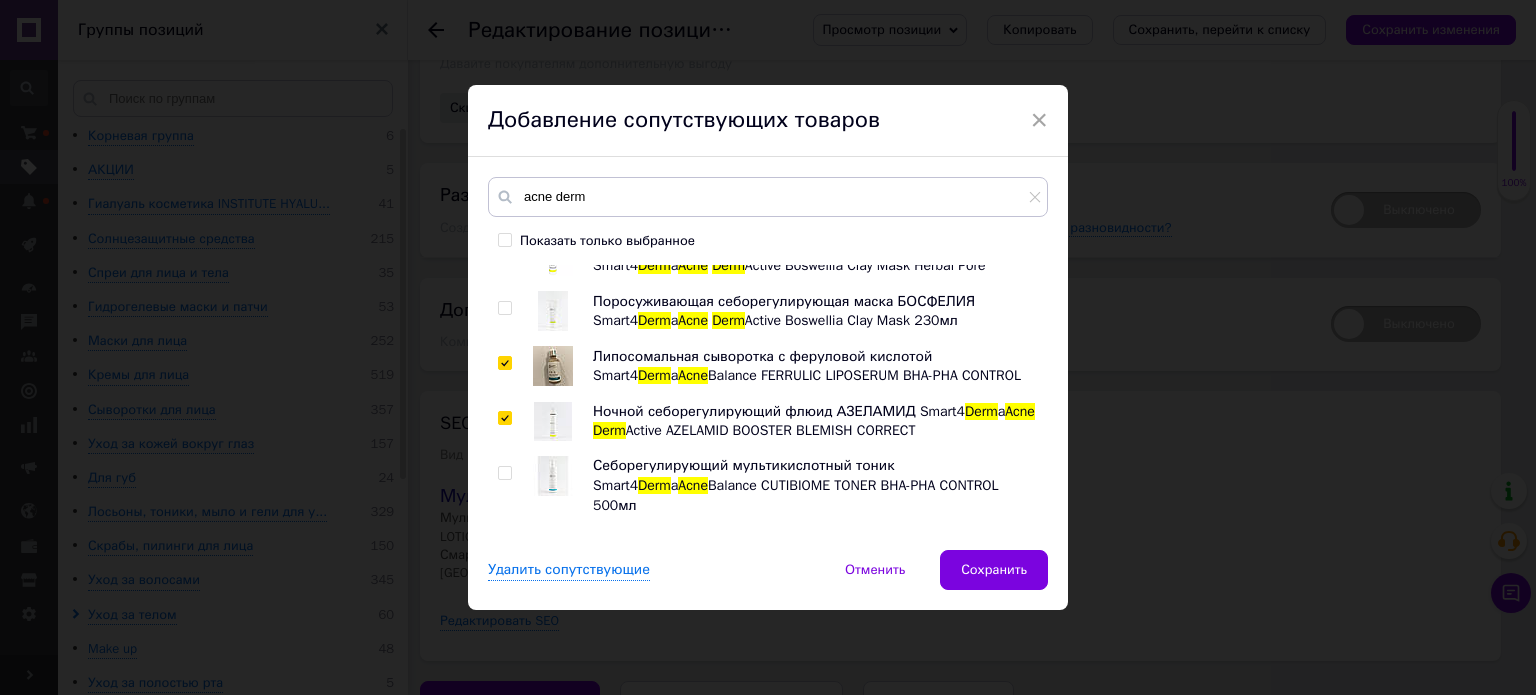 checkbox on "true" 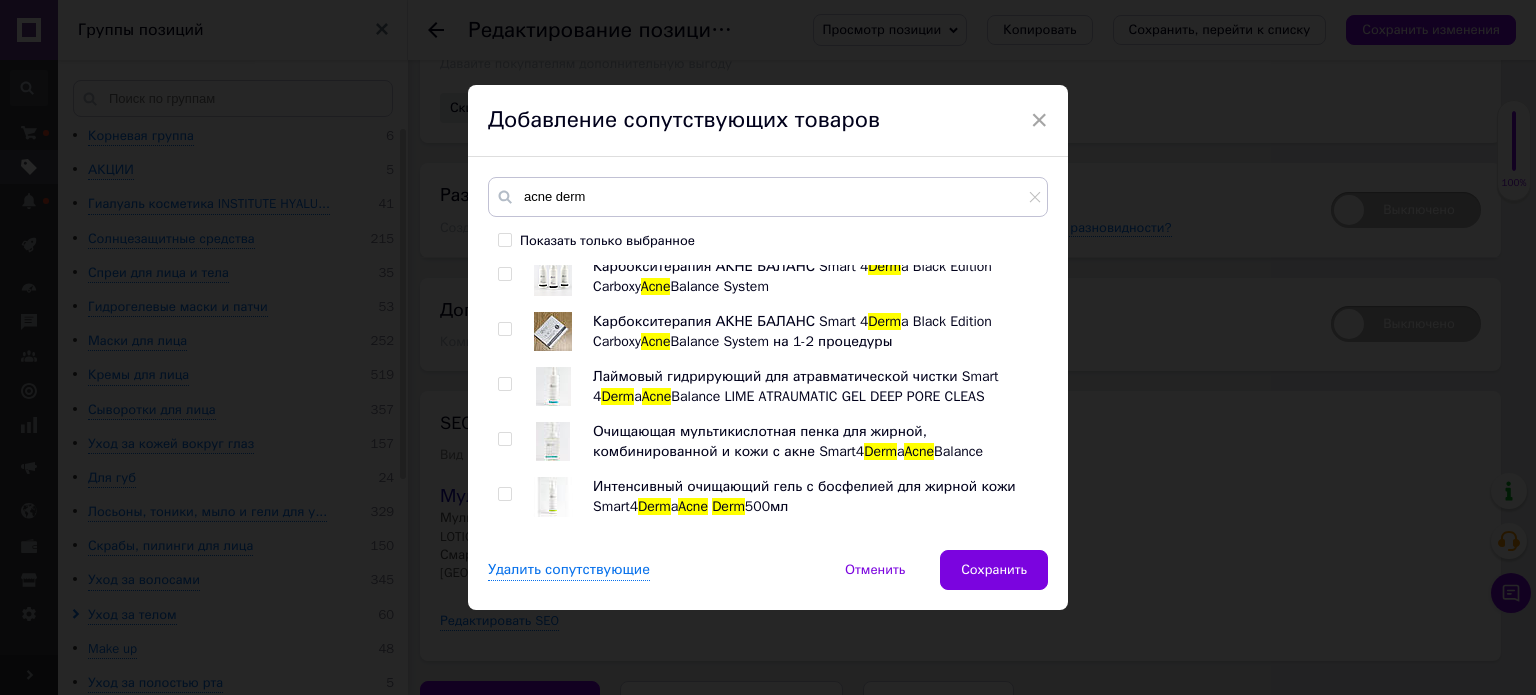 scroll, scrollTop: 1100, scrollLeft: 0, axis: vertical 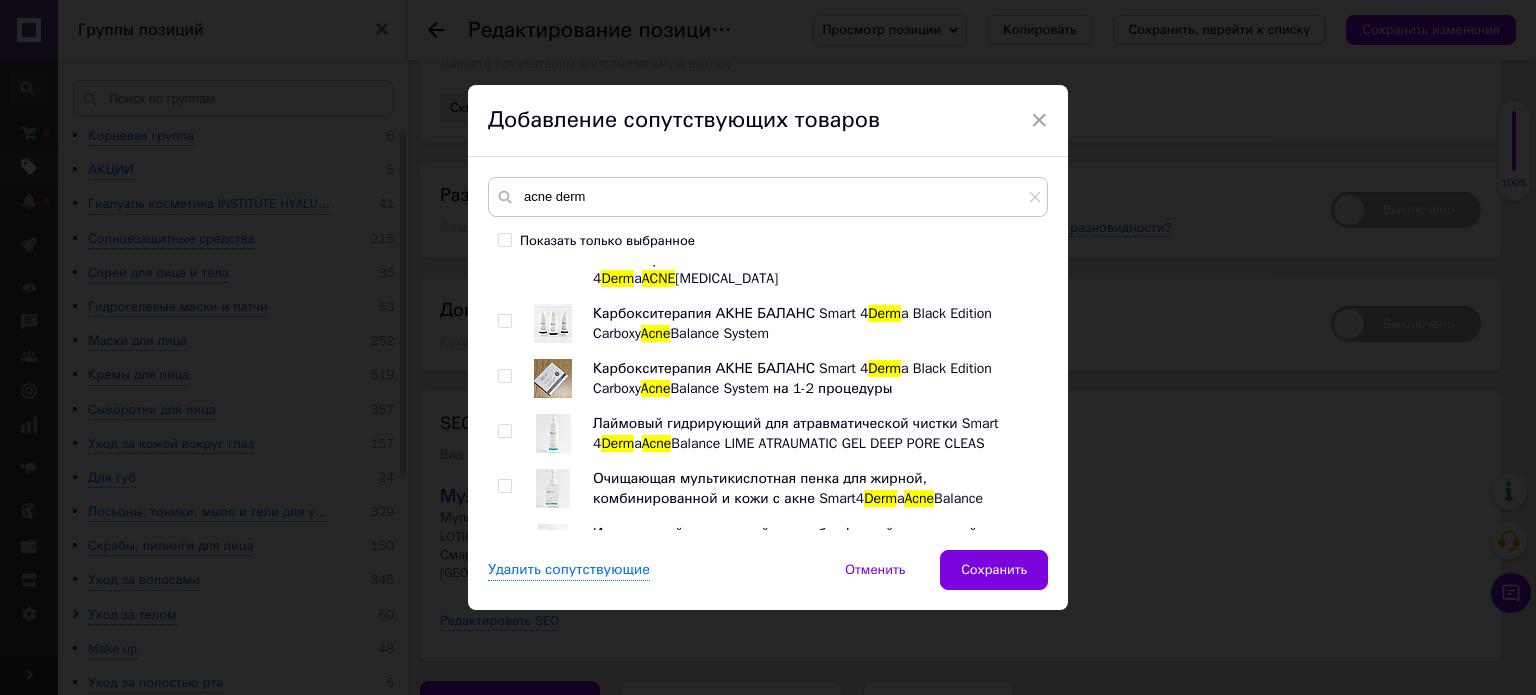 click at bounding box center [504, 431] 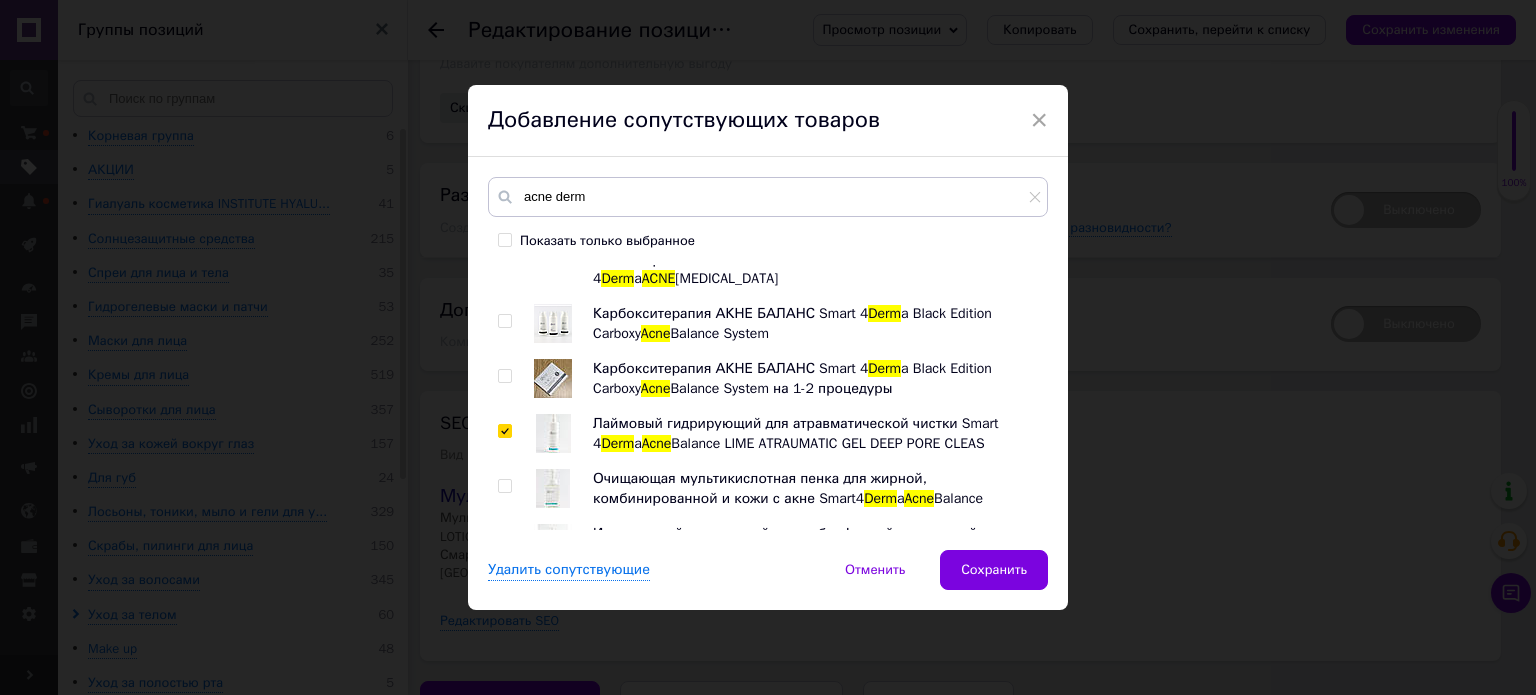 checkbox on "true" 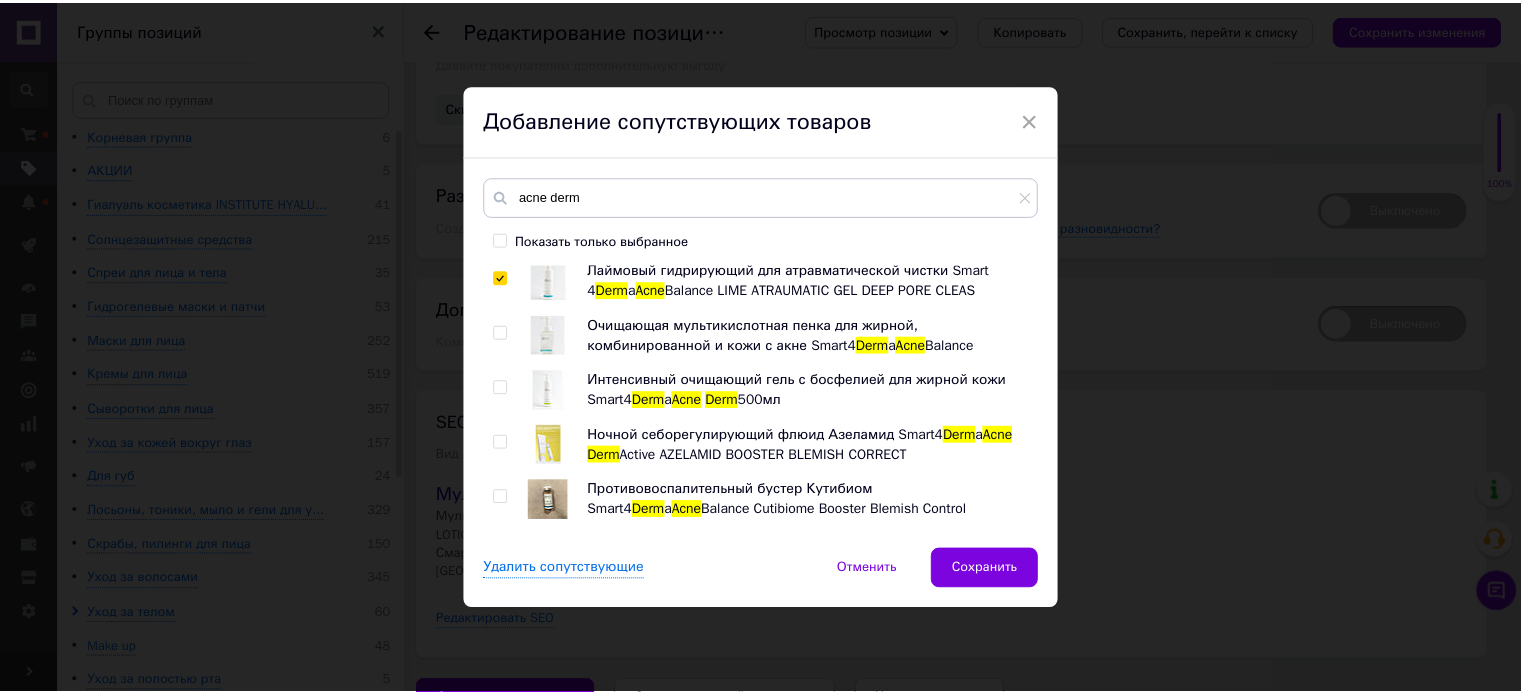scroll, scrollTop: 1279, scrollLeft: 0, axis: vertical 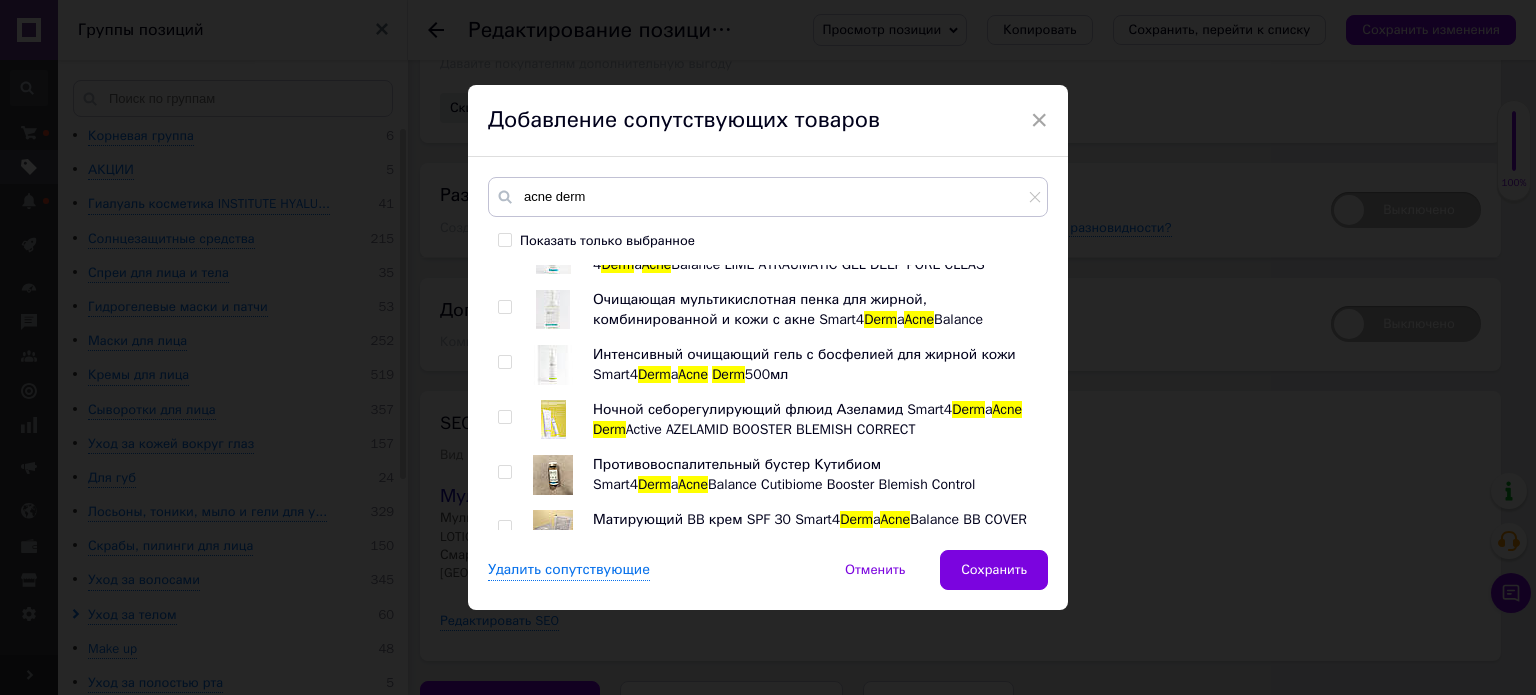 click at bounding box center (504, 472) 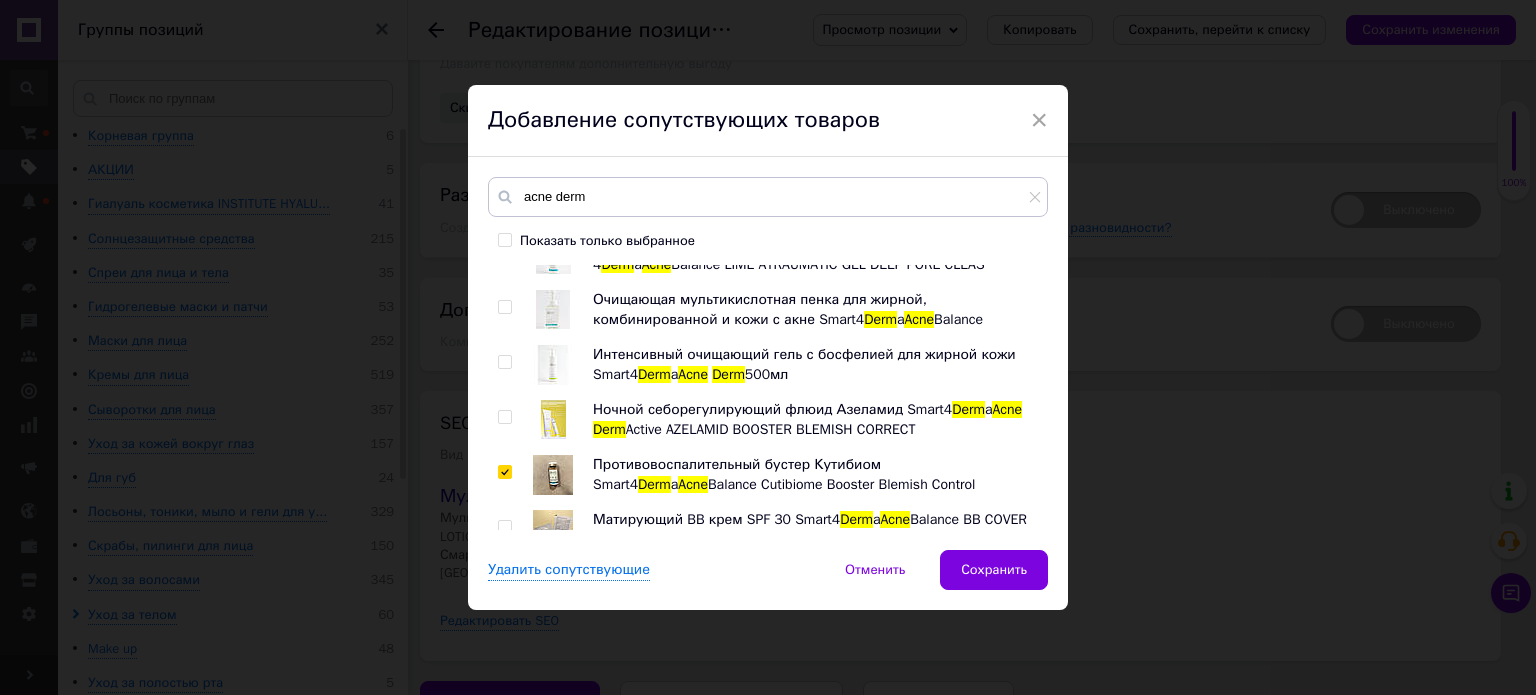 checkbox on "true" 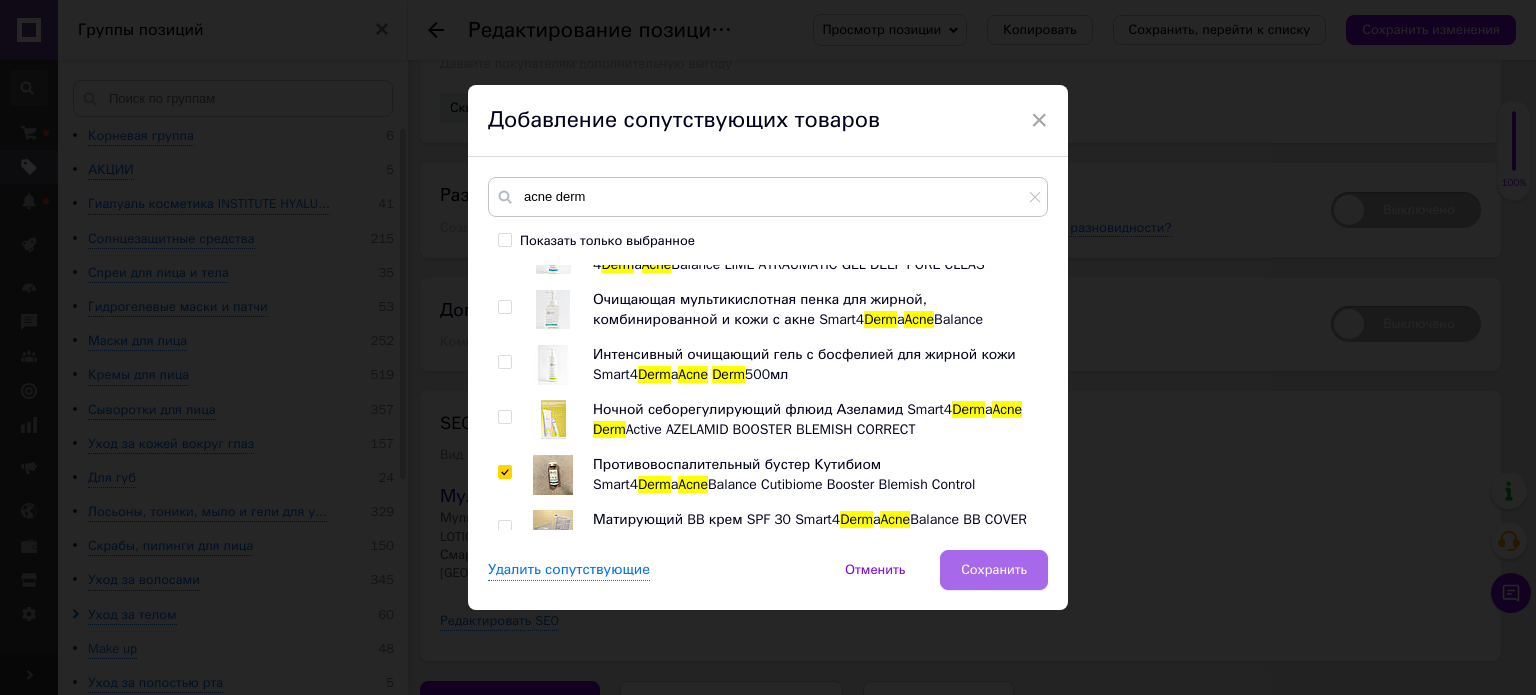 click on "Сохранить" at bounding box center (994, 570) 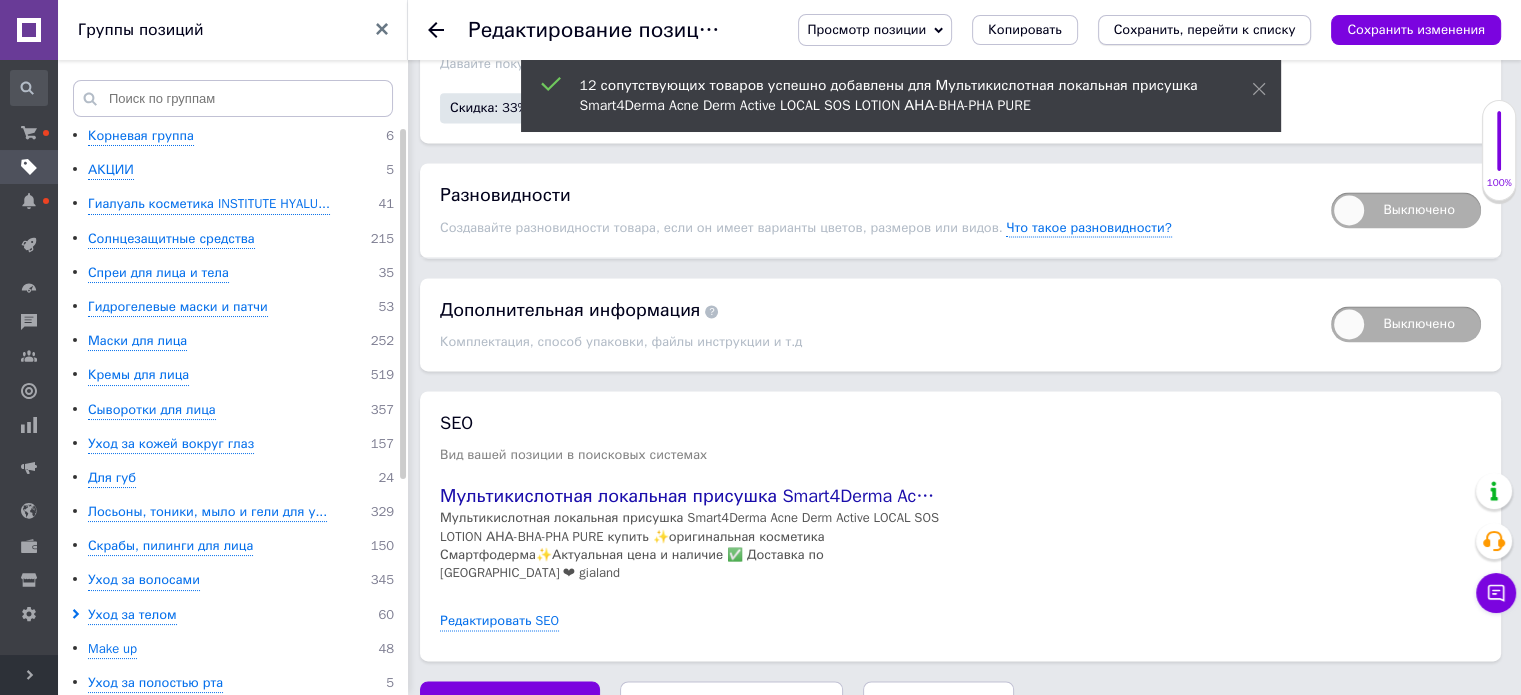 click on "Сохранить, перейти к списку" at bounding box center [1205, 29] 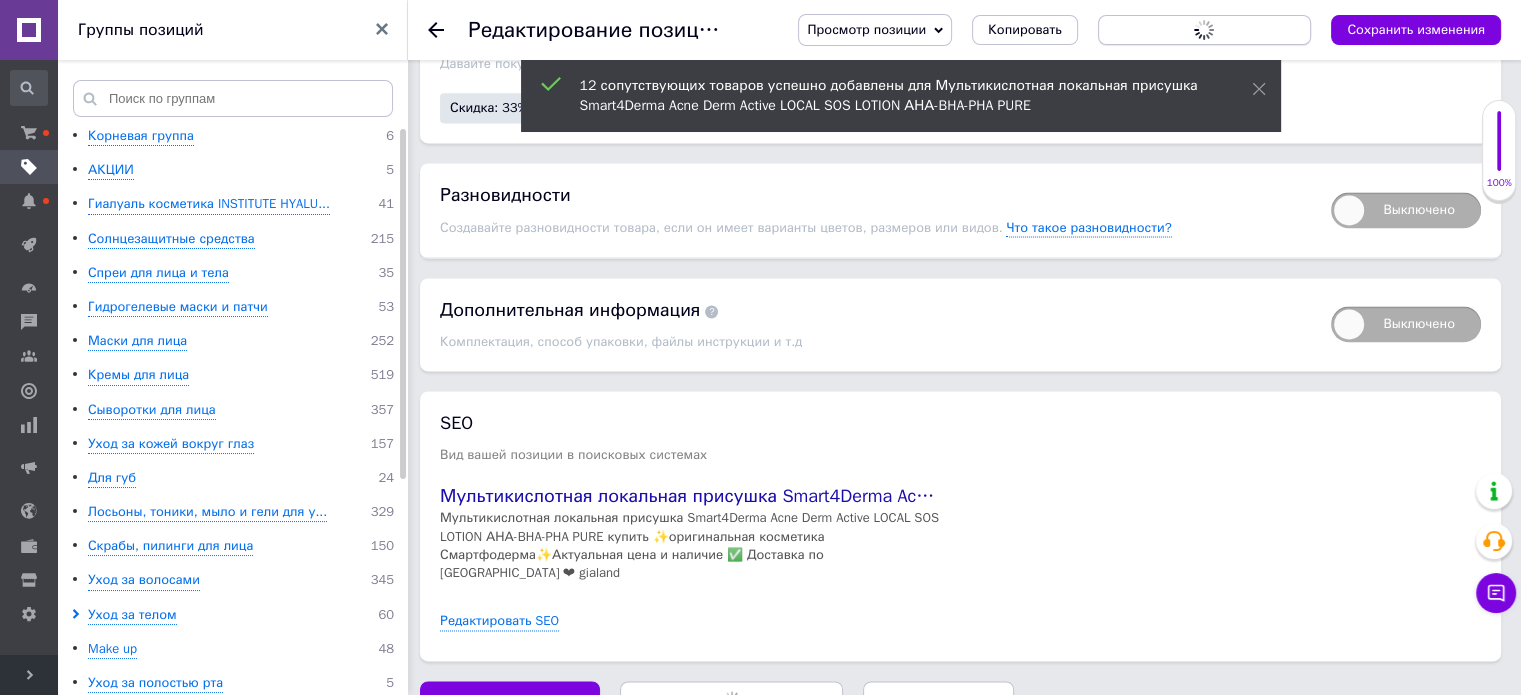 scroll, scrollTop: 0, scrollLeft: 0, axis: both 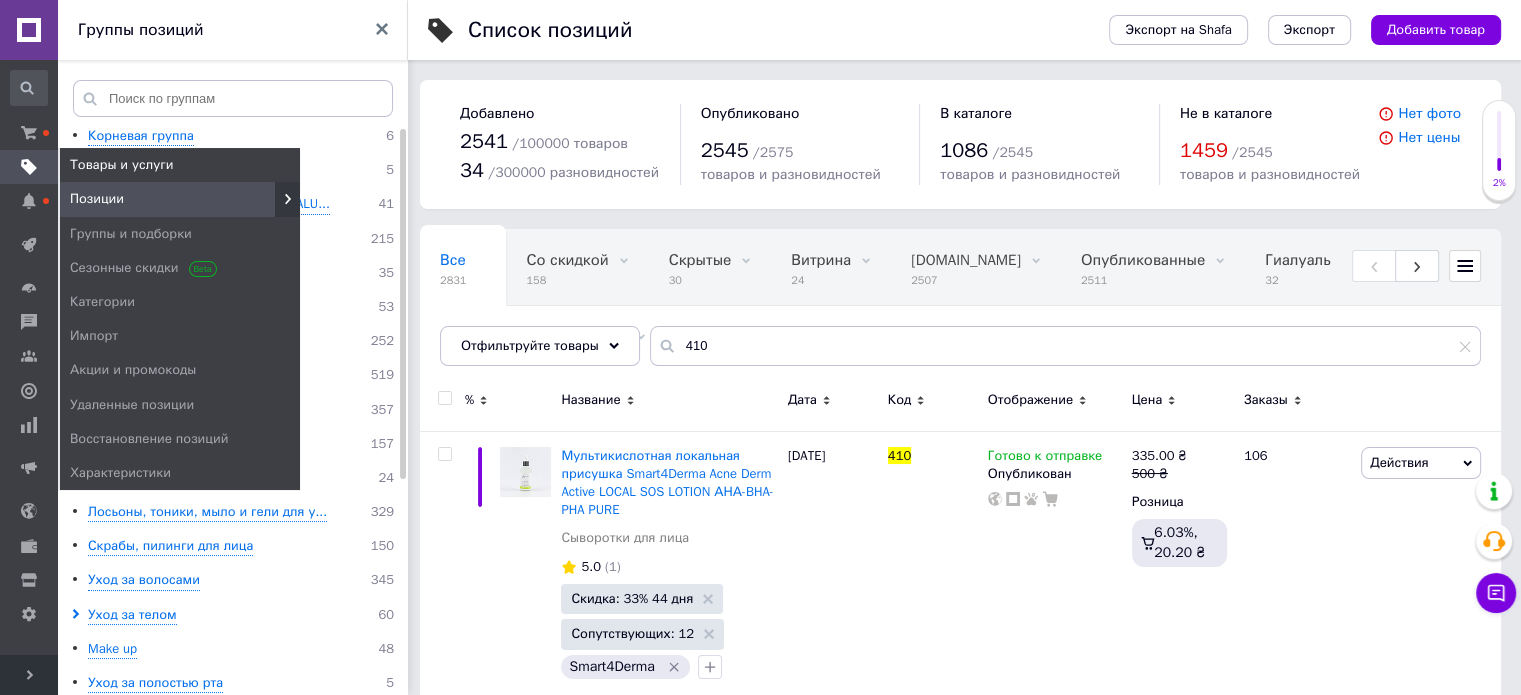 click 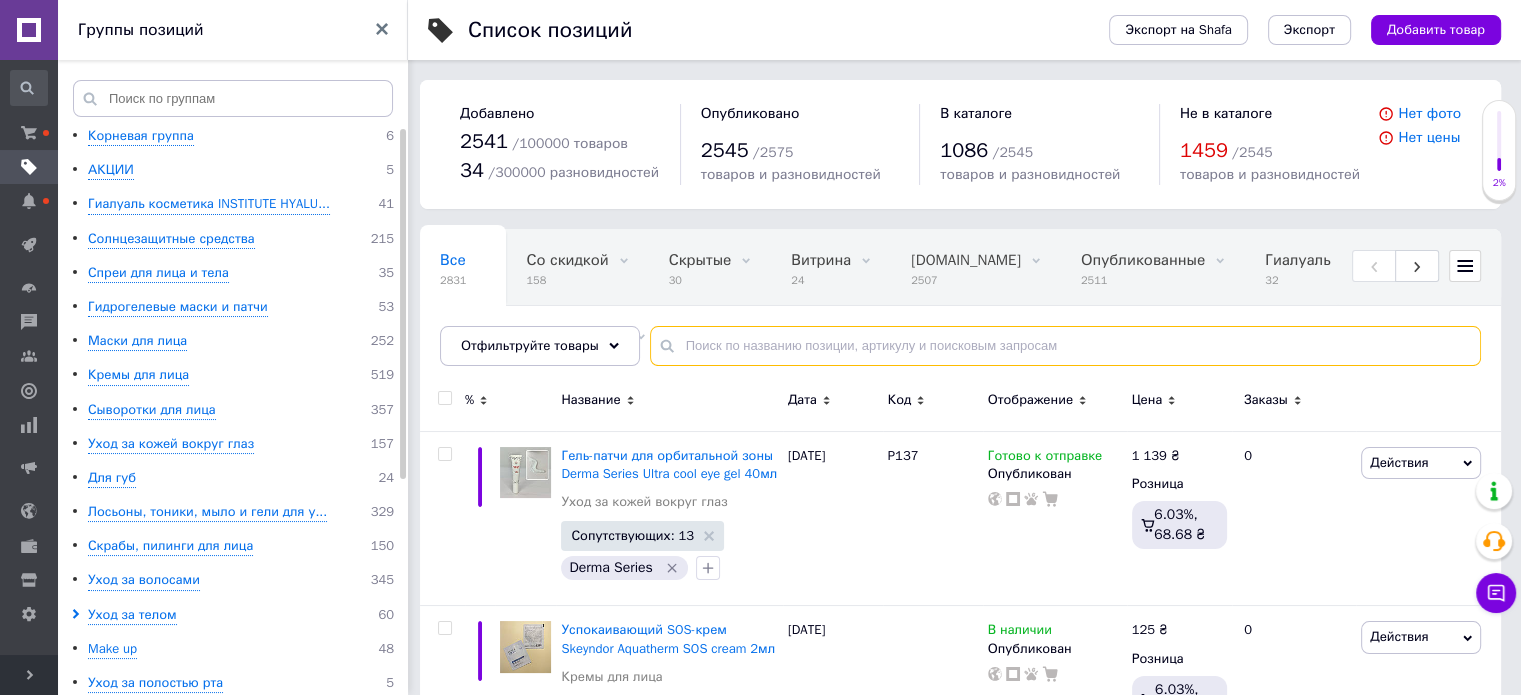click at bounding box center [1065, 346] 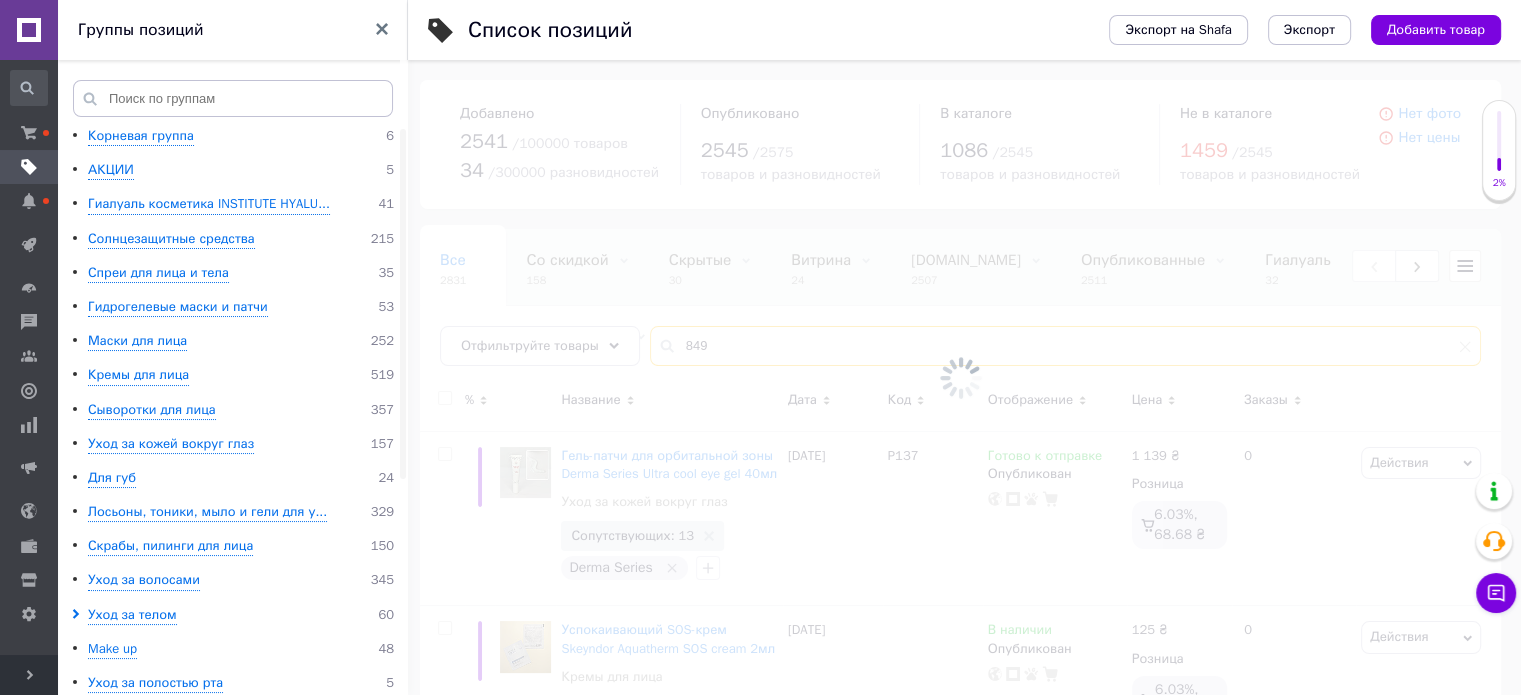 type on "849" 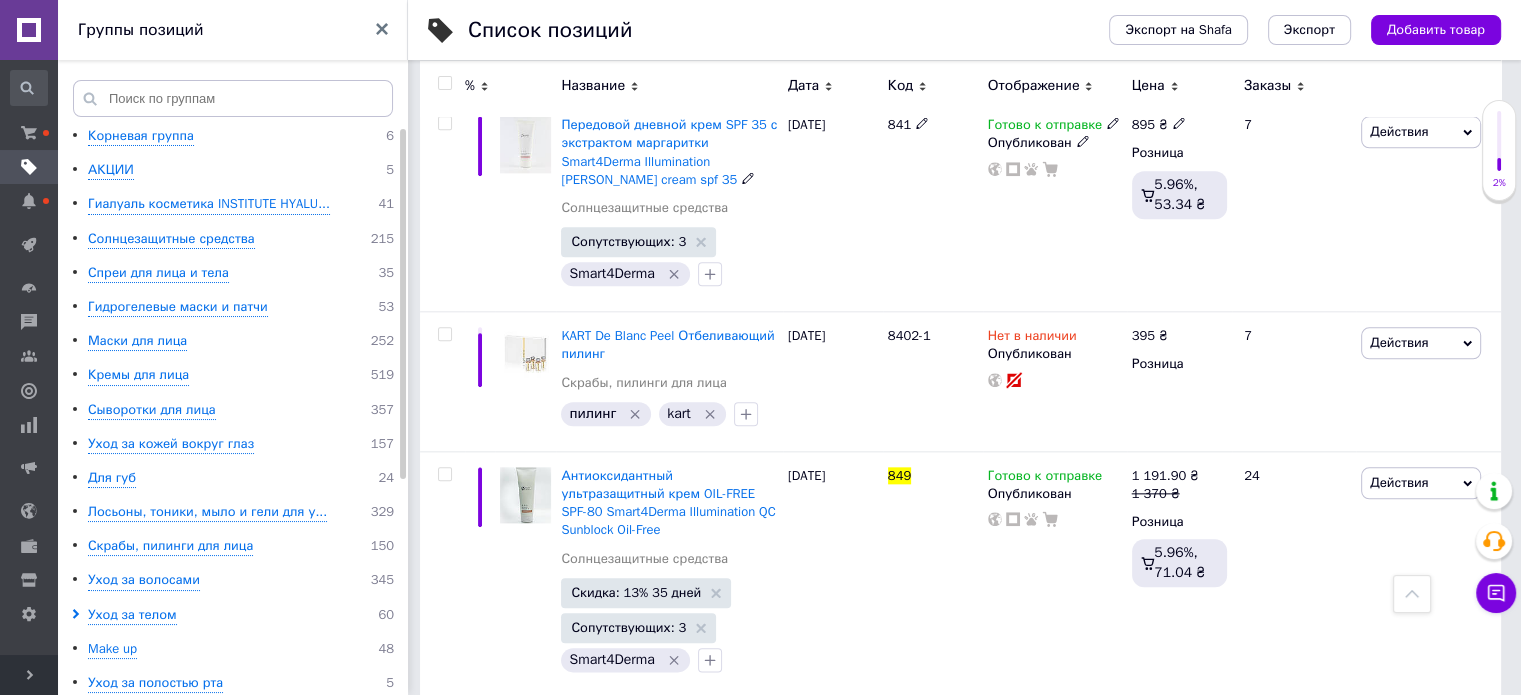 scroll, scrollTop: 2200, scrollLeft: 0, axis: vertical 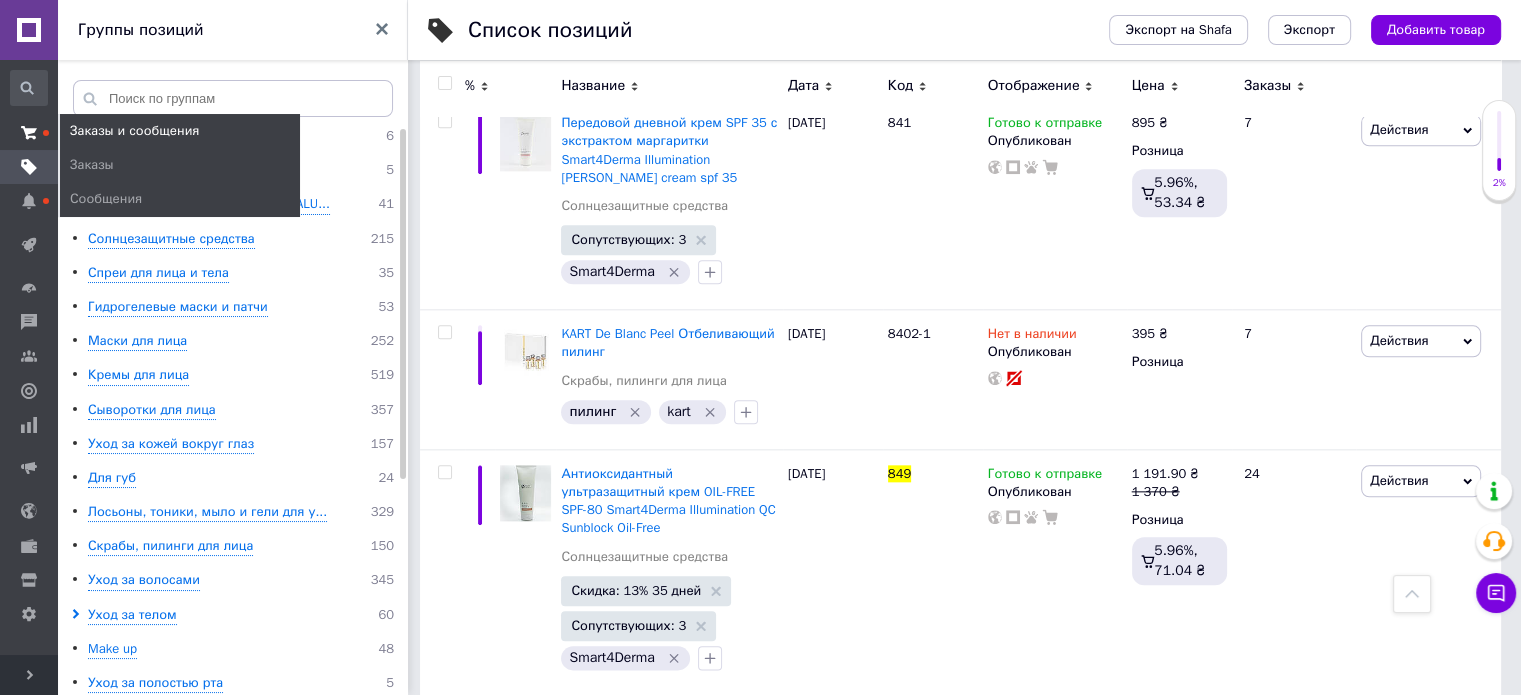 click 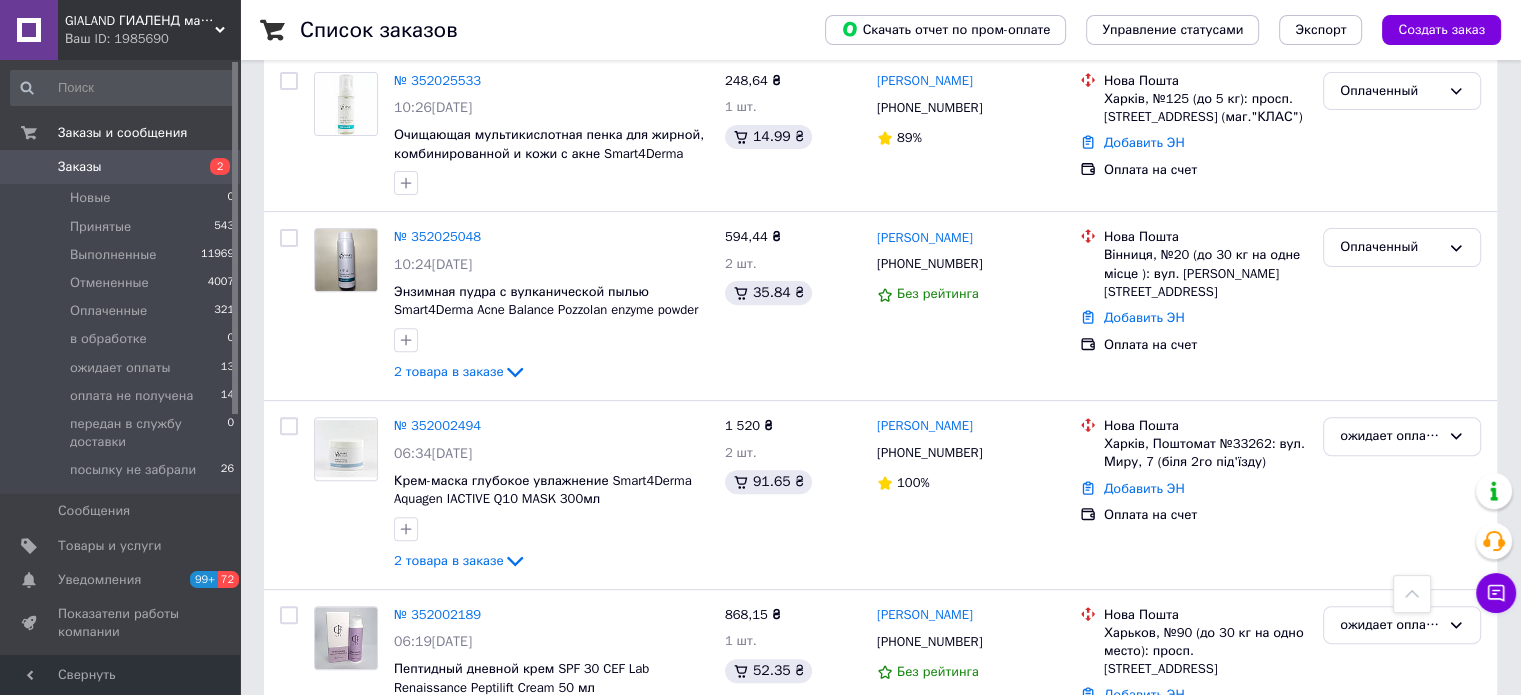 scroll, scrollTop: 700, scrollLeft: 0, axis: vertical 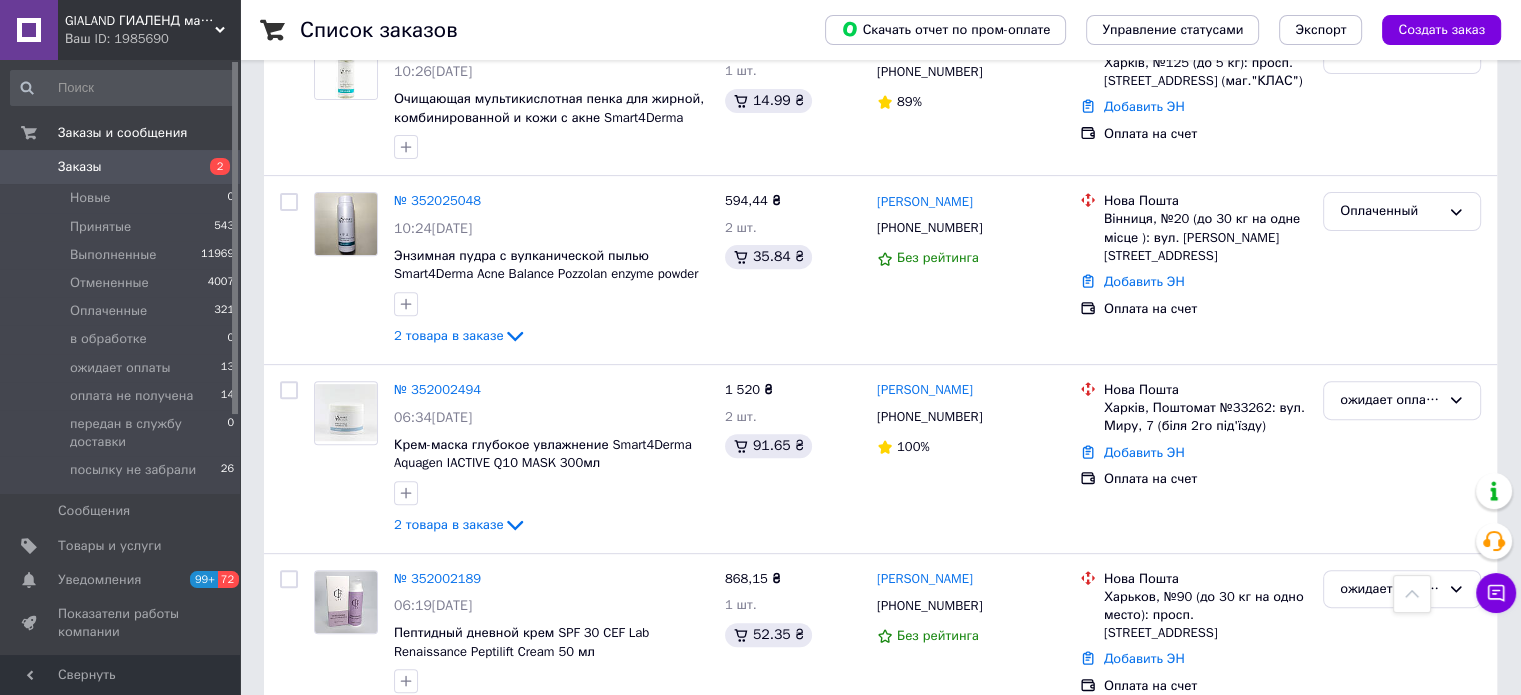 click on "Заказы" at bounding box center [121, 167] 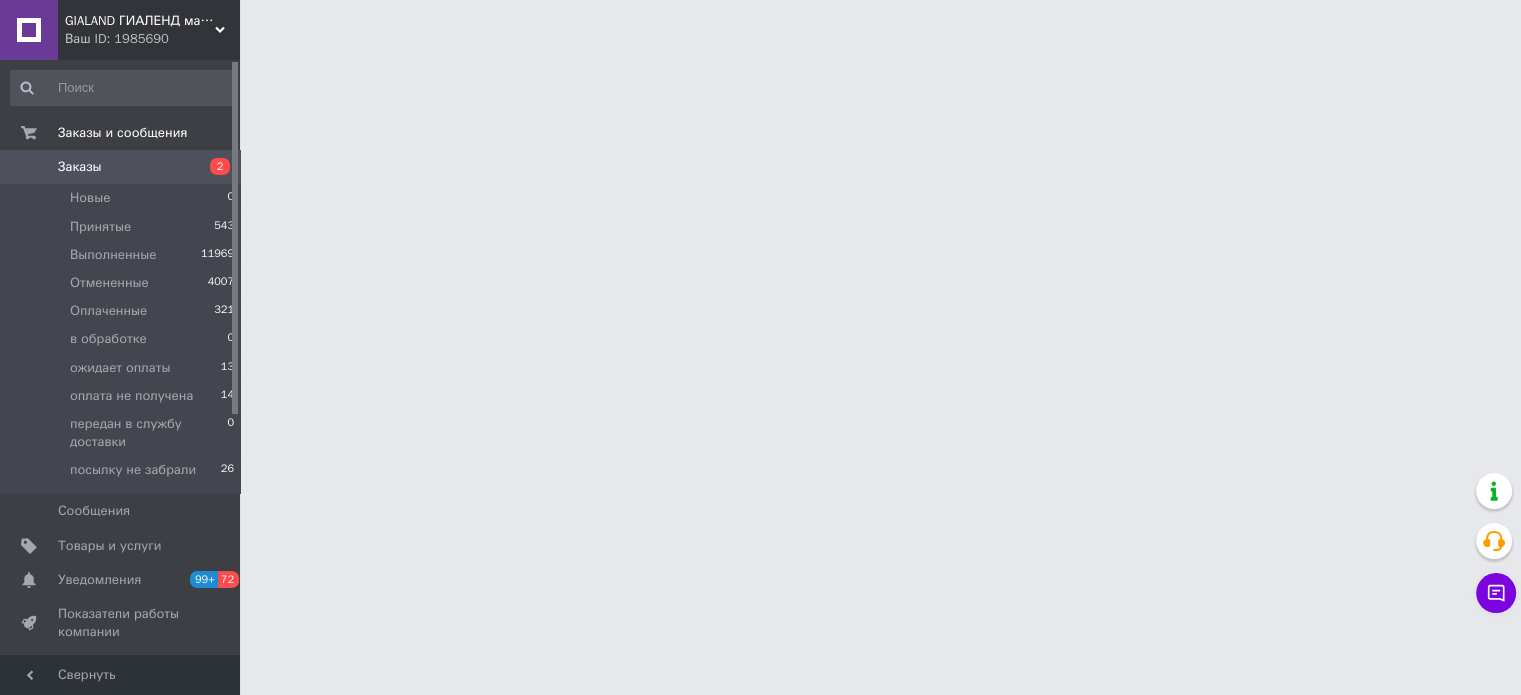 scroll, scrollTop: 0, scrollLeft: 0, axis: both 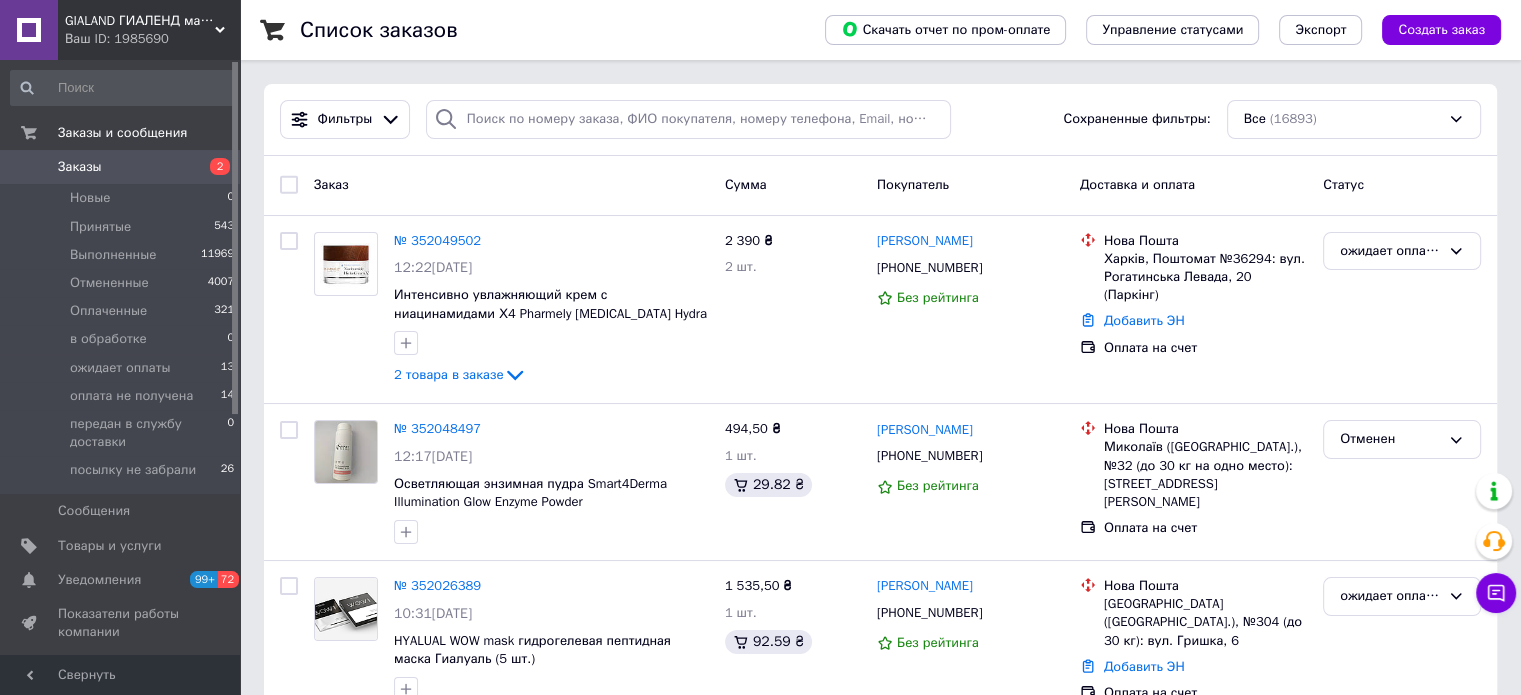 click on "Заказы" at bounding box center (80, 167) 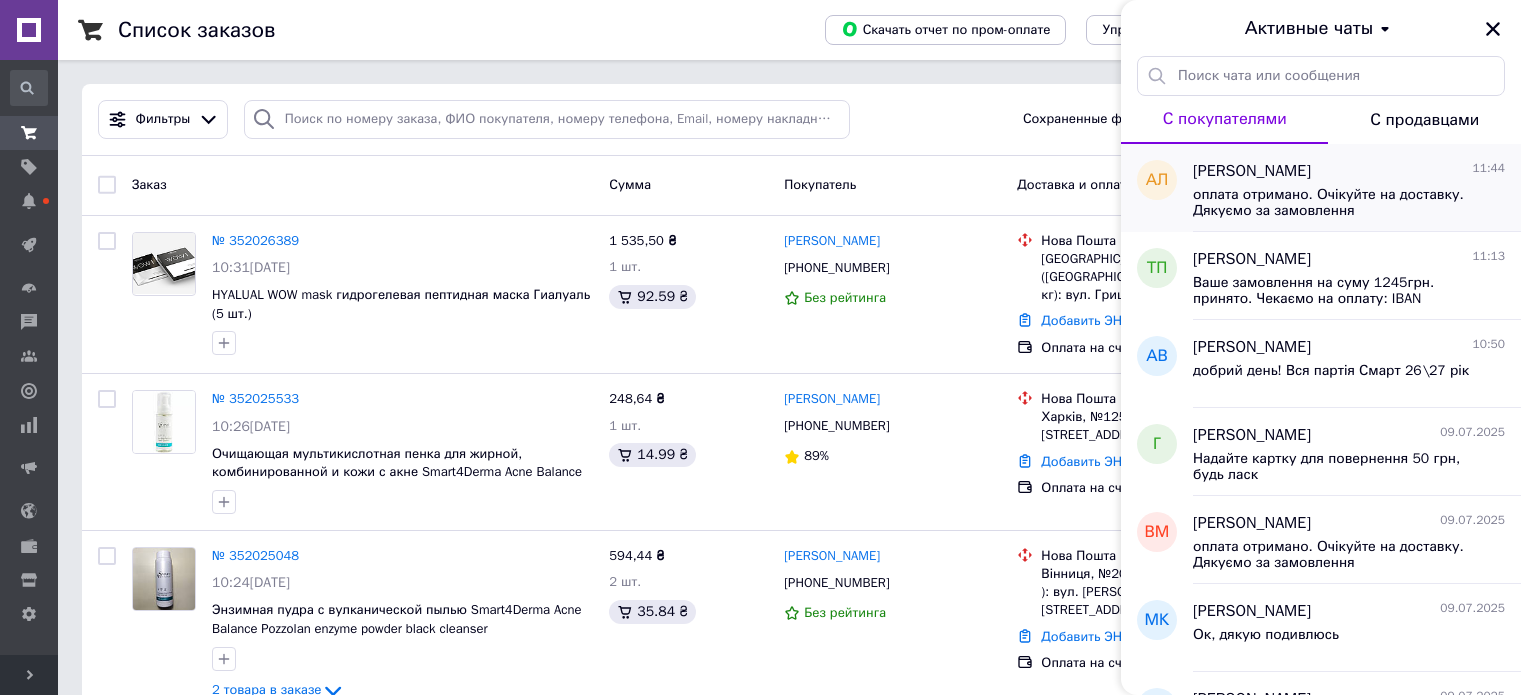 scroll, scrollTop: 0, scrollLeft: 0, axis: both 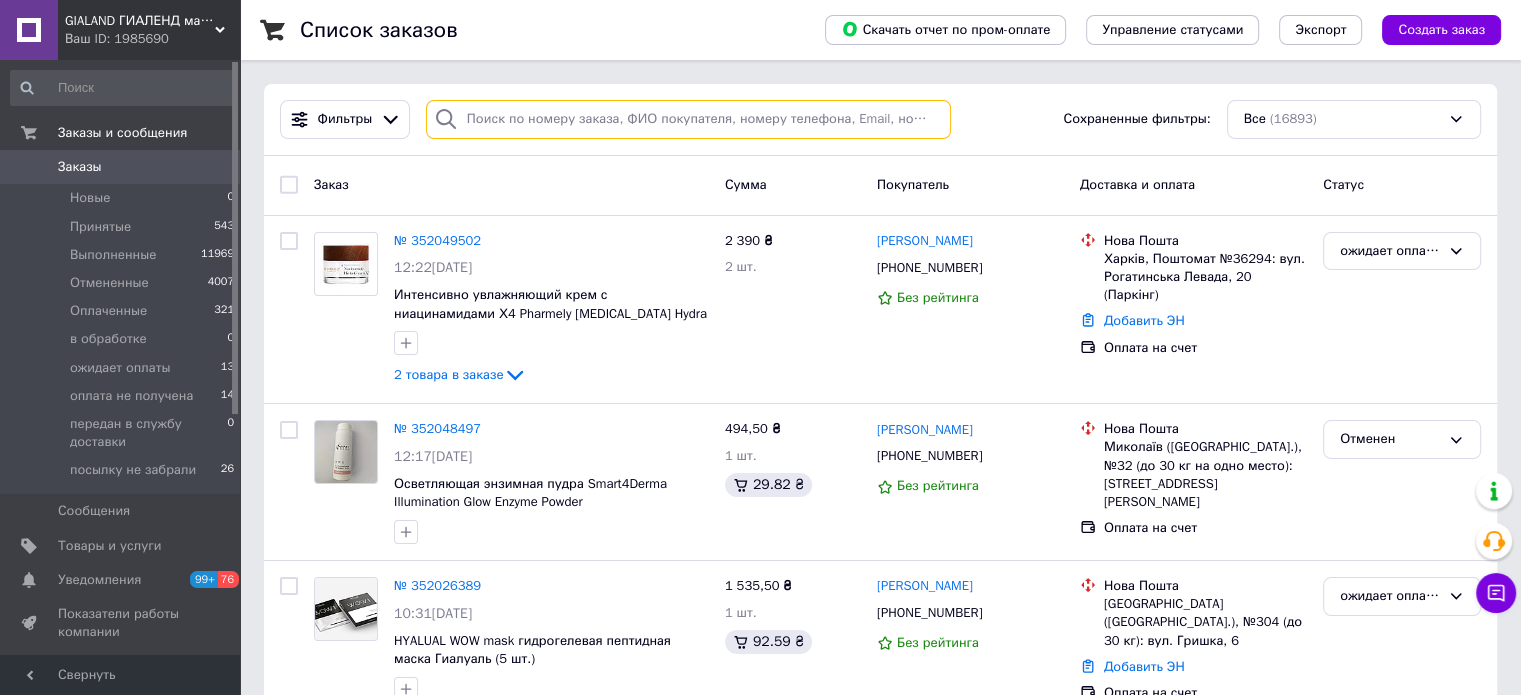 click at bounding box center [688, 119] 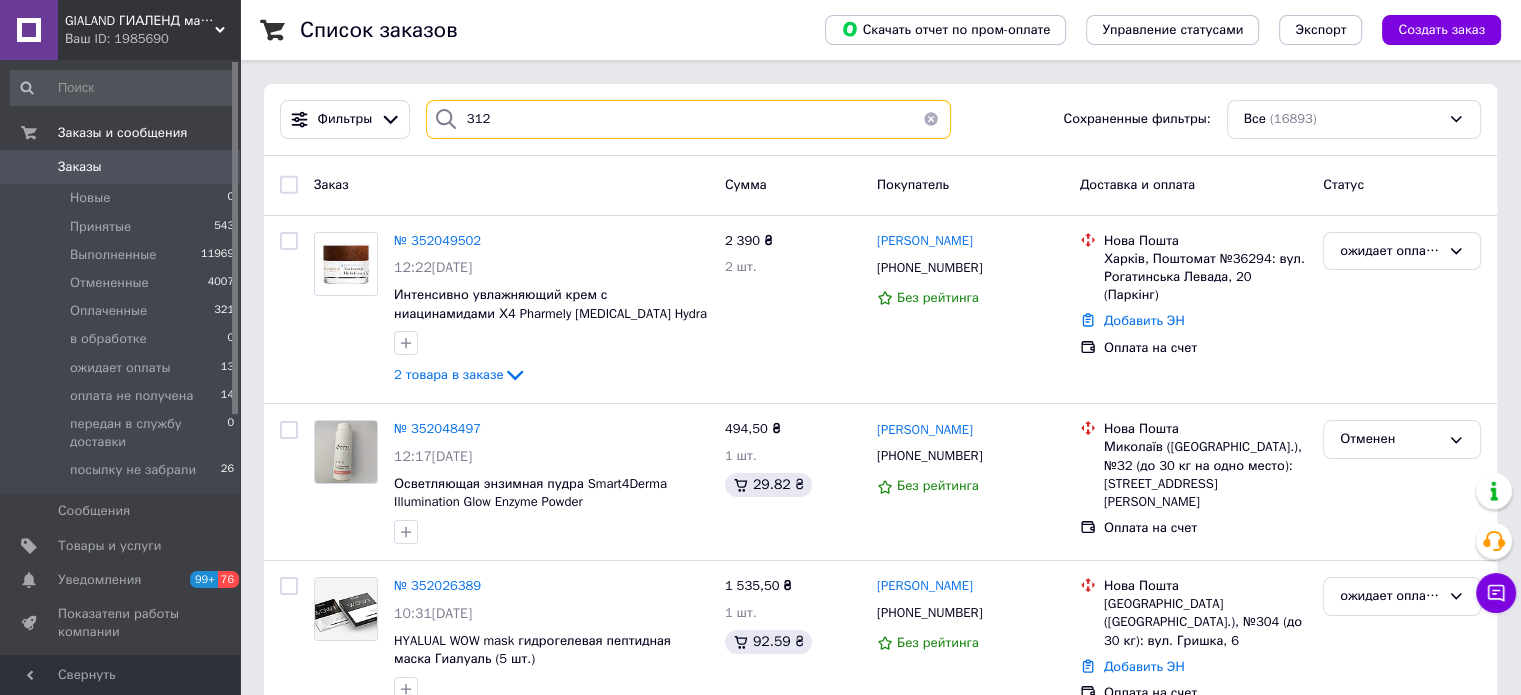 type on "312" 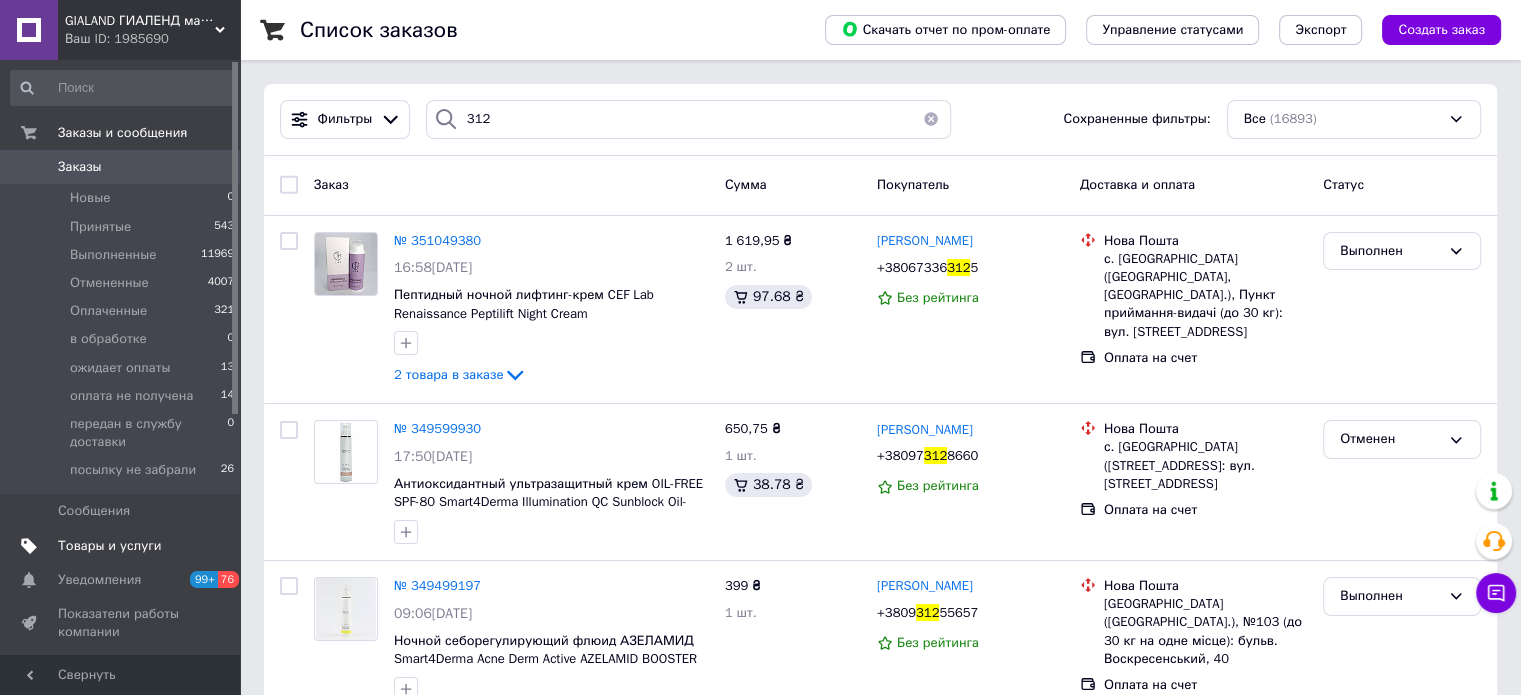 click on "Товары и услуги" at bounding box center (110, 546) 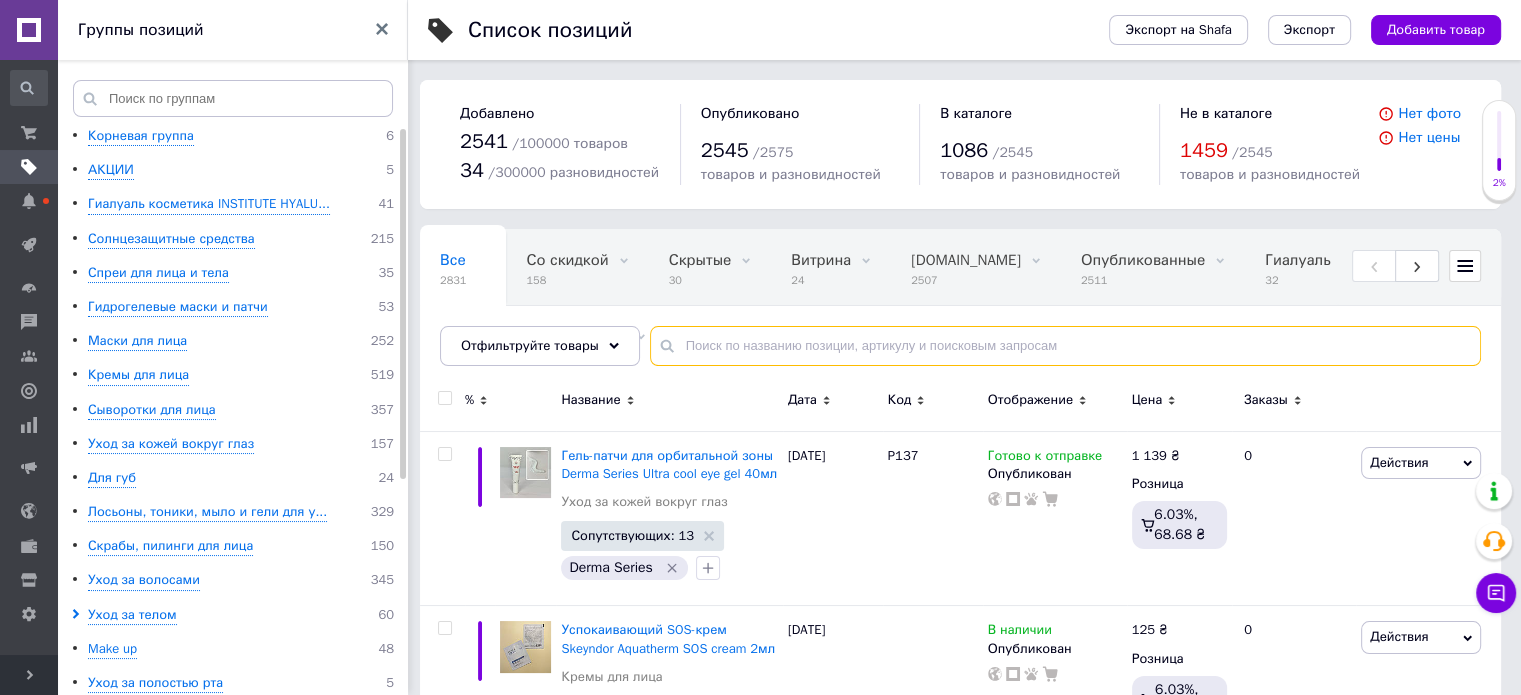 click at bounding box center (1065, 346) 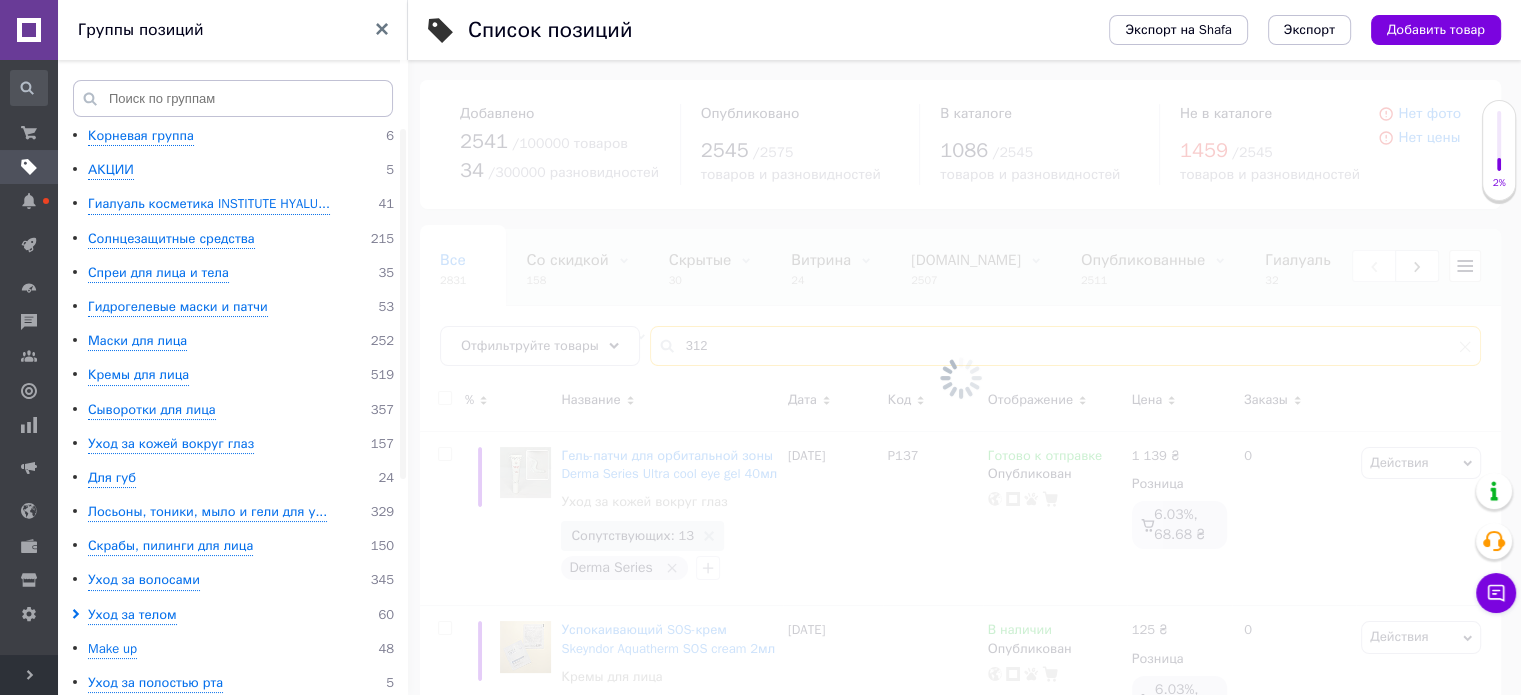 type on "312" 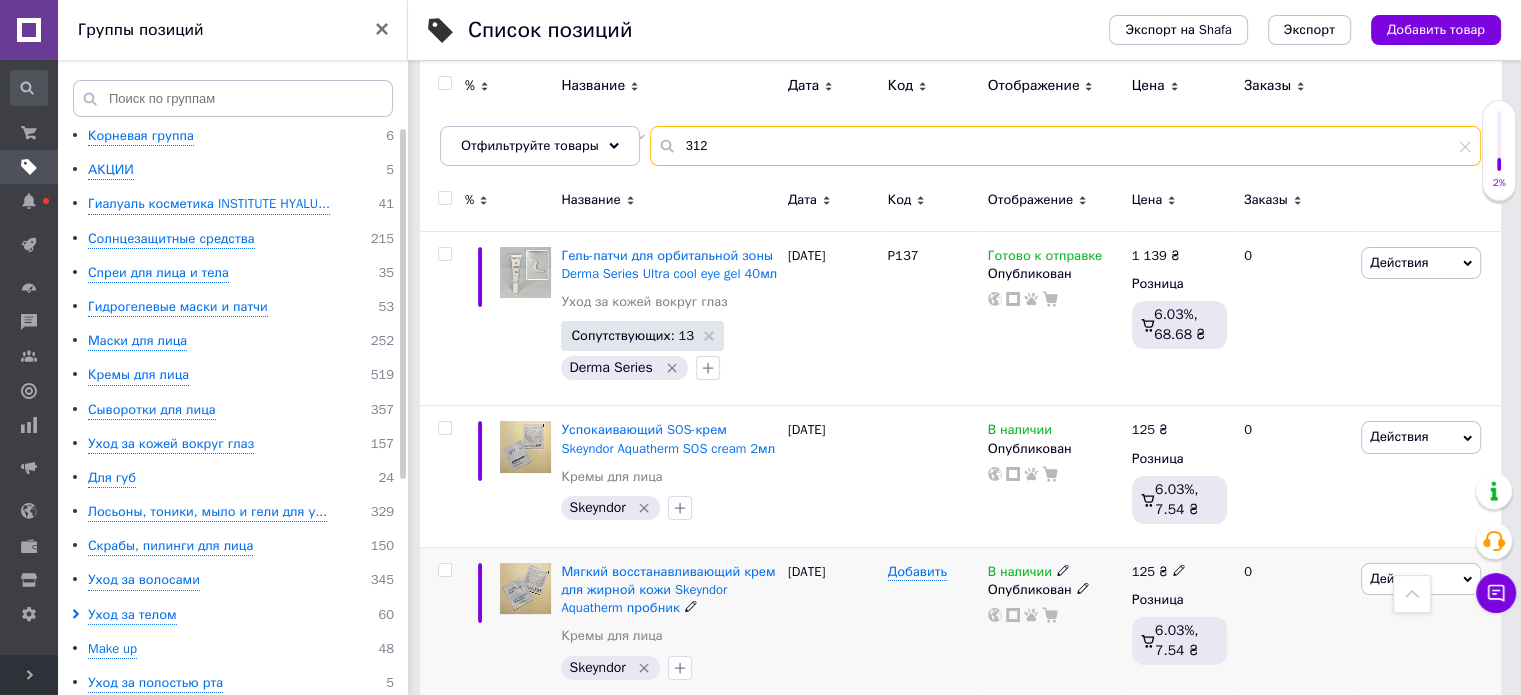 scroll, scrollTop: 0, scrollLeft: 0, axis: both 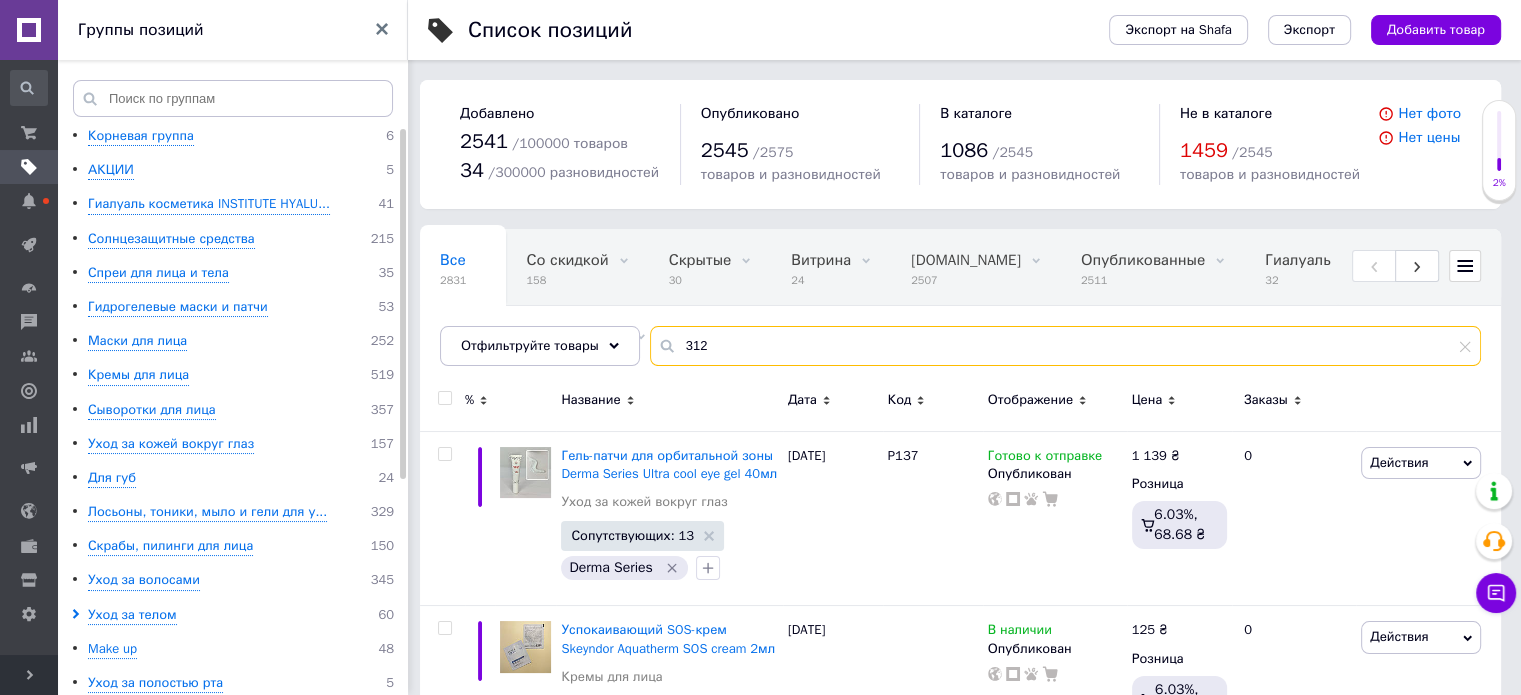 click on "312" at bounding box center [1065, 346] 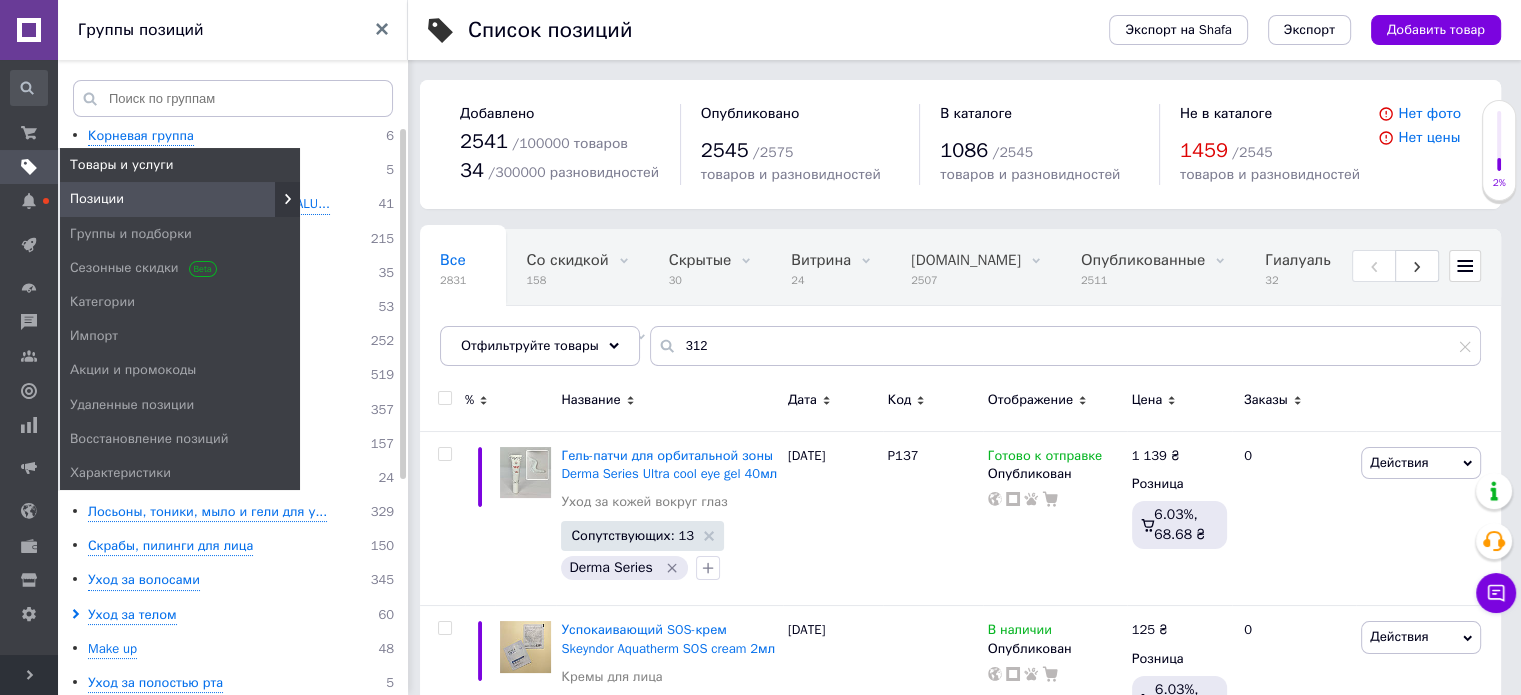 click at bounding box center (29, 167) 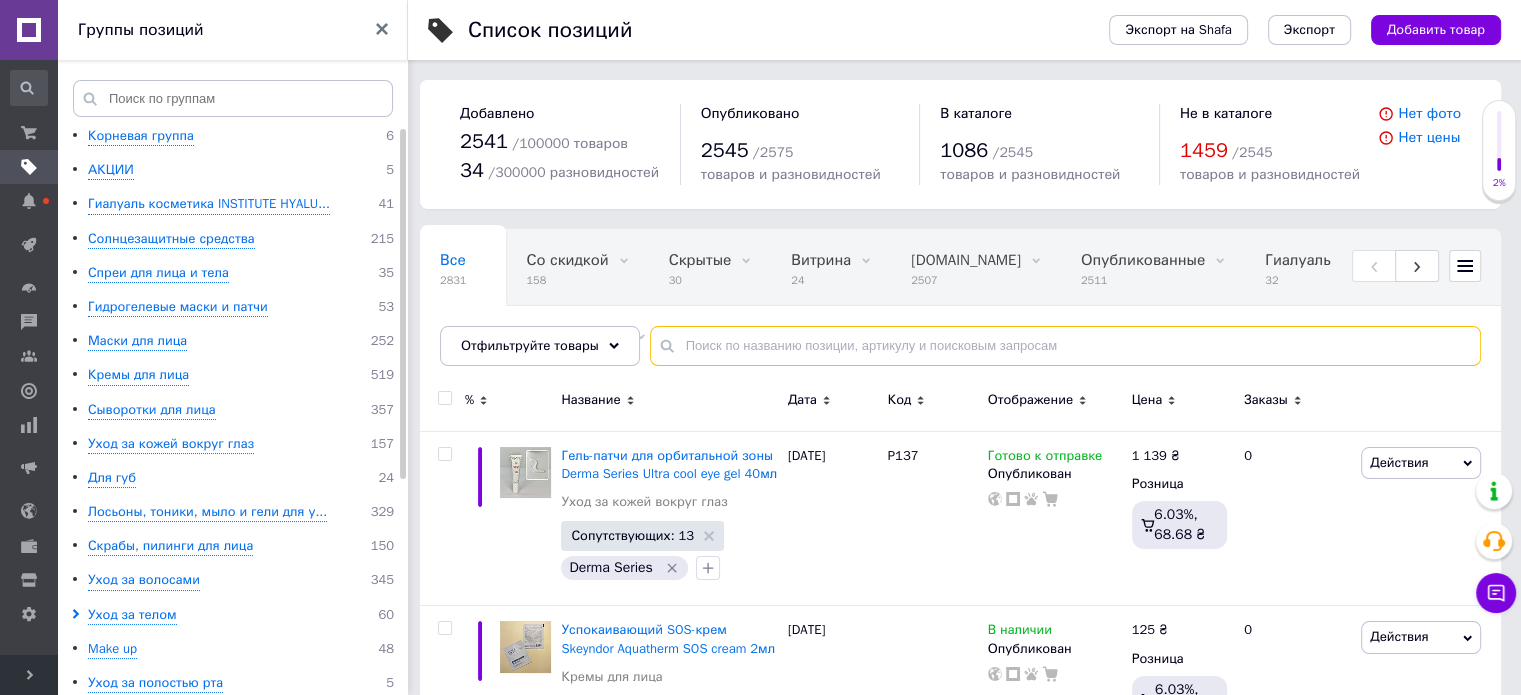 click at bounding box center (1065, 346) 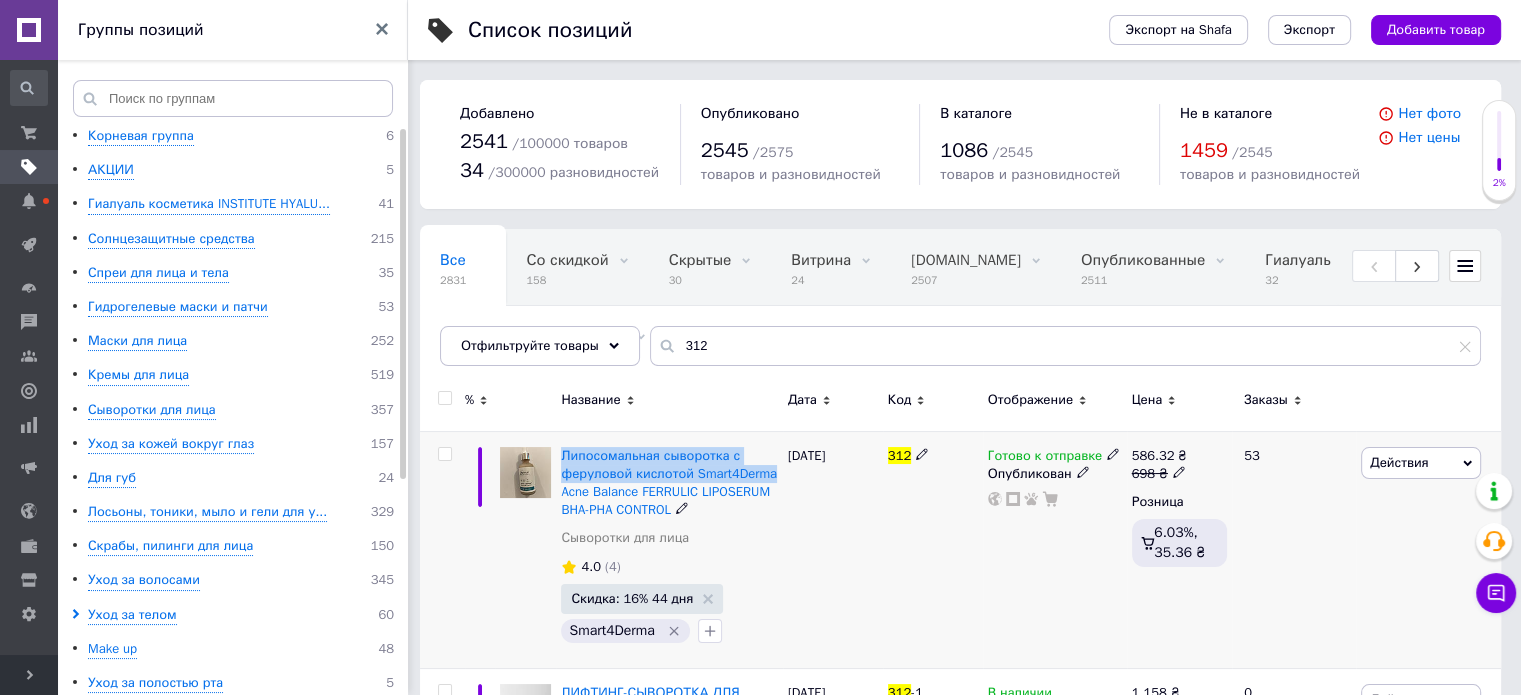drag, startPoint x: 562, startPoint y: 440, endPoint x: 780, endPoint y: 476, distance: 220.95248 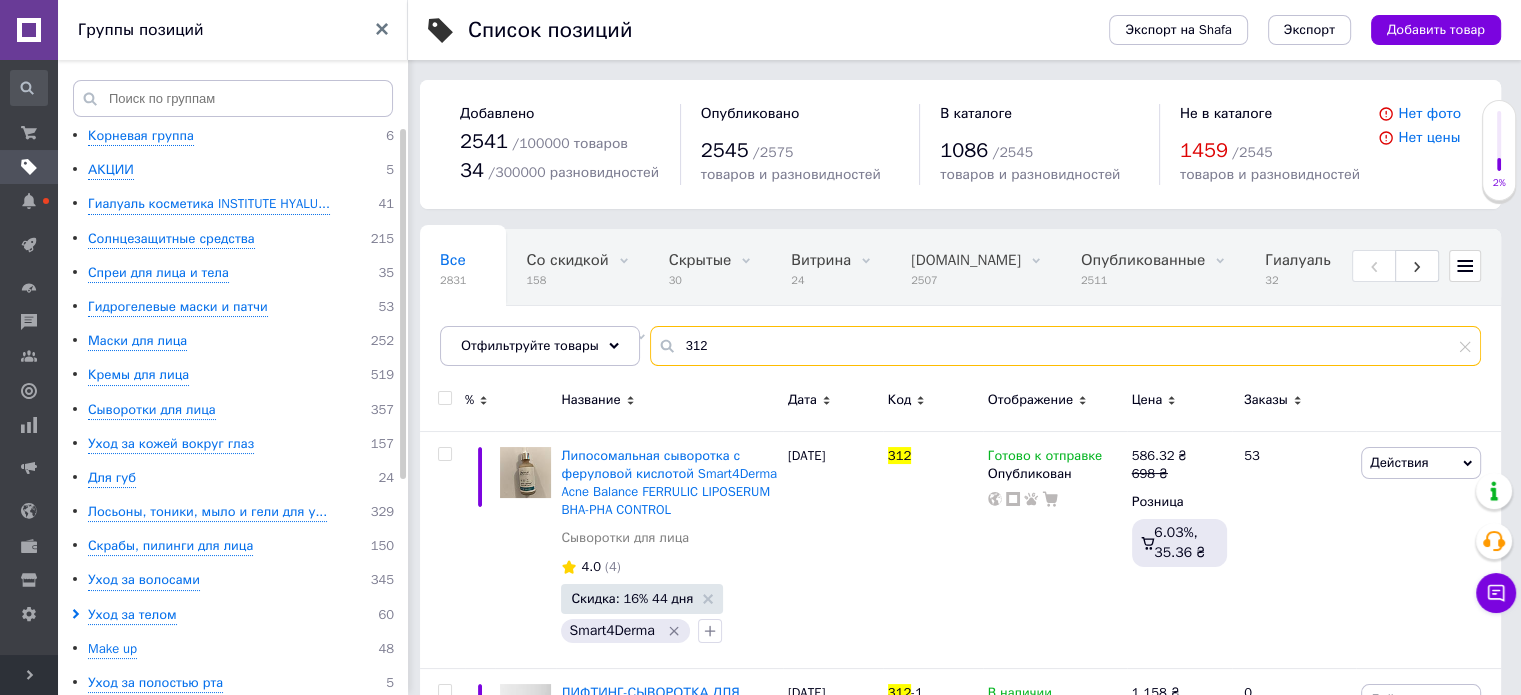 drag, startPoint x: 774, startPoint y: 353, endPoint x: 601, endPoint y: 323, distance: 175.5819 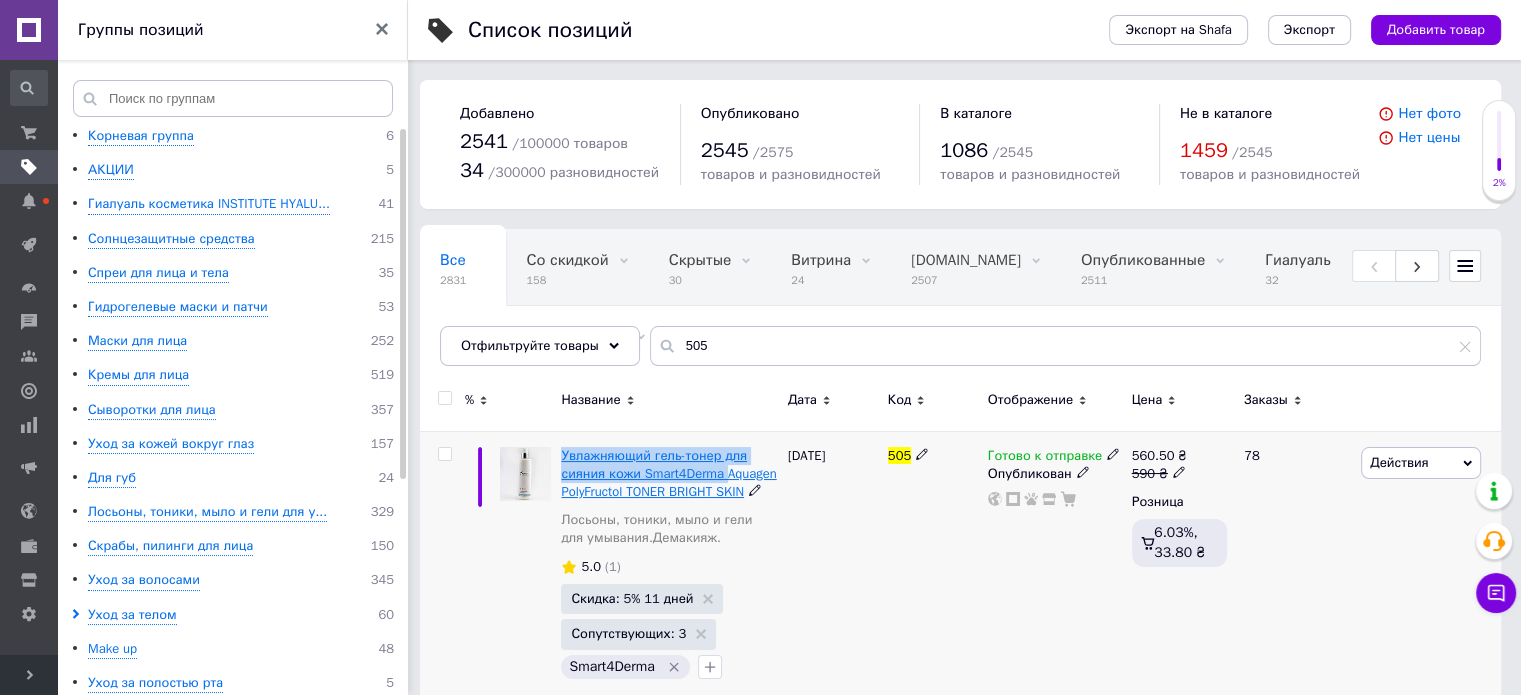 drag, startPoint x: 564, startPoint y: 440, endPoint x: 724, endPoint y: 474, distance: 163.57262 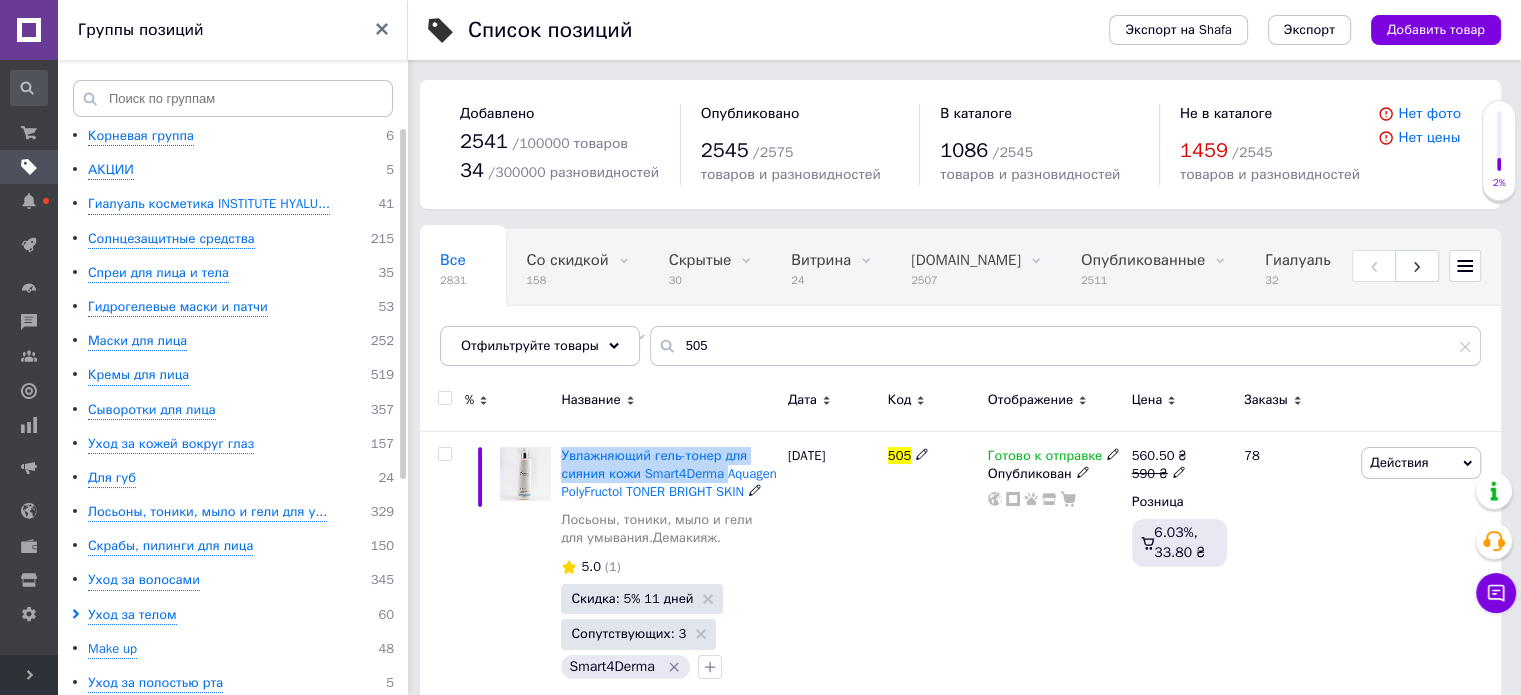 copy on "Увлажняющий гель-тонер для сияния кожи Smart4Derma" 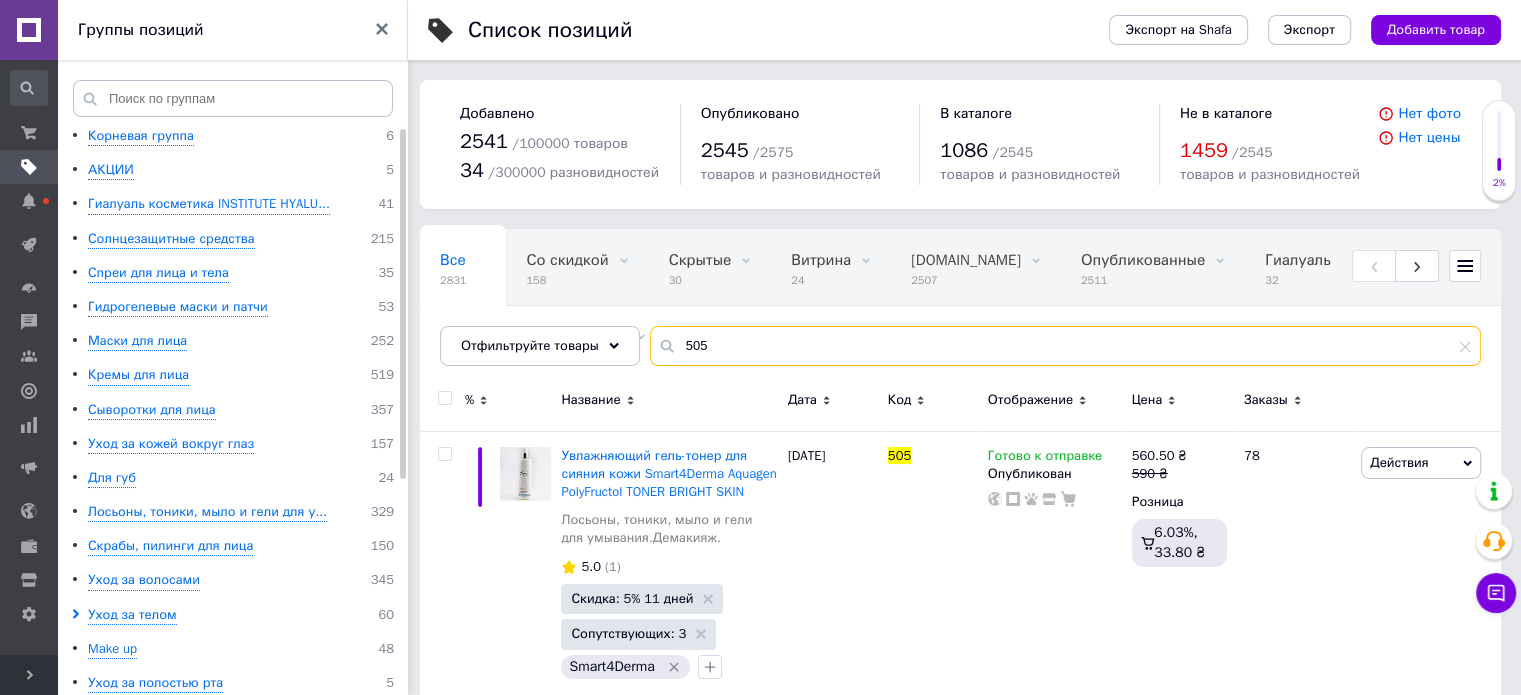 drag, startPoint x: 736, startPoint y: 345, endPoint x: 683, endPoint y: 351, distance: 53.338543 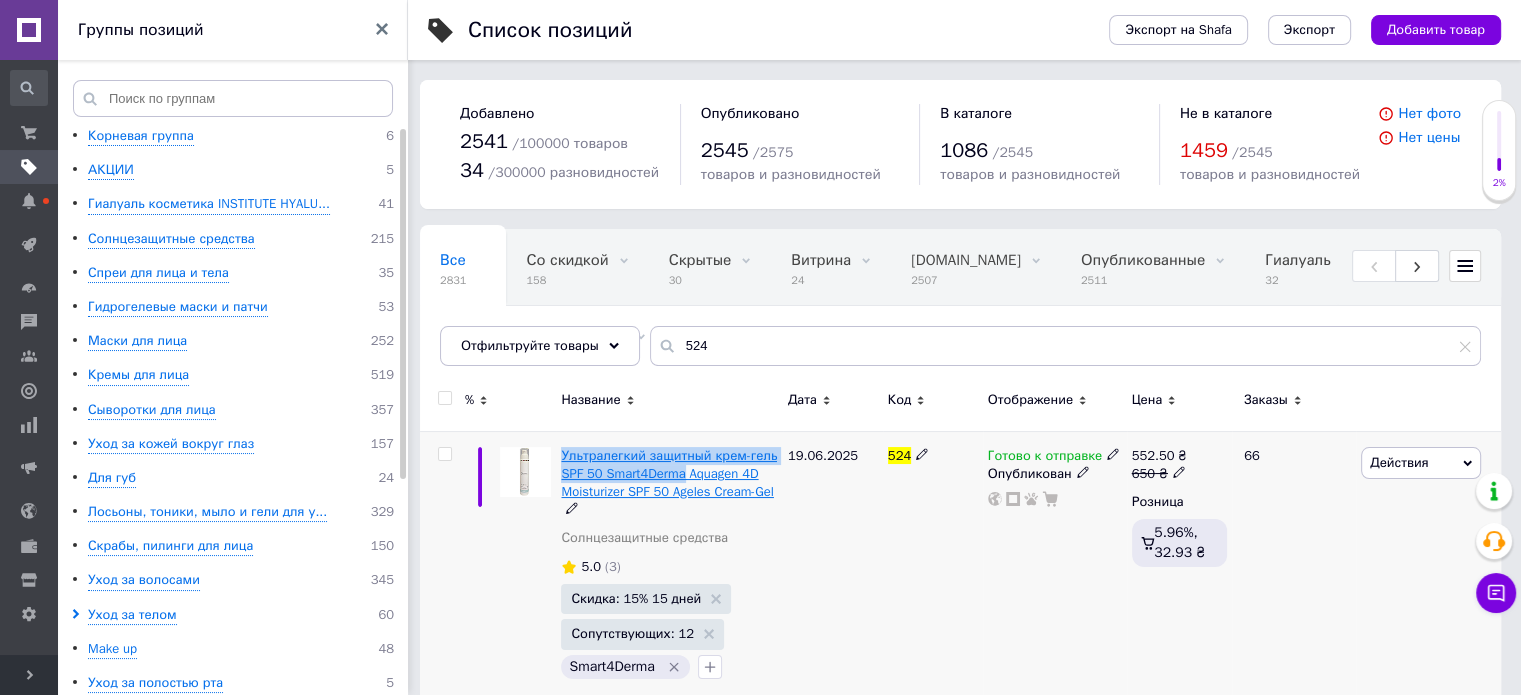 drag, startPoint x: 557, startPoint y: 439, endPoint x: 683, endPoint y: 472, distance: 130.24976 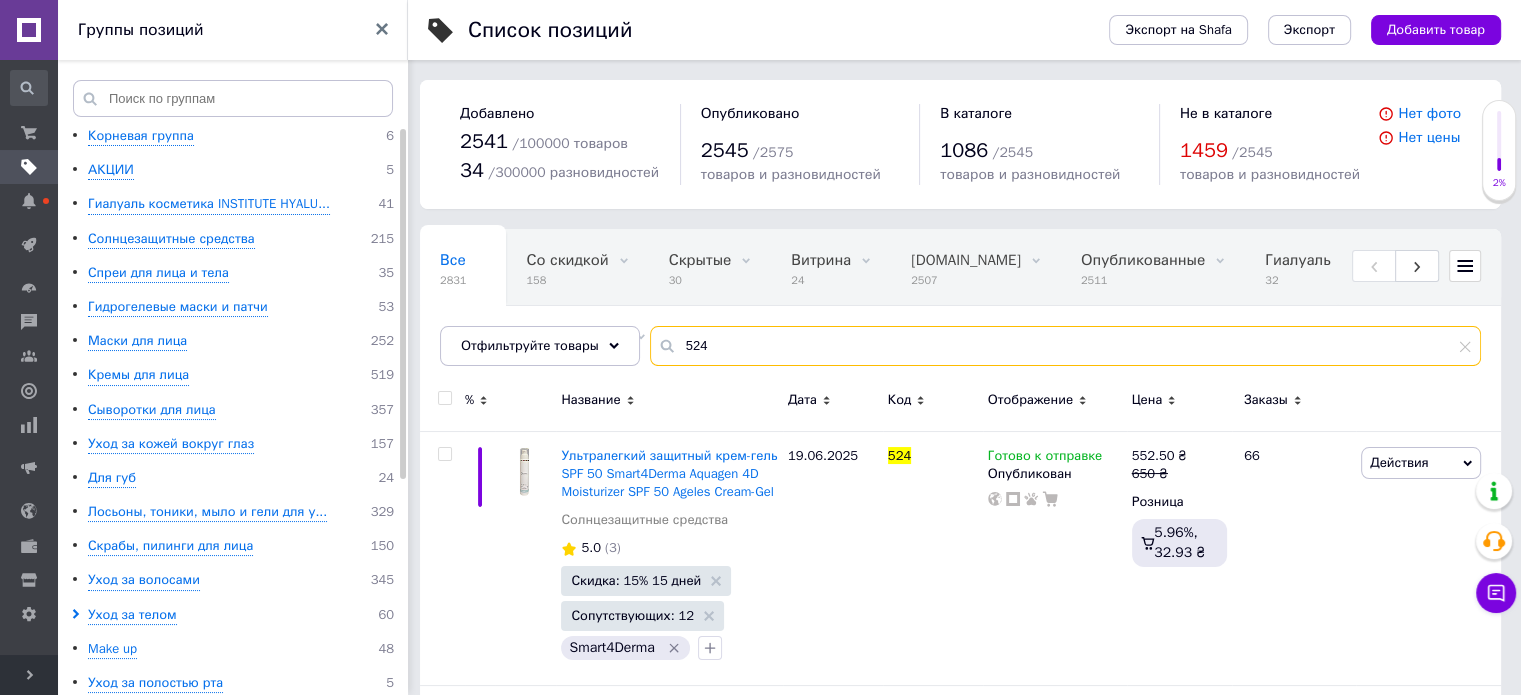 drag, startPoint x: 737, startPoint y: 347, endPoint x: 637, endPoint y: 342, distance: 100.12492 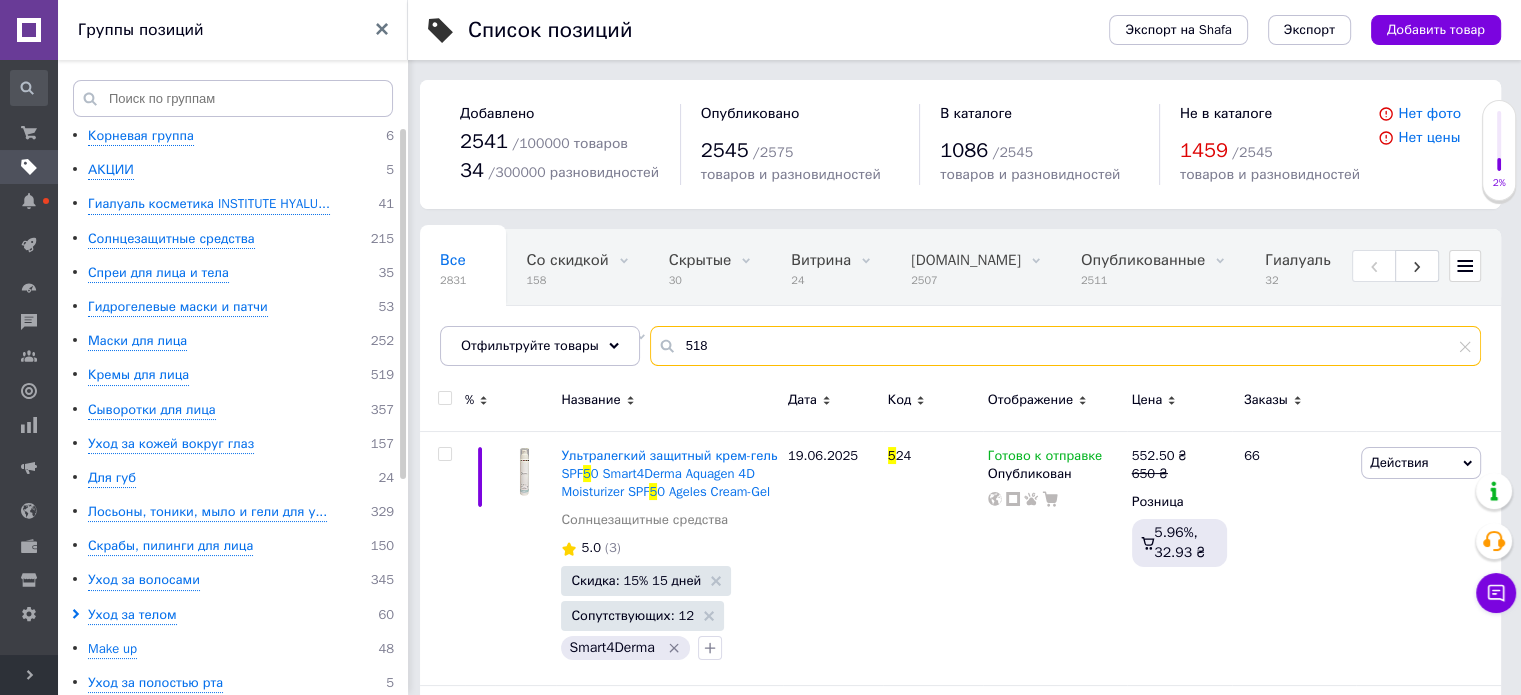 type on "518" 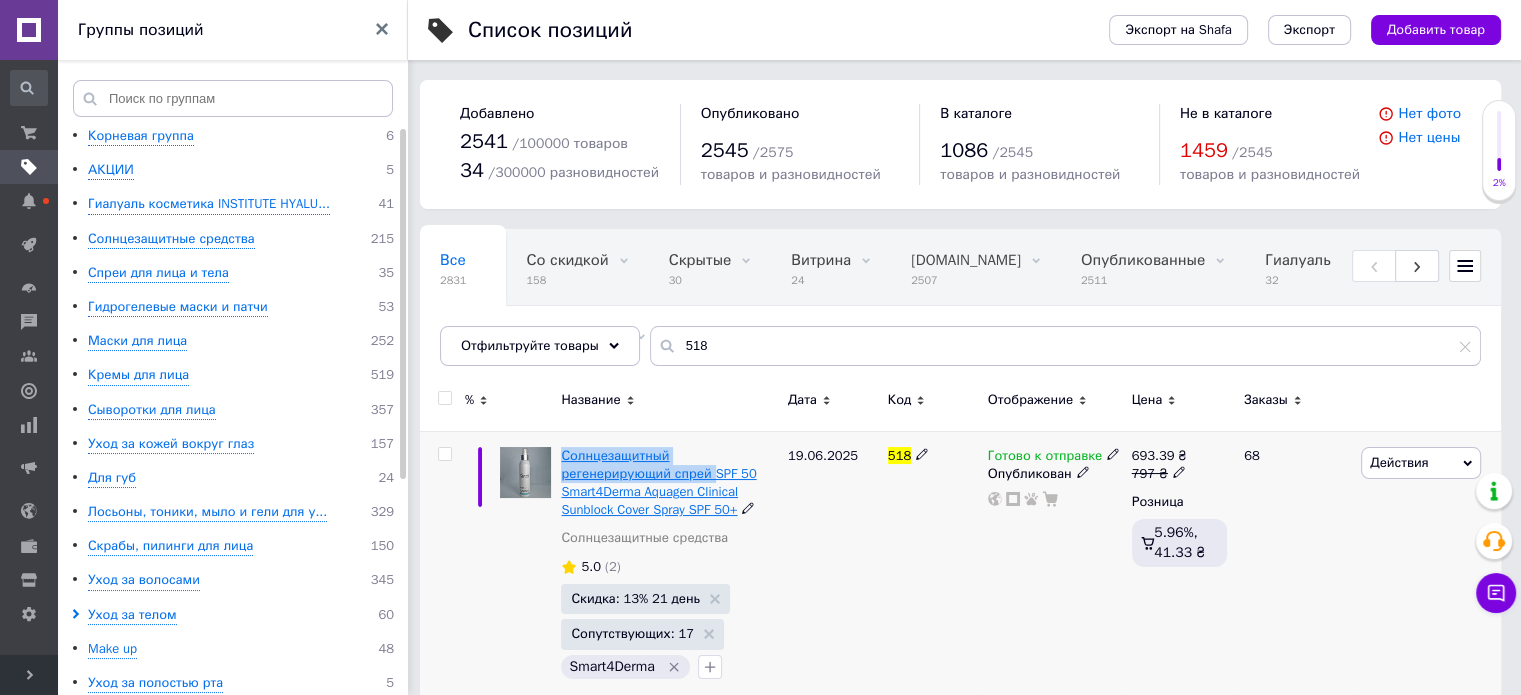 drag, startPoint x: 561, startPoint y: 441, endPoint x: 600, endPoint y: 474, distance: 51.088158 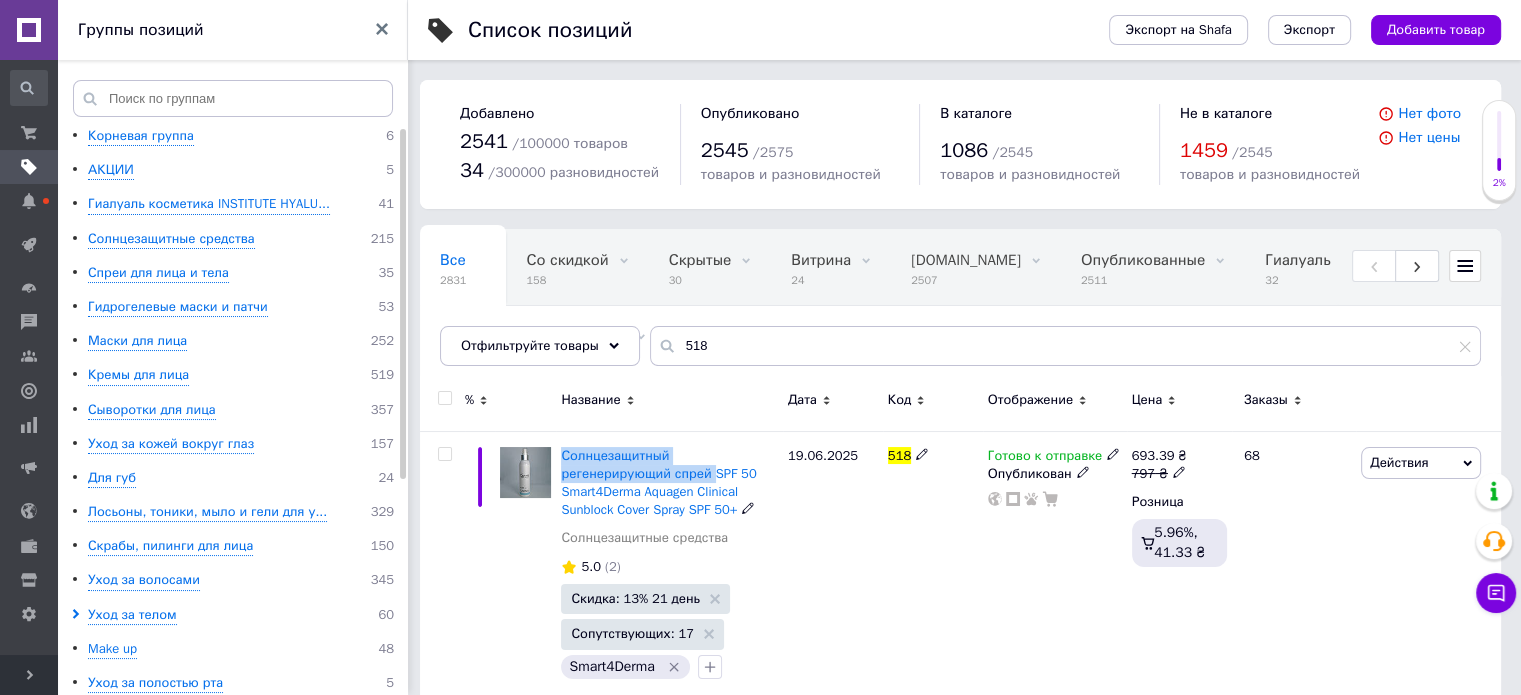 copy on "Солнцезащитный регенерирующий спрей" 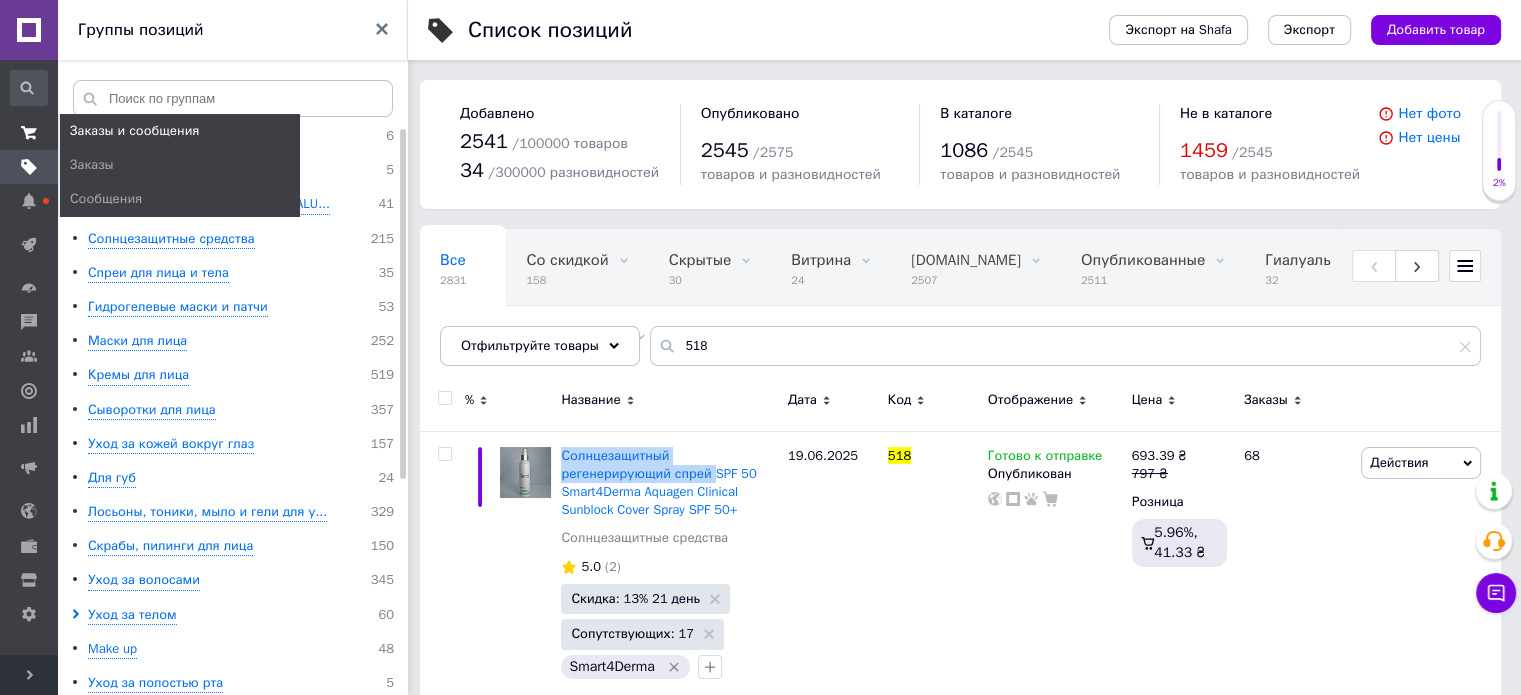 click on "Заказы и сообщения" at bounding box center (29, 133) 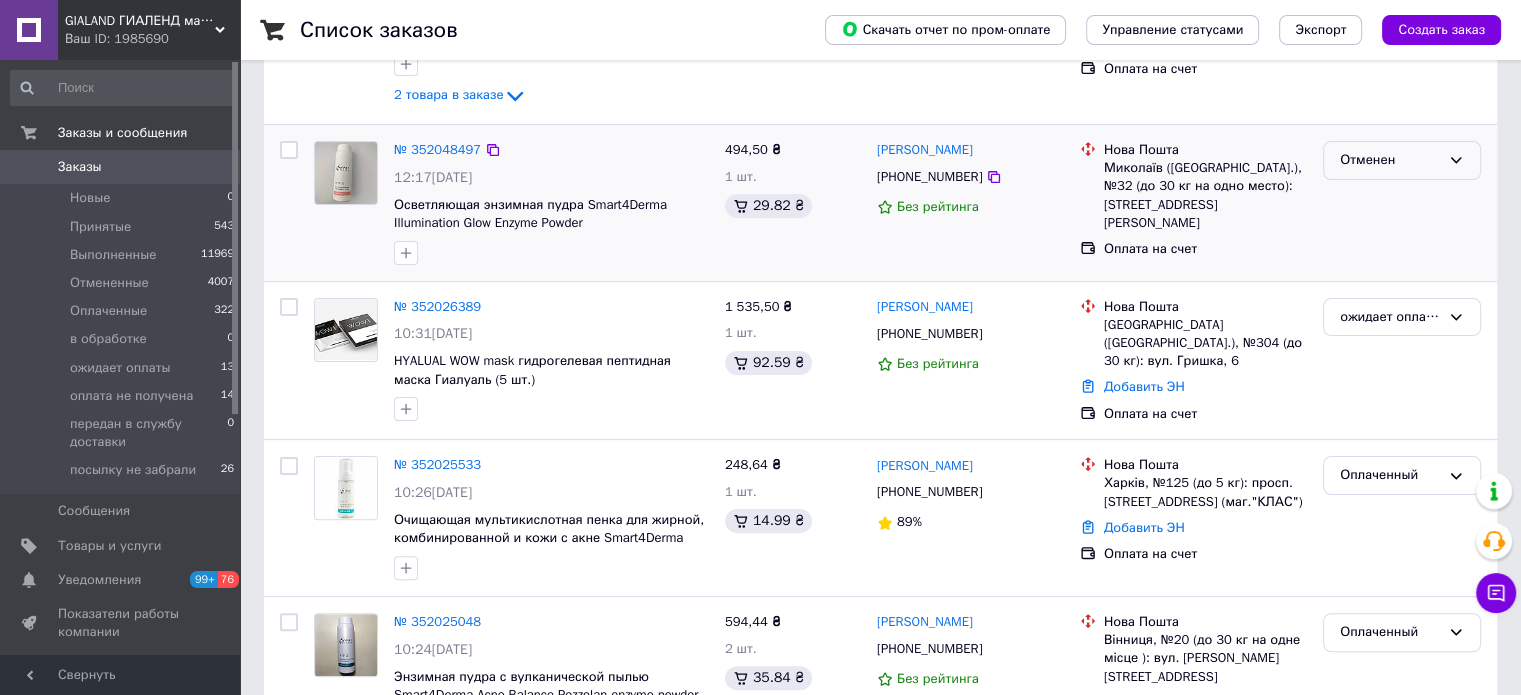 scroll, scrollTop: 500, scrollLeft: 0, axis: vertical 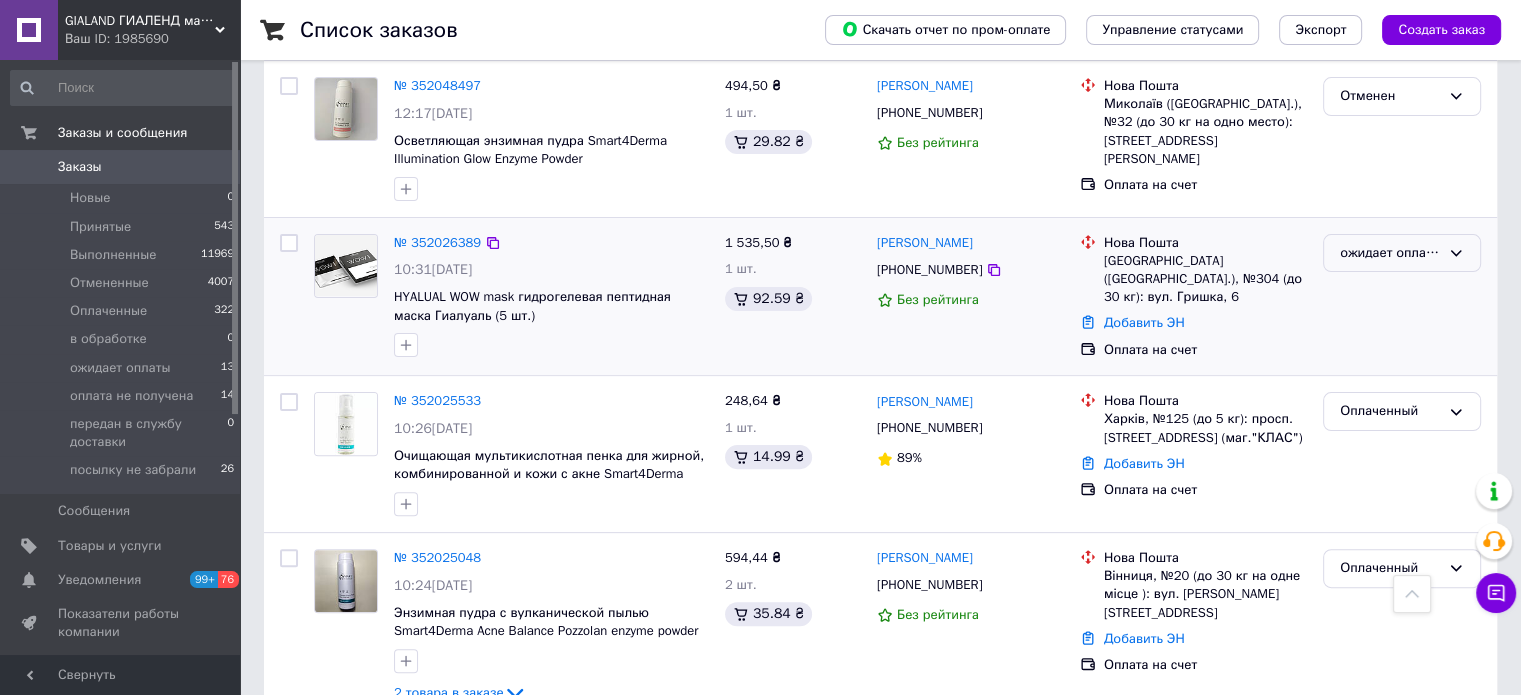 click on "ожидает оплаты" at bounding box center (1390, 253) 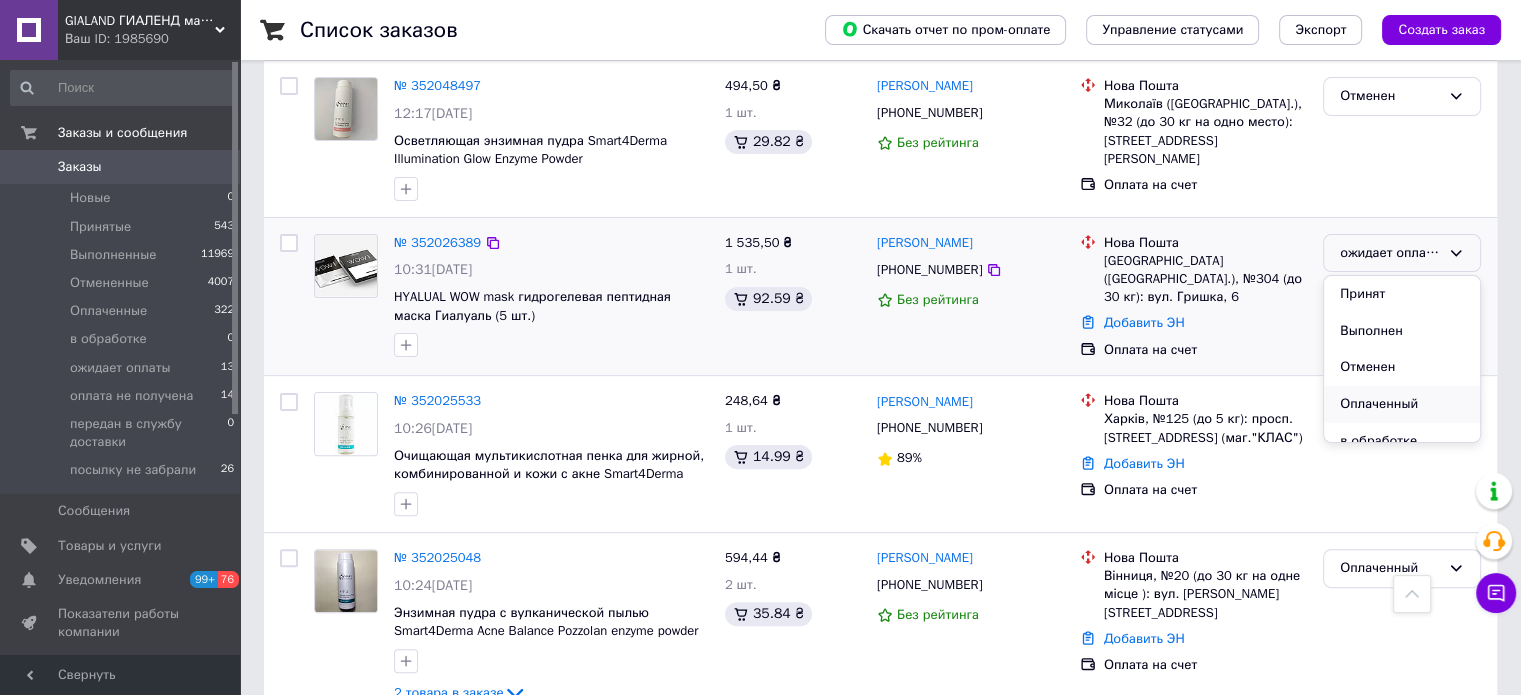 click on "Оплаченный" at bounding box center (1402, 404) 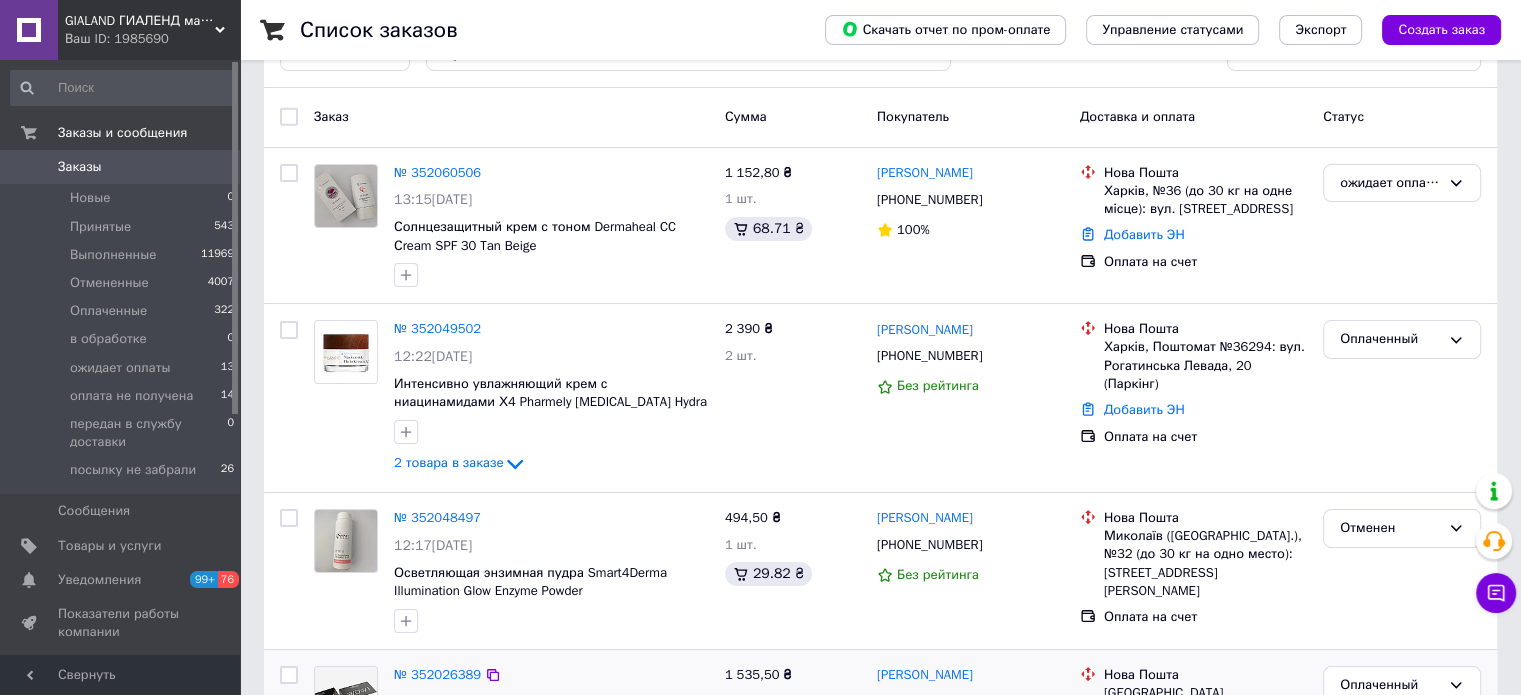 scroll, scrollTop: 0, scrollLeft: 0, axis: both 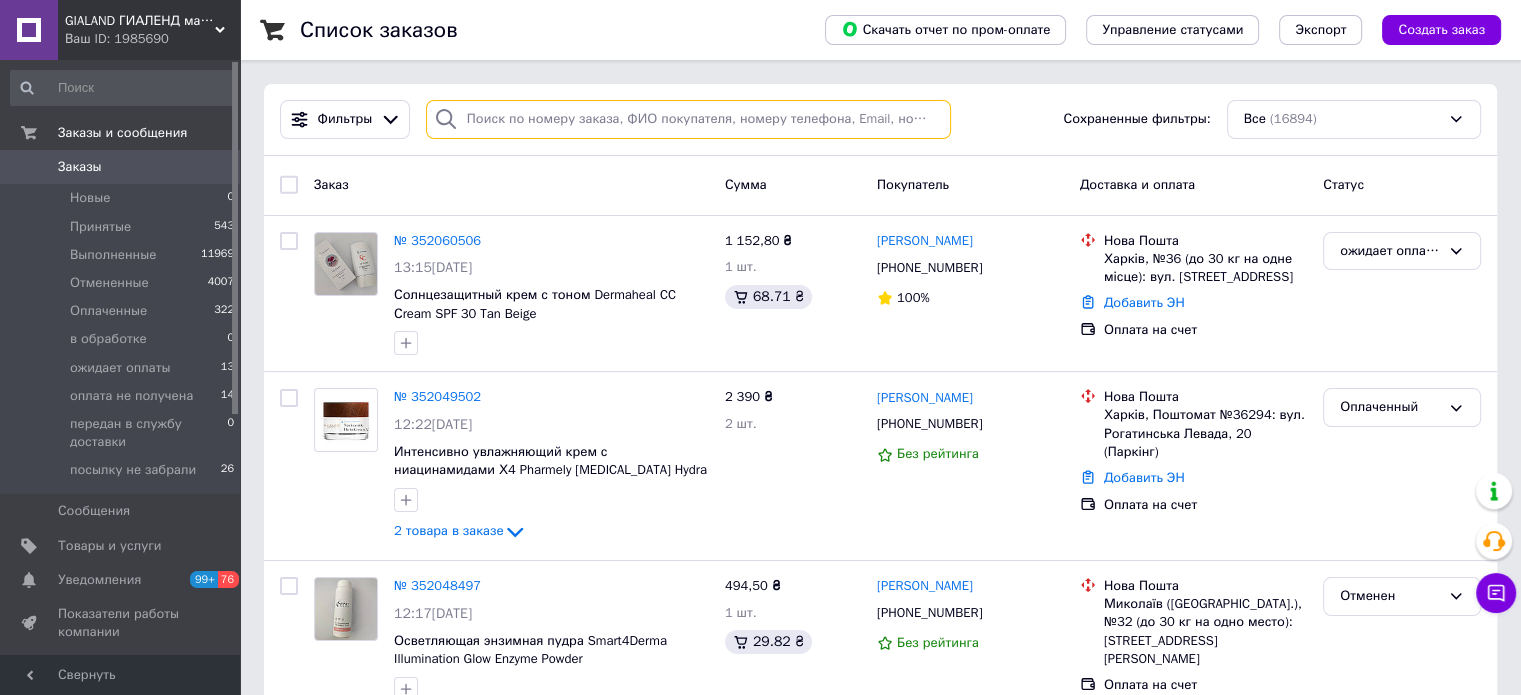 click at bounding box center [688, 119] 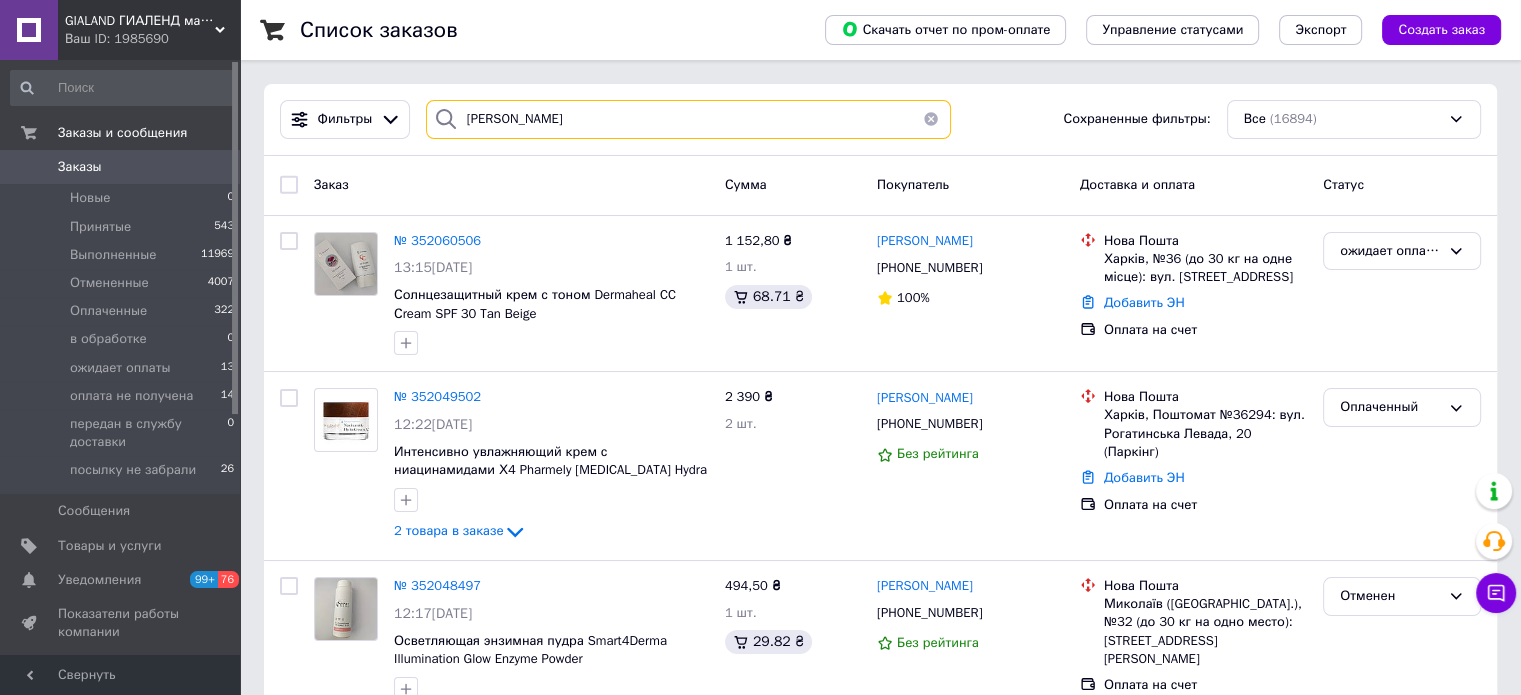 type on "луценко" 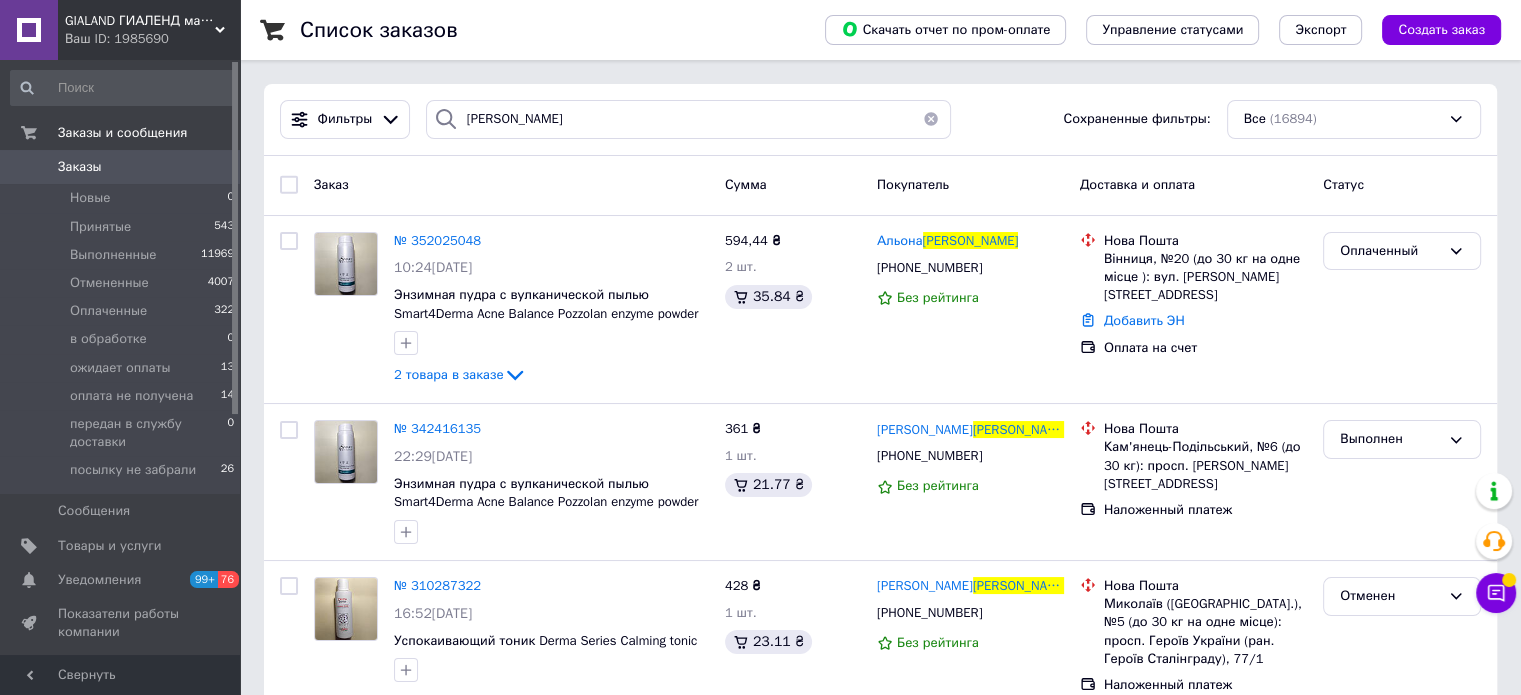 click on "Заказы 0" at bounding box center (123, 167) 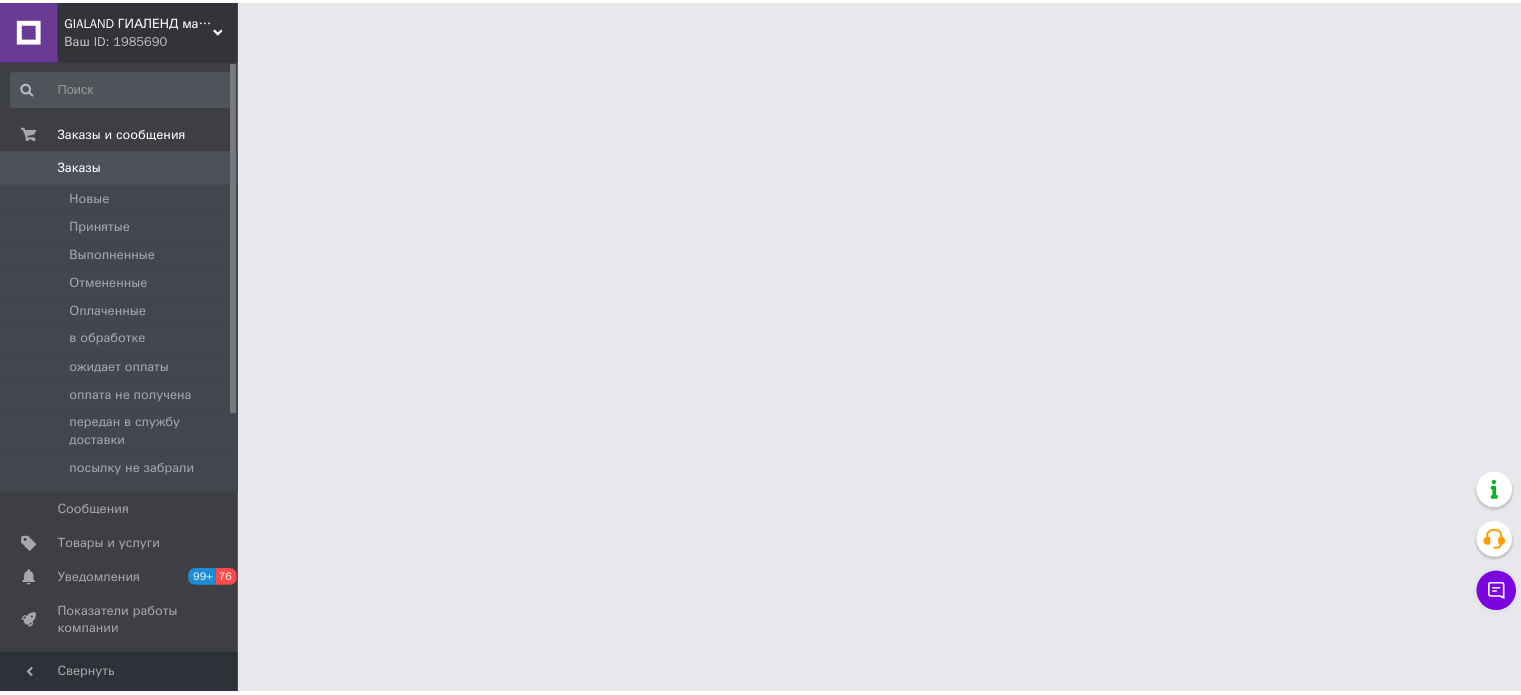 scroll, scrollTop: 0, scrollLeft: 0, axis: both 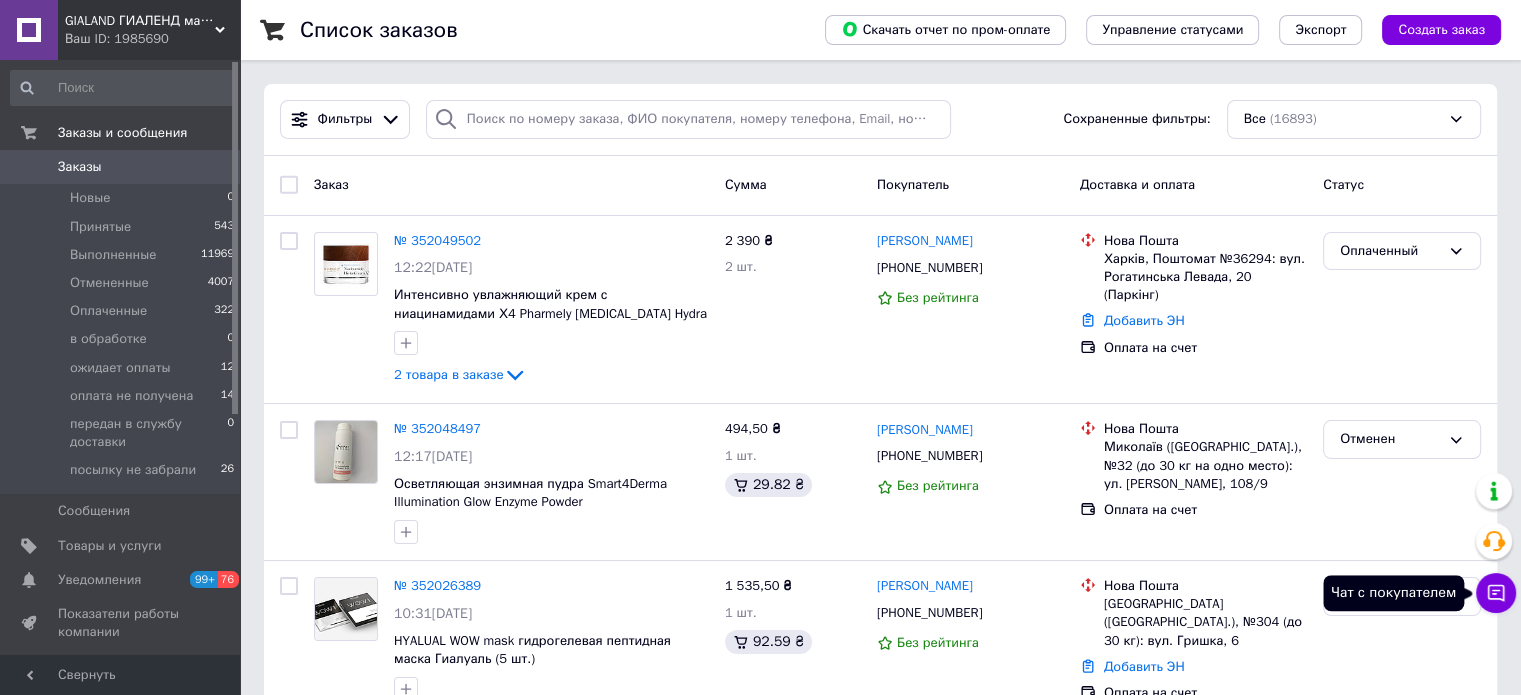 click 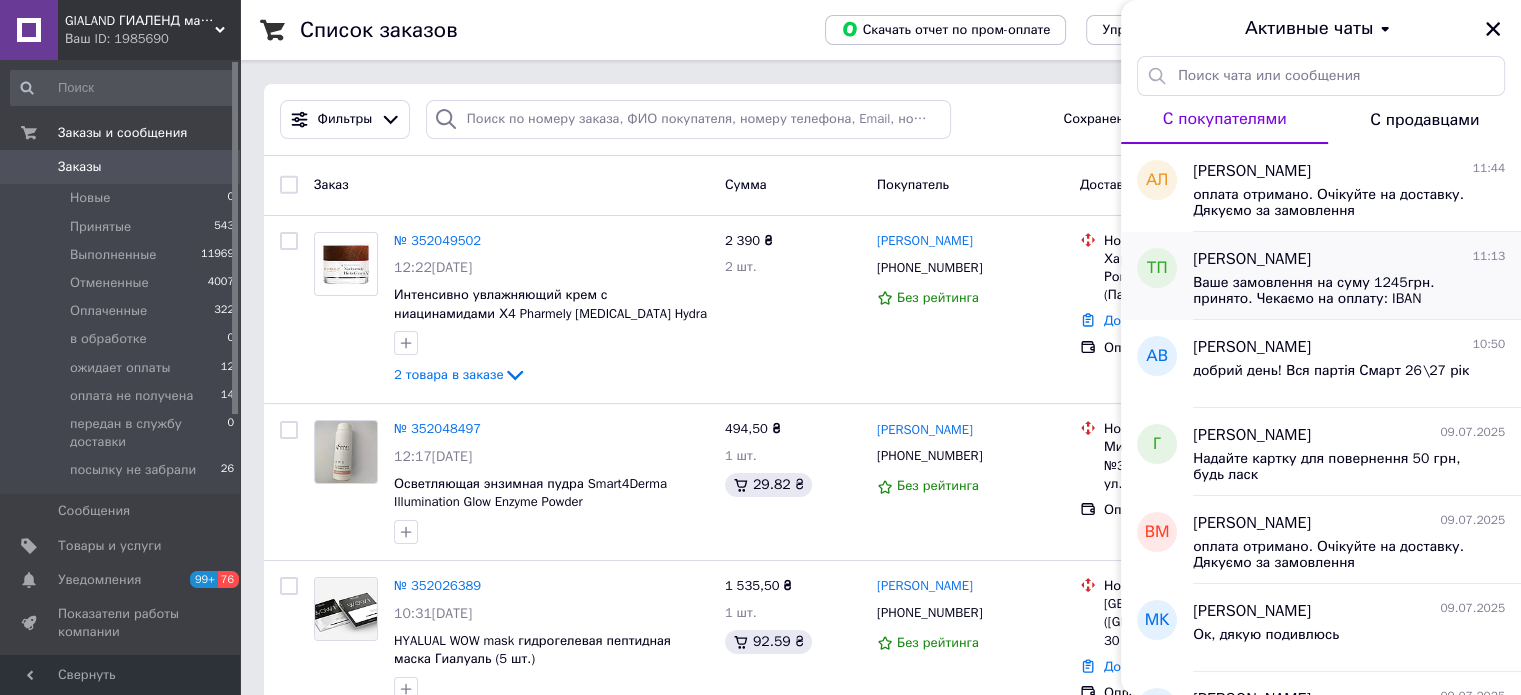 click on "Ваше замовлення на суму 1245грн. принято. Чекаємо на оплату:
IBAN
[FINANCIAL_ID]
ІПН/ЄДРПОУ 3468008120
ФОП [PERSON_NAME]
АТ УНІВЕРСАЛ БАНК
МФО 322001
Важливо!!!
В призначенні:
Оплата за косметичну продукцію" at bounding box center (1335, 291) 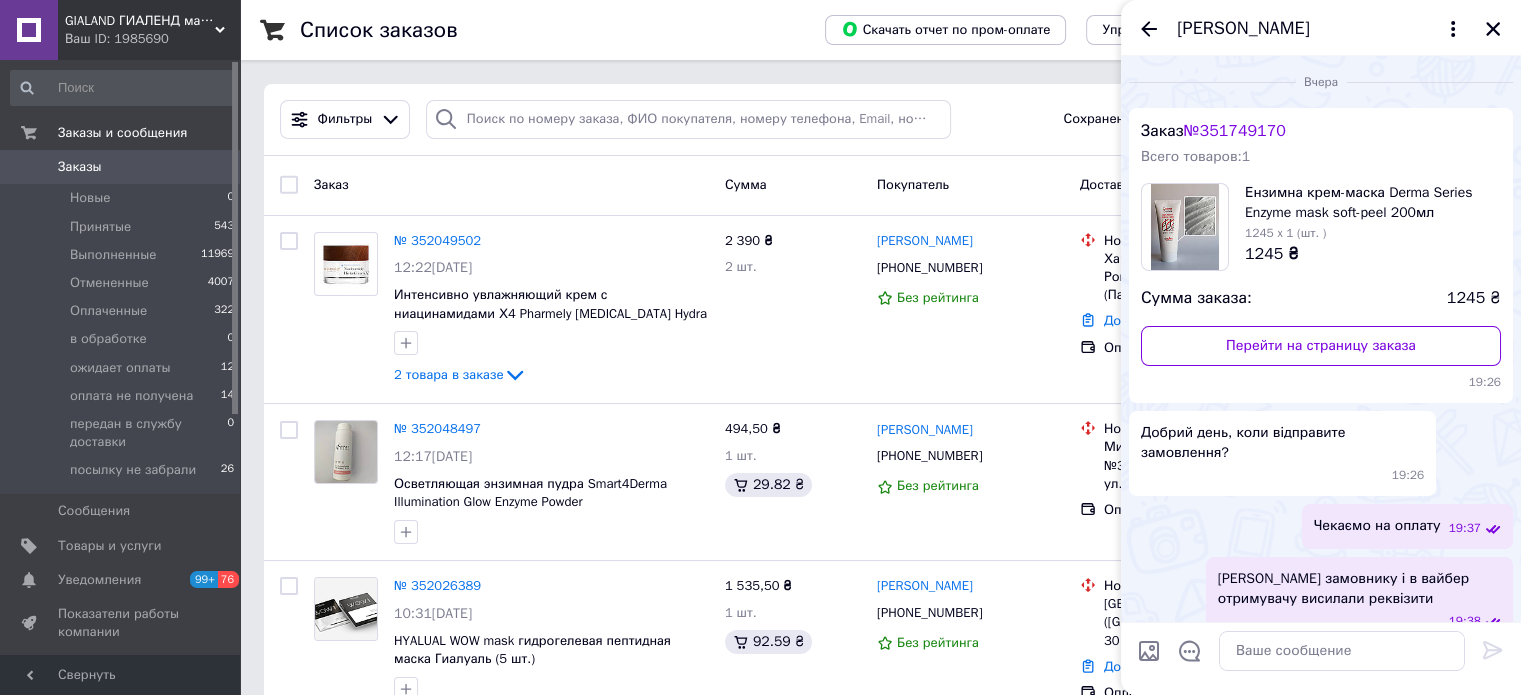scroll, scrollTop: 785, scrollLeft: 0, axis: vertical 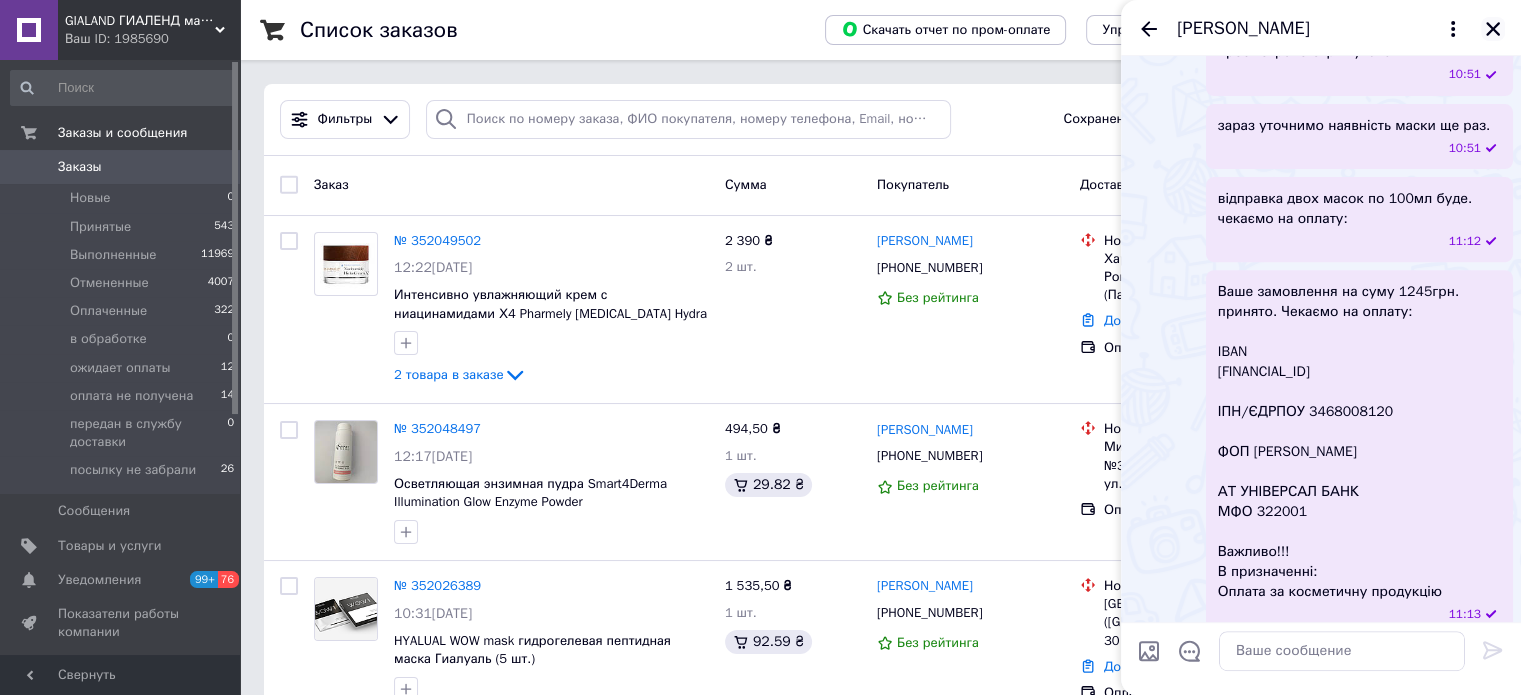 click 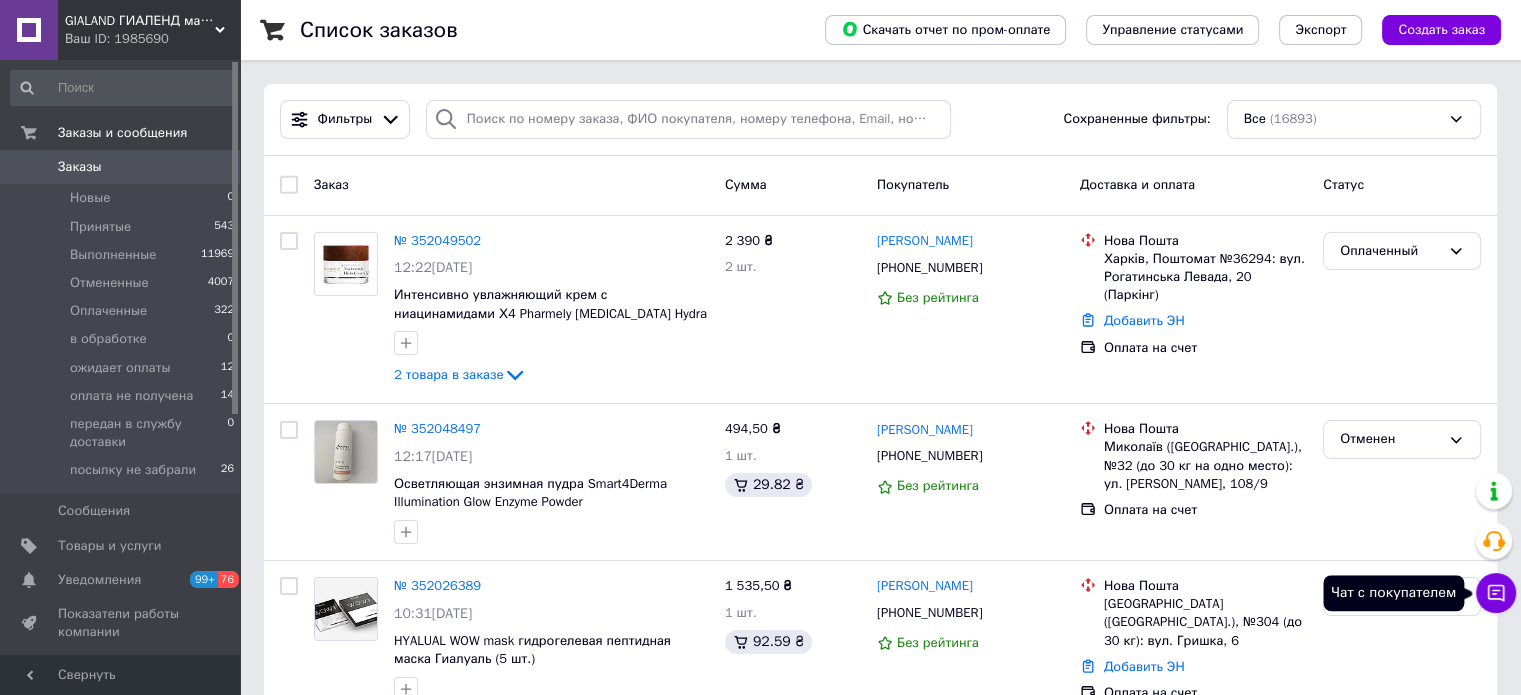 click 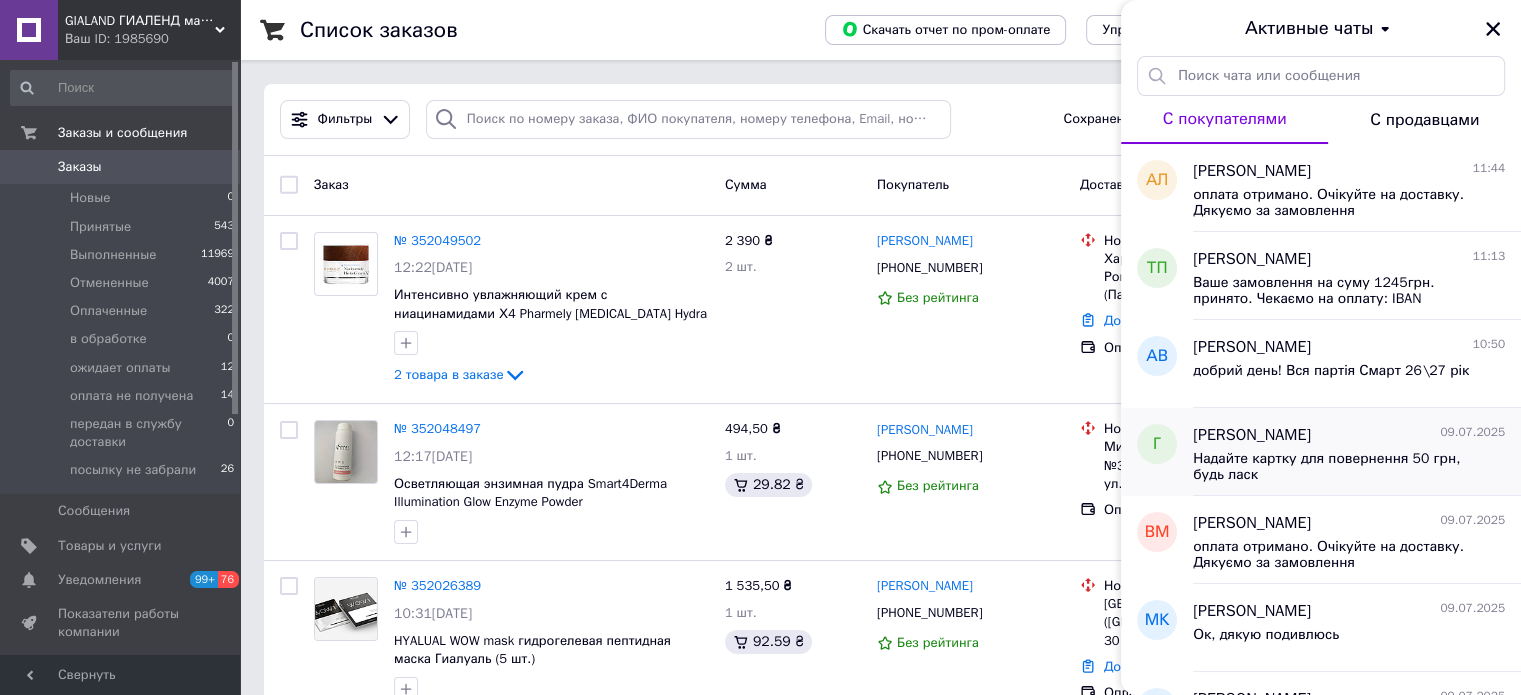 click on "Надайте картку для повернення 50 грн, будь ласк" at bounding box center (1335, 467) 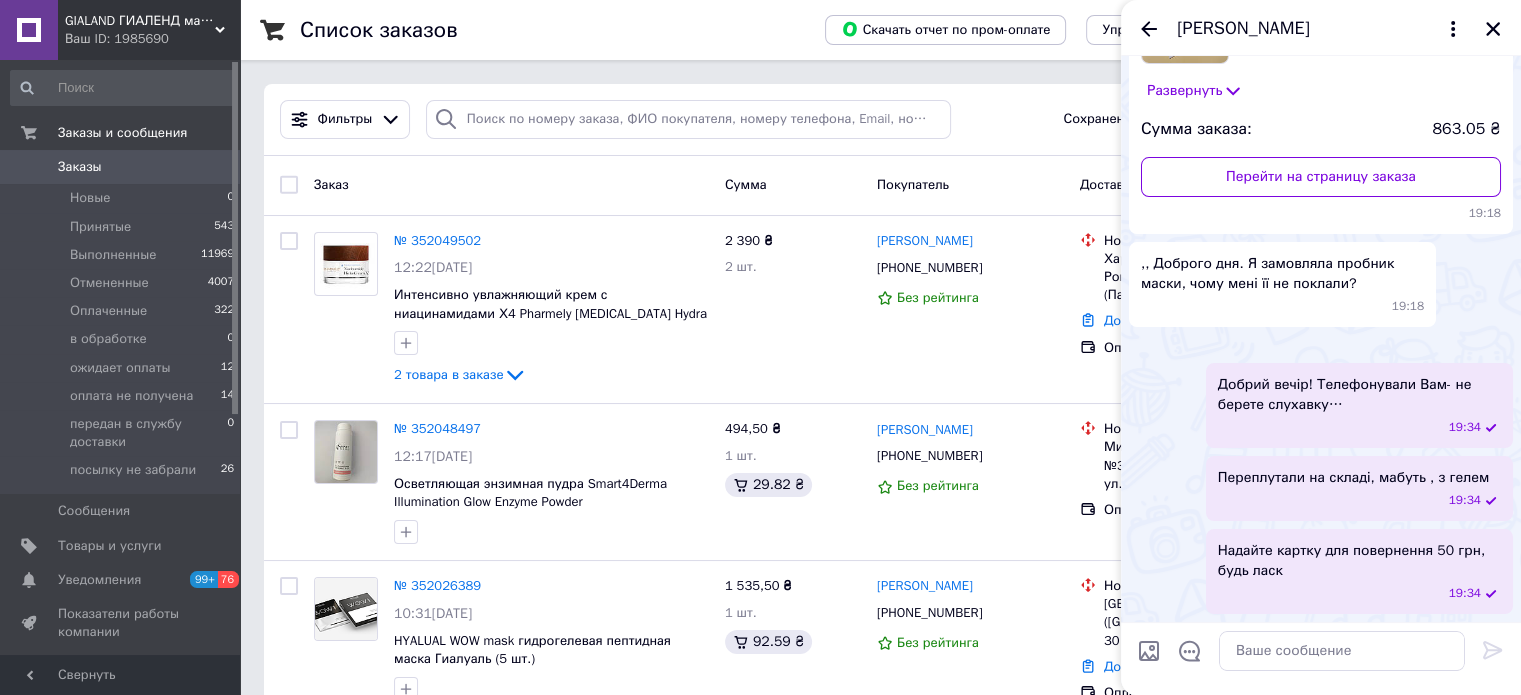 scroll, scrollTop: 287, scrollLeft: 0, axis: vertical 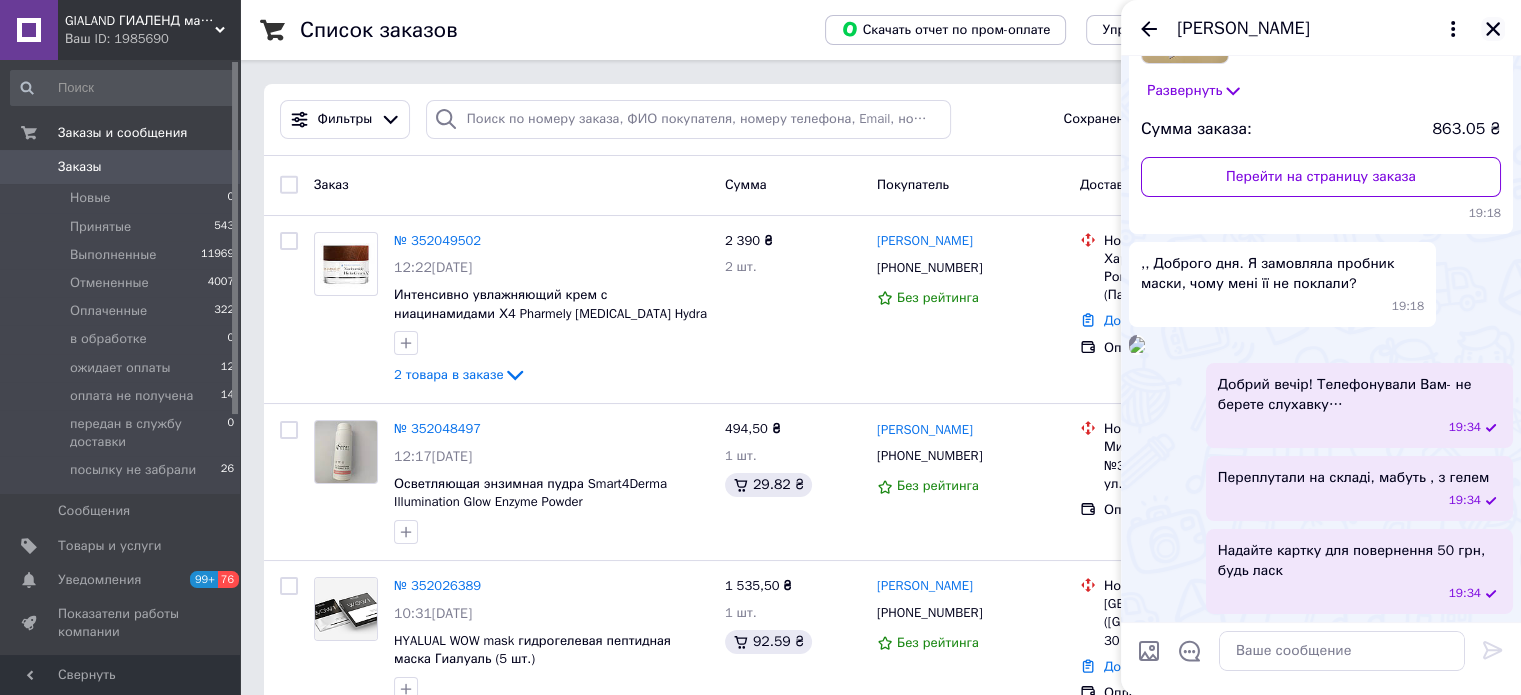 click 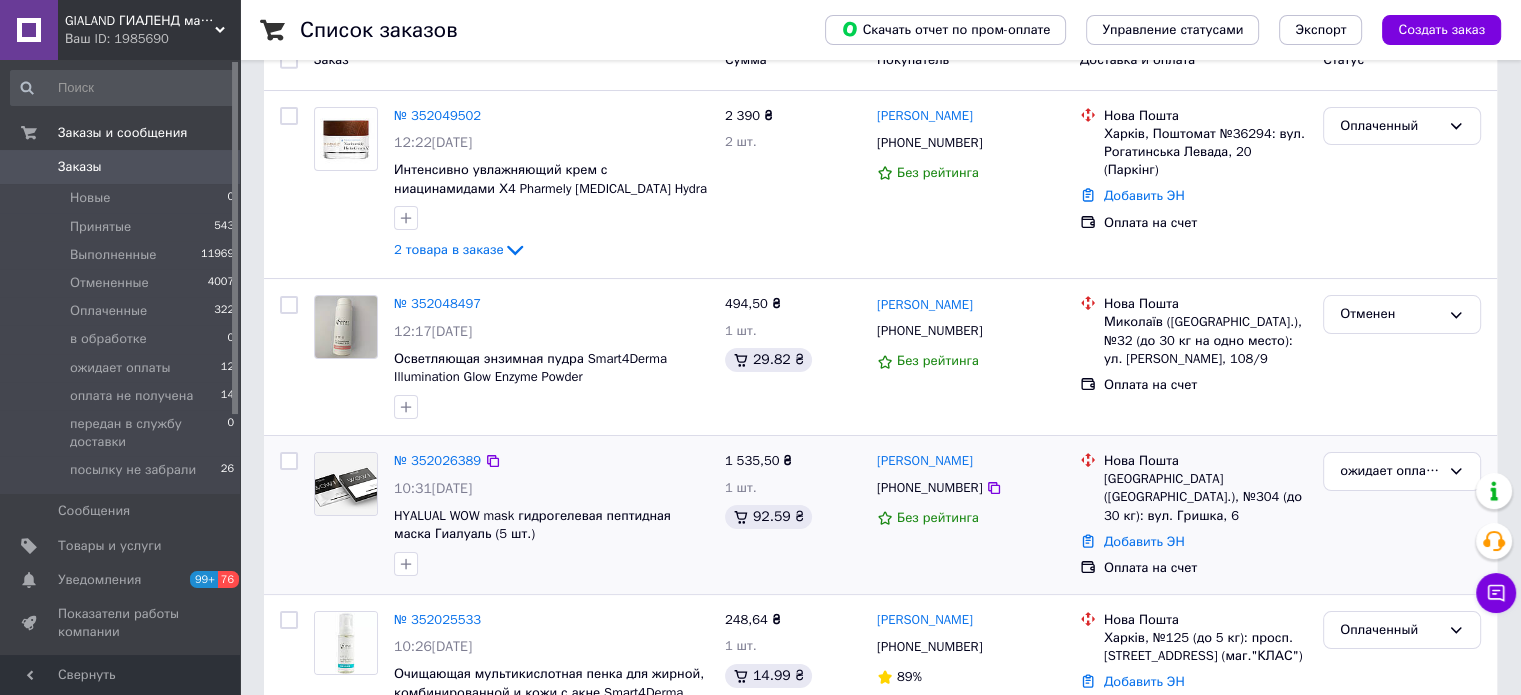 scroll, scrollTop: 300, scrollLeft: 0, axis: vertical 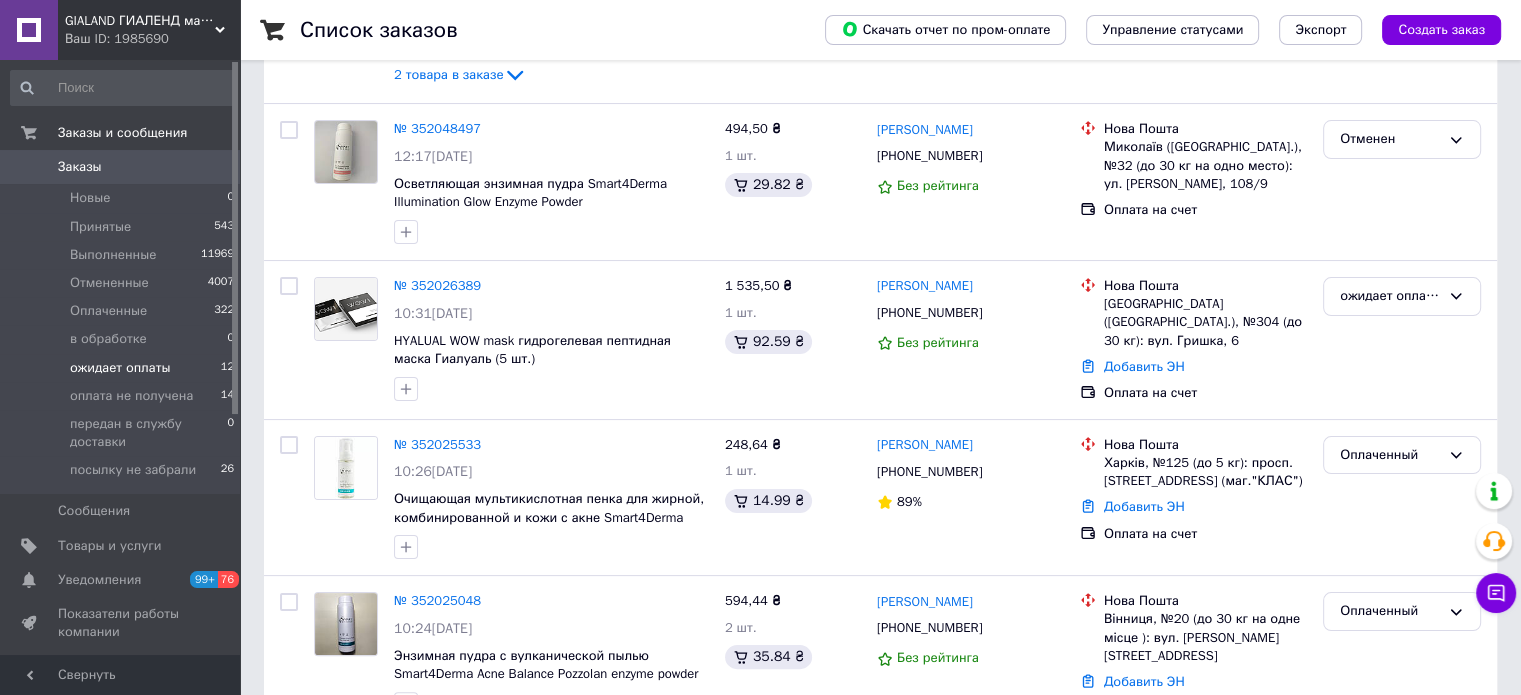 click on "ожидает оплаты" at bounding box center (120, 368) 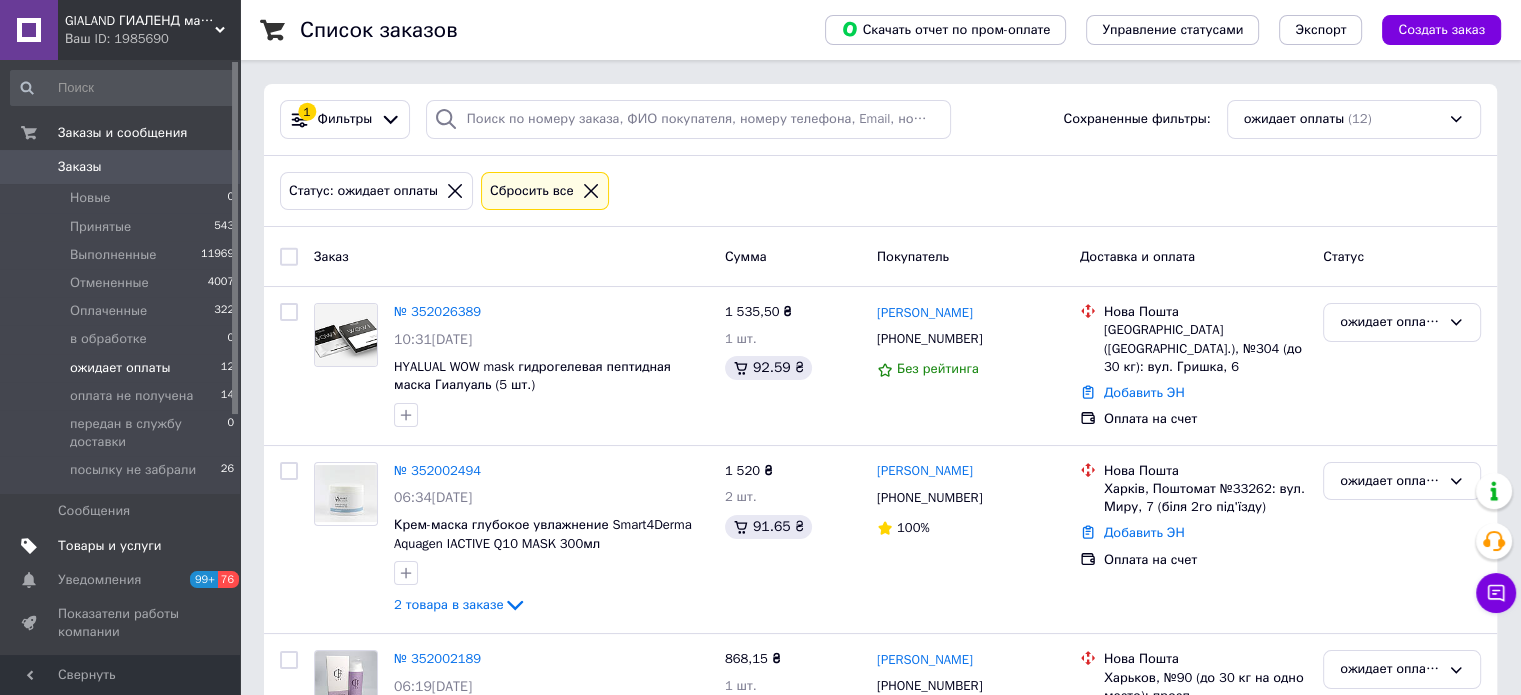 click on "Товары и услуги" at bounding box center [110, 546] 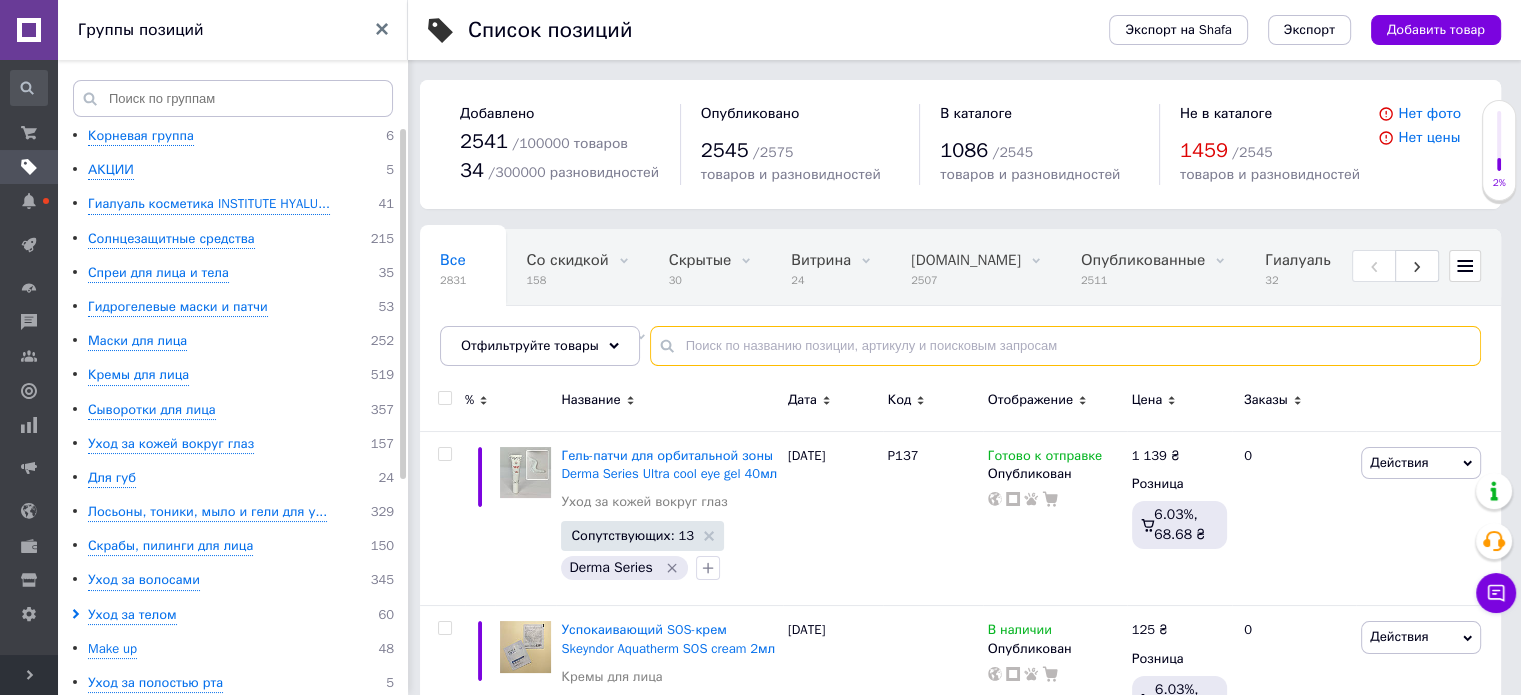 click at bounding box center [1065, 346] 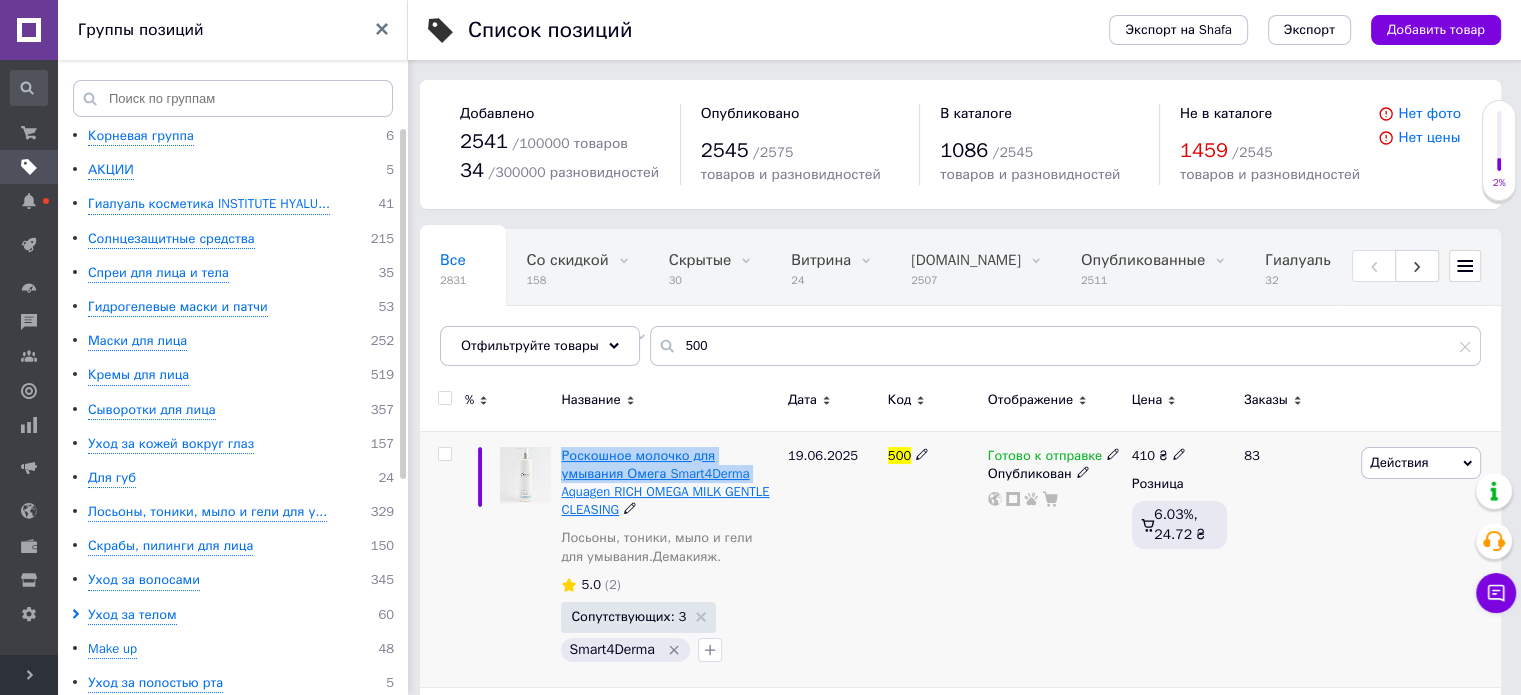 drag, startPoint x: 560, startPoint y: 441, endPoint x: 684, endPoint y: 470, distance: 127.345985 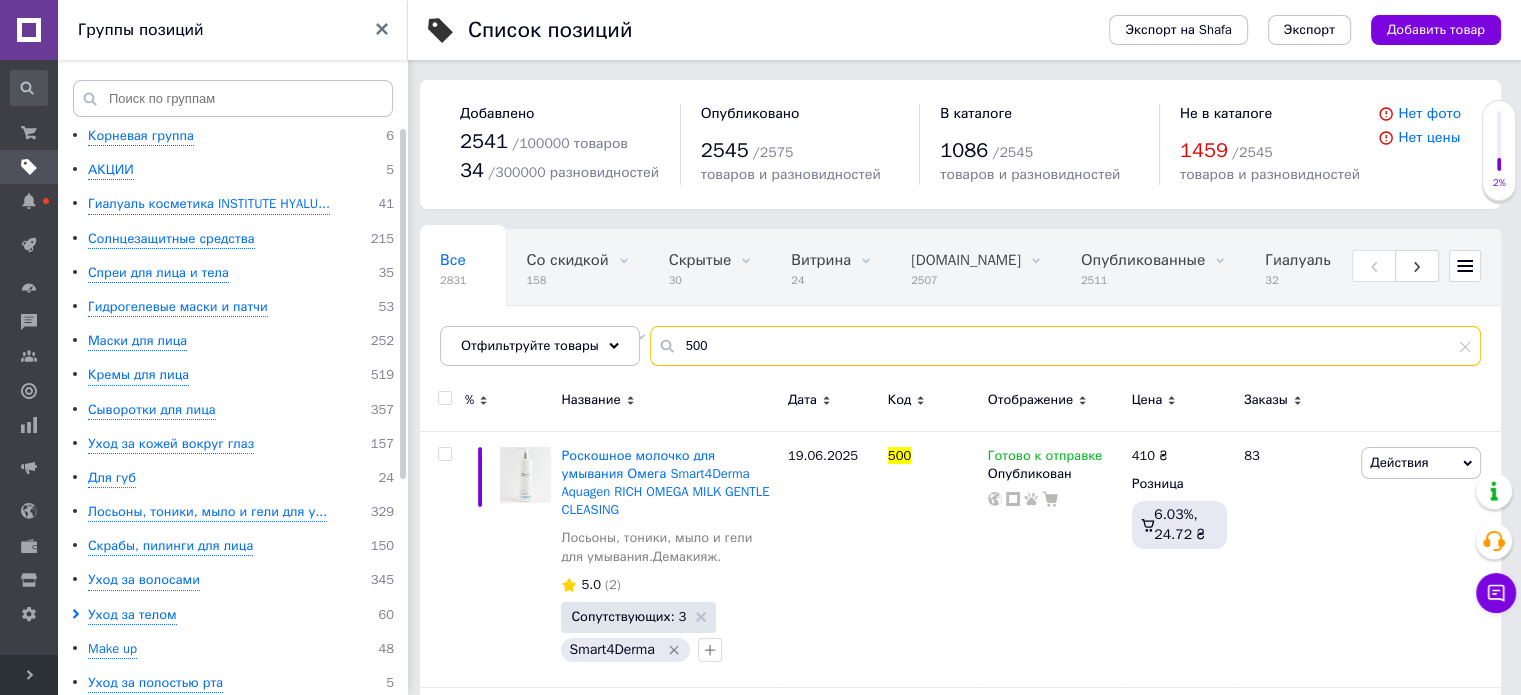 click on "500" at bounding box center [1065, 346] 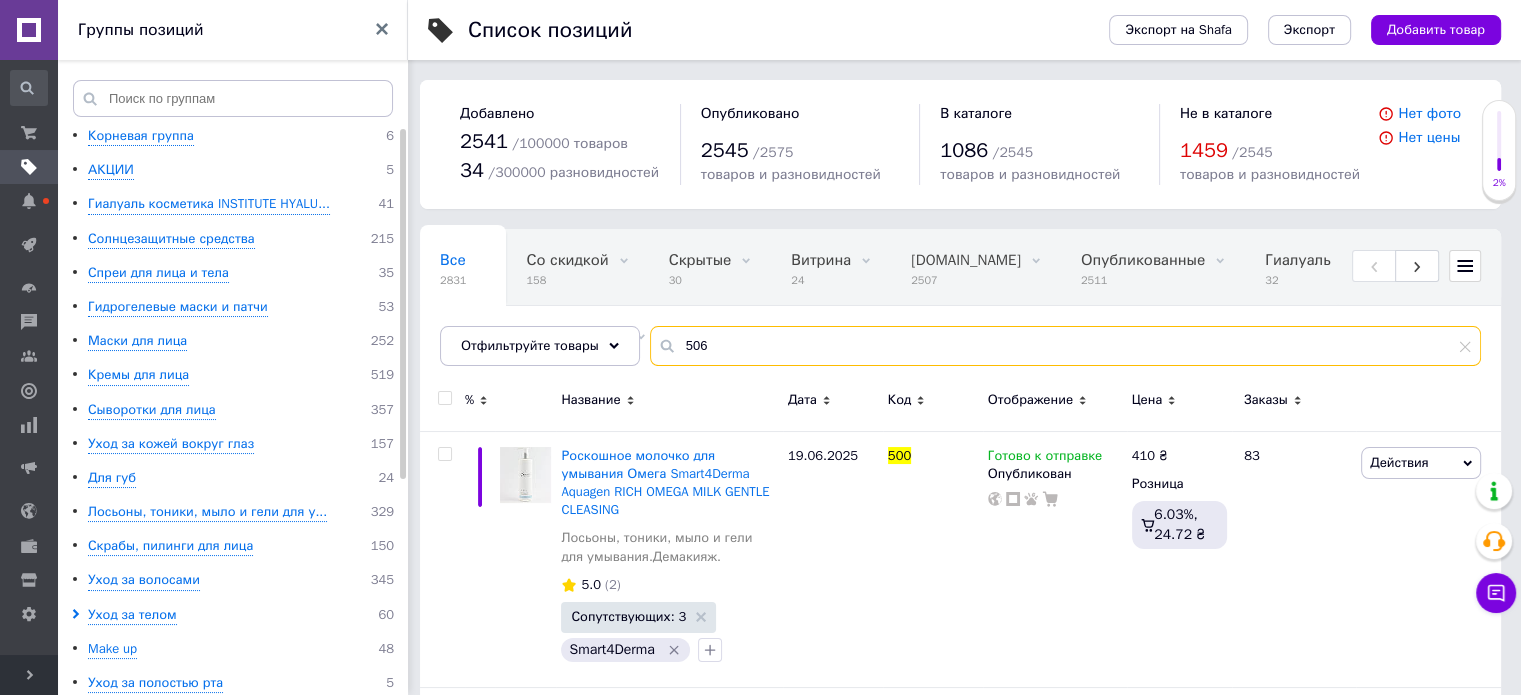 type on "506" 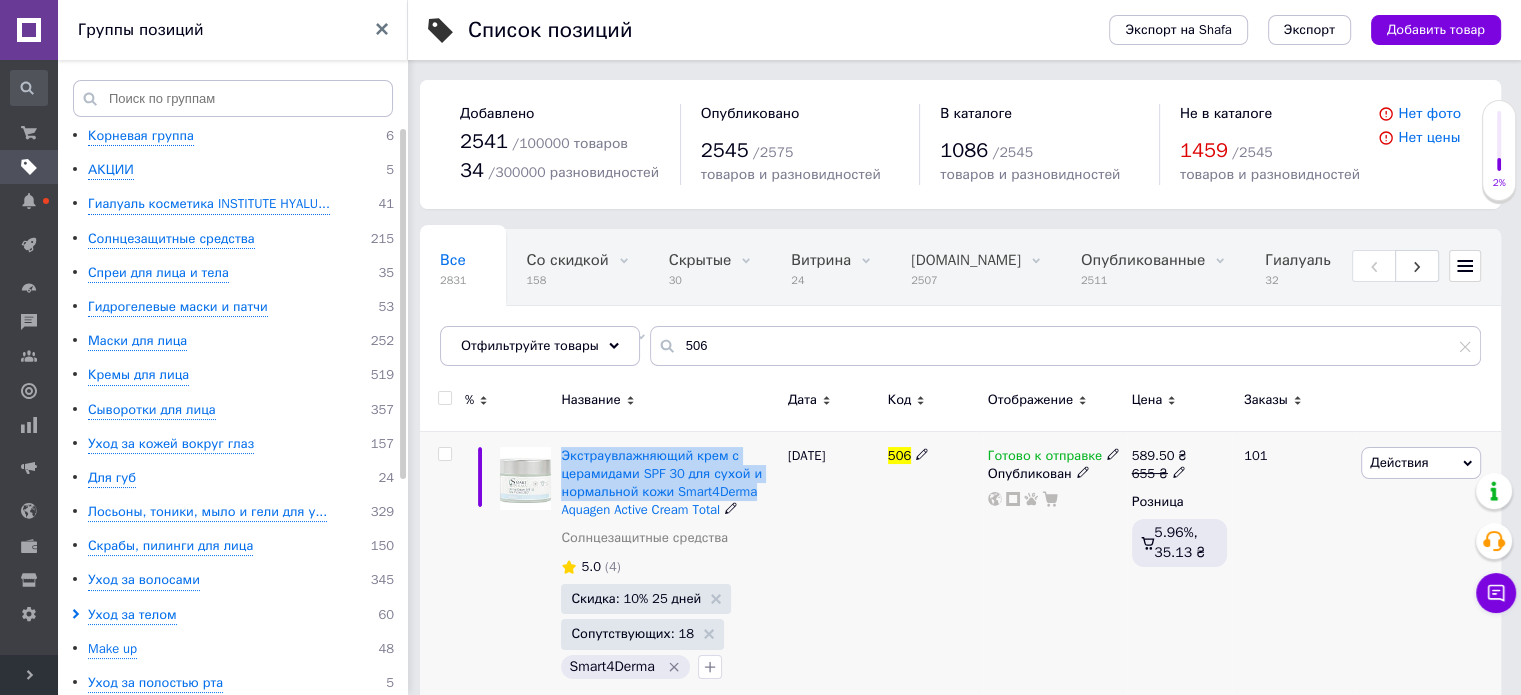 drag, startPoint x: 560, startPoint y: 441, endPoint x: 765, endPoint y: 487, distance: 210.0976 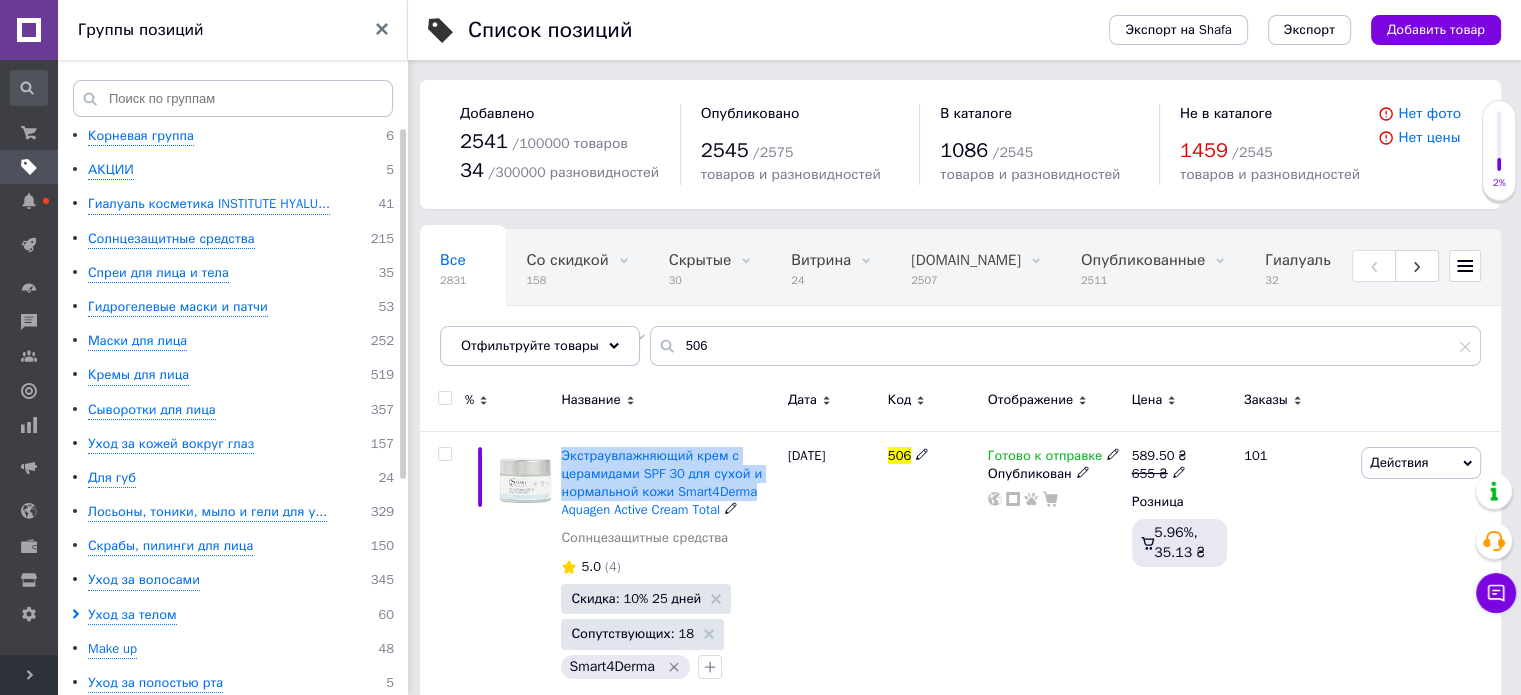 copy on "Экстраувлажняющий крем с церамидами SPF 30 для сухой и нормальной кожи Smart4Derma" 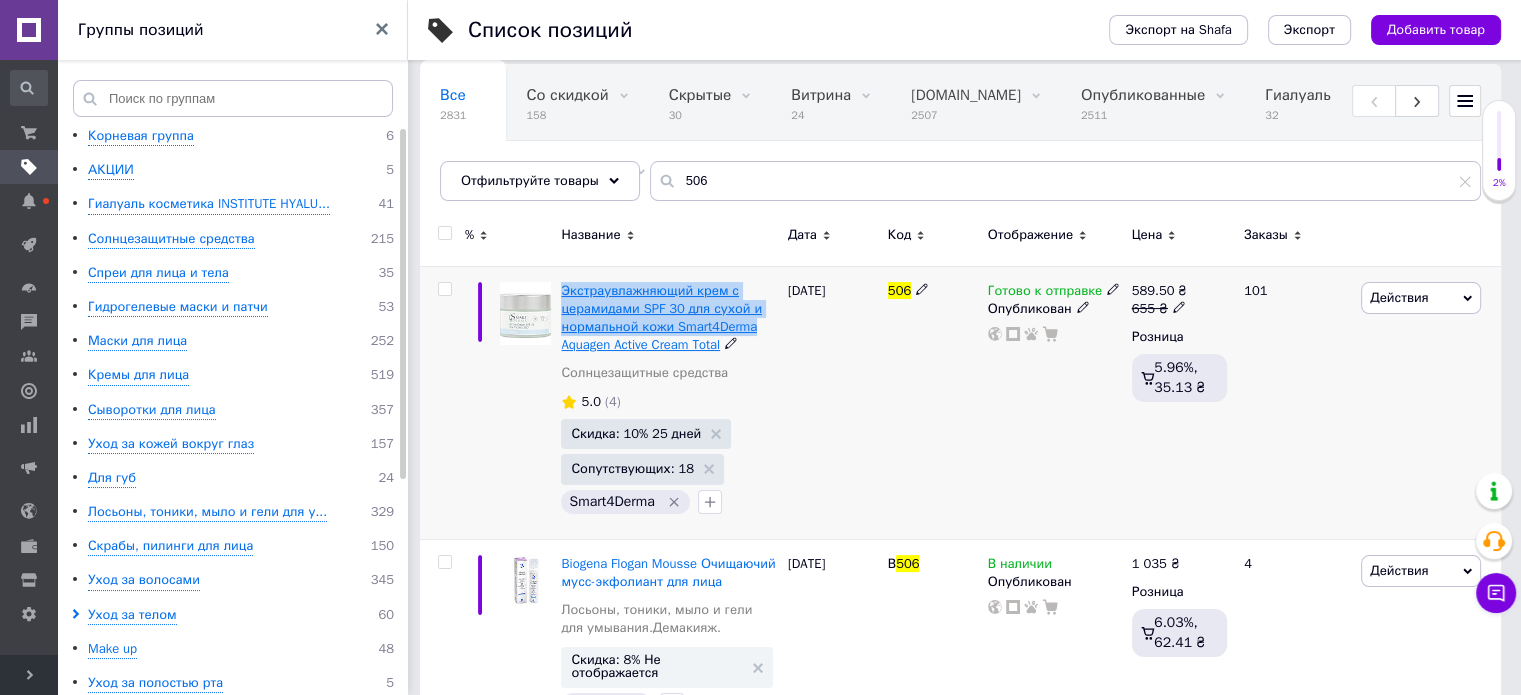 scroll, scrollTop: 231, scrollLeft: 0, axis: vertical 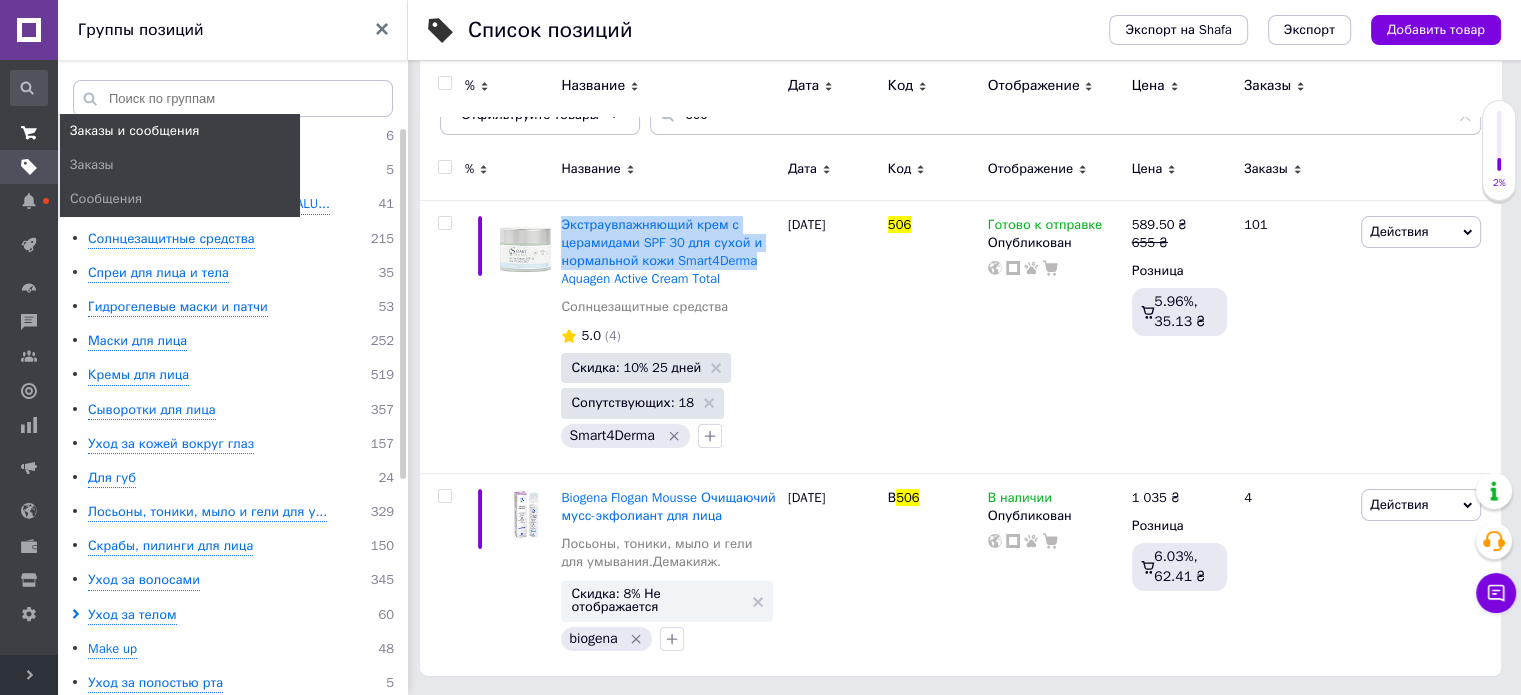 click 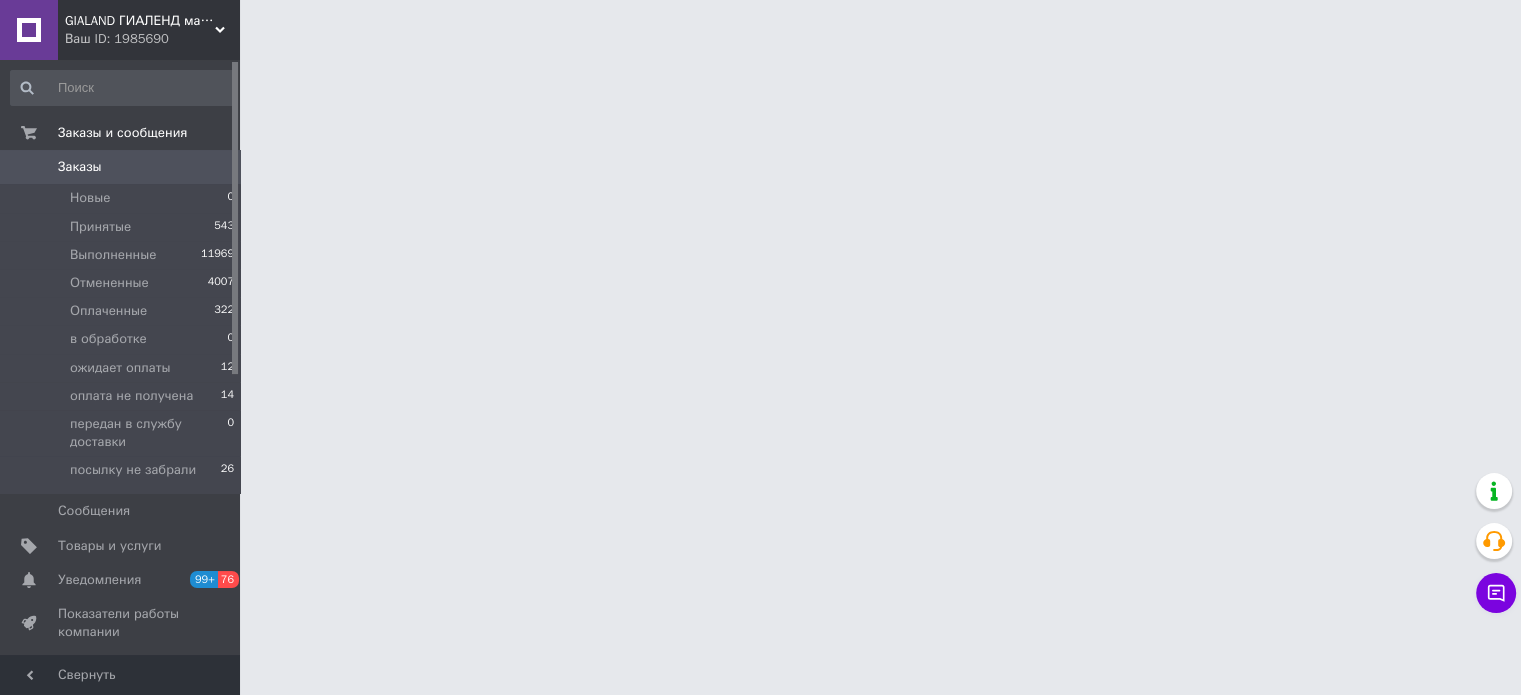scroll, scrollTop: 0, scrollLeft: 0, axis: both 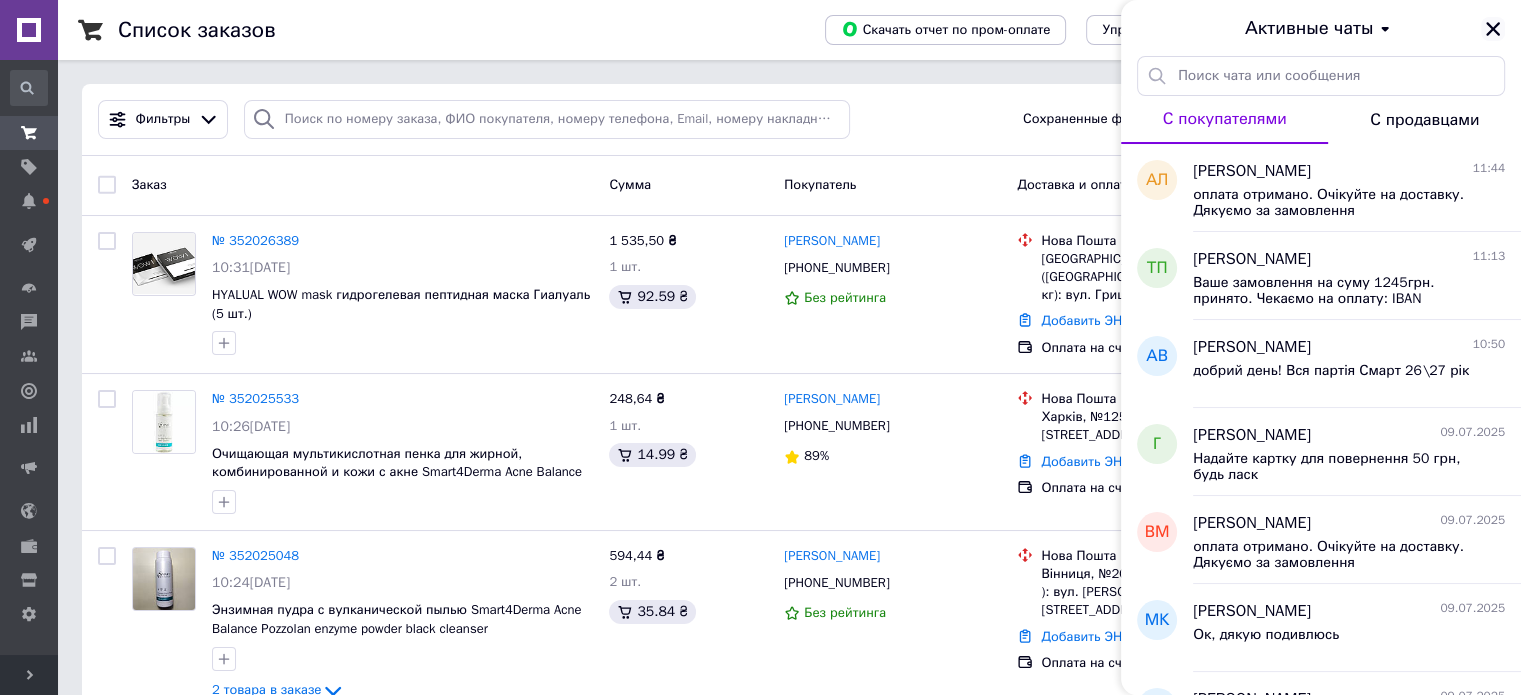 click 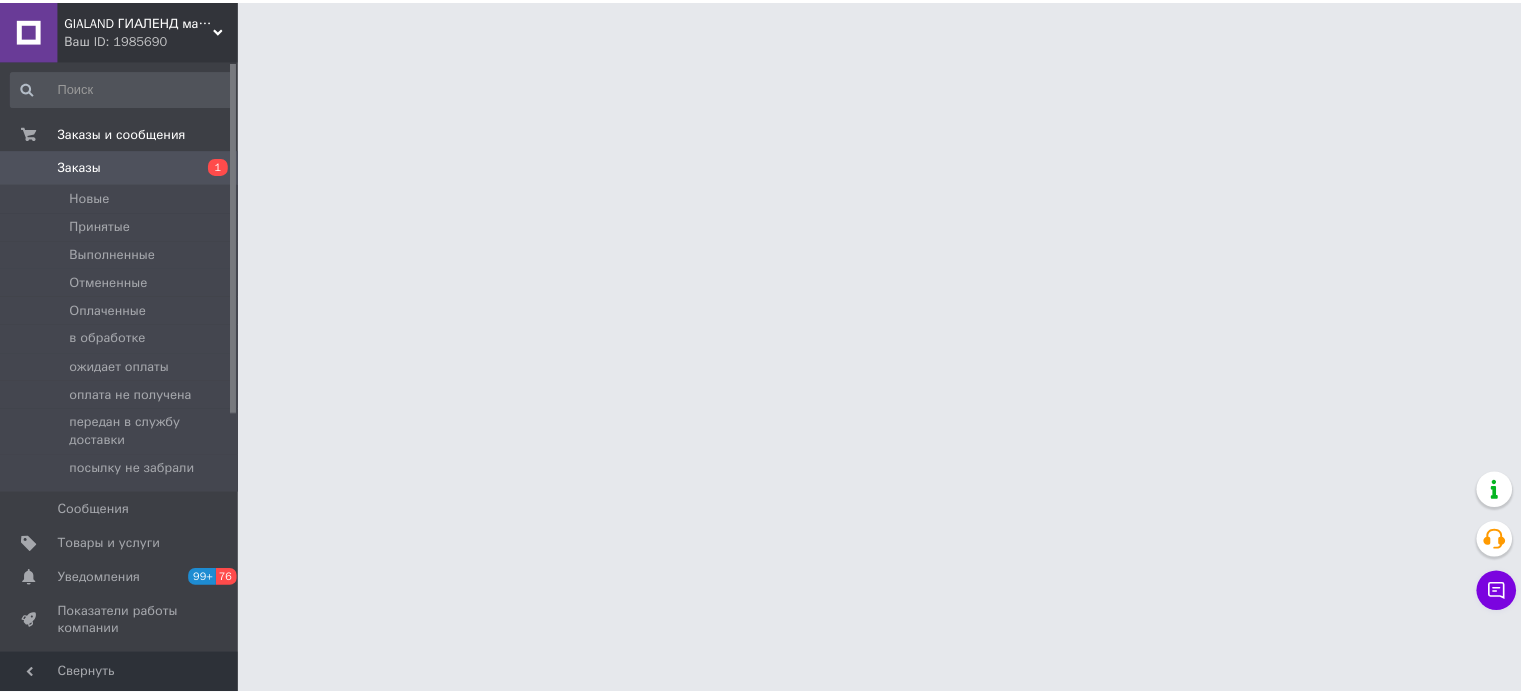 scroll, scrollTop: 0, scrollLeft: 0, axis: both 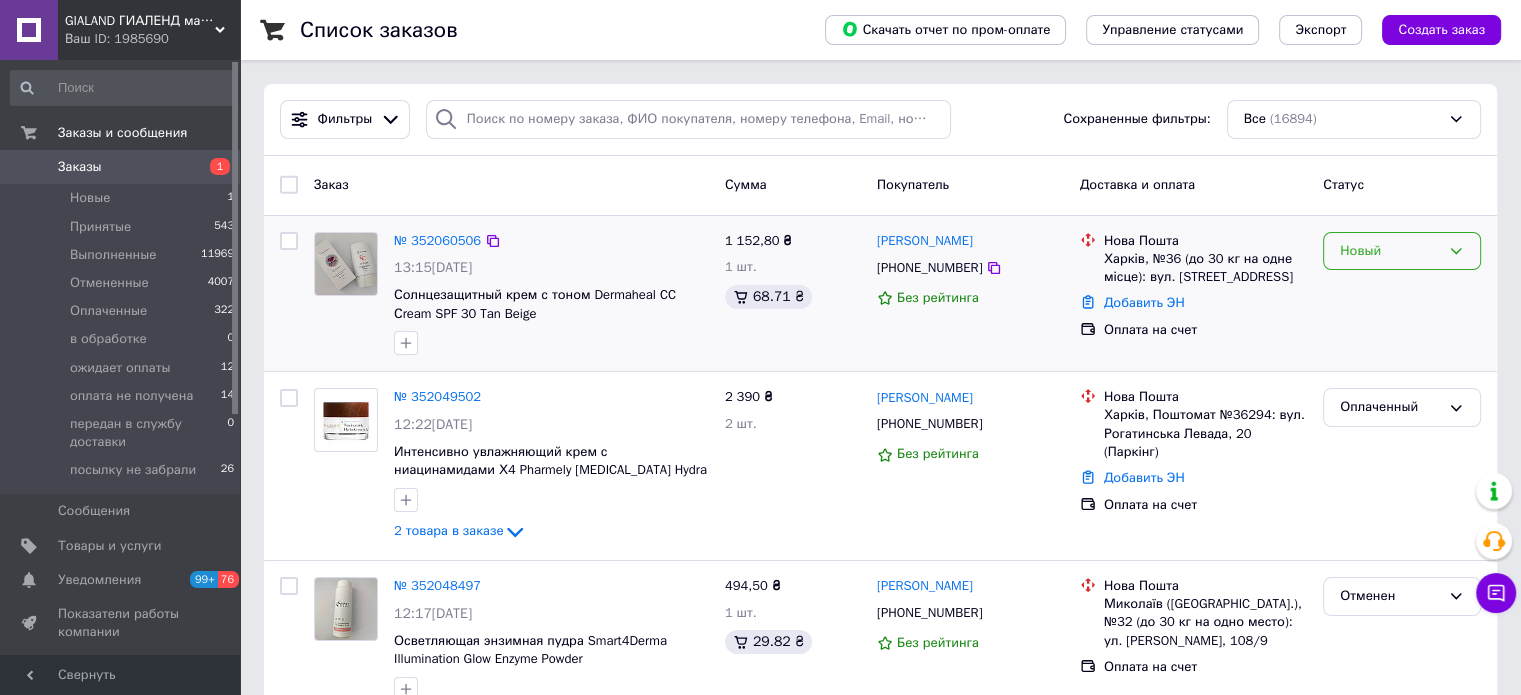 click on "Новый" at bounding box center (1390, 251) 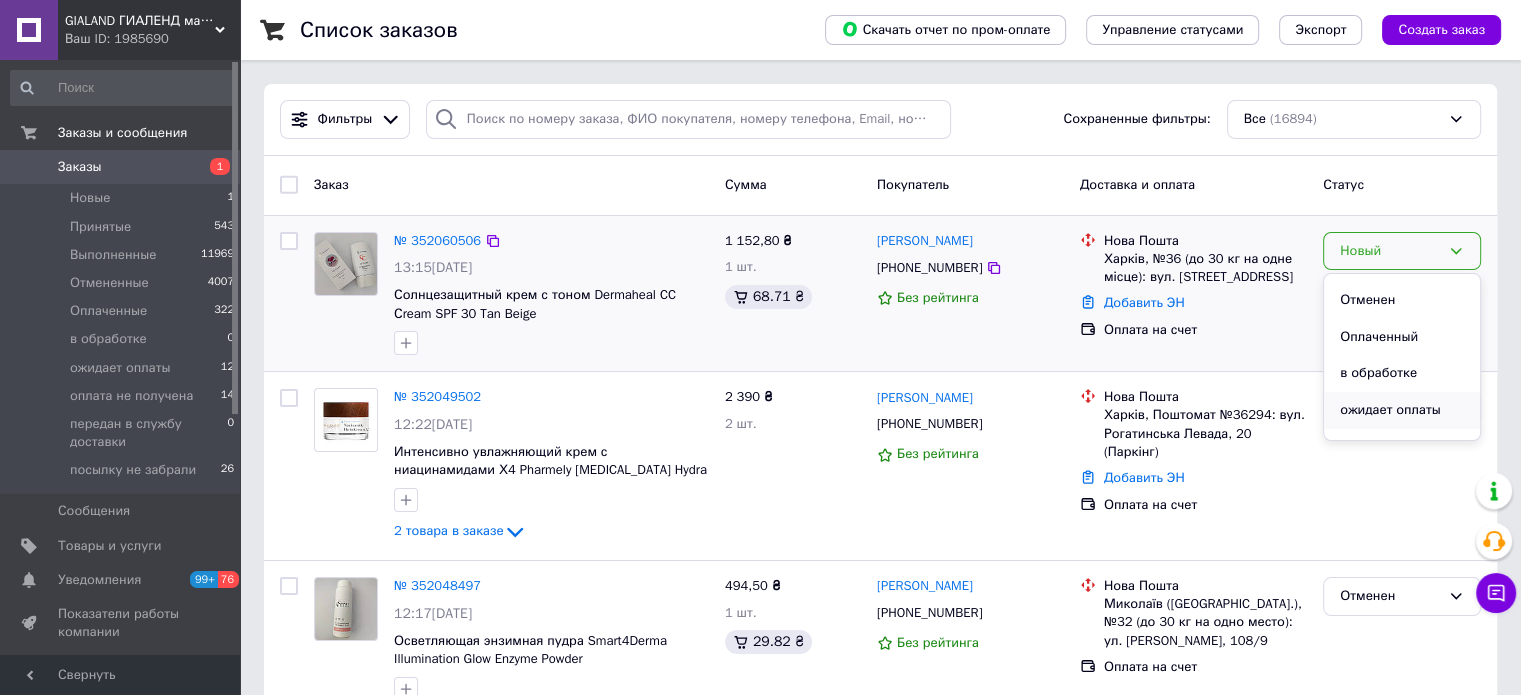 scroll, scrollTop: 100, scrollLeft: 0, axis: vertical 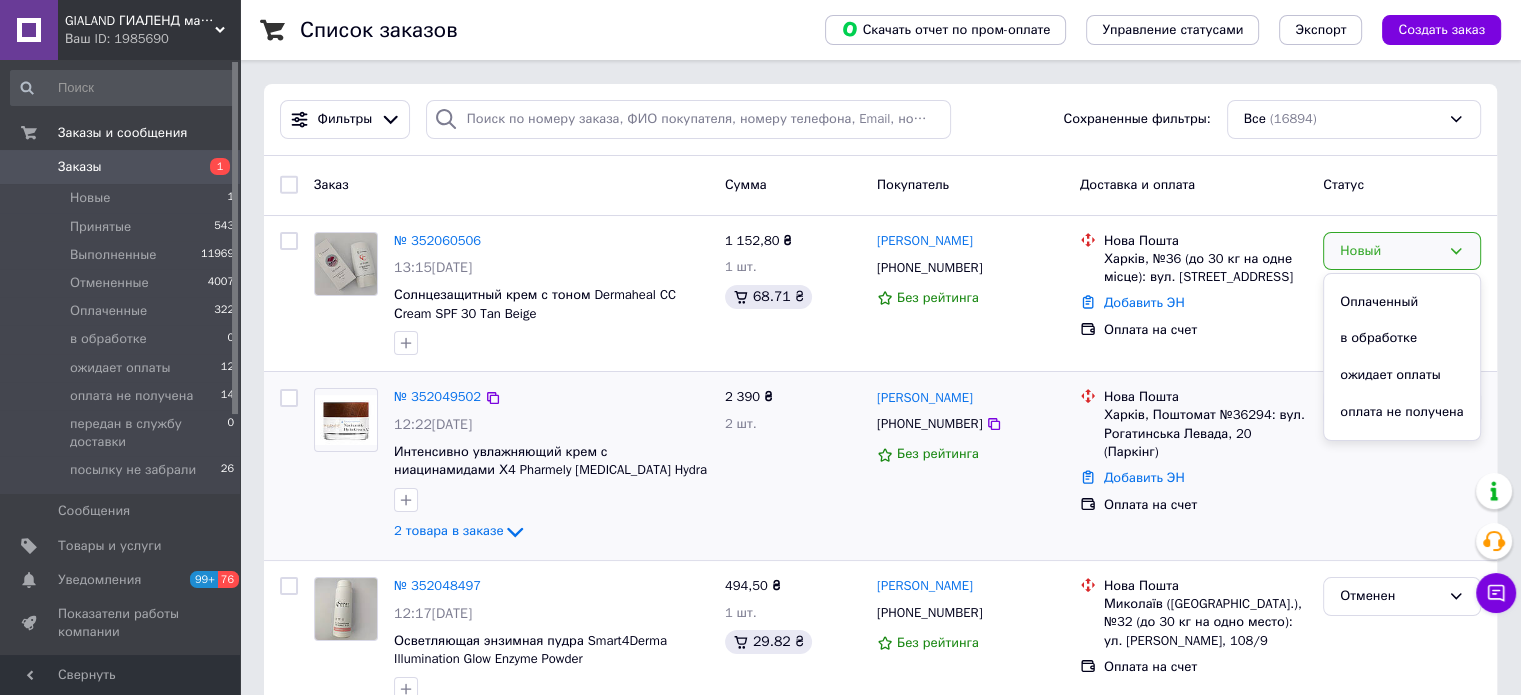 click on "ожидает оплаты" at bounding box center [1402, 375] 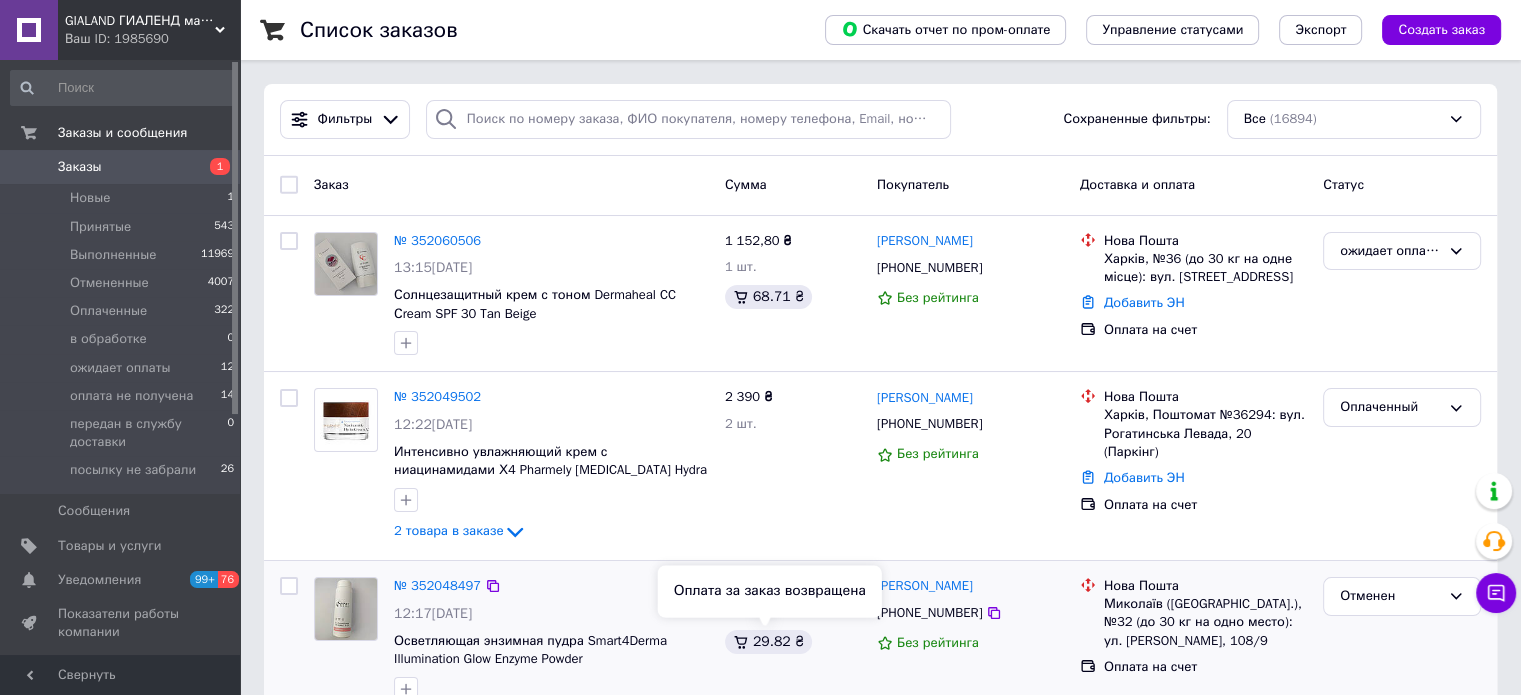 click on "Оплата за заказ возвращена" at bounding box center (770, 591) 